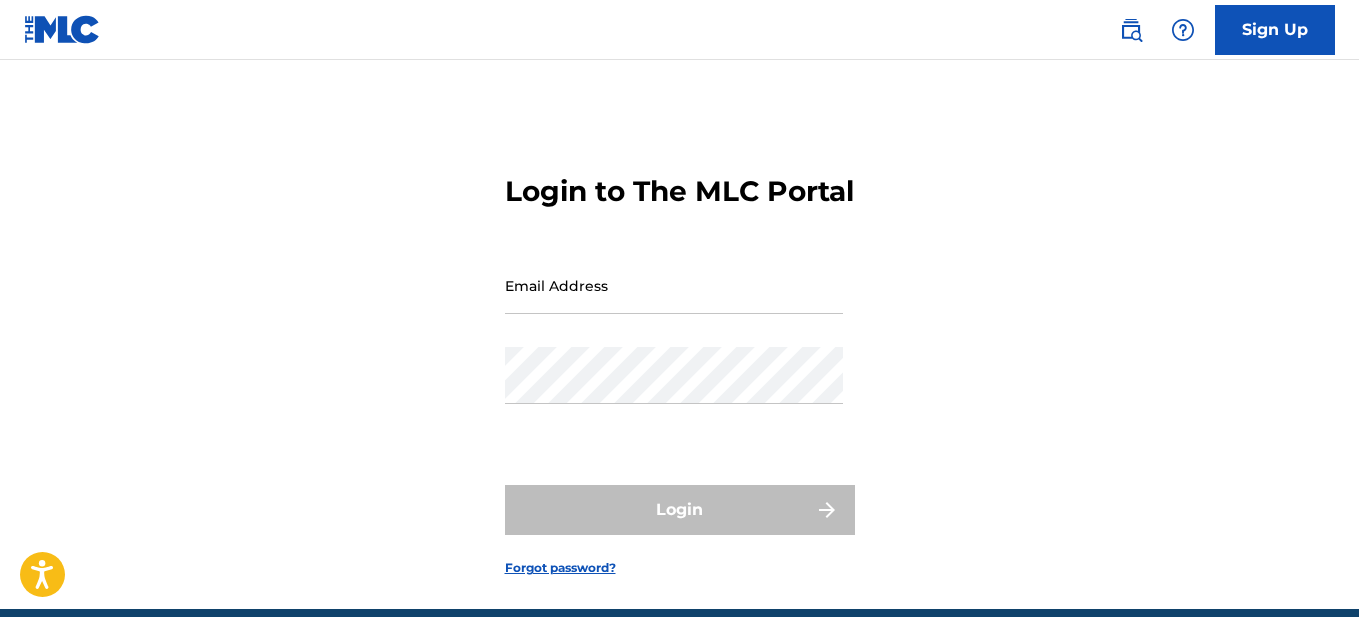scroll, scrollTop: 0, scrollLeft: 0, axis: both 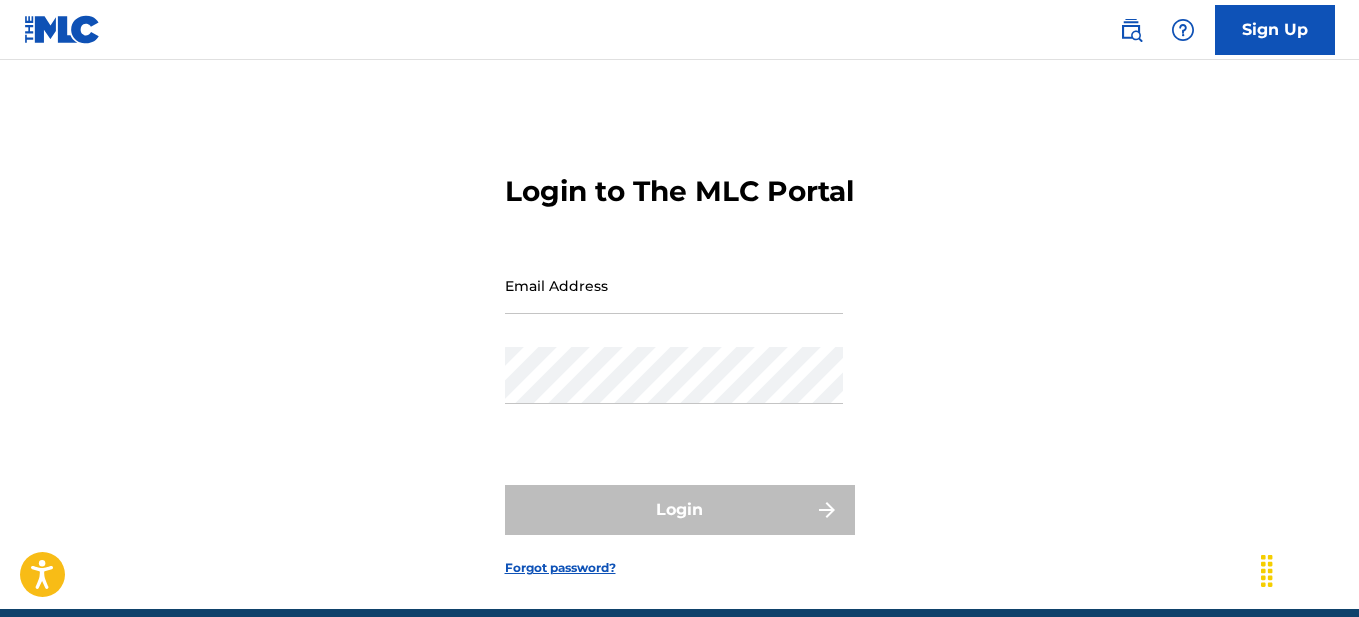type on "fromskratchllc@[EMAIL_DOMAIN]" 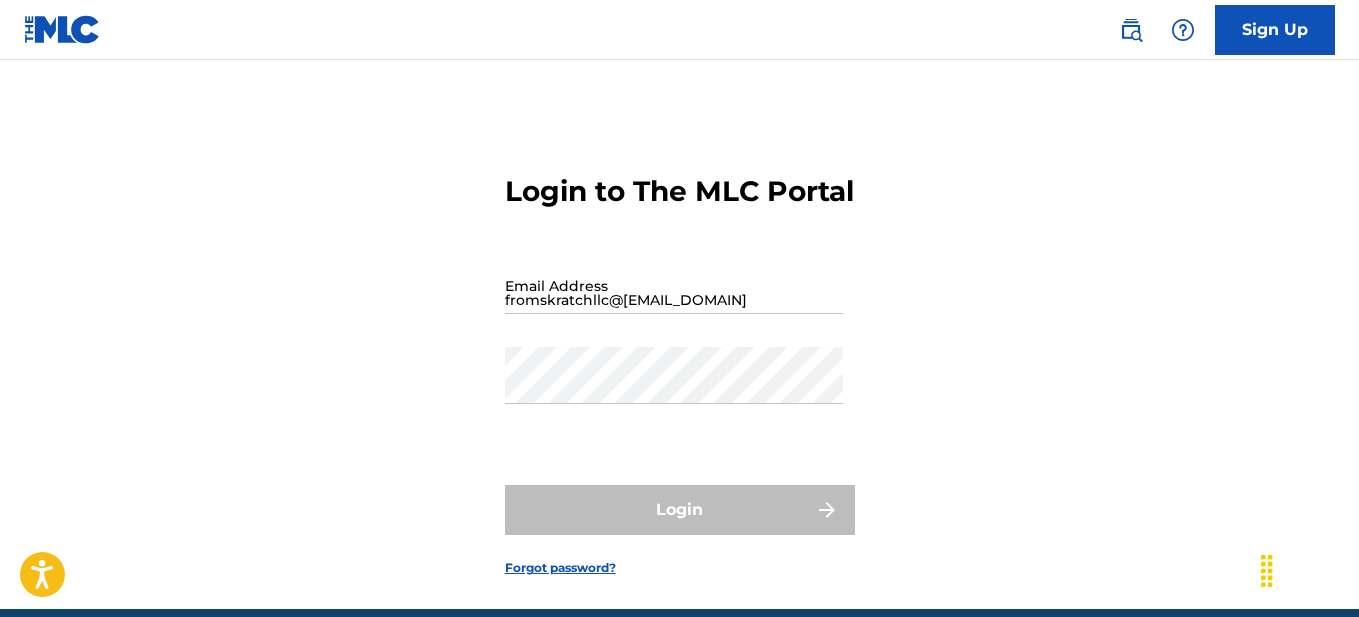 click on "Login" at bounding box center (680, 510) 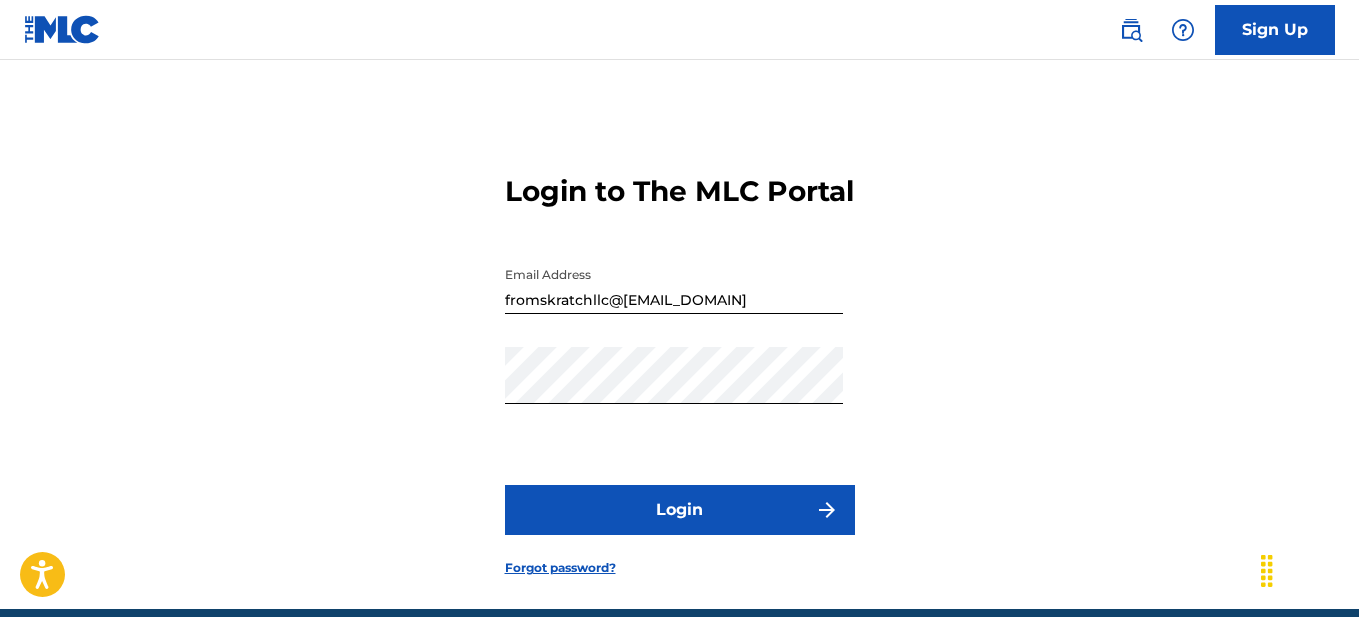 click on "Login" at bounding box center (680, 510) 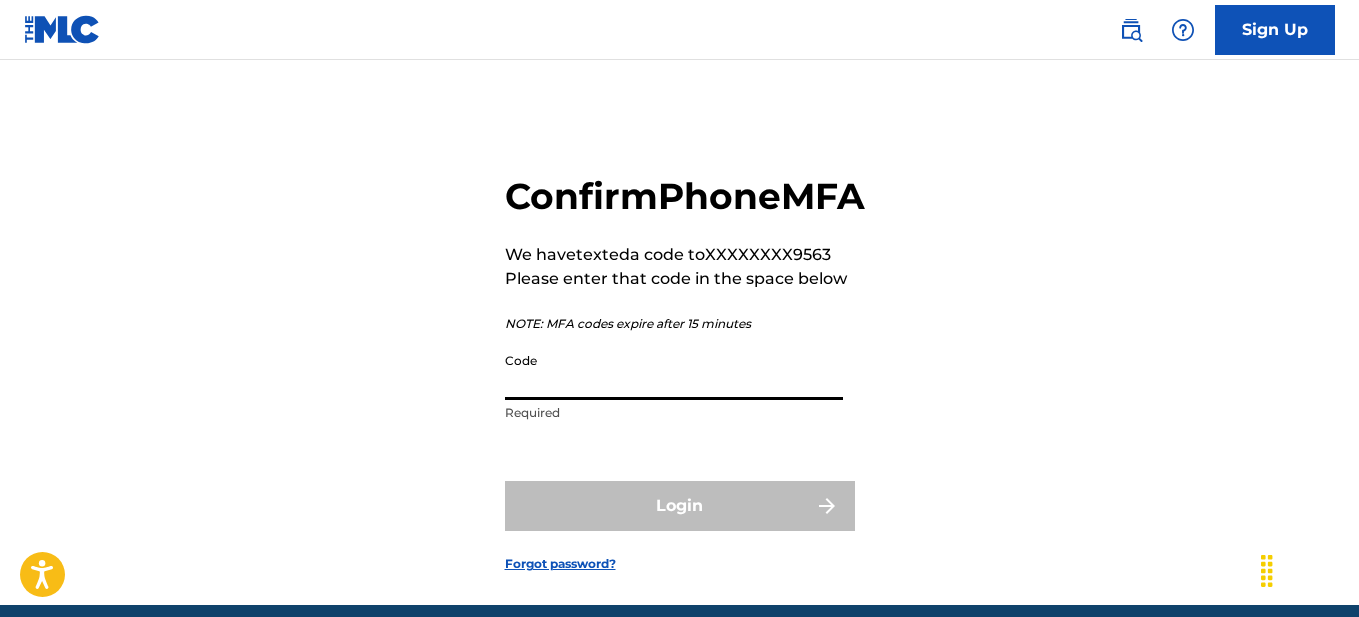 click on "Code" at bounding box center (674, 371) 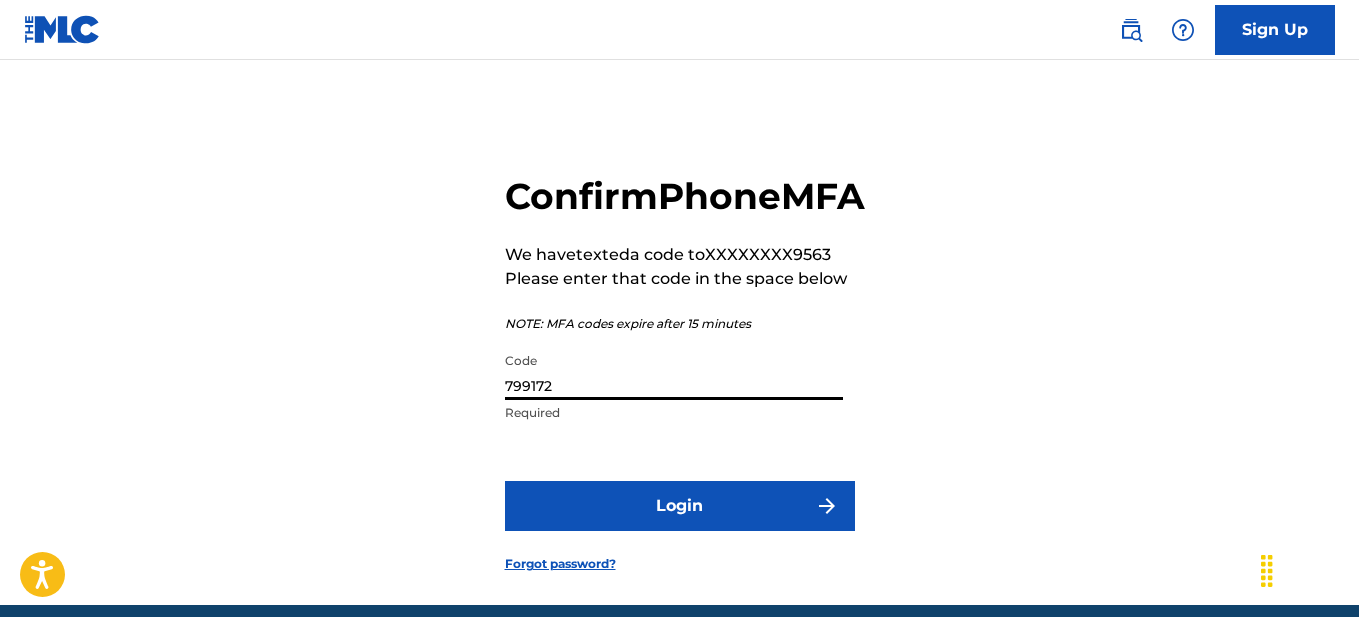 type on "799172" 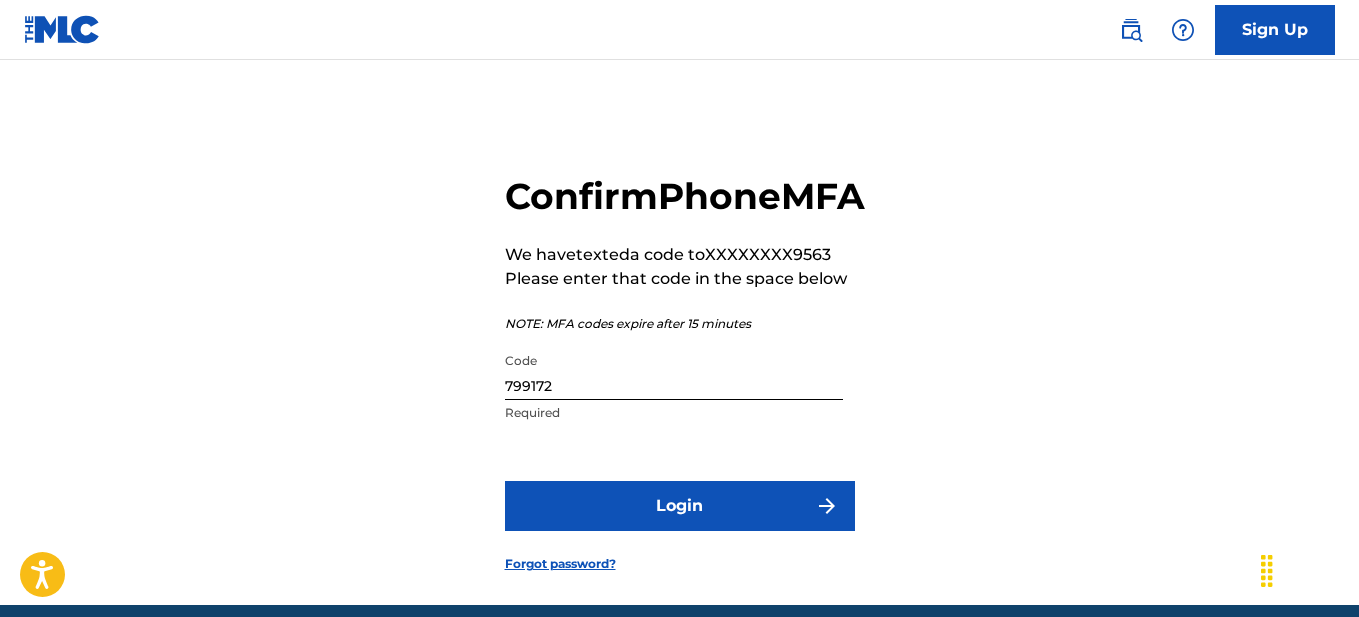 click on "Login" at bounding box center [680, 506] 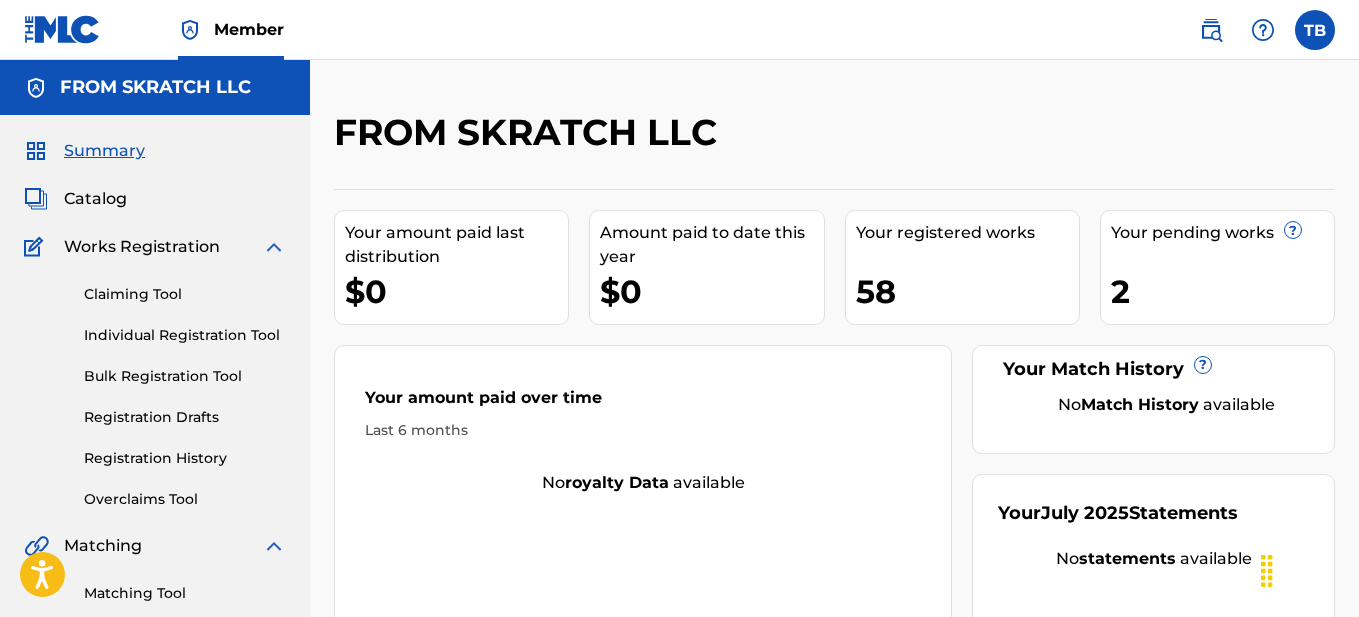 scroll, scrollTop: 0, scrollLeft: 0, axis: both 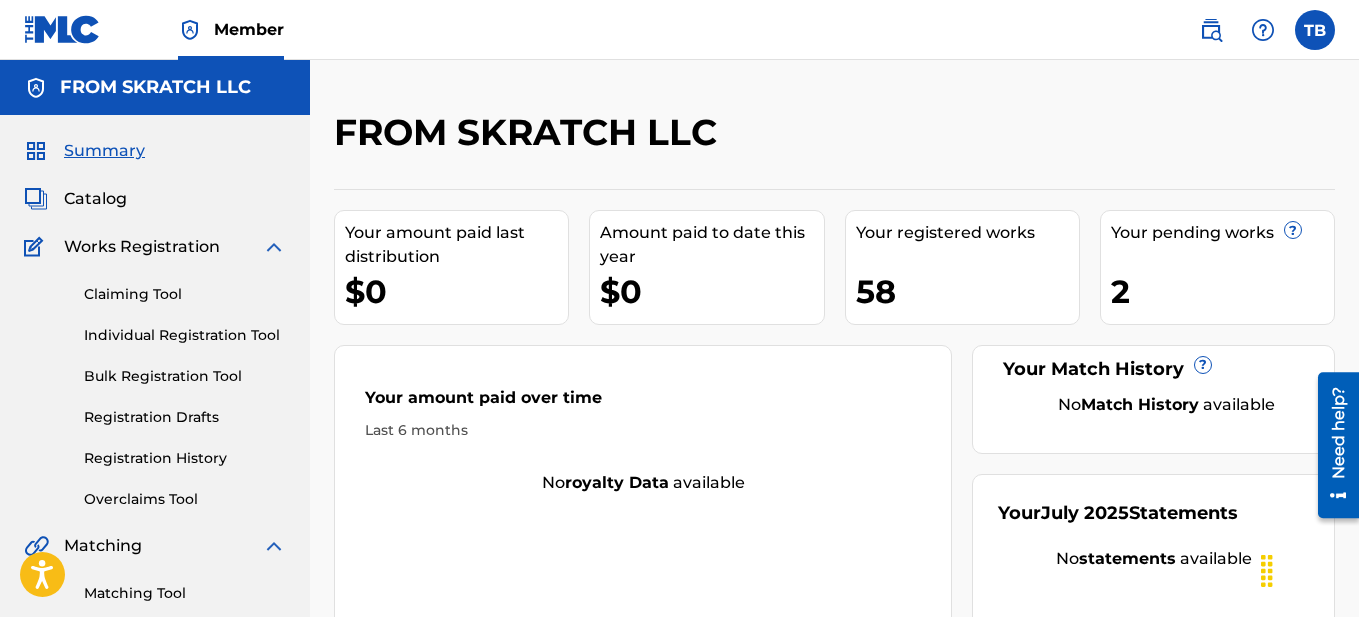 click at bounding box center [62, 29] 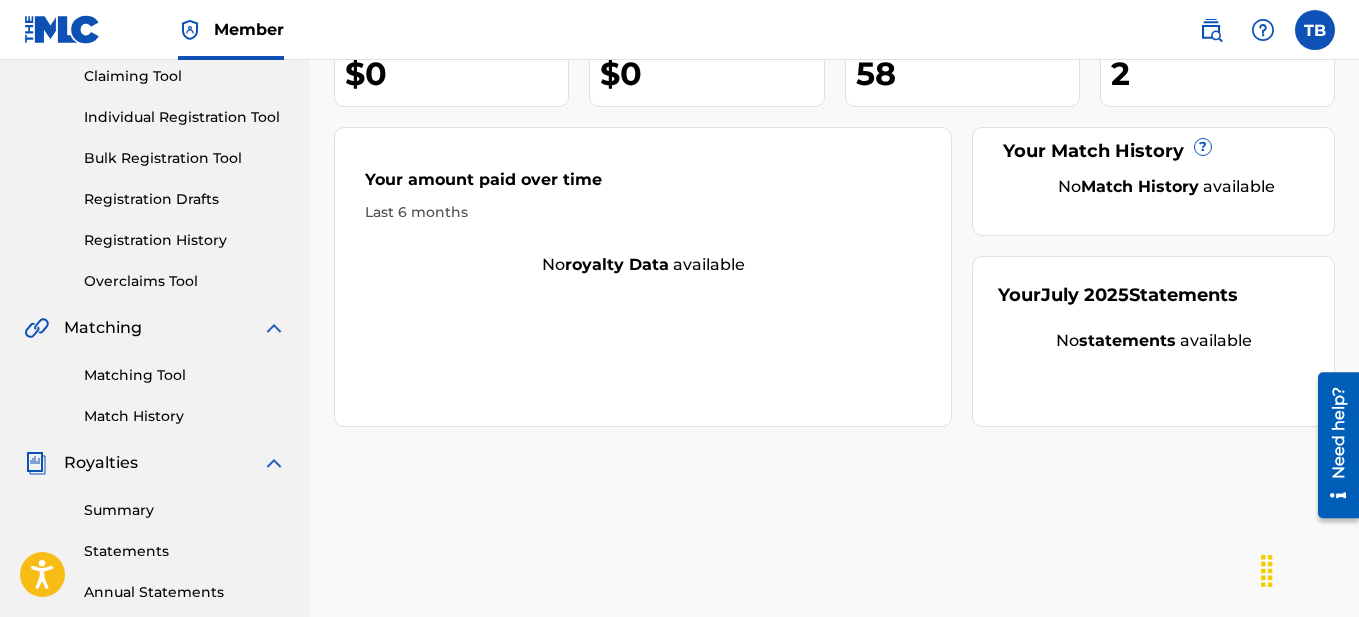 scroll, scrollTop: 211, scrollLeft: 0, axis: vertical 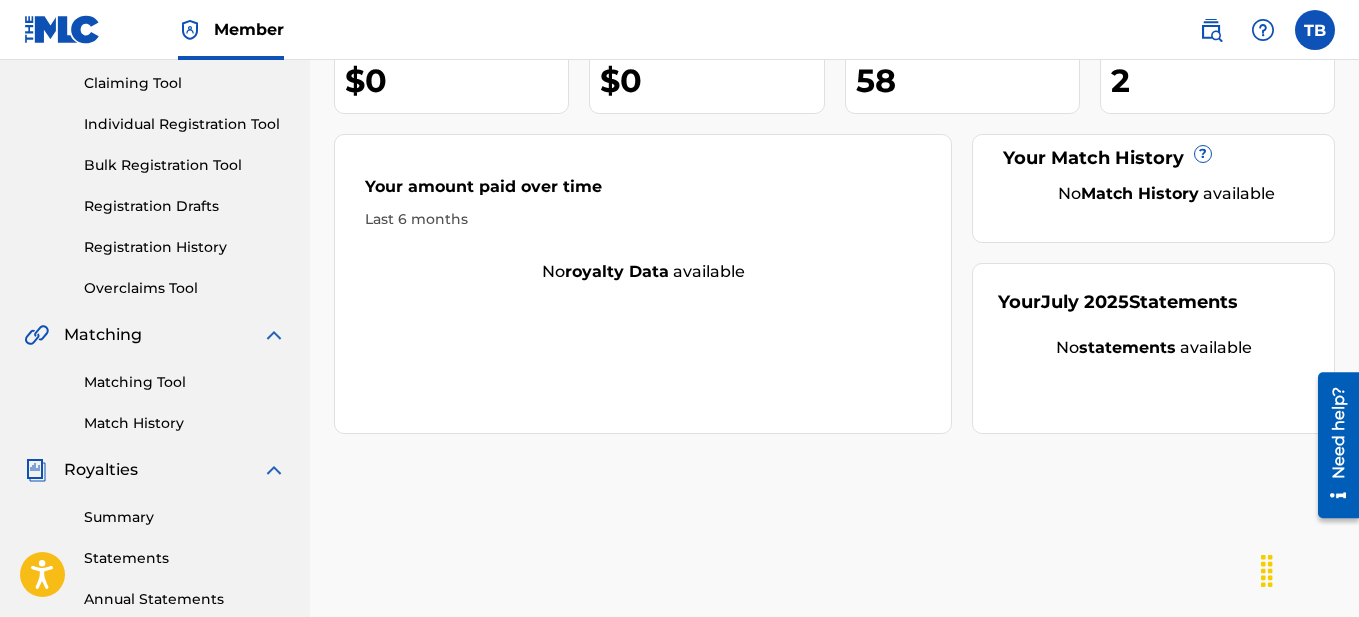 click on "Individual Registration Tool" at bounding box center (185, 124) 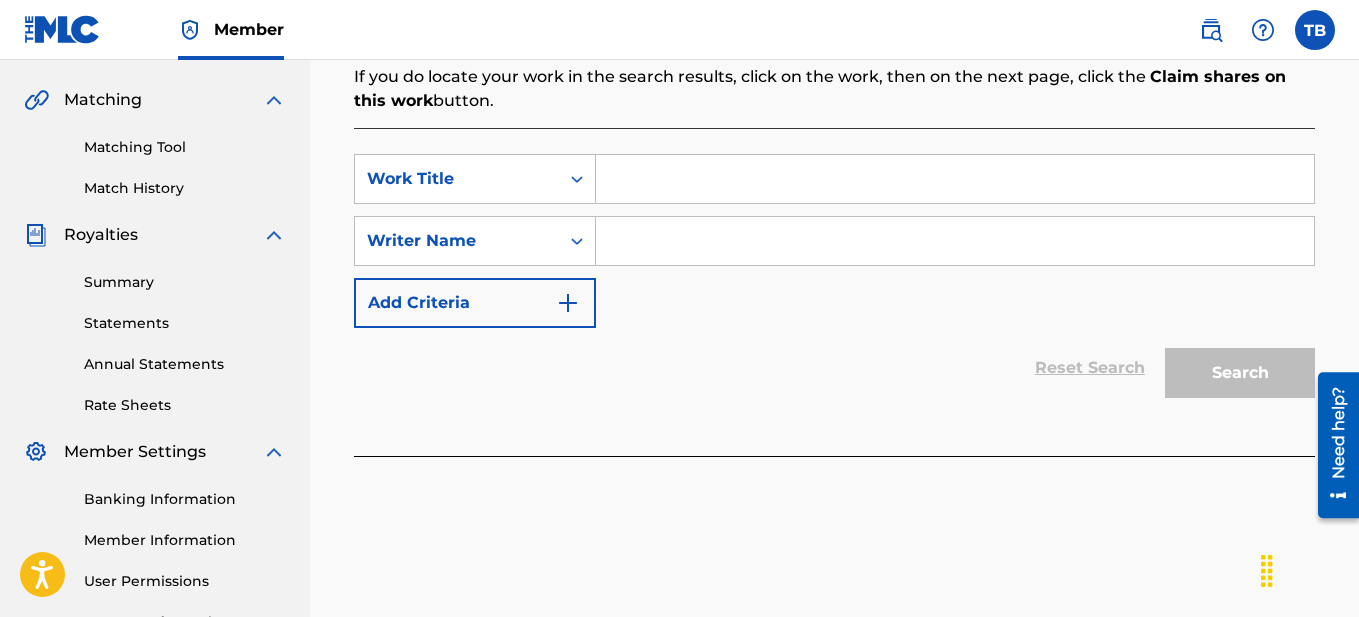 scroll, scrollTop: 448, scrollLeft: 0, axis: vertical 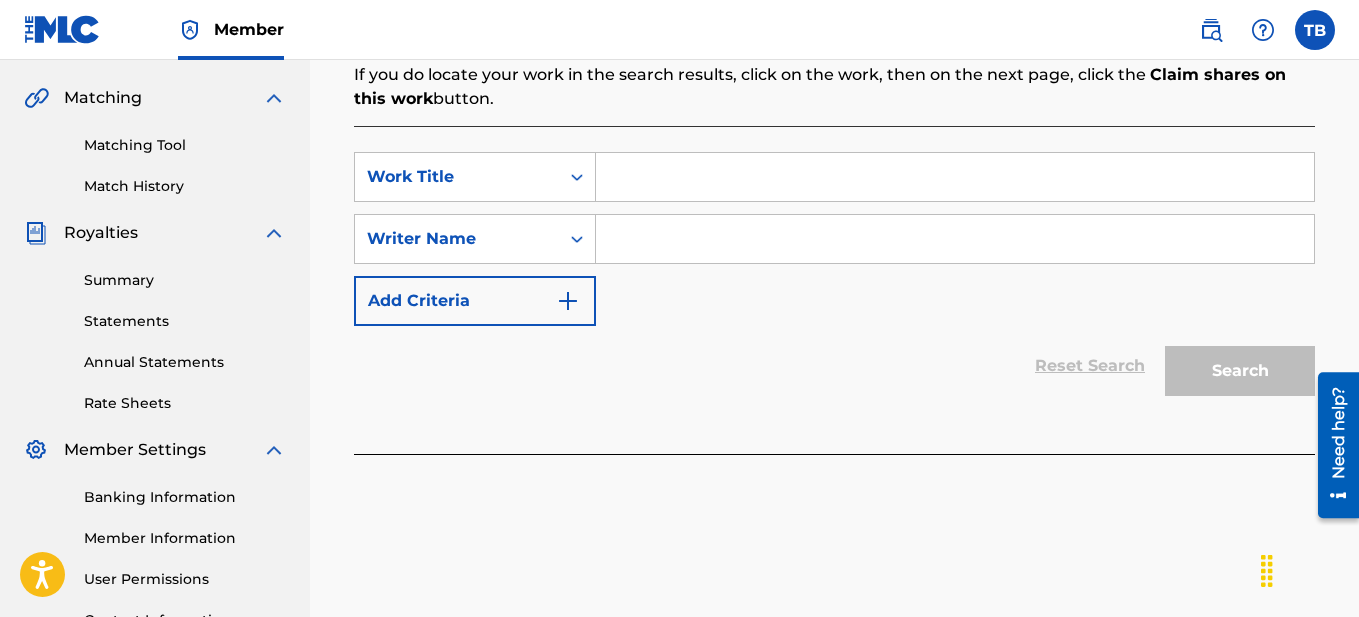 click at bounding box center (955, 177) 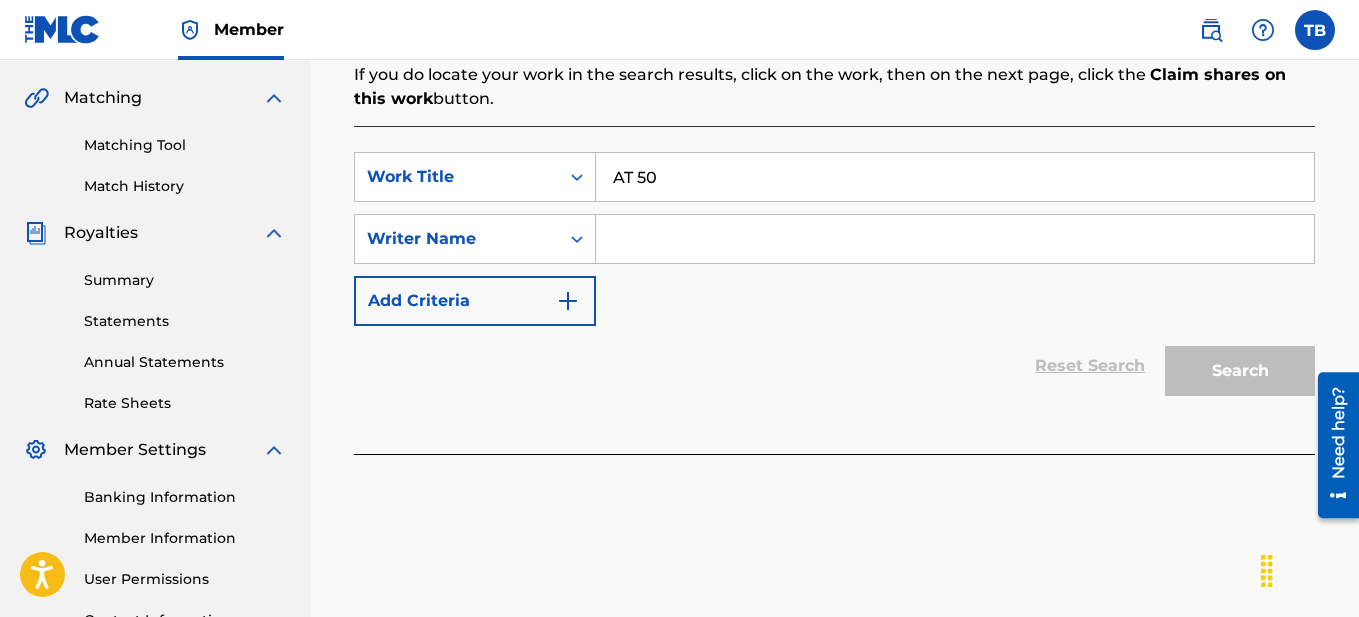 type on "AT 50" 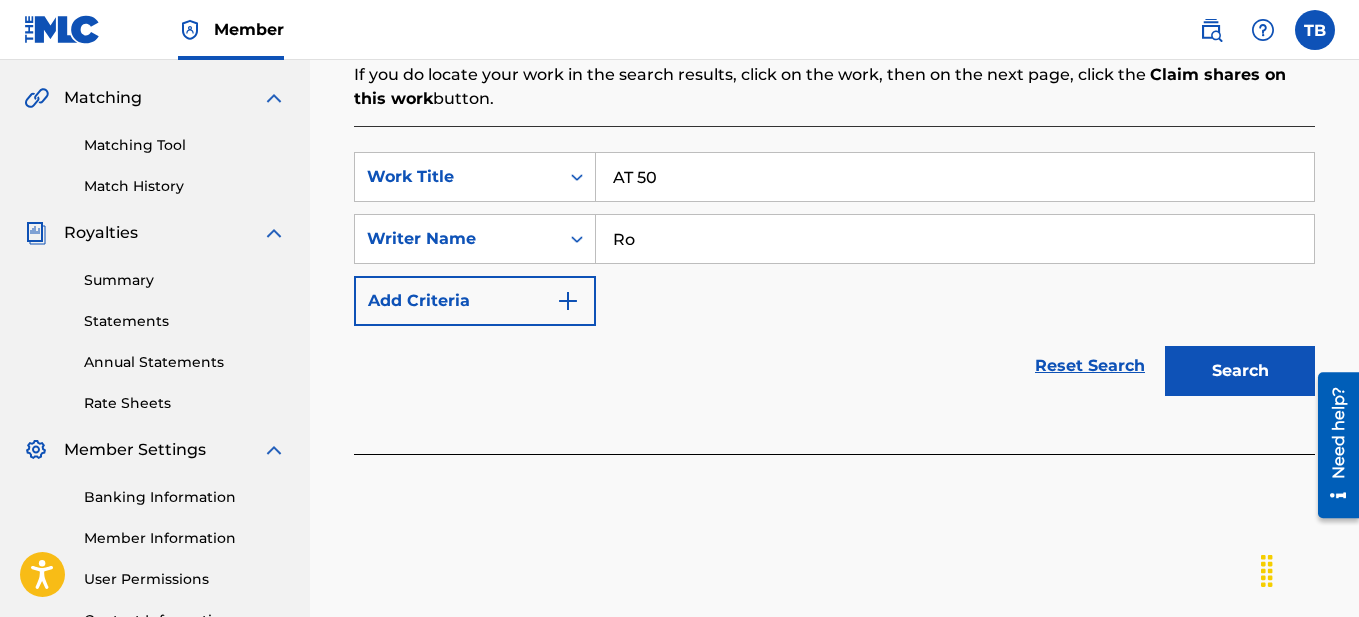 type on "R" 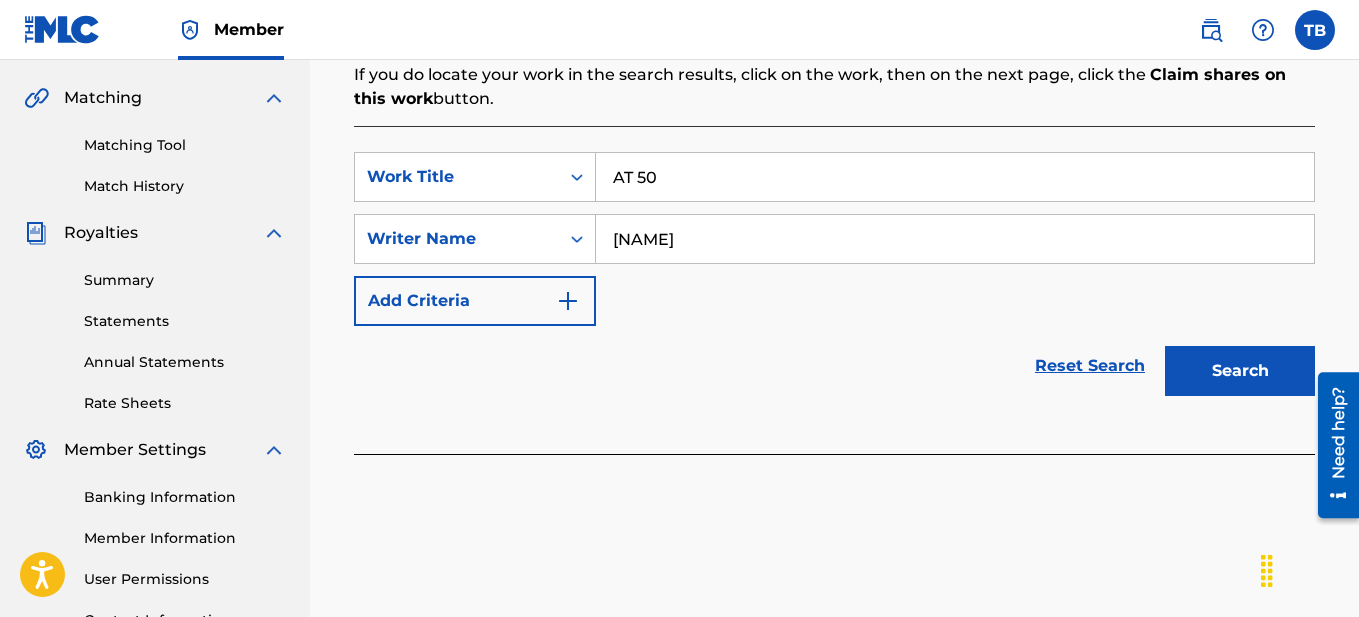 type on "[NAME]" 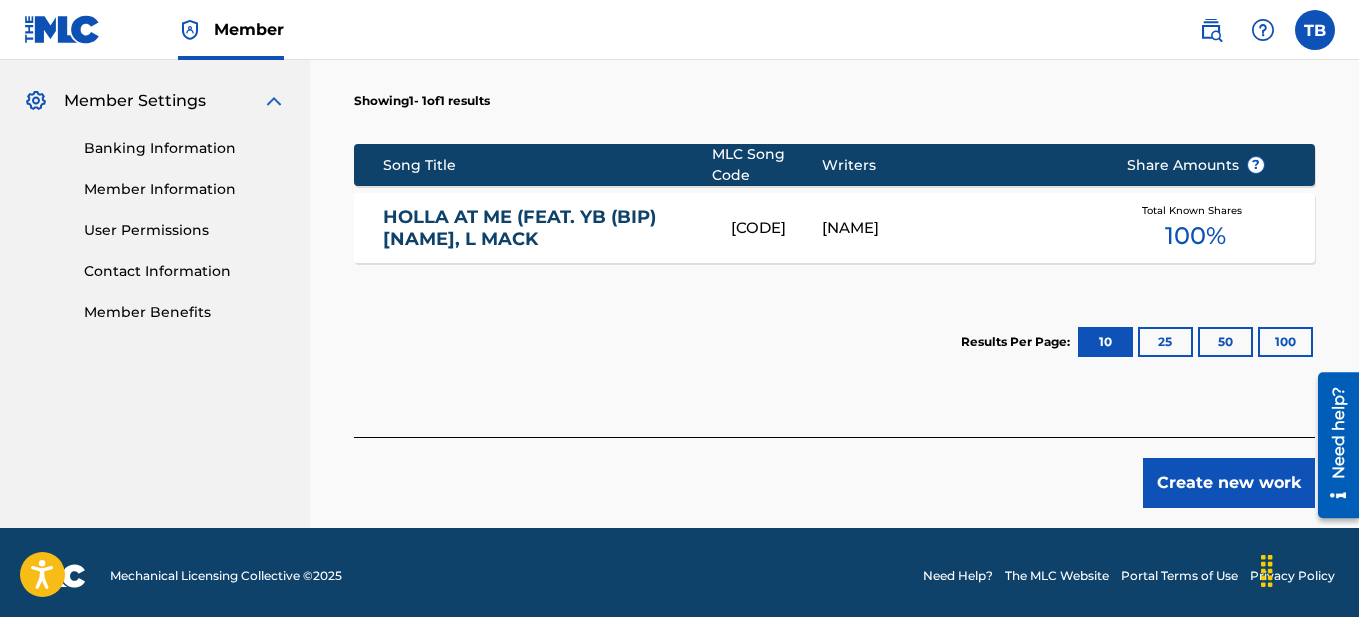 scroll, scrollTop: 804, scrollLeft: 0, axis: vertical 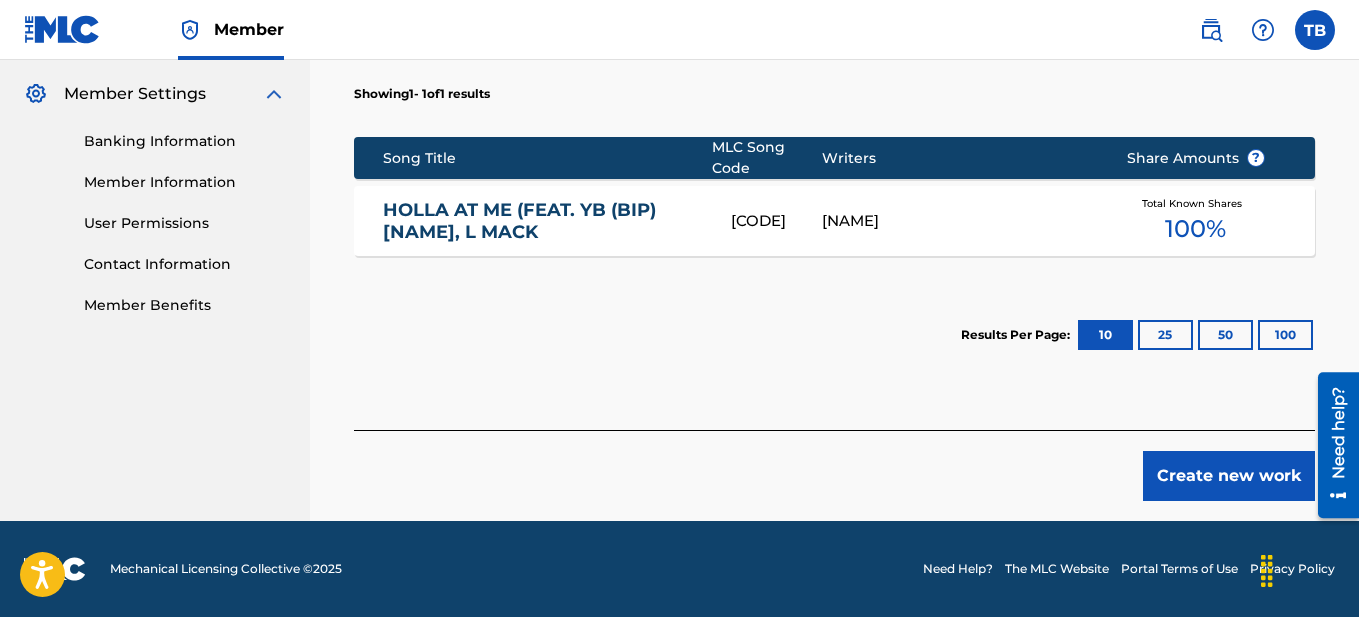 click on "Create new work" at bounding box center [1229, 476] 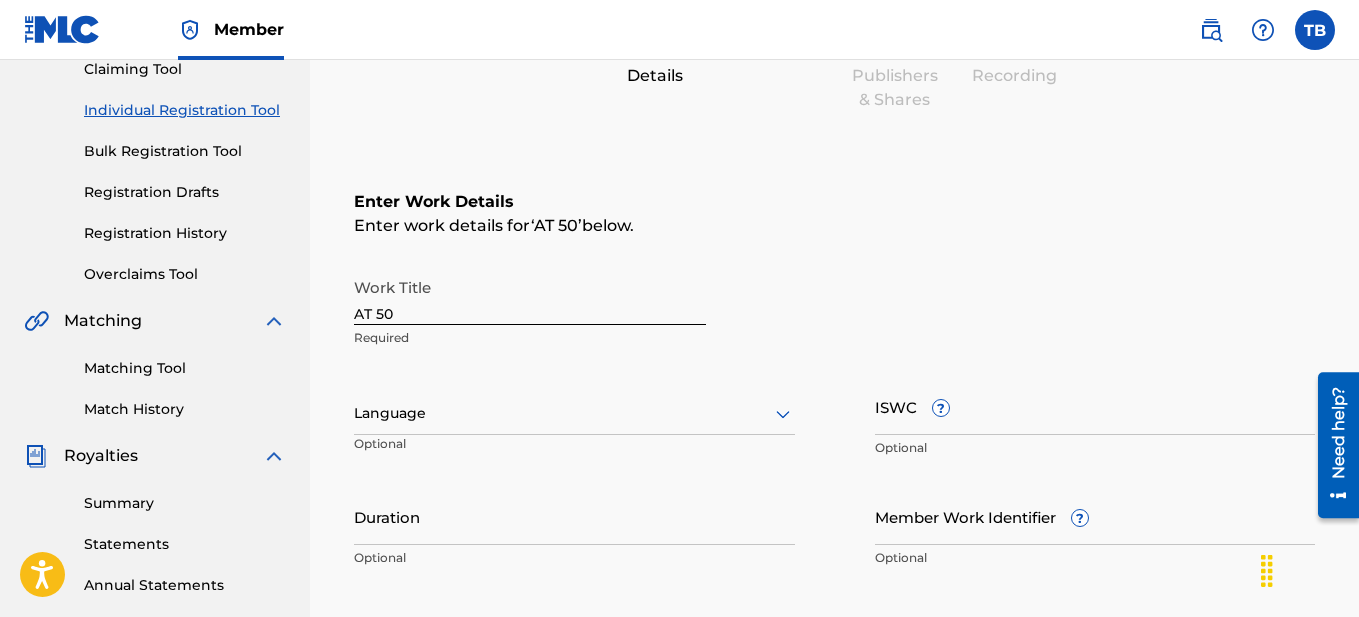 scroll, scrollTop: 242, scrollLeft: 0, axis: vertical 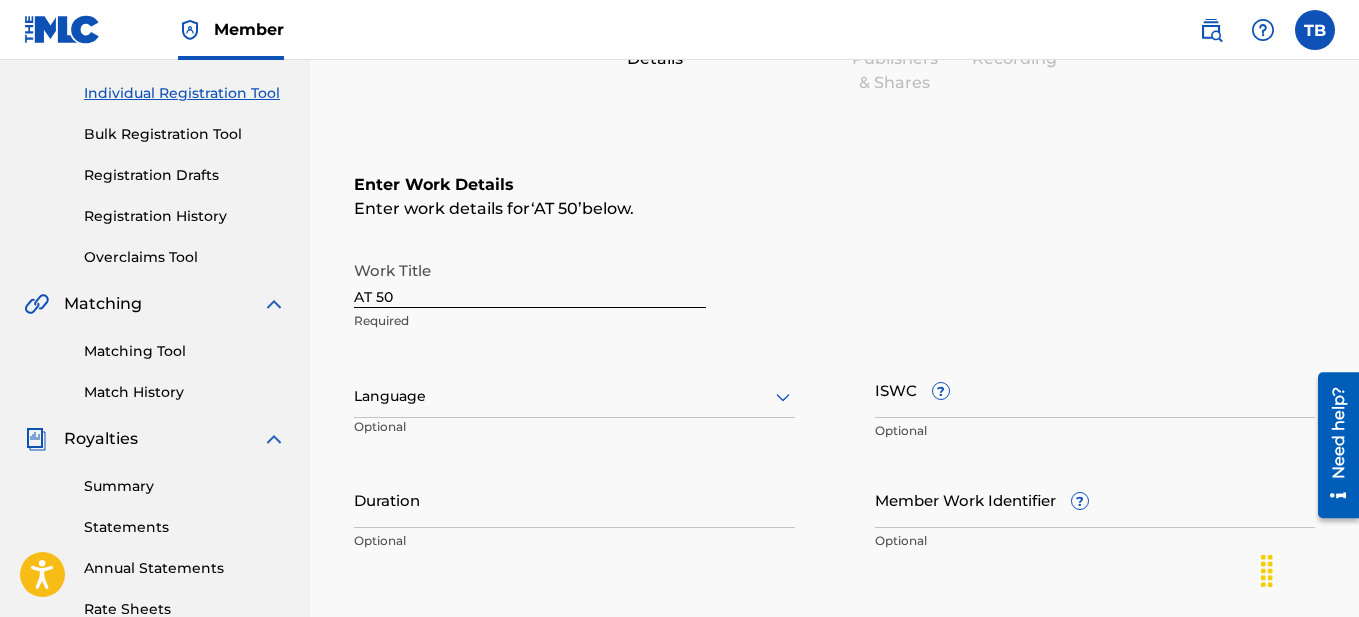 click at bounding box center (574, 396) 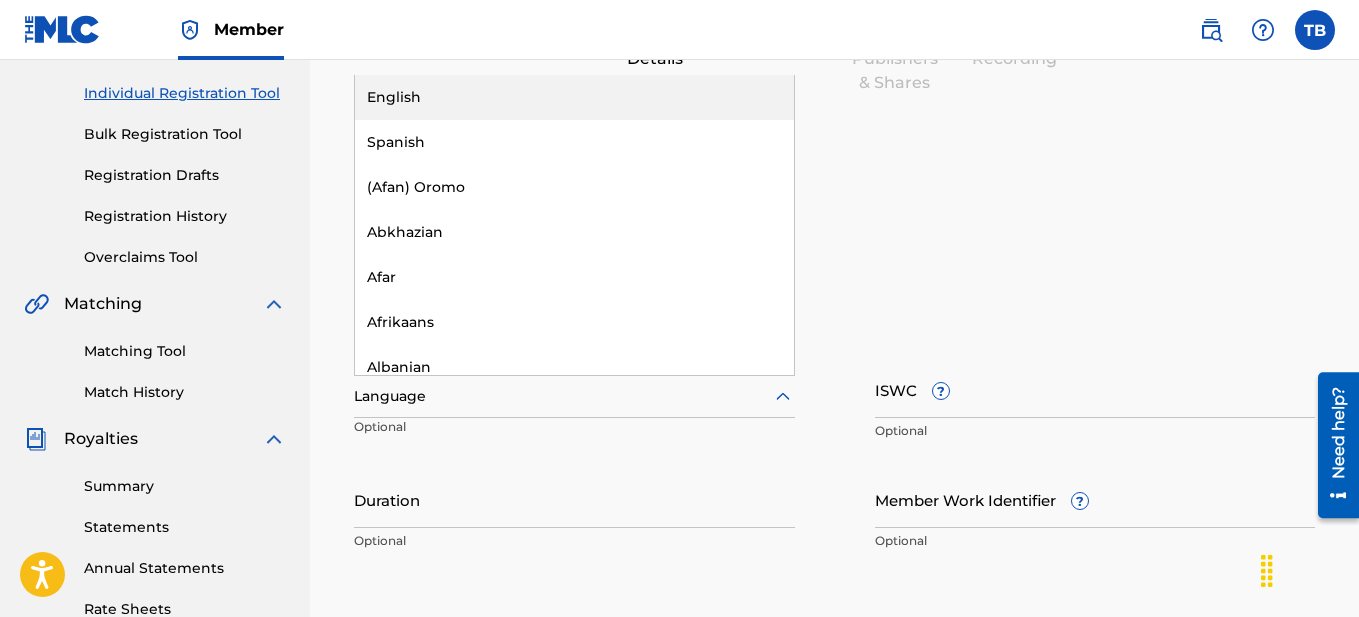 click on "English" at bounding box center [574, 97] 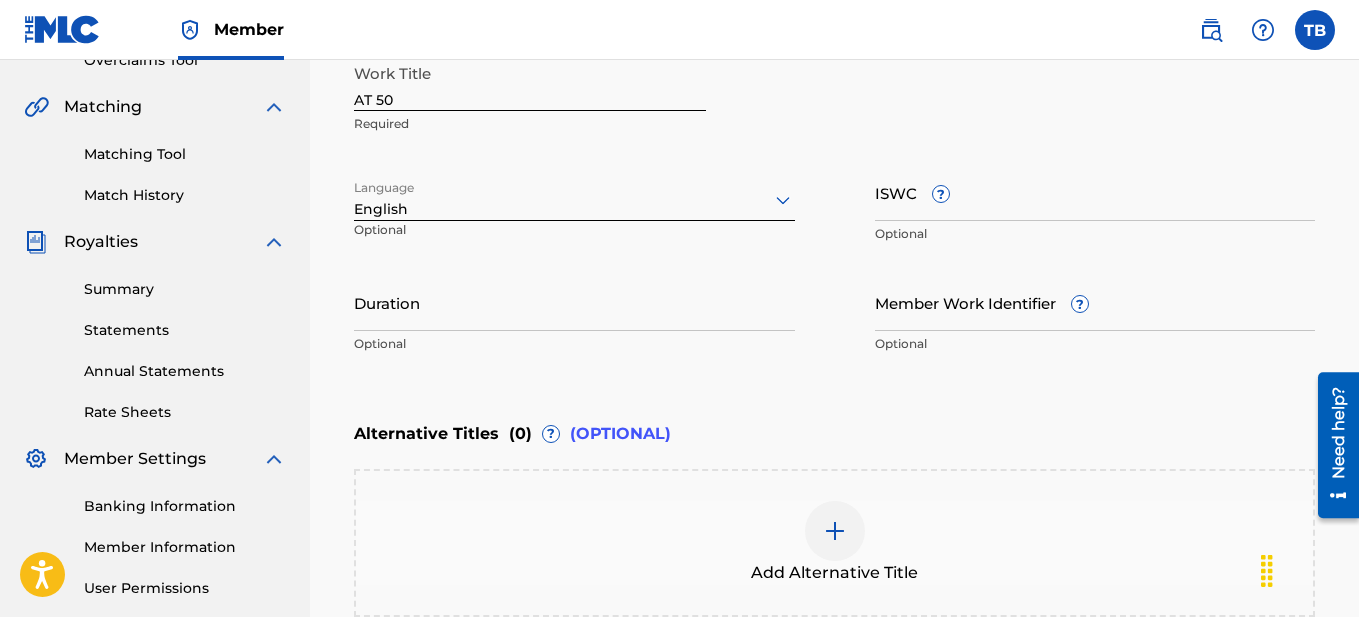 scroll, scrollTop: 443, scrollLeft: 0, axis: vertical 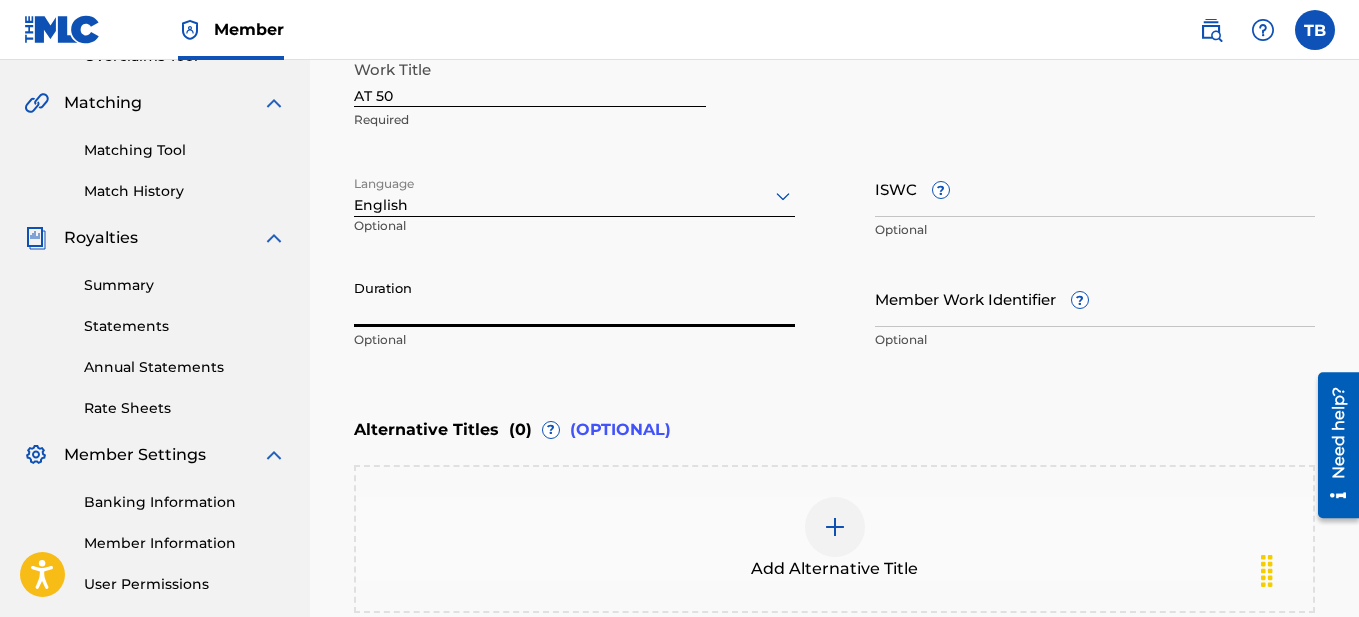 click on "Duration" at bounding box center [574, 298] 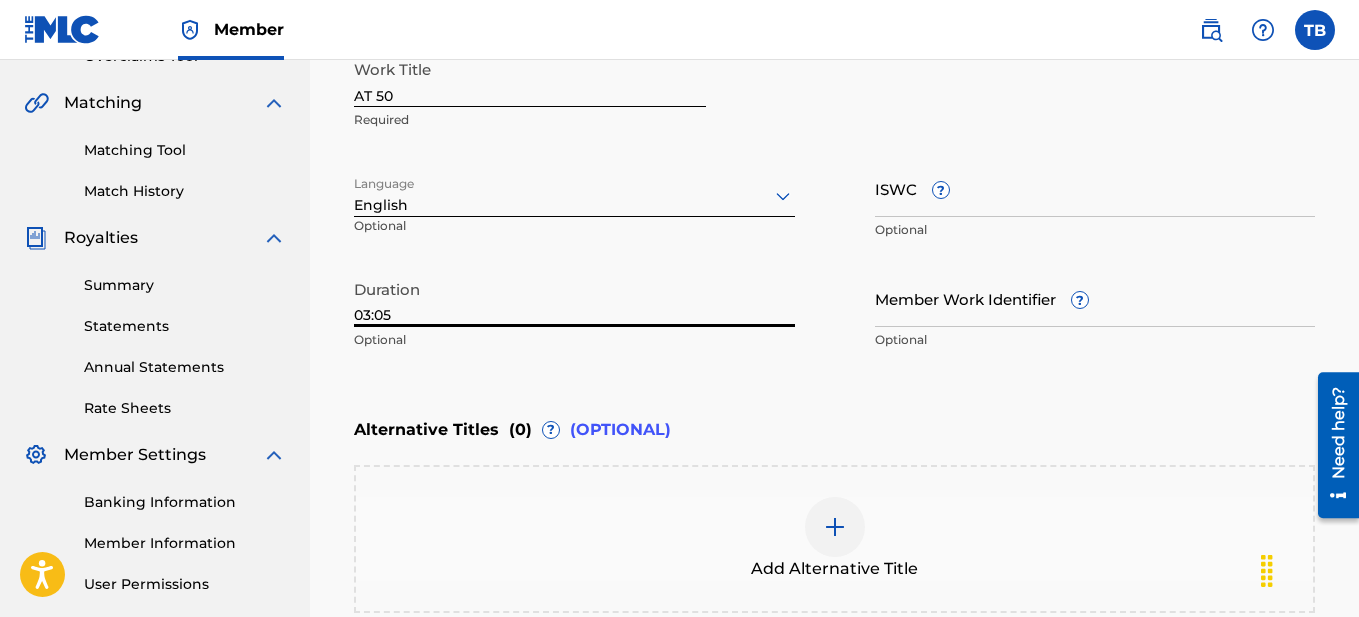 type on "03:05" 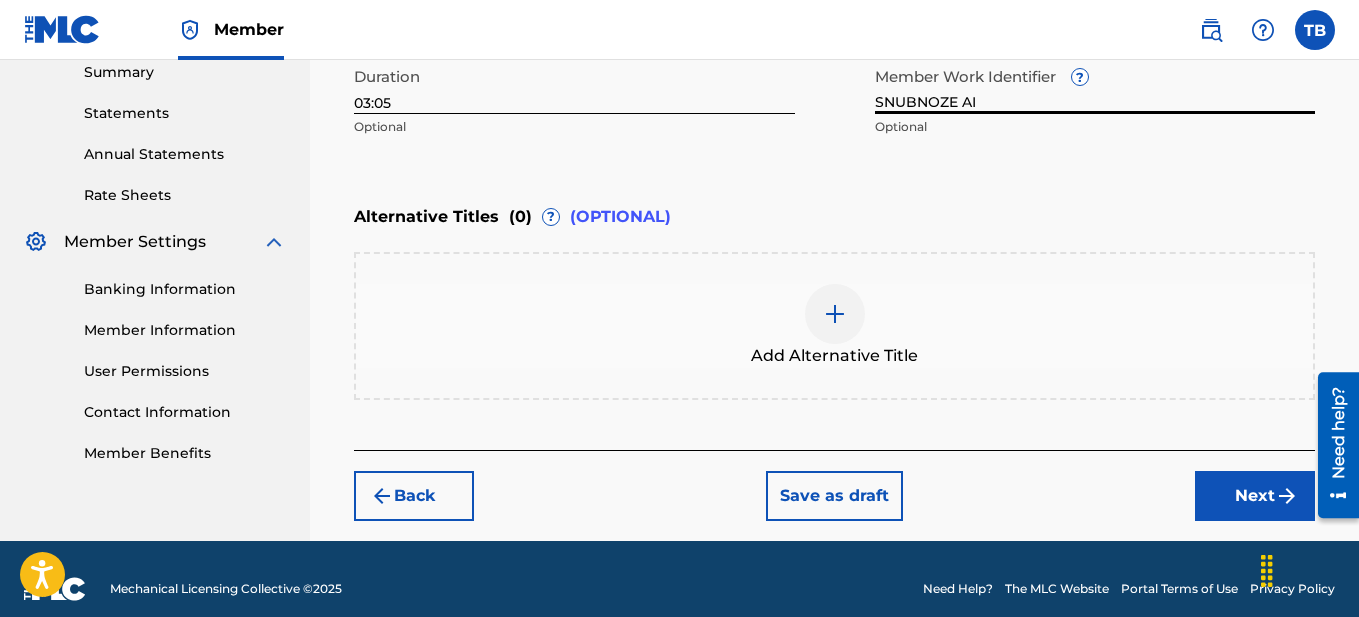 scroll, scrollTop: 676, scrollLeft: 0, axis: vertical 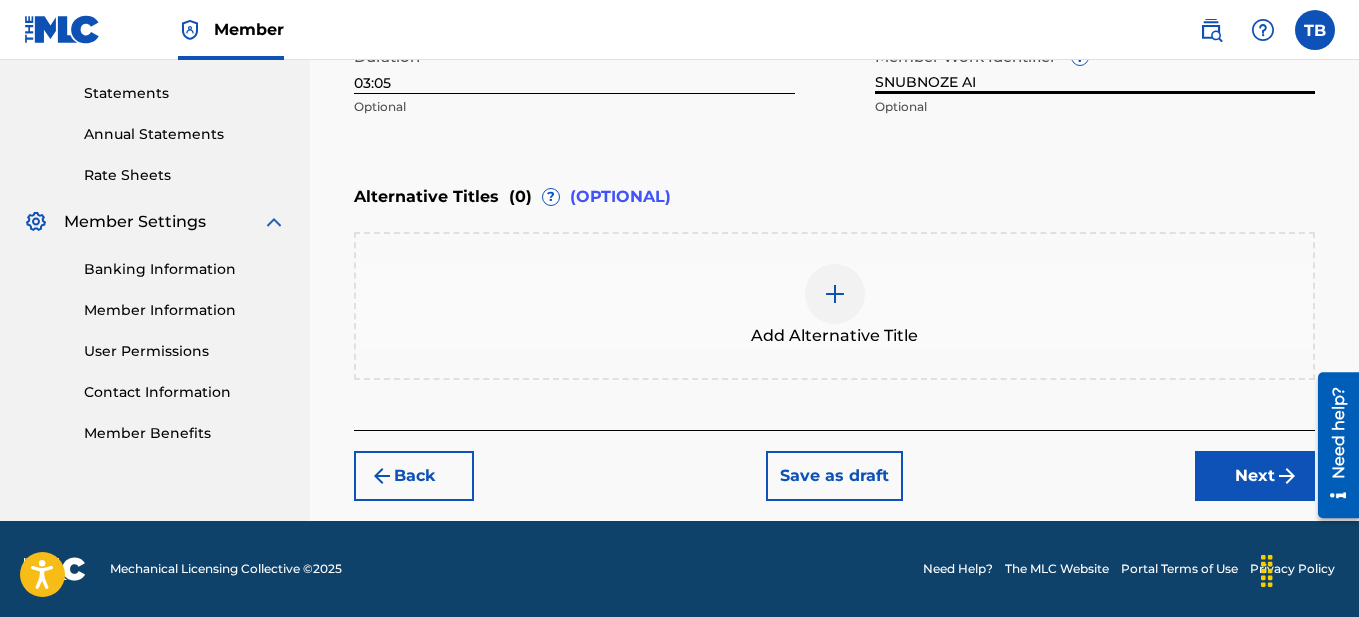 type on "SNUBNOZE AI" 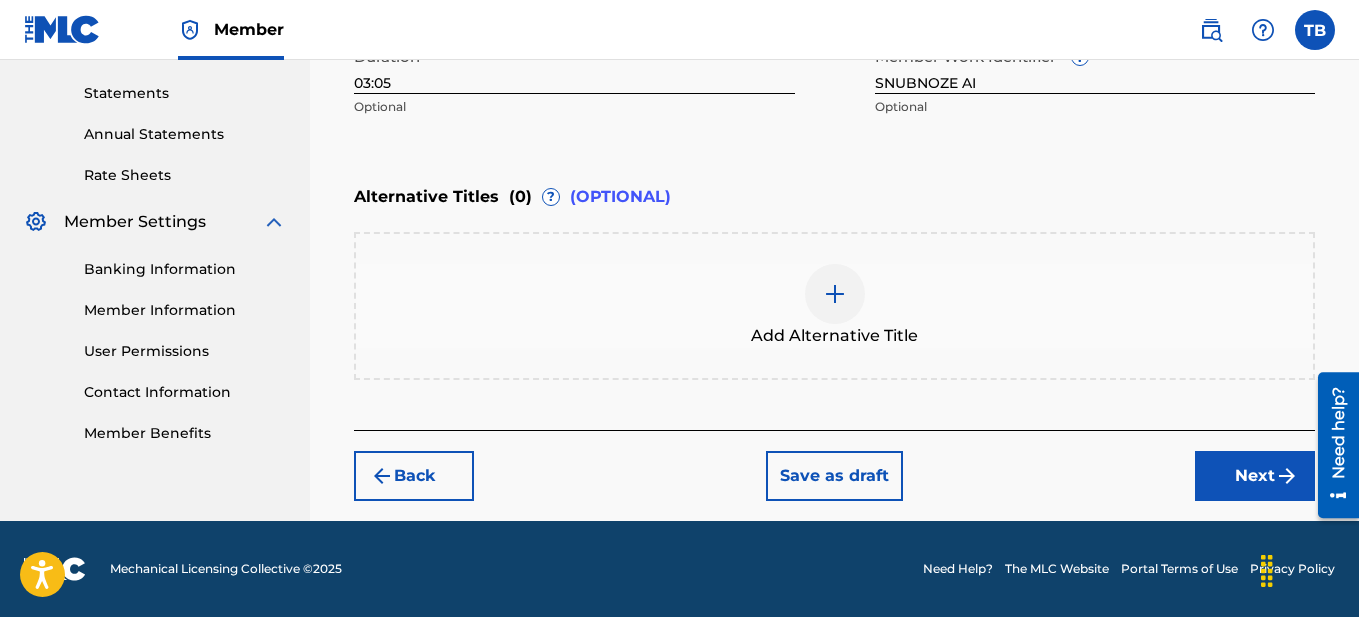click on "Next" at bounding box center [1255, 476] 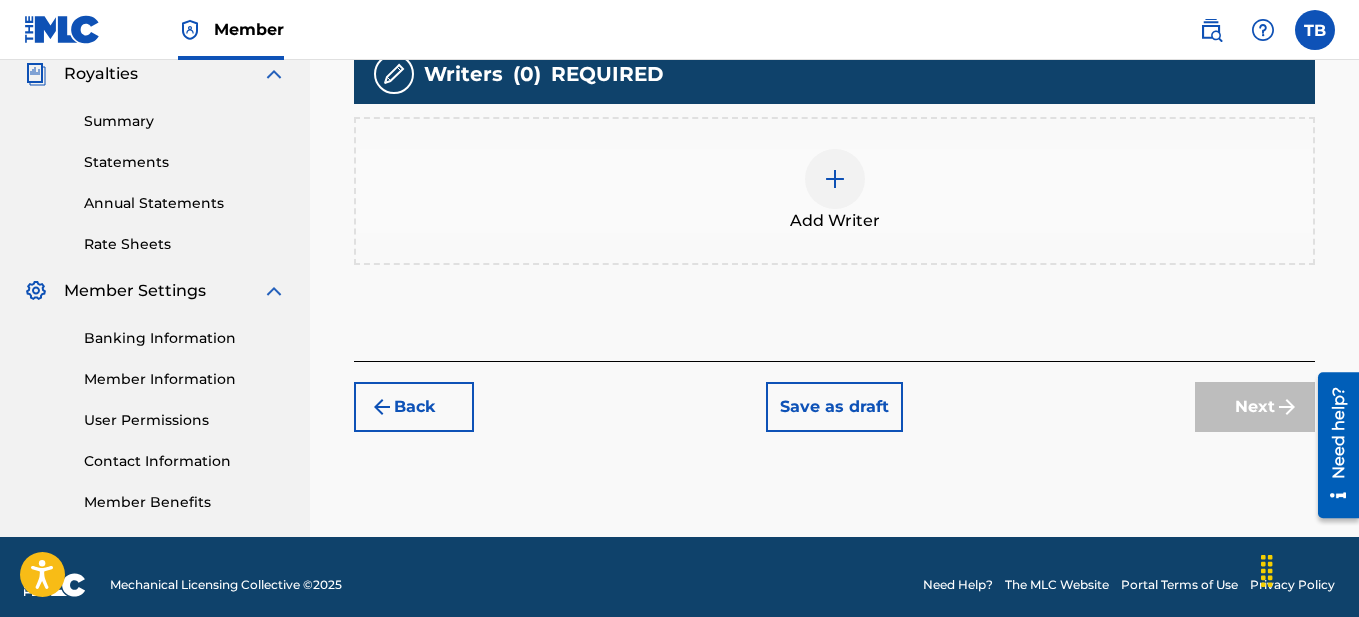 scroll, scrollTop: 623, scrollLeft: 0, axis: vertical 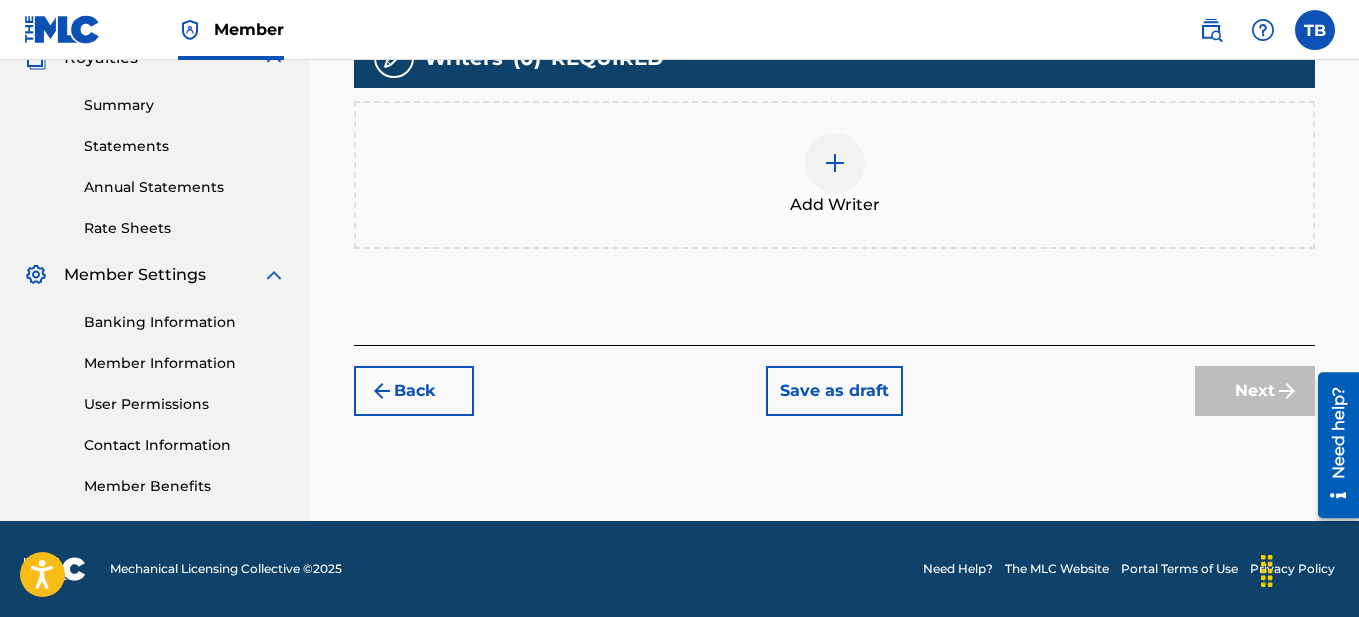click at bounding box center (835, 163) 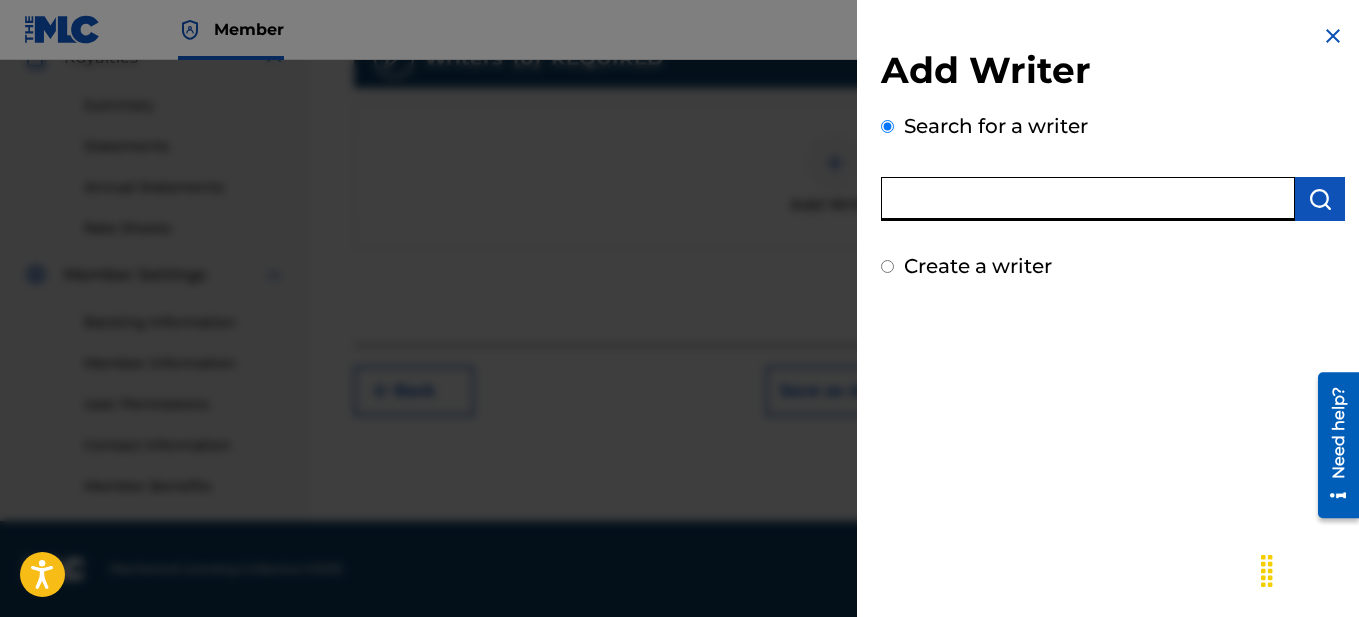 click at bounding box center [1088, 199] 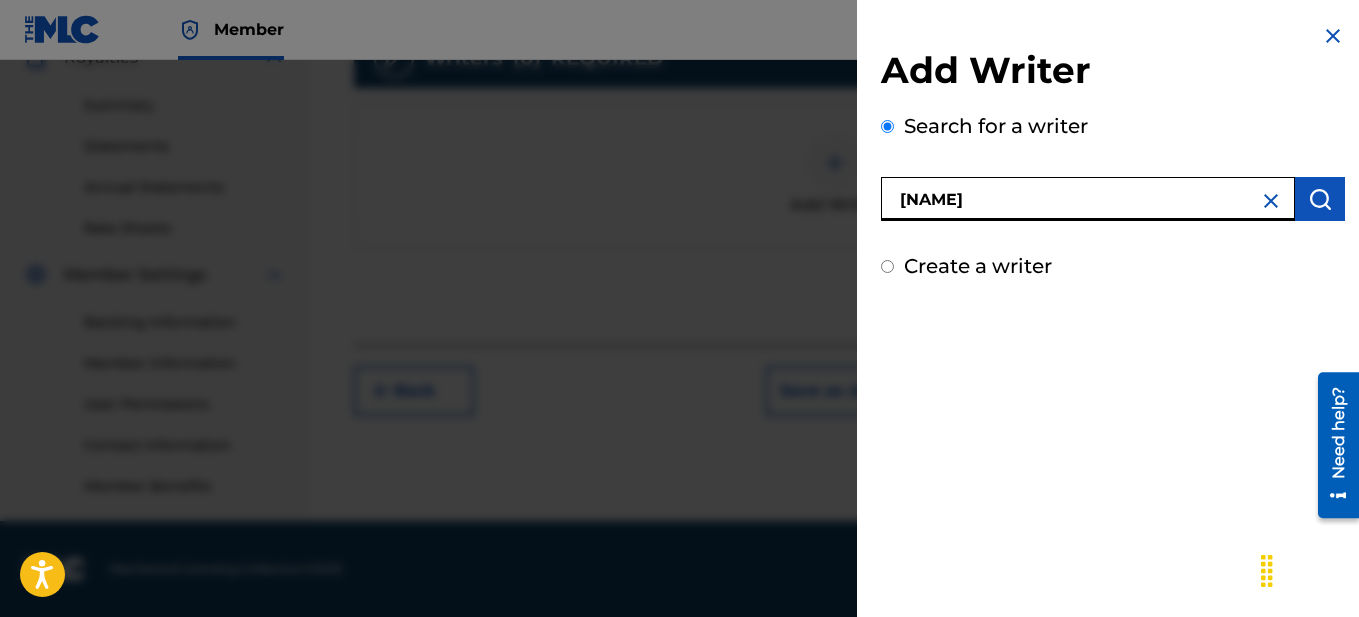 type on "[NAME]" 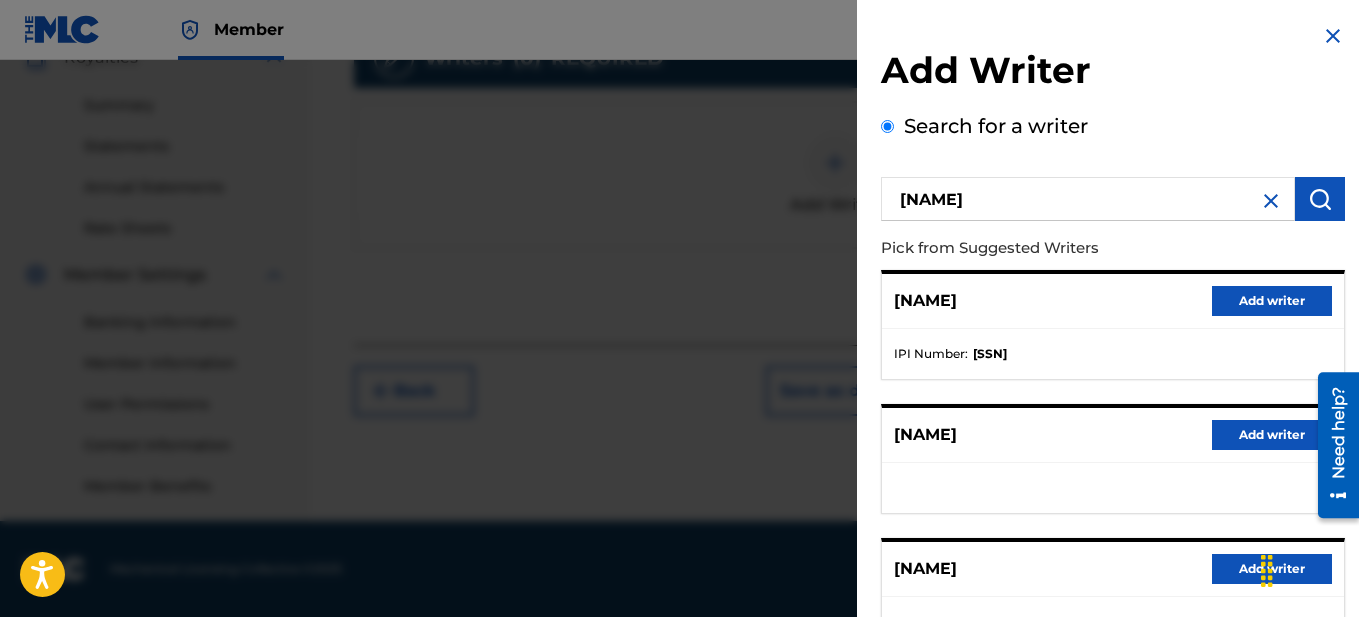 click on "Add writer" at bounding box center (1272, 301) 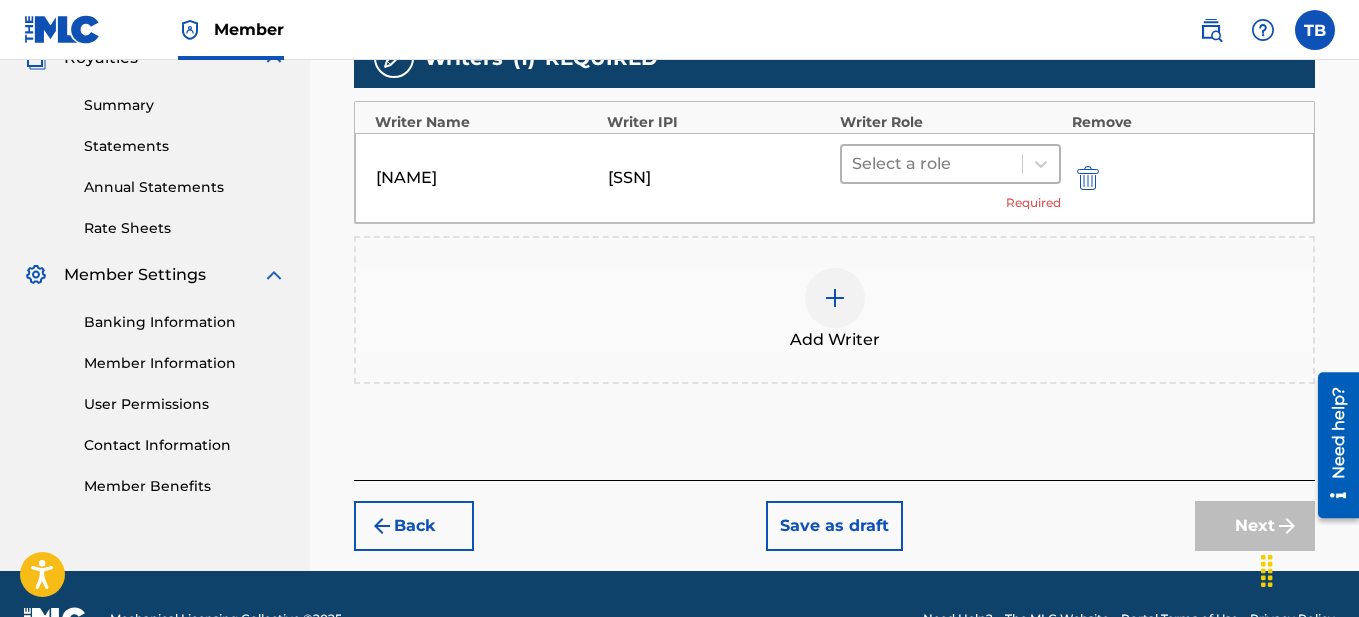 click at bounding box center [932, 164] 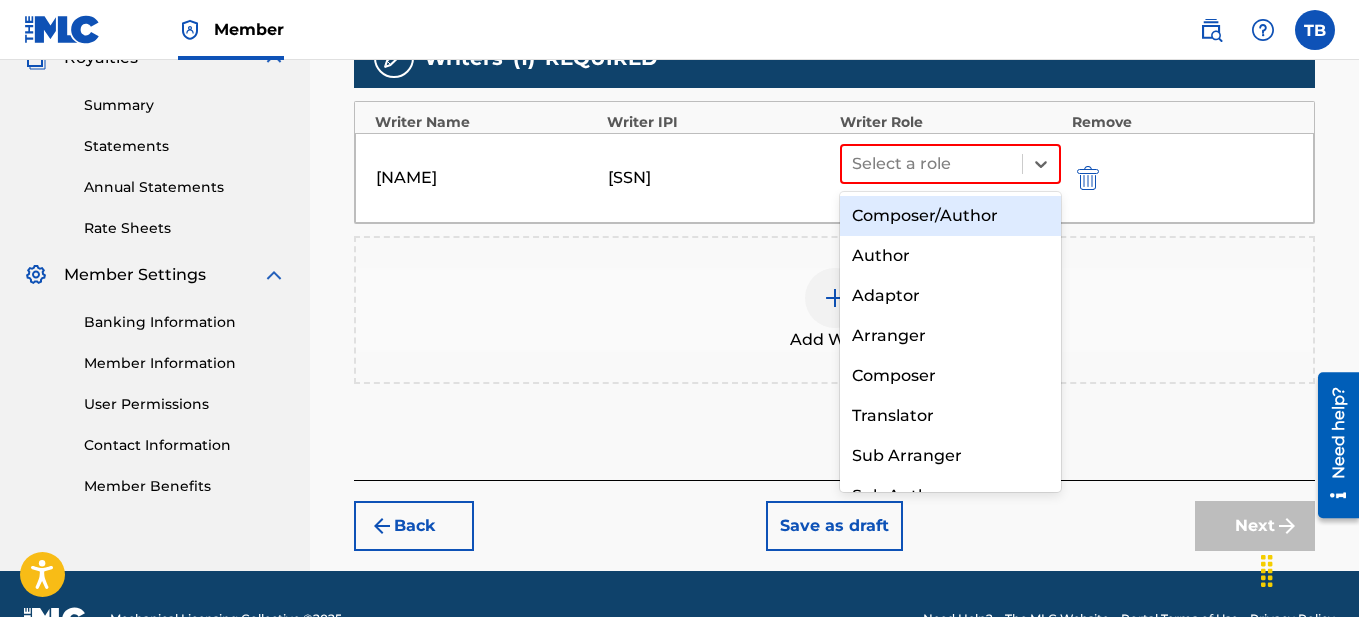 click on "Composer/Author" at bounding box center [951, 216] 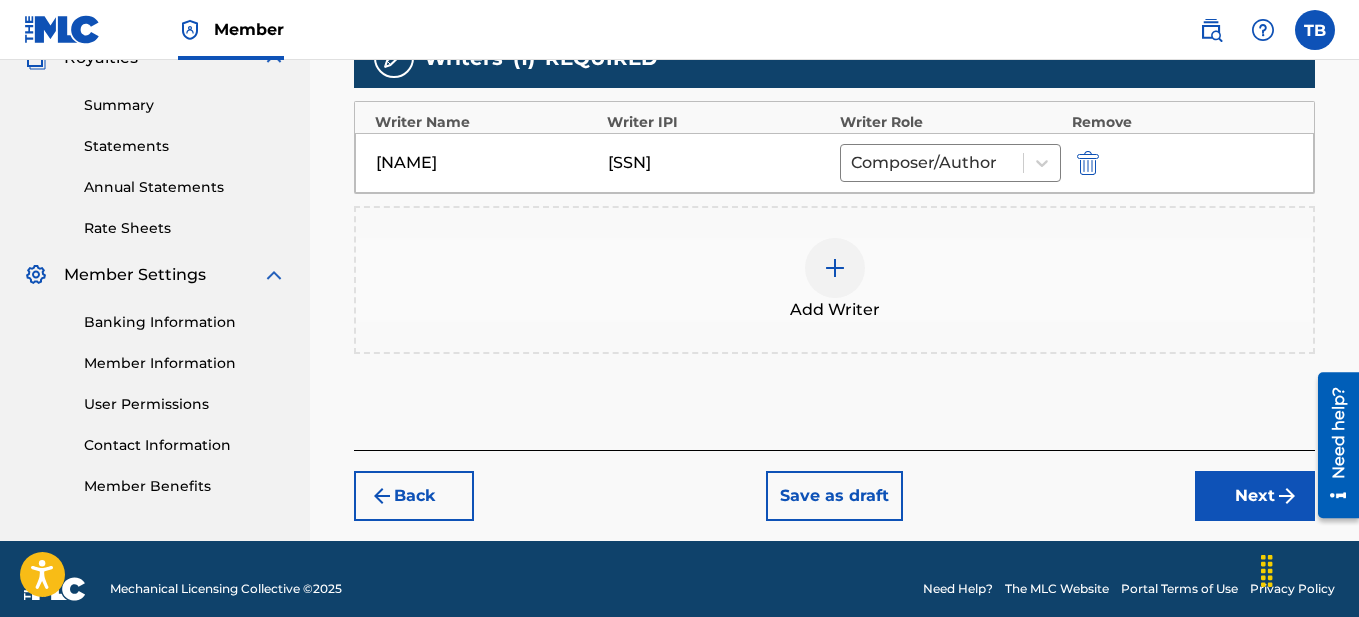 click at bounding box center (835, 268) 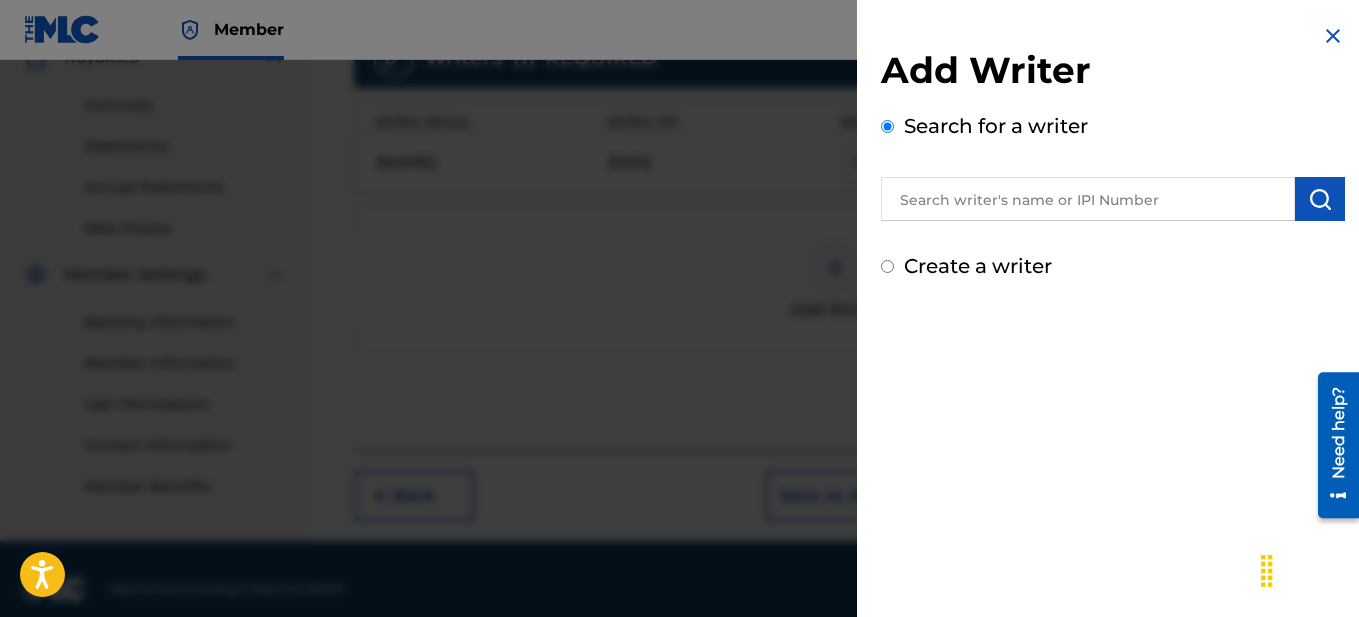 click on "Add Writer Search for a writer Create a writer" at bounding box center (1113, 152) 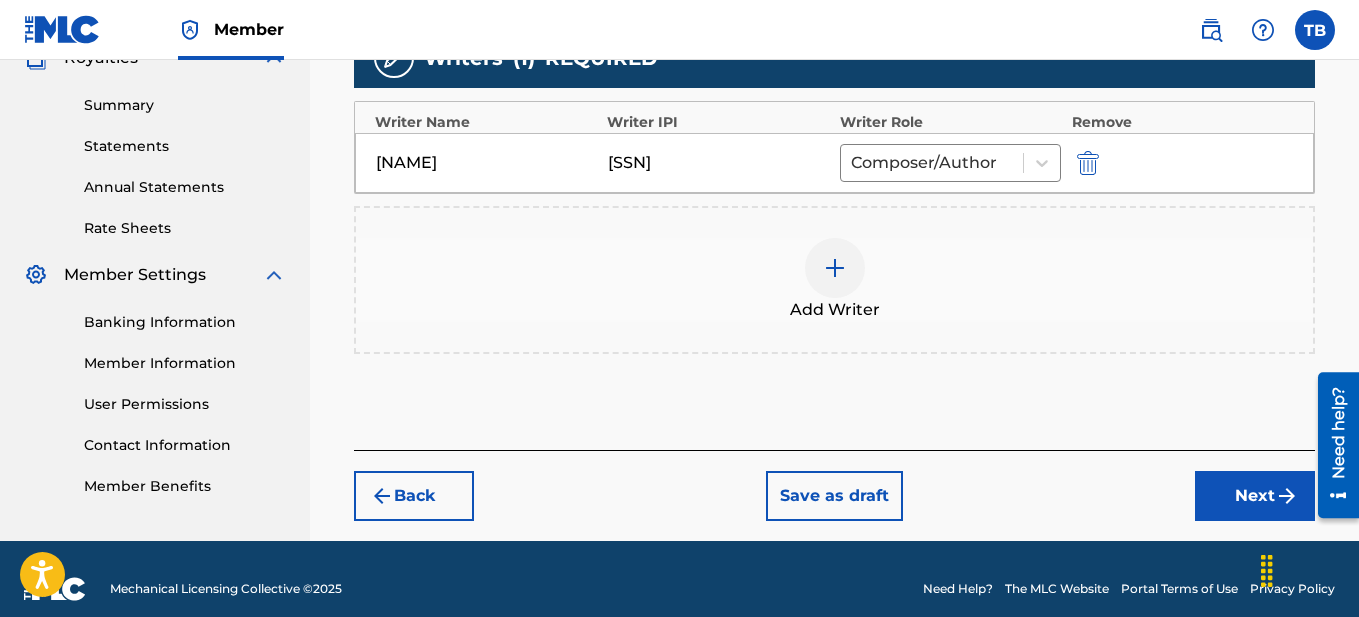click on "Next" at bounding box center [1255, 496] 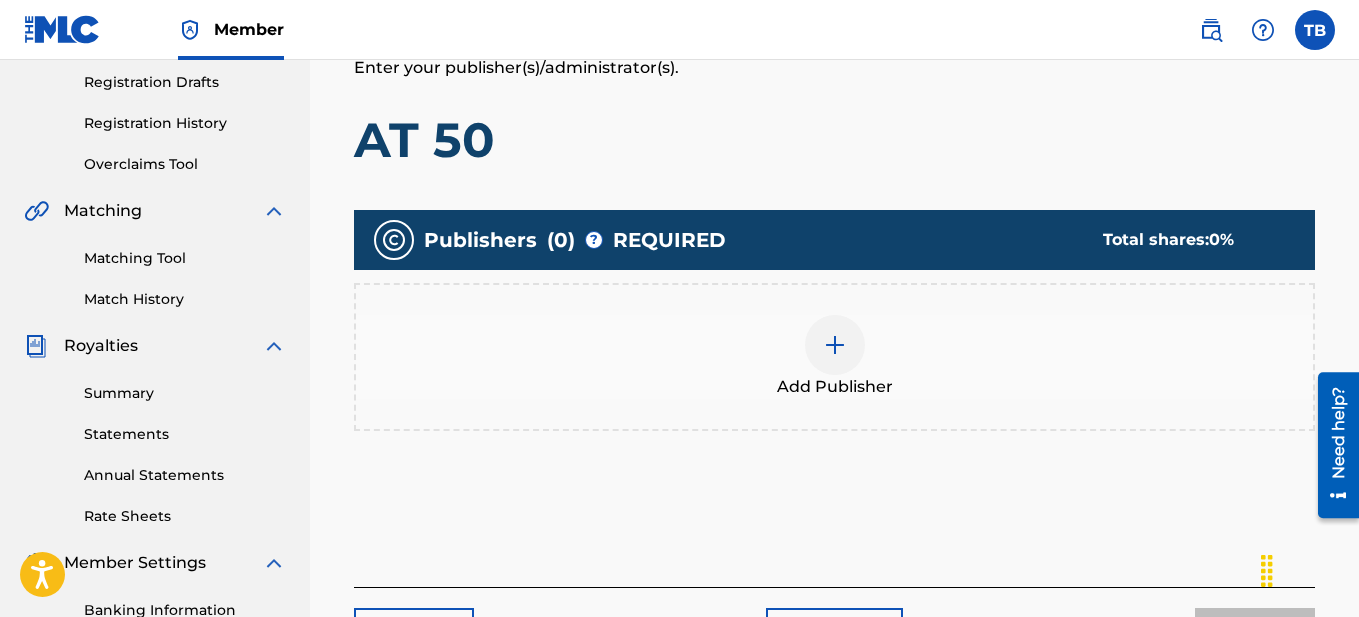 scroll, scrollTop: 336, scrollLeft: 0, axis: vertical 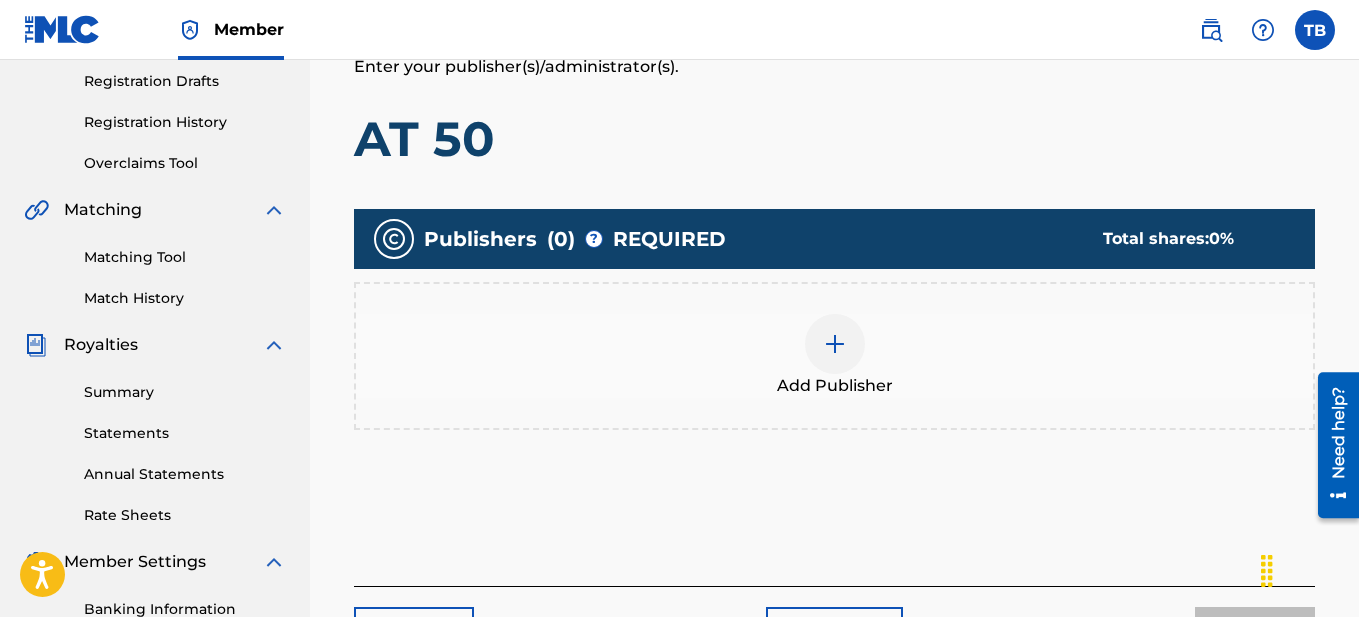 click at bounding box center [835, 344] 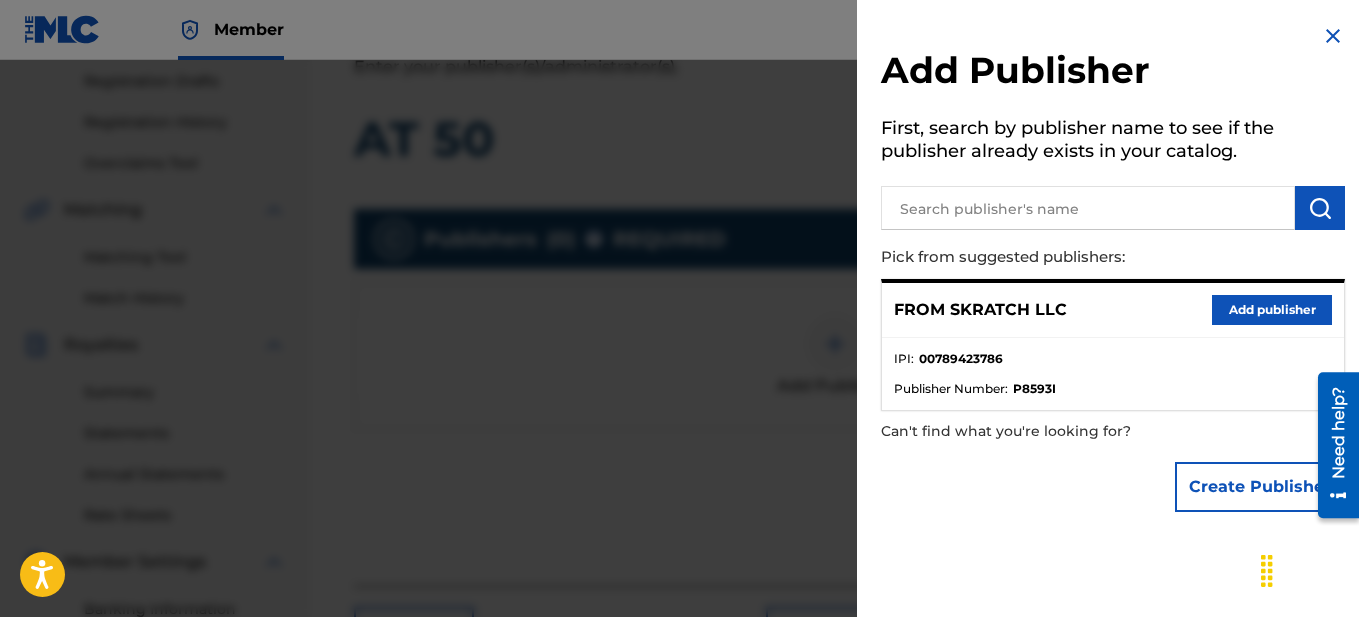 click on "Add publisher" at bounding box center [1272, 310] 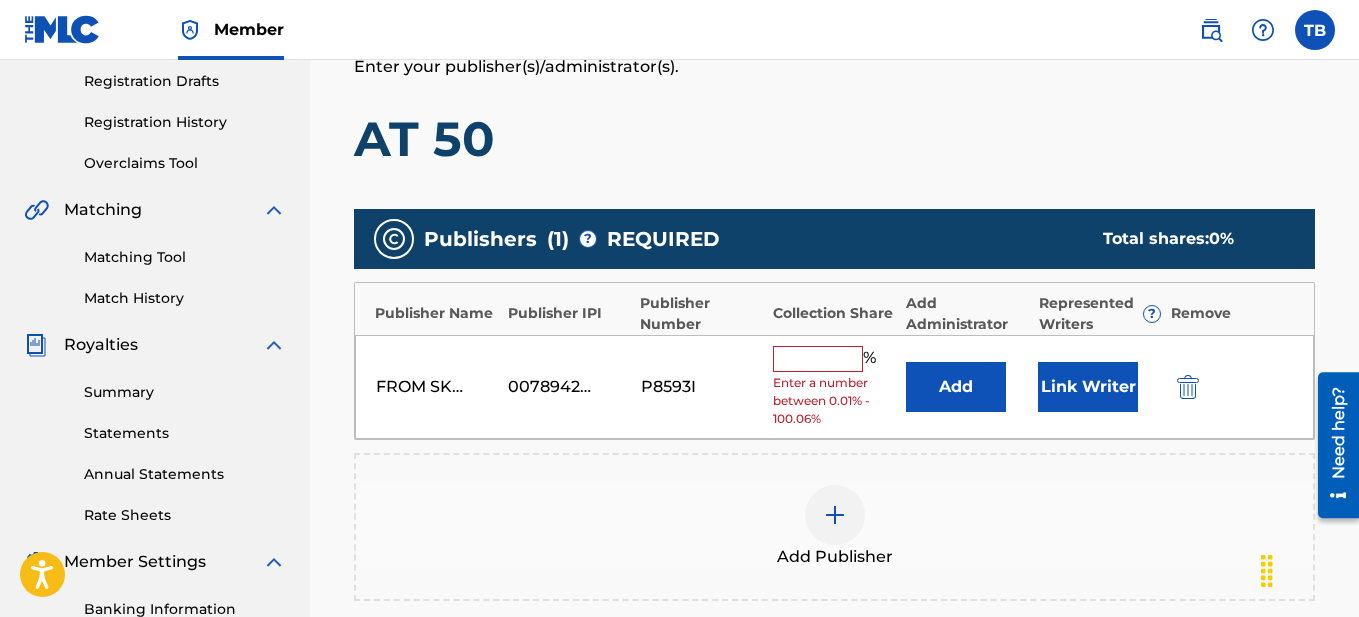click at bounding box center [818, 359] 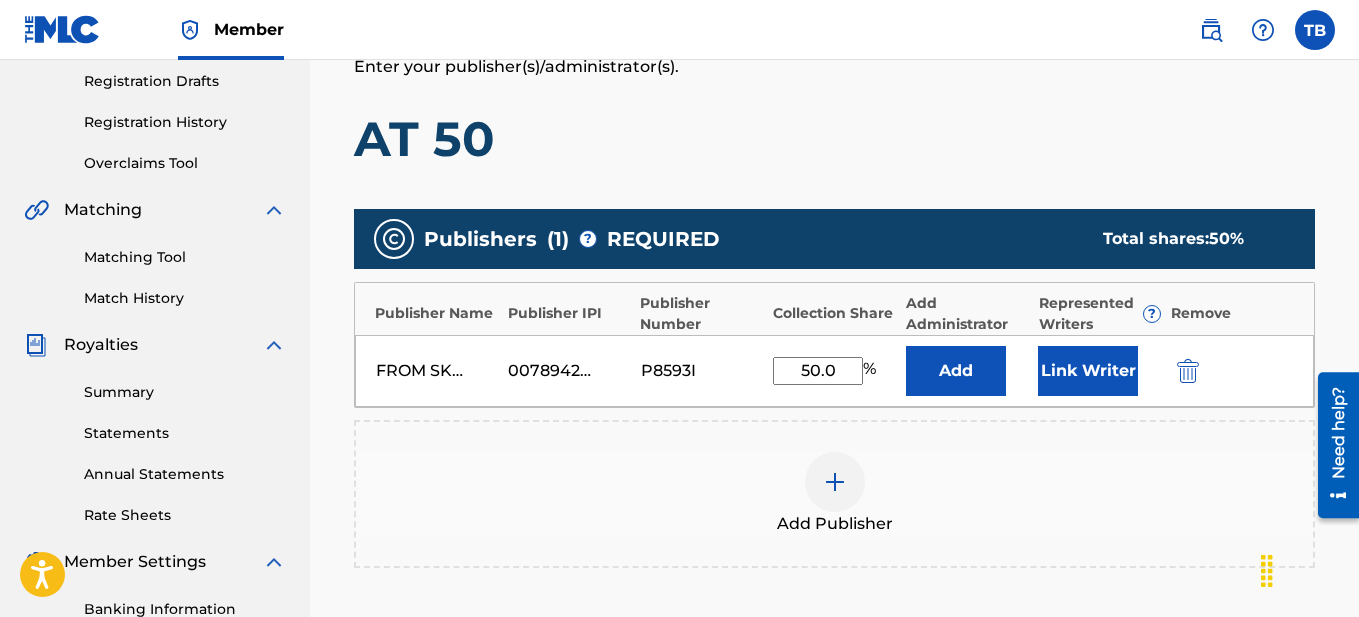 type on "50.00" 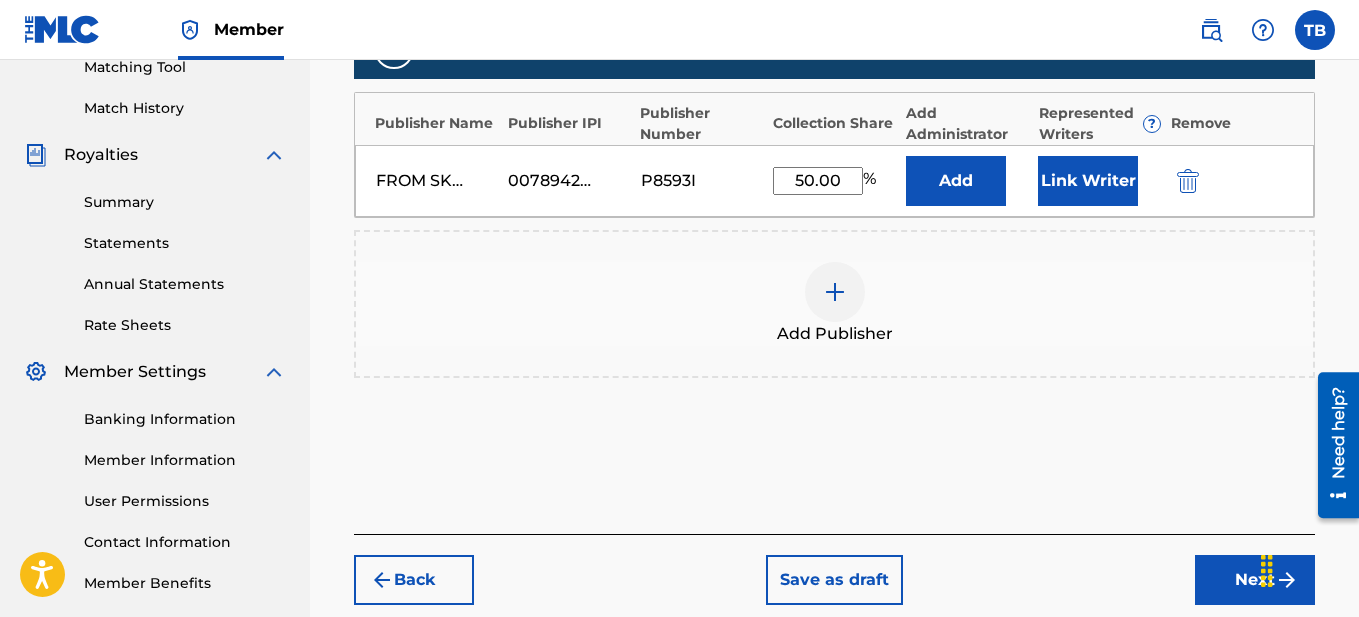 scroll, scrollTop: 630, scrollLeft: 0, axis: vertical 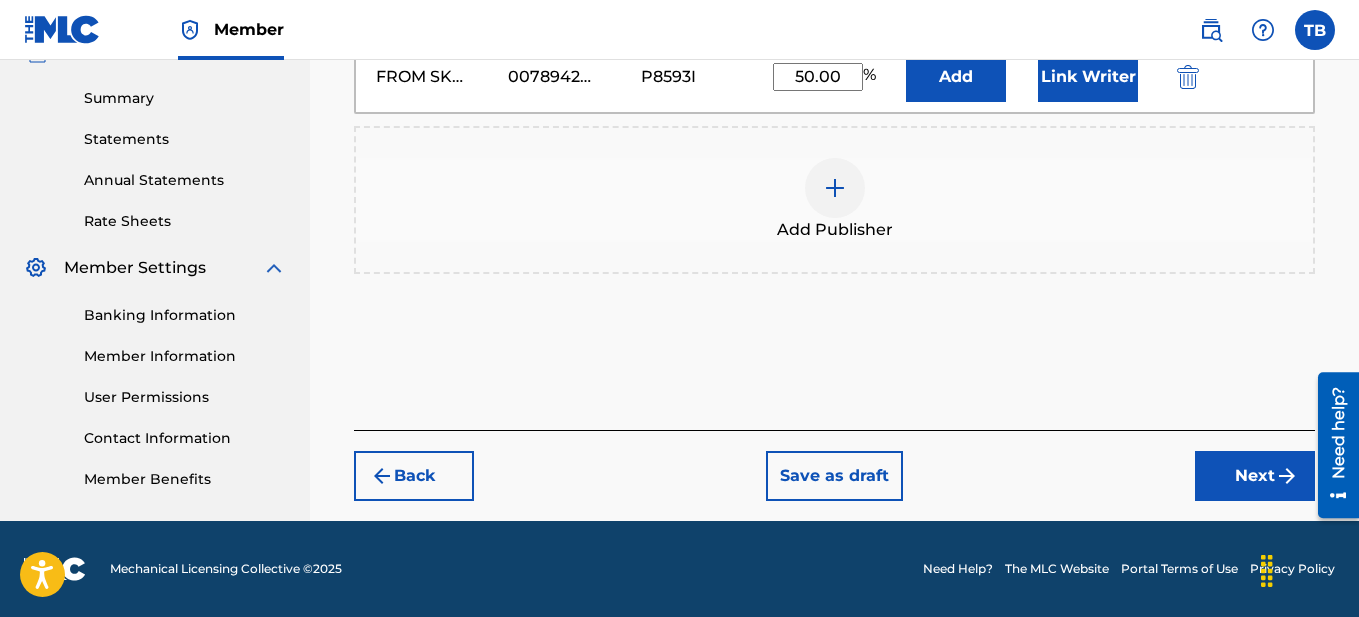 click on "Next" at bounding box center (1255, 476) 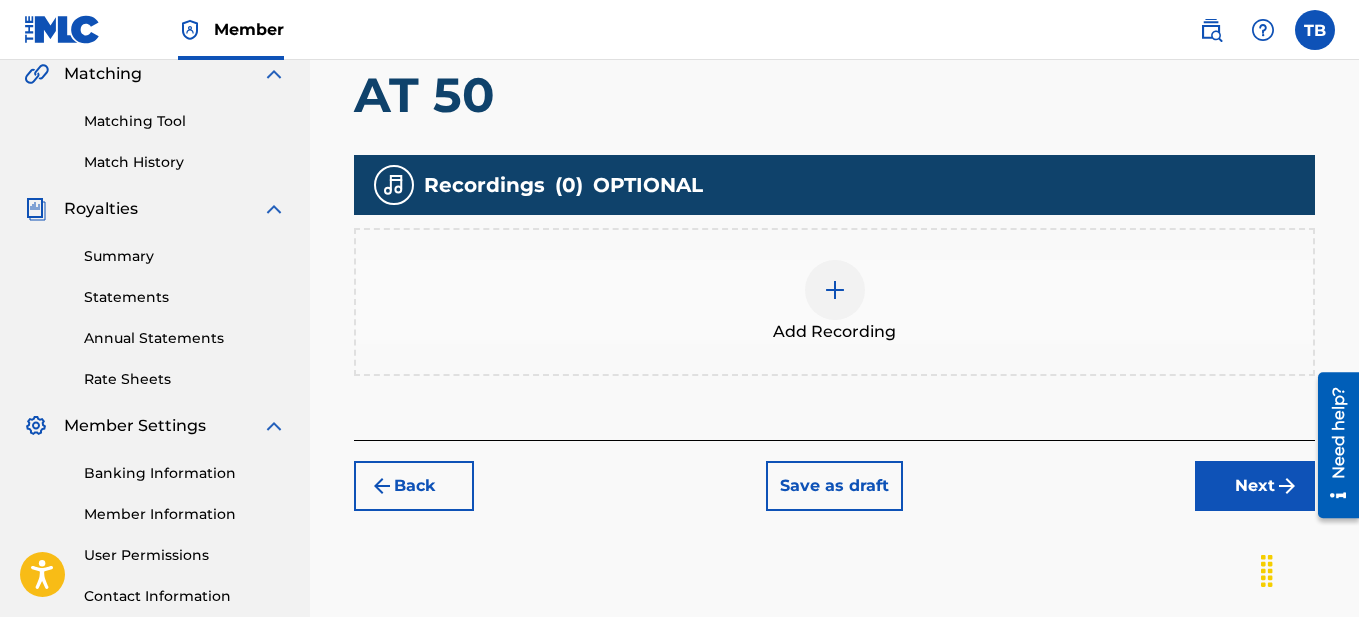 scroll, scrollTop: 475, scrollLeft: 0, axis: vertical 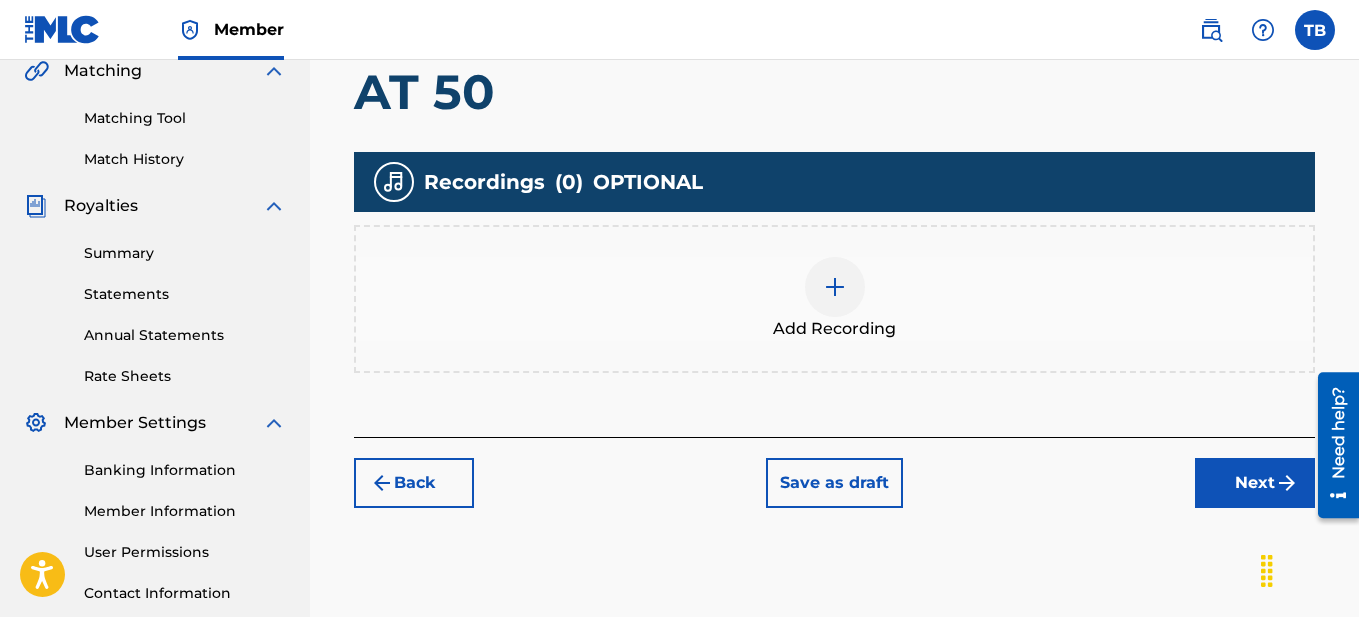 click at bounding box center [835, 287] 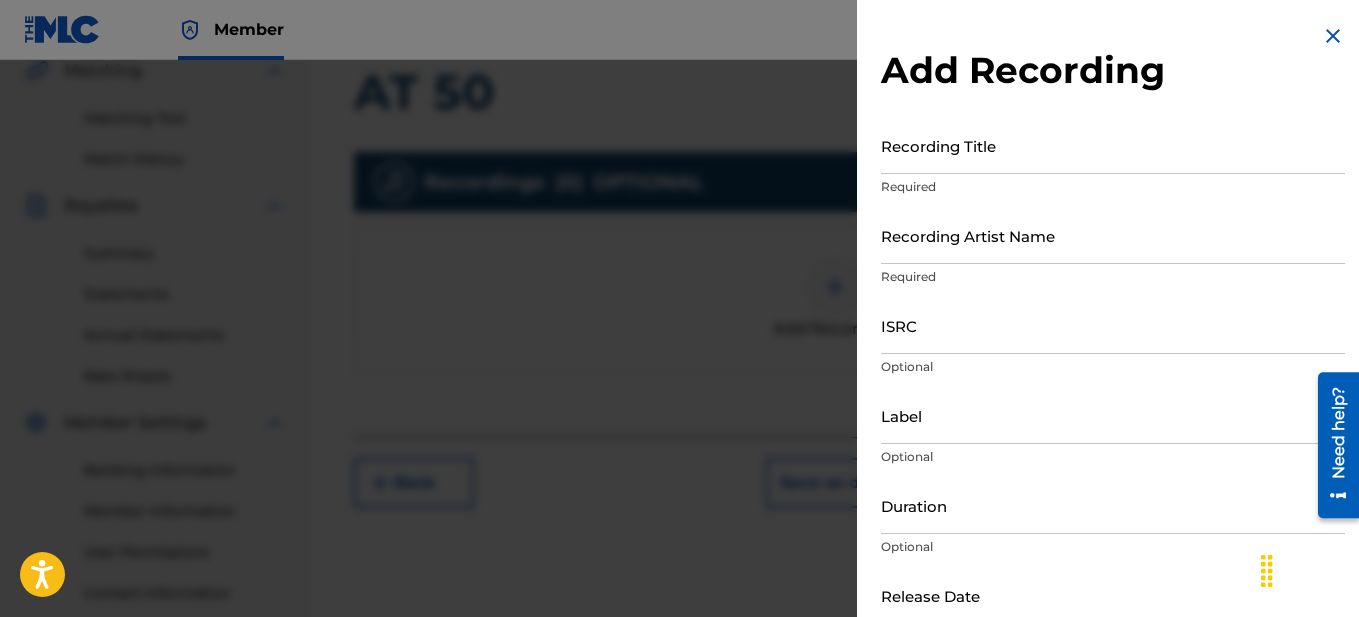 click on "Recording Title" at bounding box center [1113, 145] 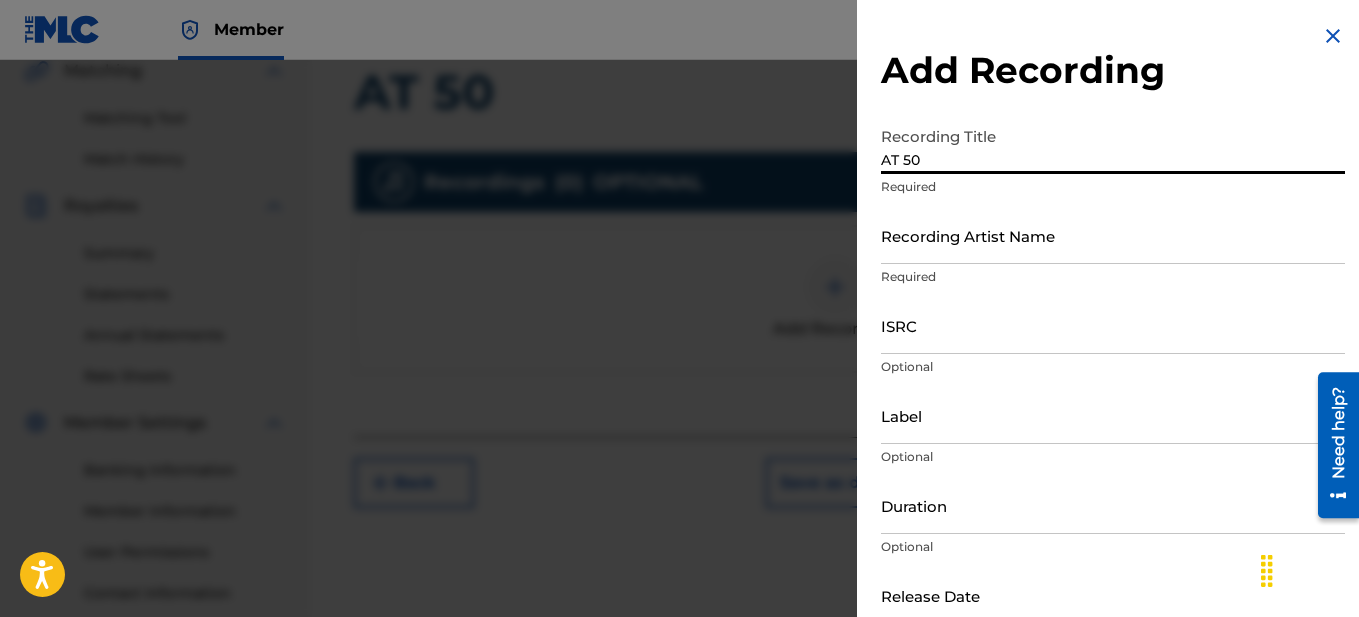 type on "AT 50" 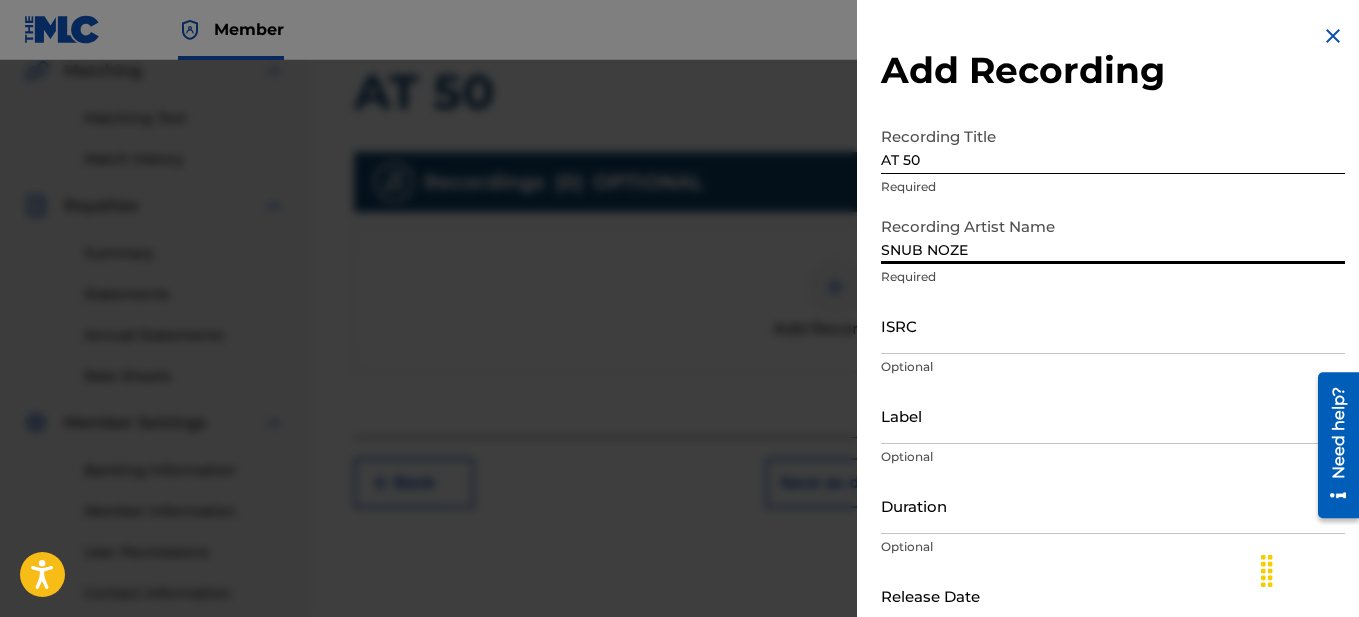 type on "SNUB NOZE" 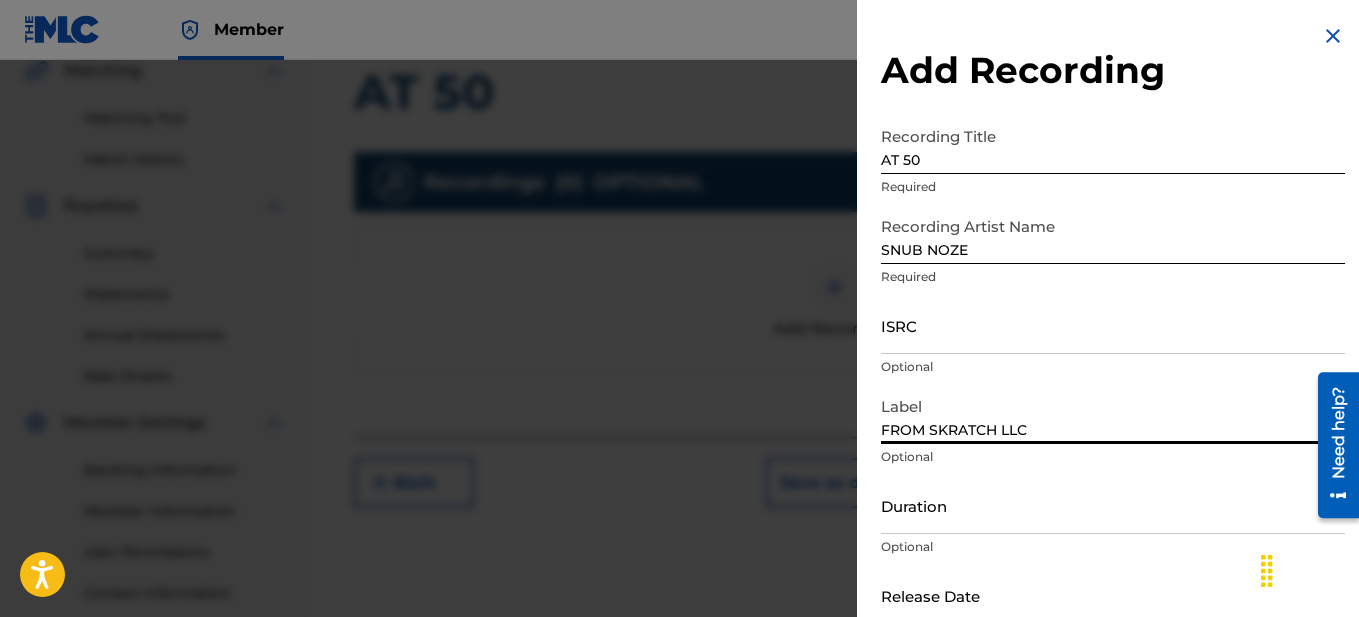type on "FROM SKRATCH LLC" 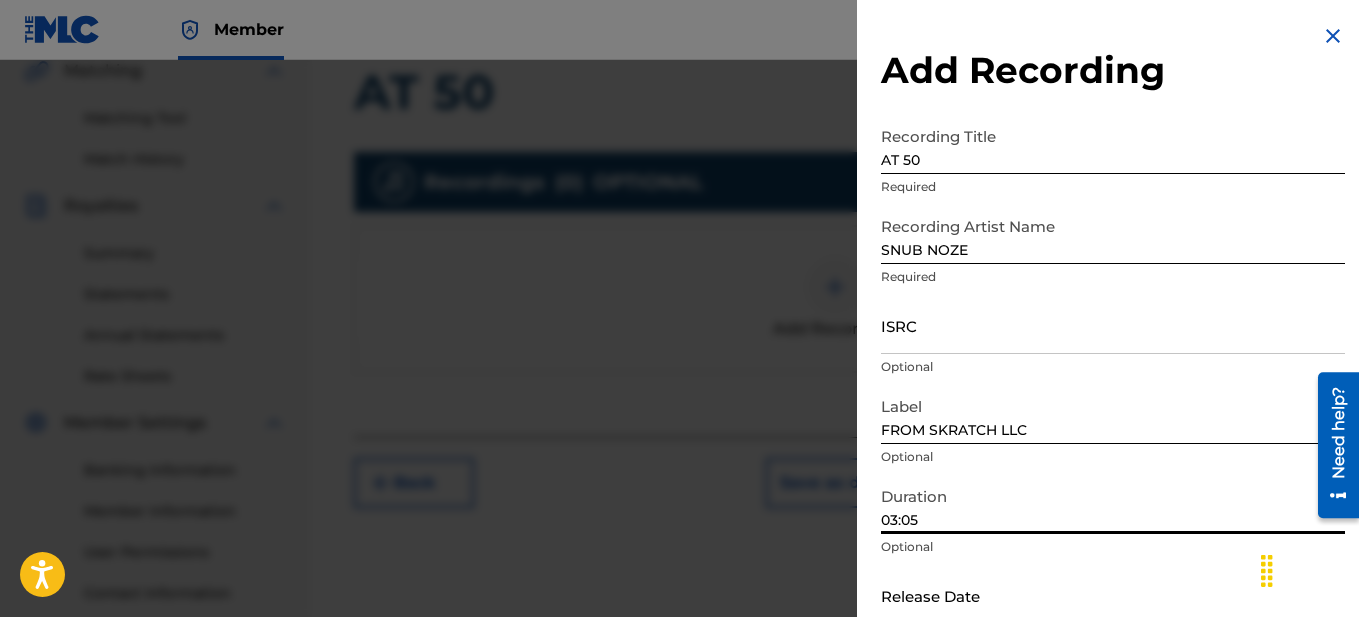 scroll, scrollTop: 114, scrollLeft: 0, axis: vertical 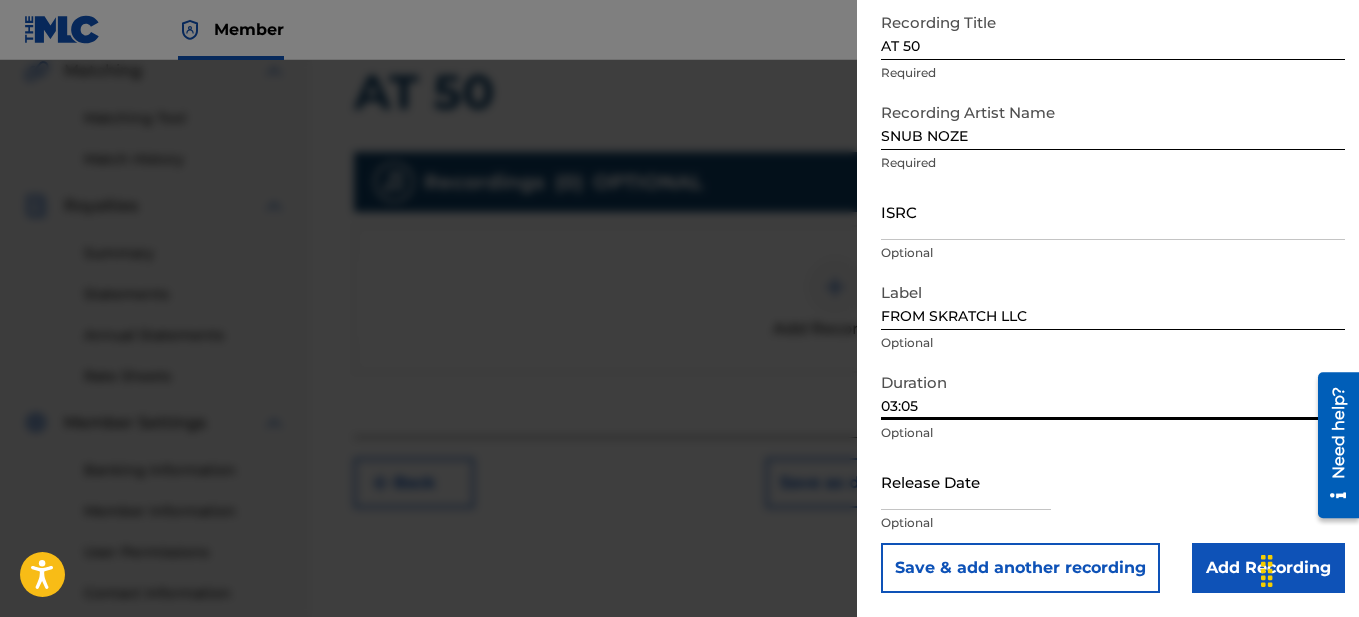 type on "03:05" 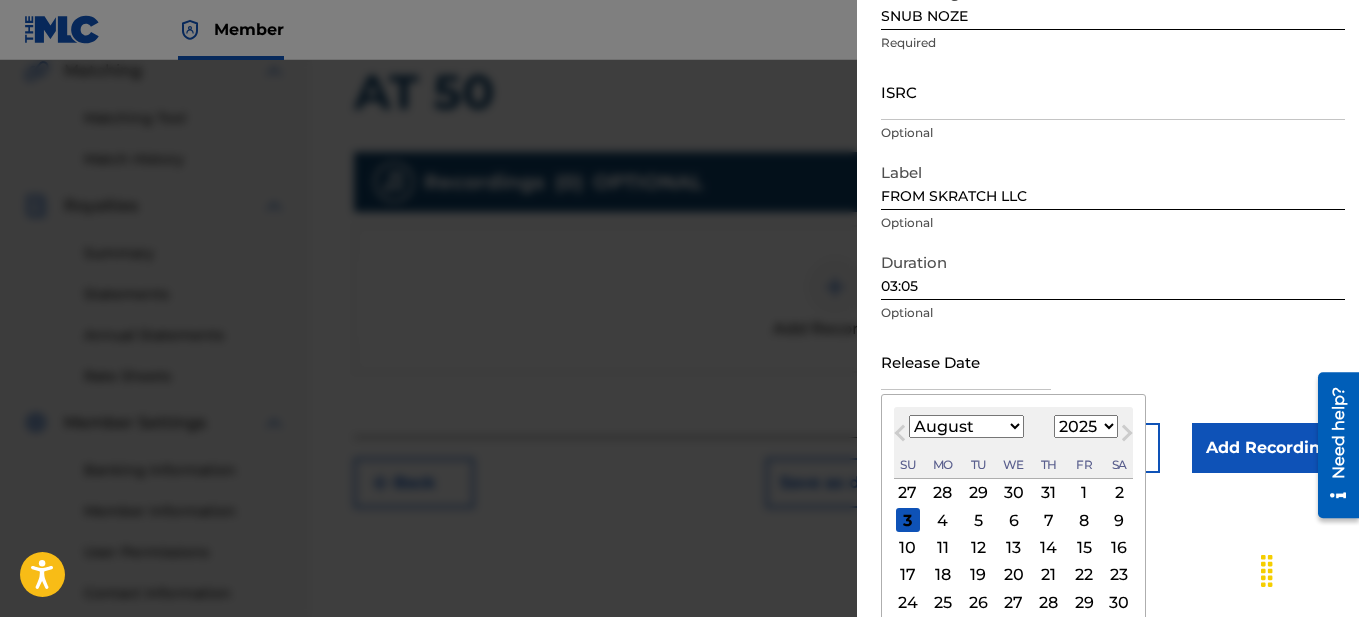 scroll, scrollTop: 237, scrollLeft: 0, axis: vertical 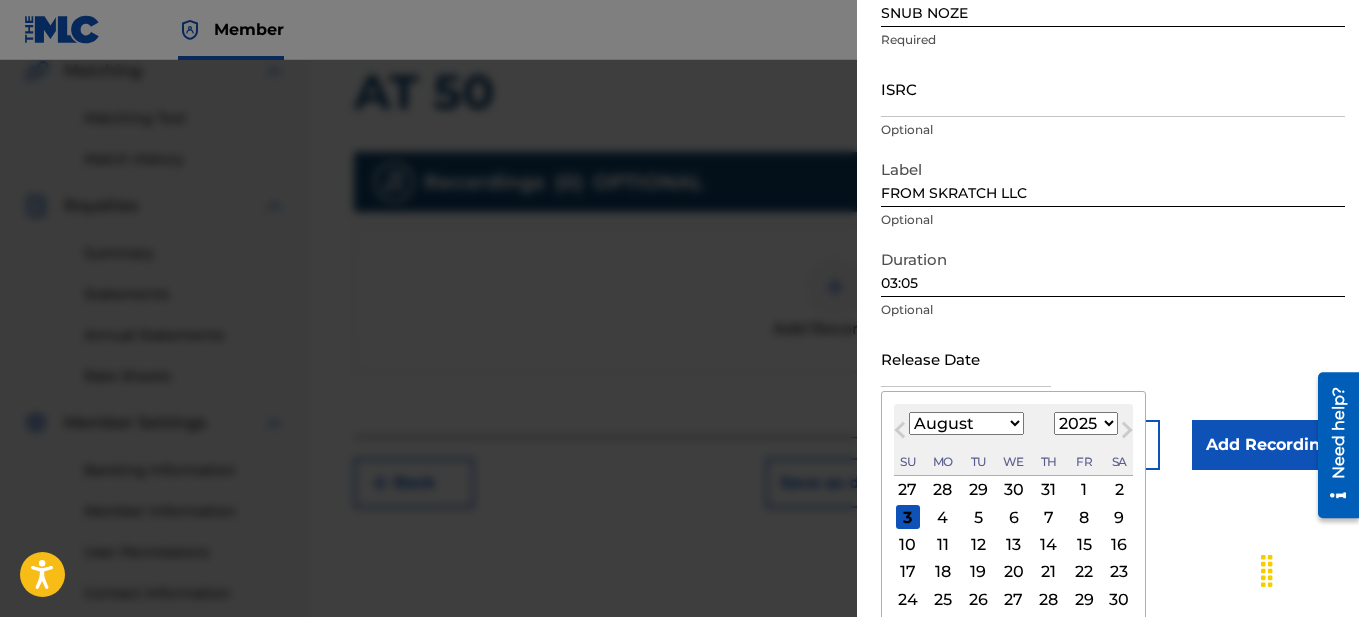 click on "3" at bounding box center [908, 517] 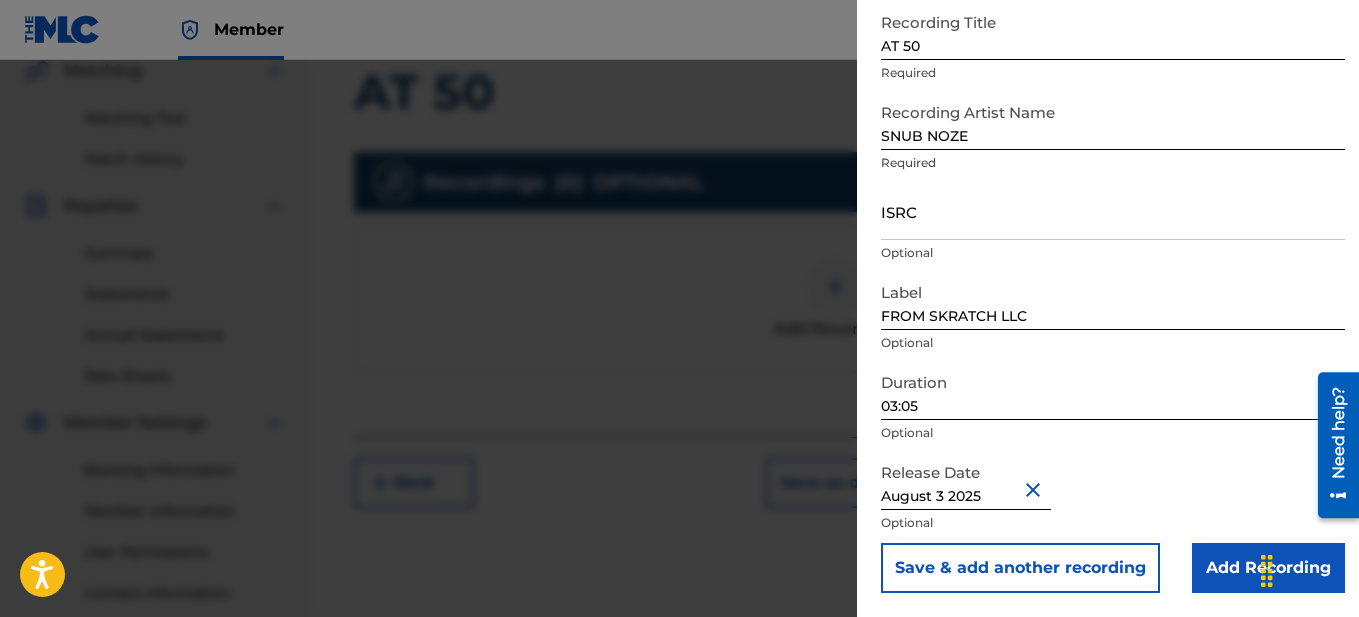 type on "August 3 2025" 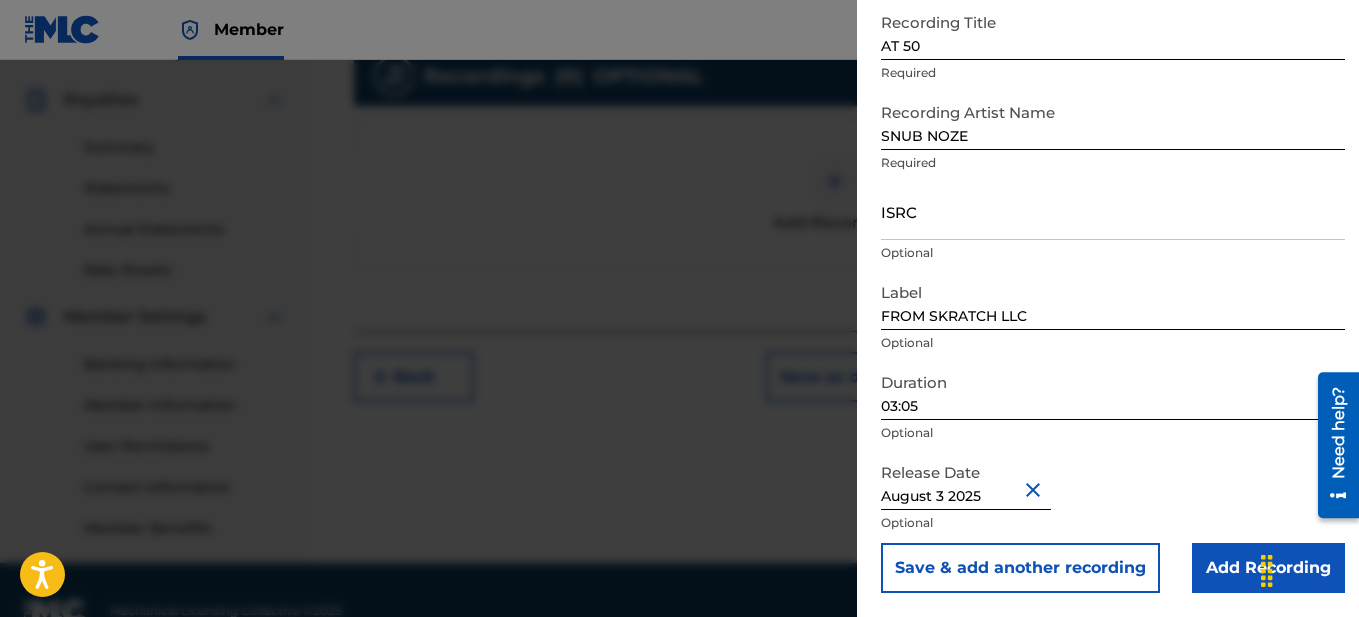 scroll, scrollTop: 623, scrollLeft: 0, axis: vertical 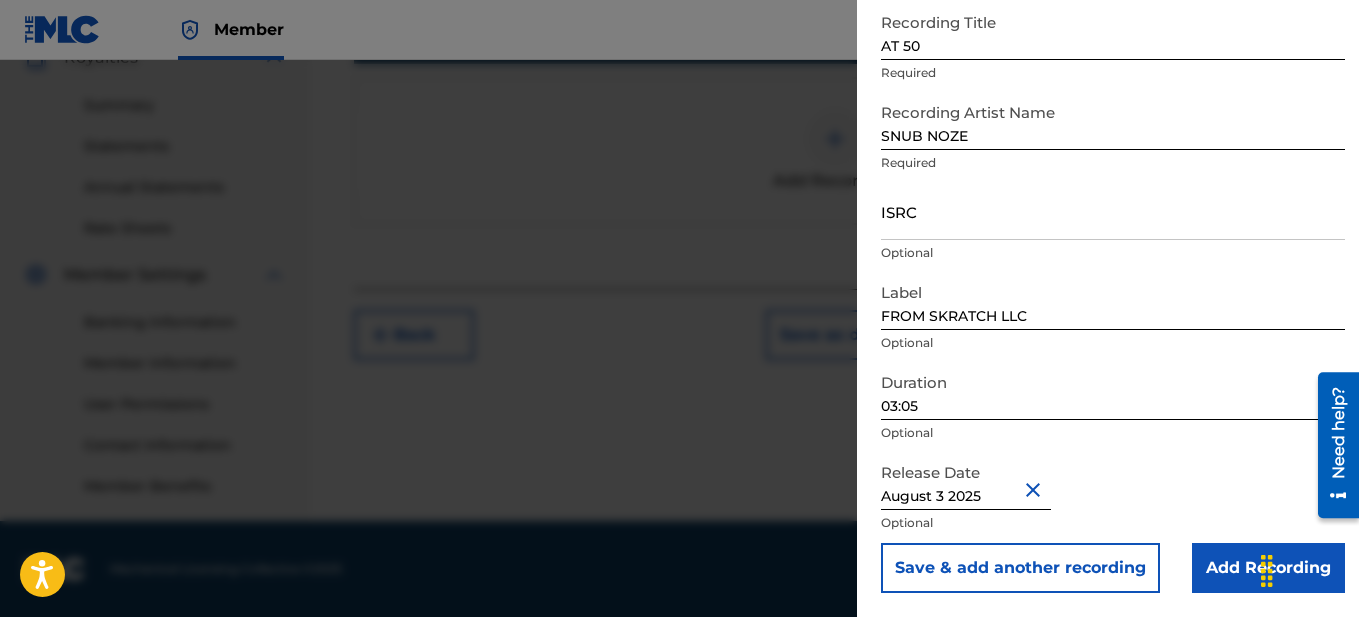 click on "Add Recording" at bounding box center [1268, 568] 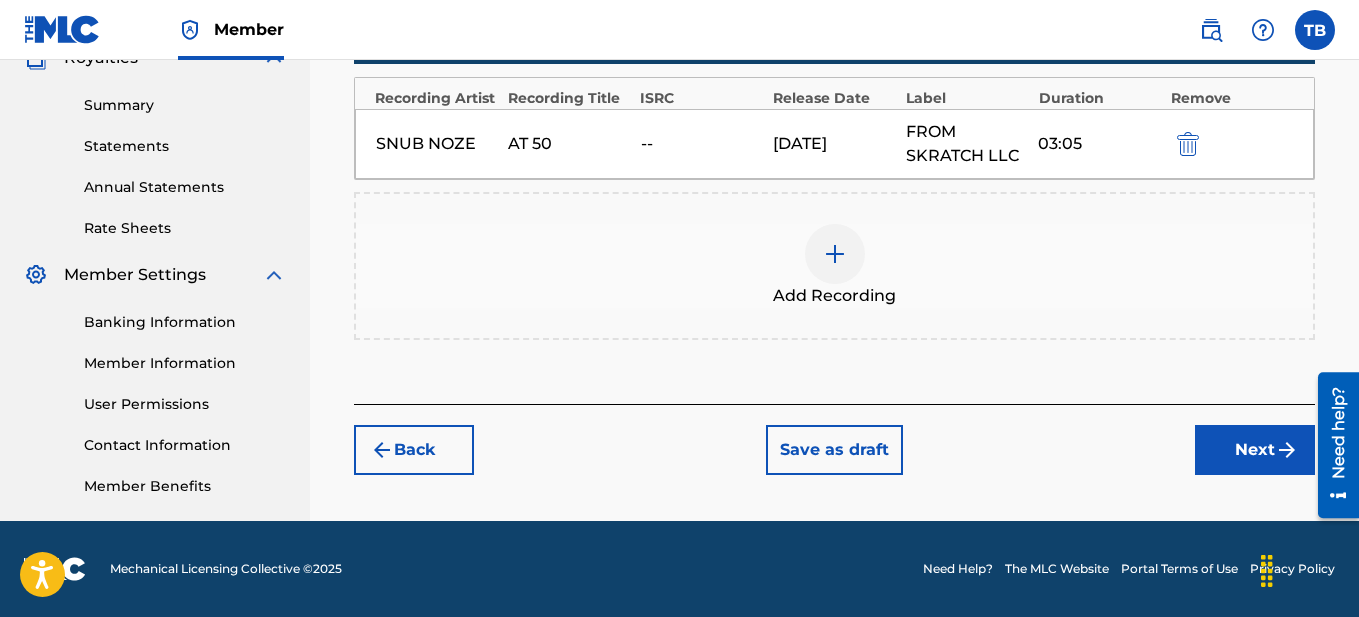 click on "Next" at bounding box center (1255, 450) 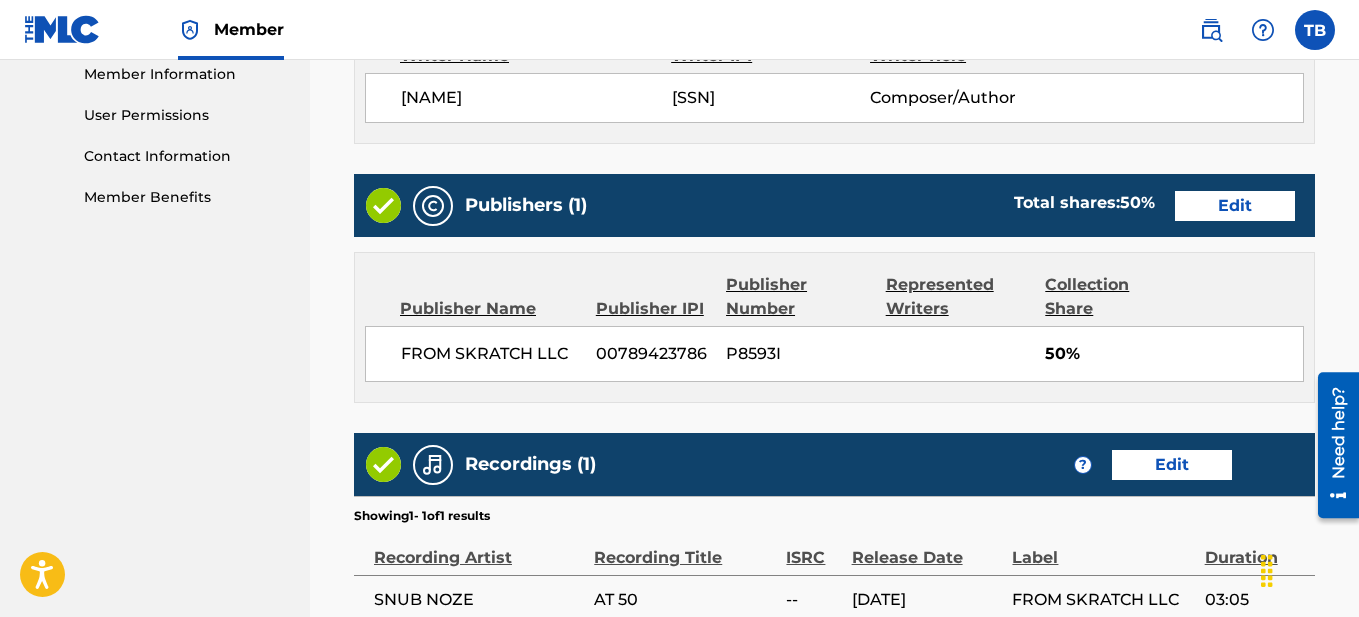 scroll, scrollTop: 1138, scrollLeft: 0, axis: vertical 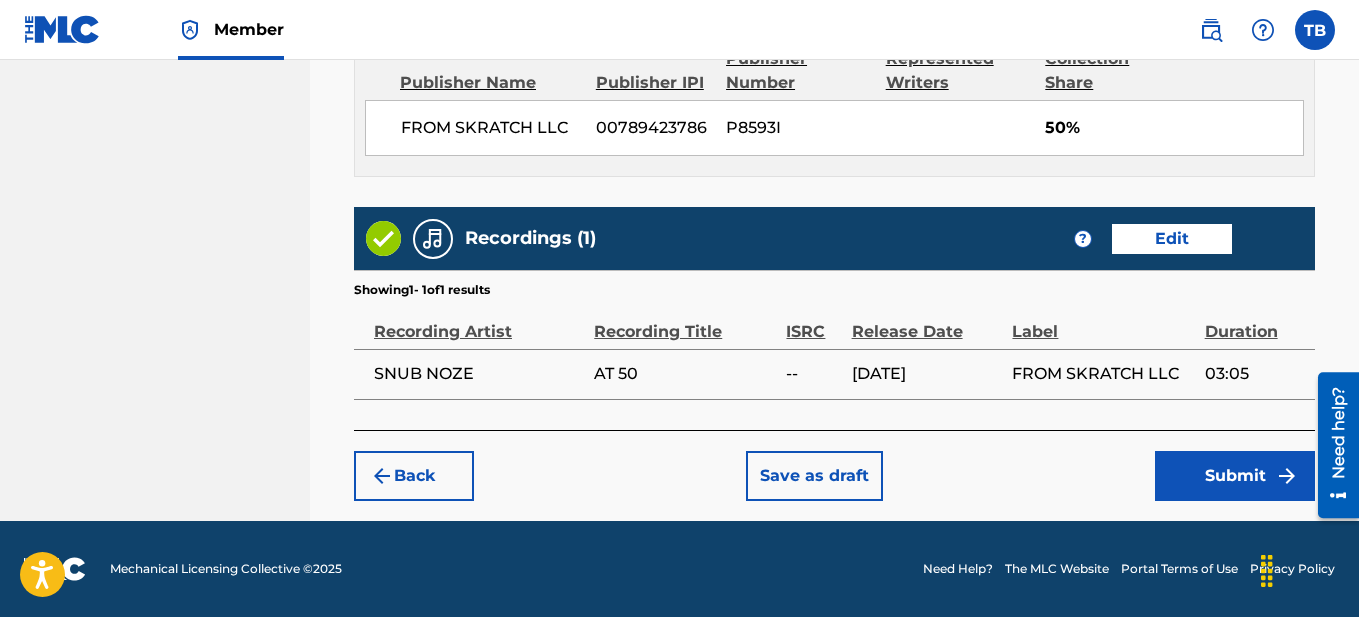 click on "Submit" at bounding box center (1235, 476) 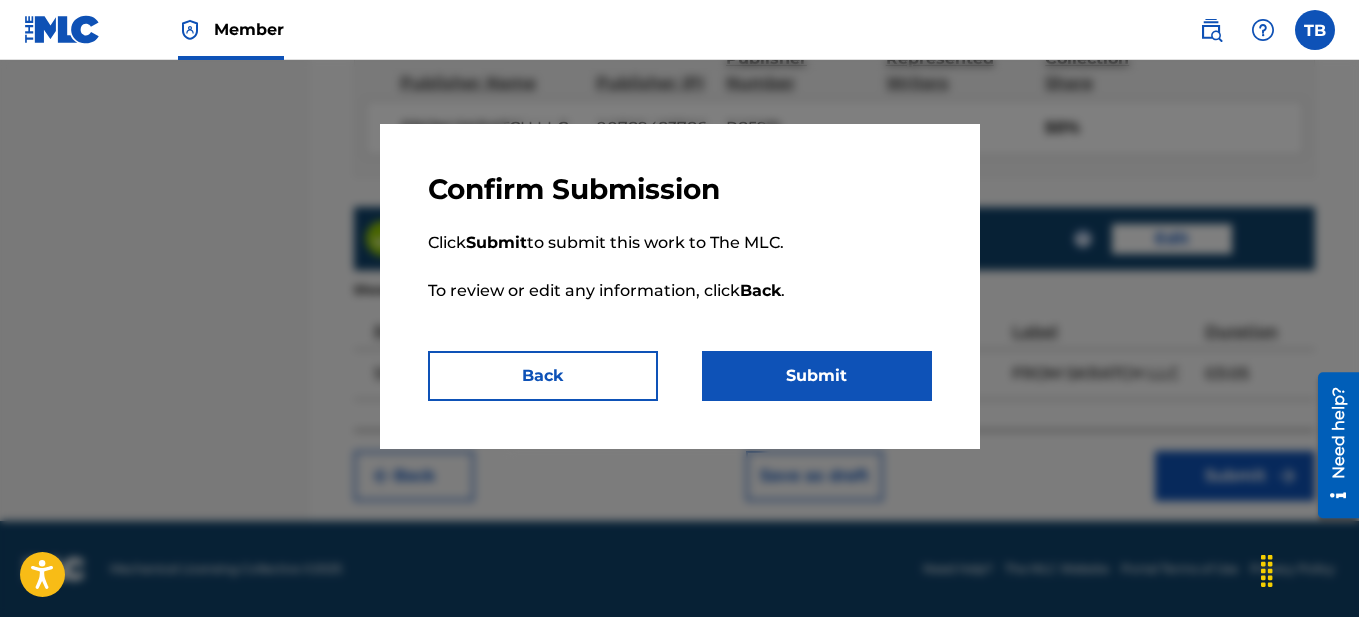 click on "Submit" at bounding box center (817, 376) 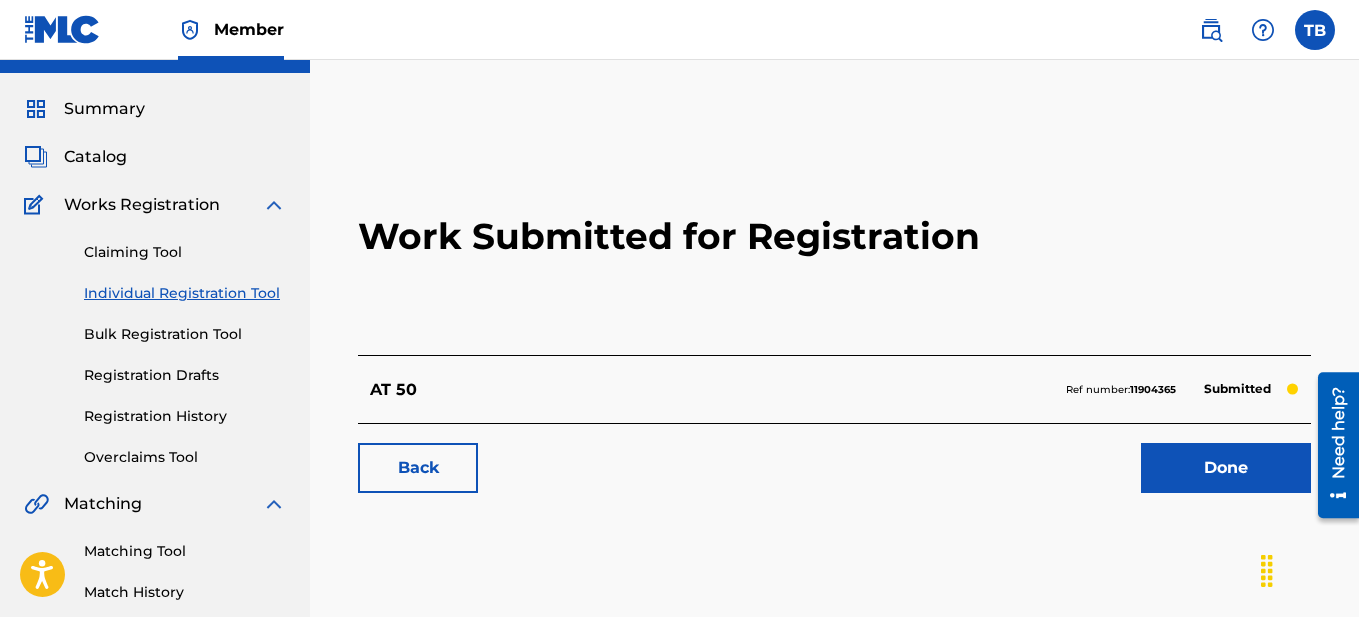 scroll, scrollTop: 40, scrollLeft: 0, axis: vertical 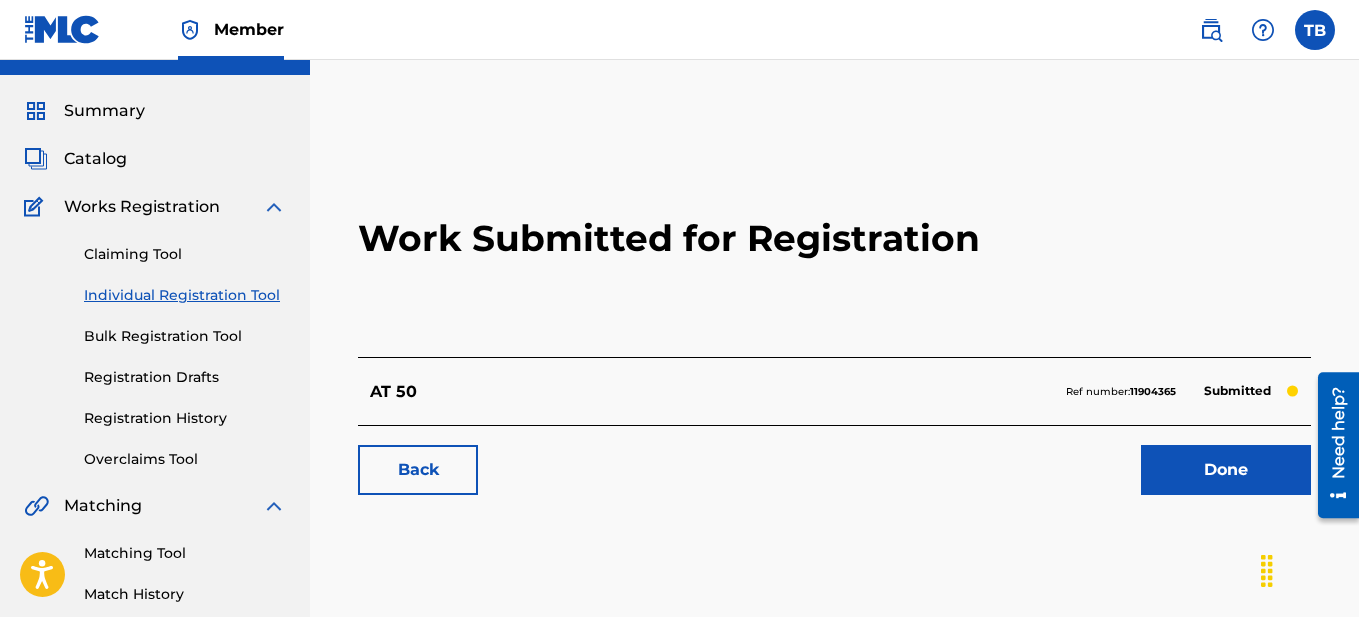 click on "Done" at bounding box center [1226, 470] 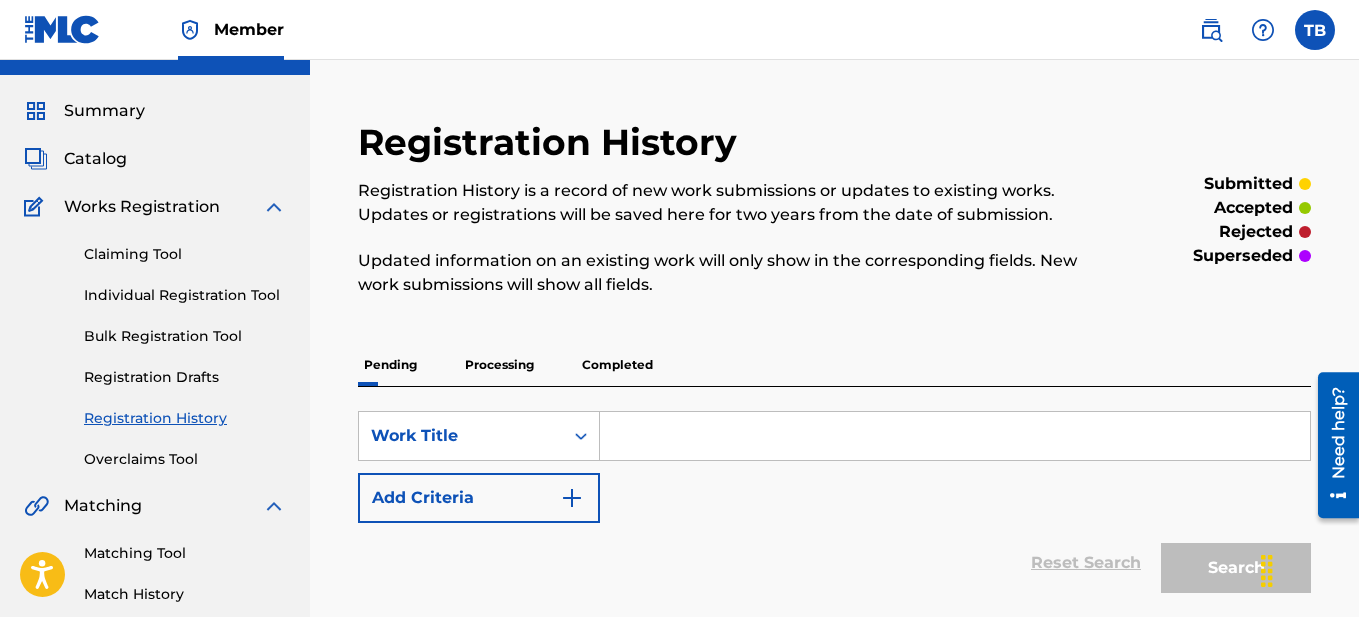 scroll, scrollTop: 0, scrollLeft: 0, axis: both 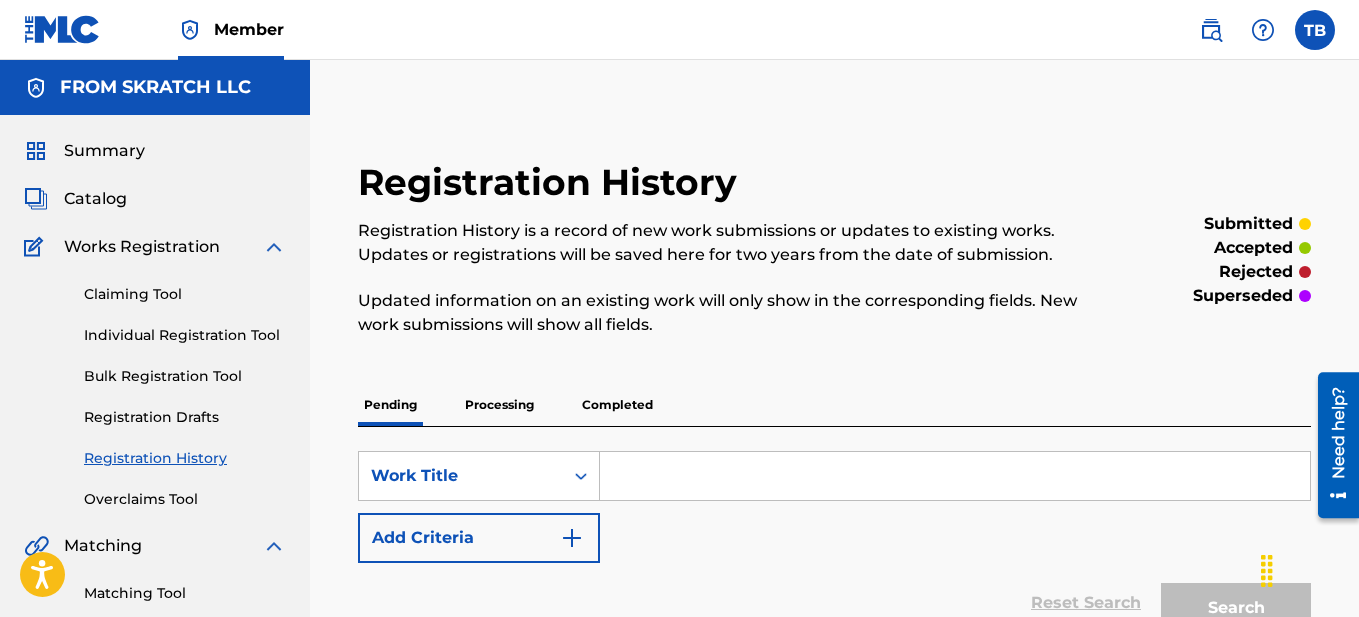 click at bounding box center (955, 476) 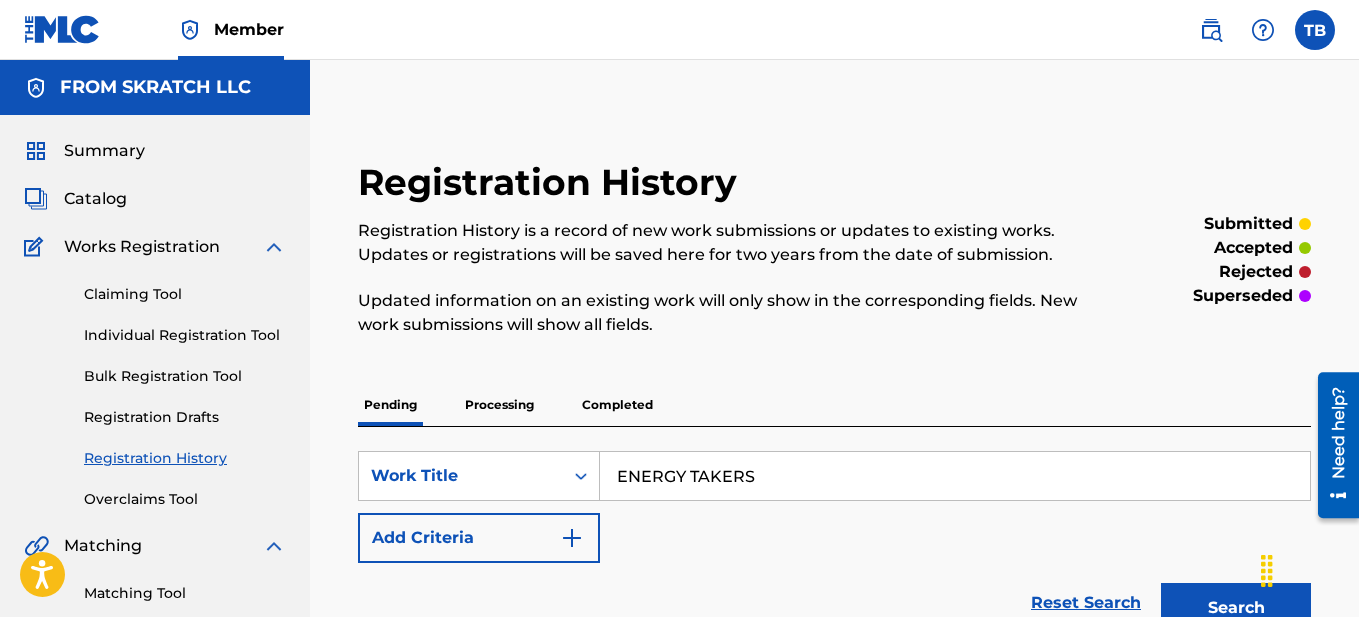 type on "ENERGY TAKERS" 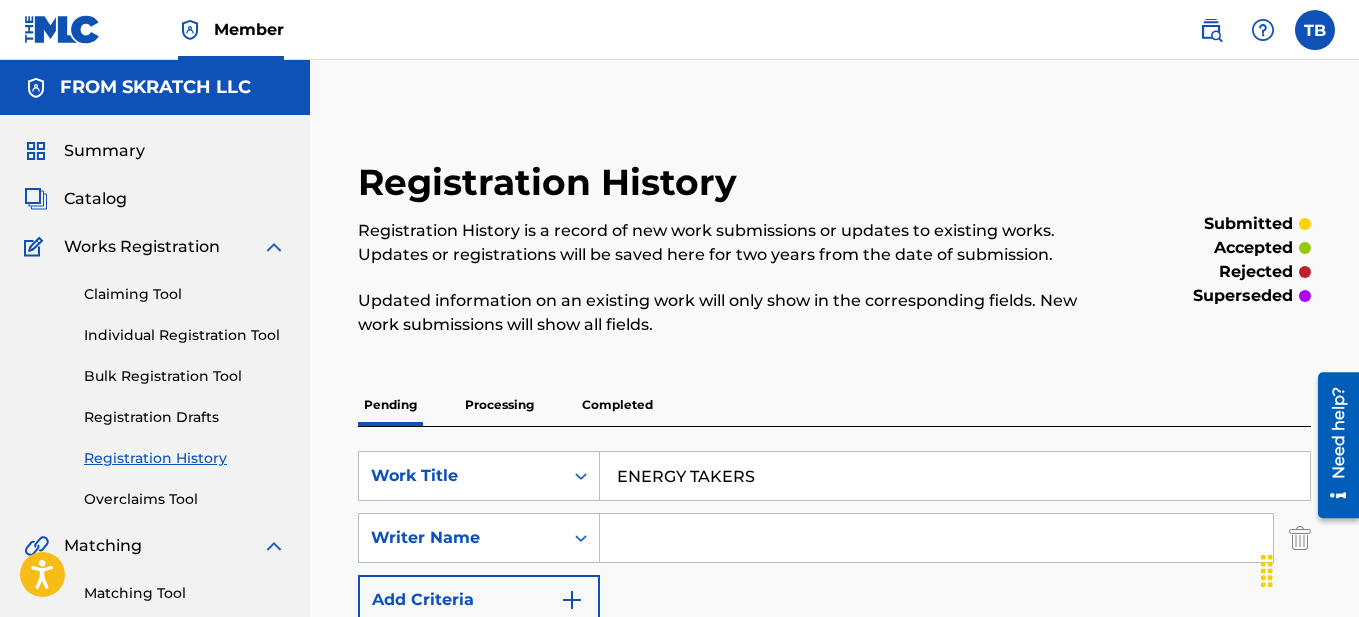click at bounding box center (936, 538) 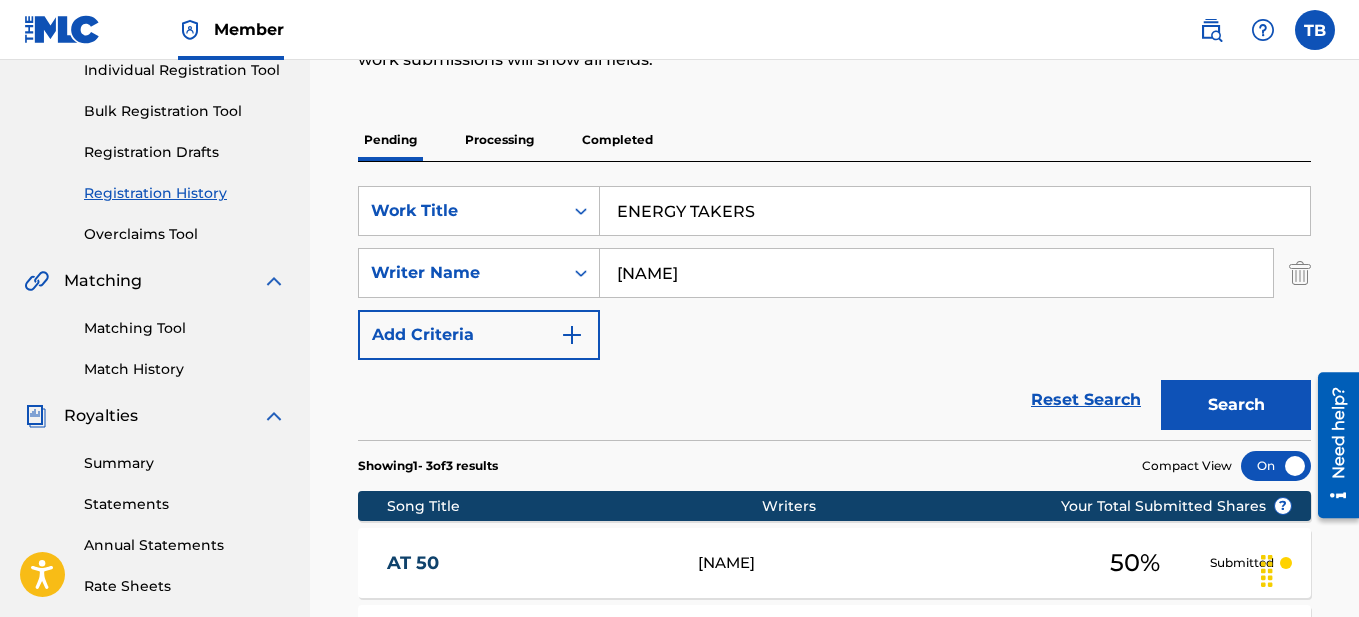 scroll, scrollTop: 270, scrollLeft: 0, axis: vertical 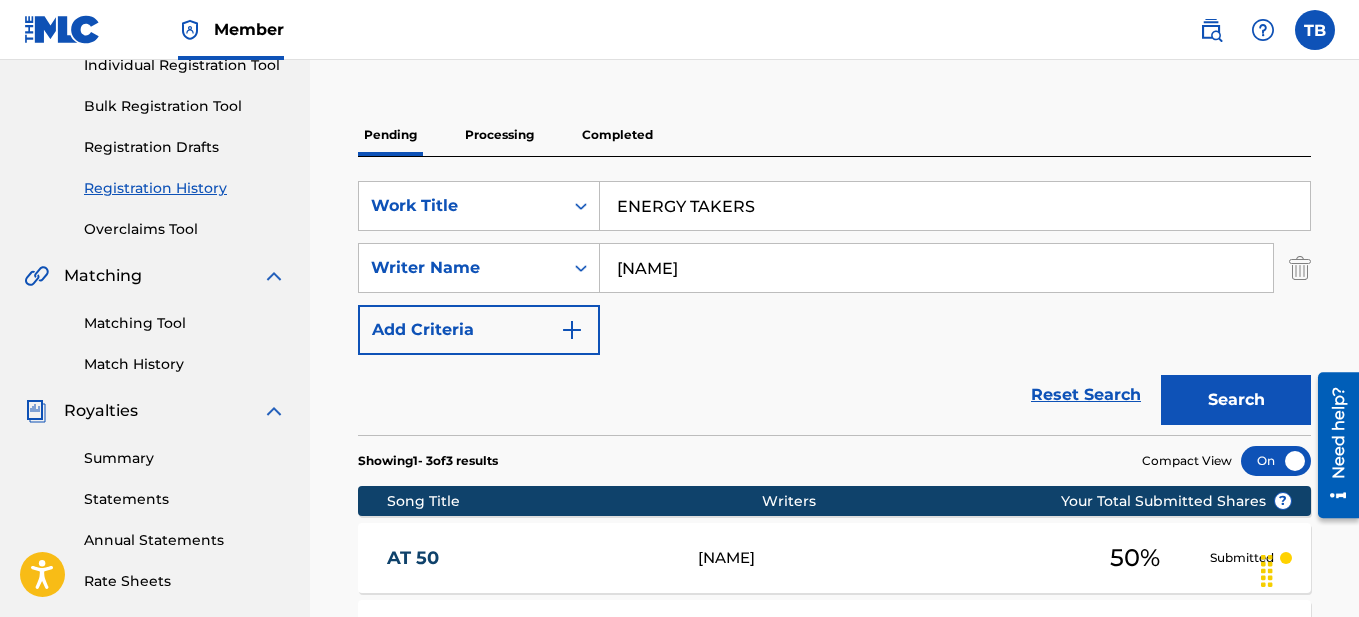 type on "[NAME]" 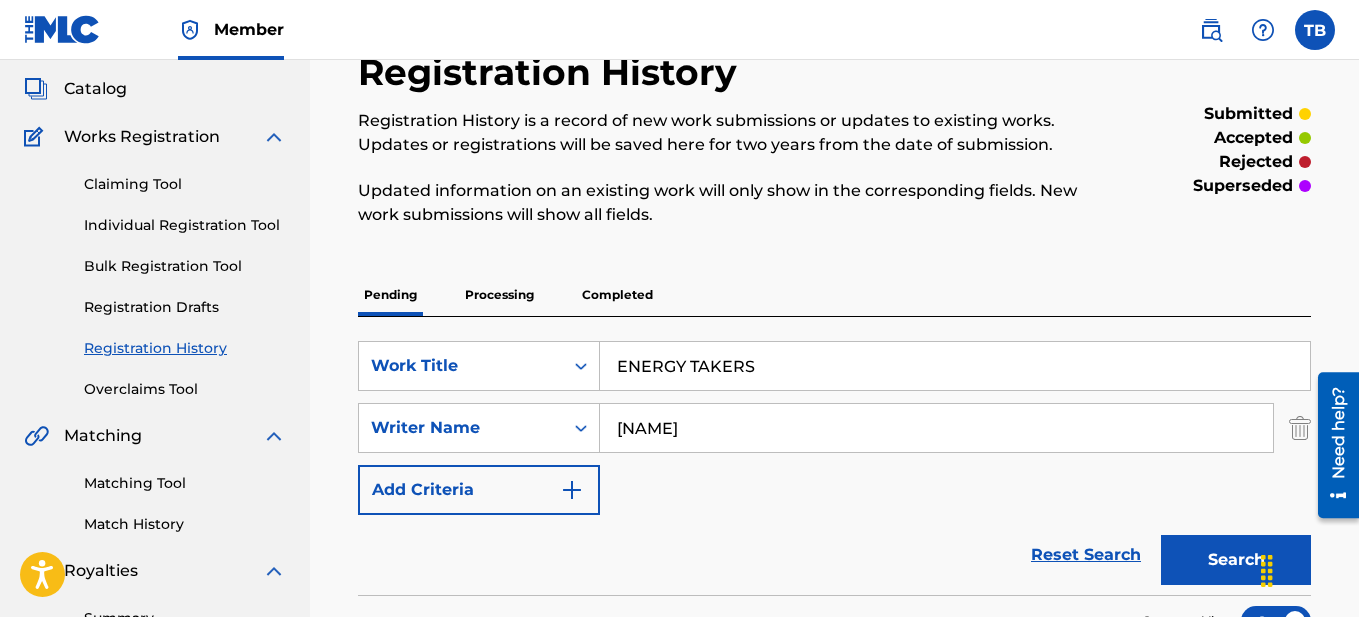 scroll, scrollTop: 107, scrollLeft: 0, axis: vertical 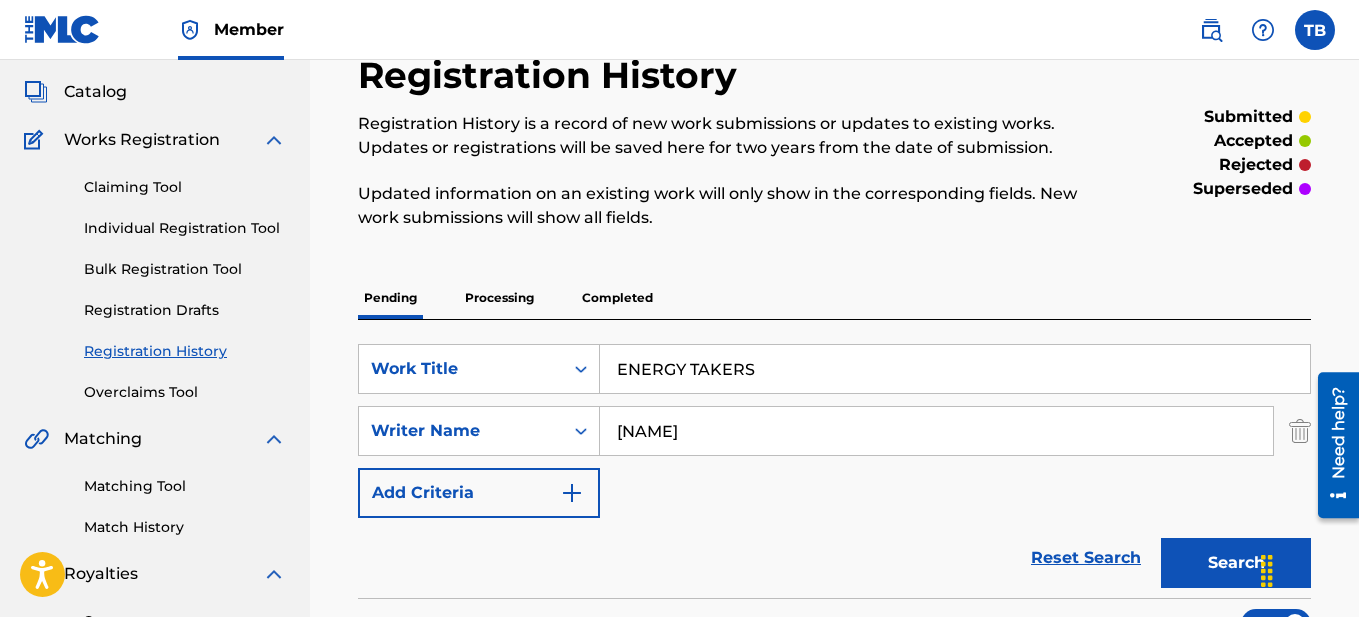 click on "Individual Registration Tool" at bounding box center [185, 228] 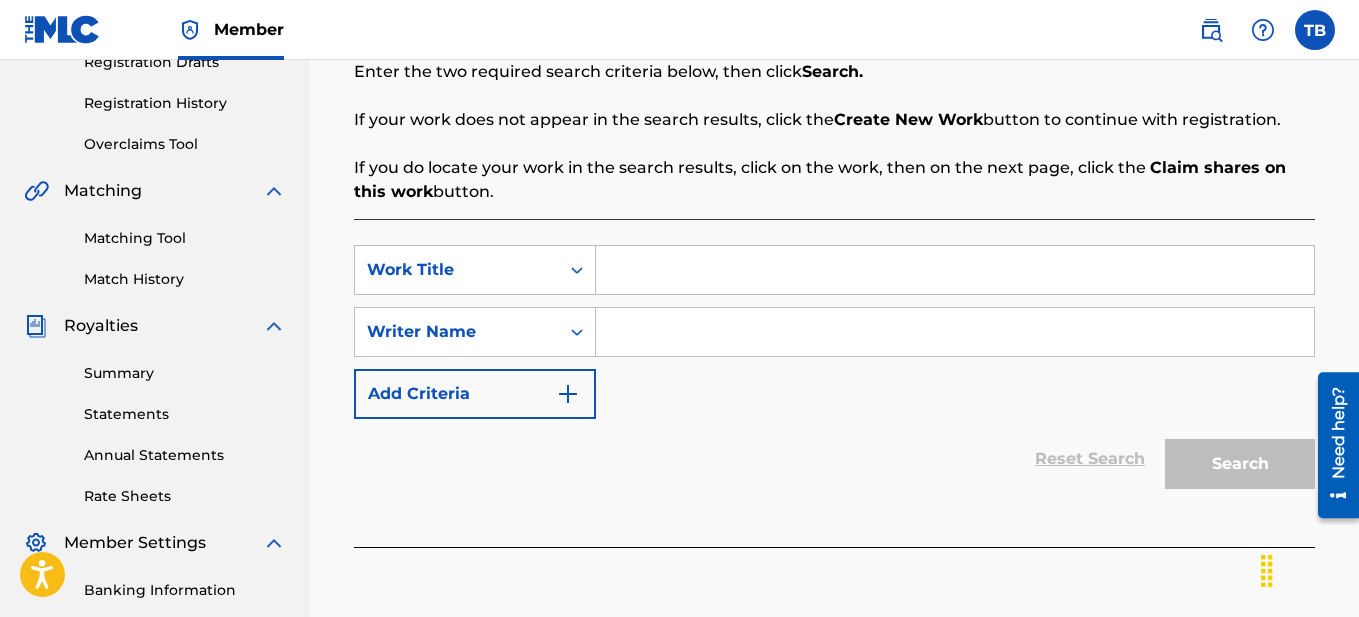 scroll, scrollTop: 356, scrollLeft: 0, axis: vertical 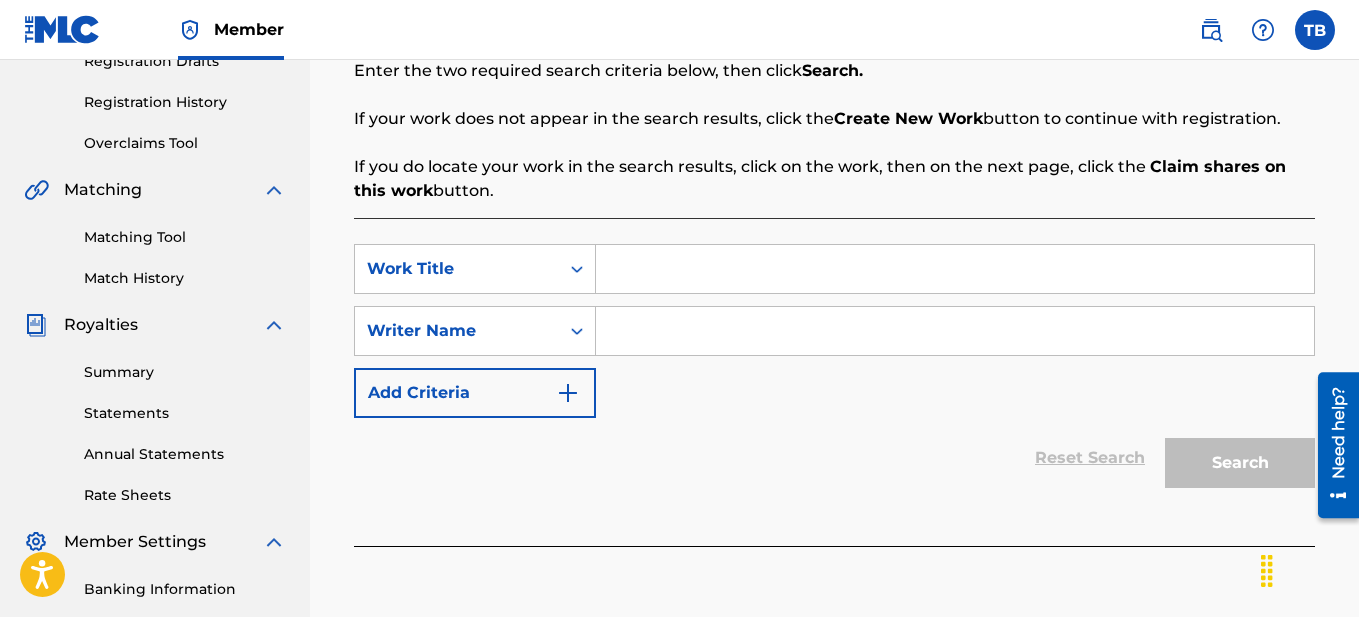 click at bounding box center (955, 269) 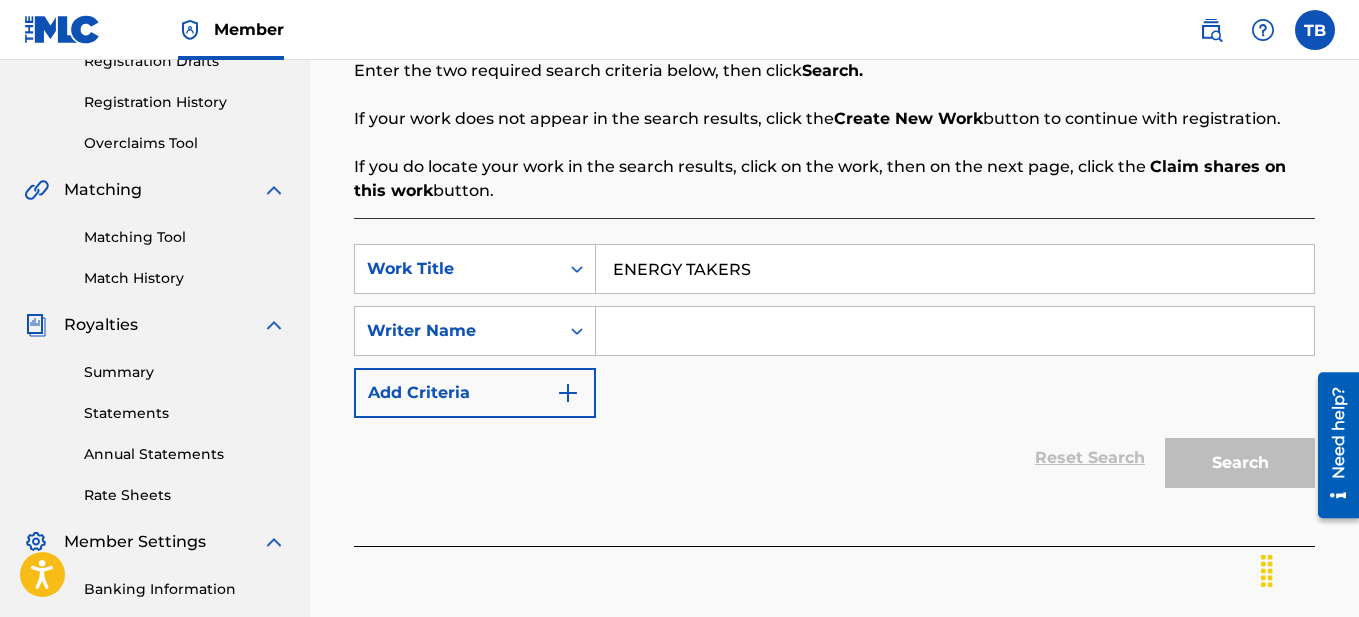 type on "ENERGY TAKERS" 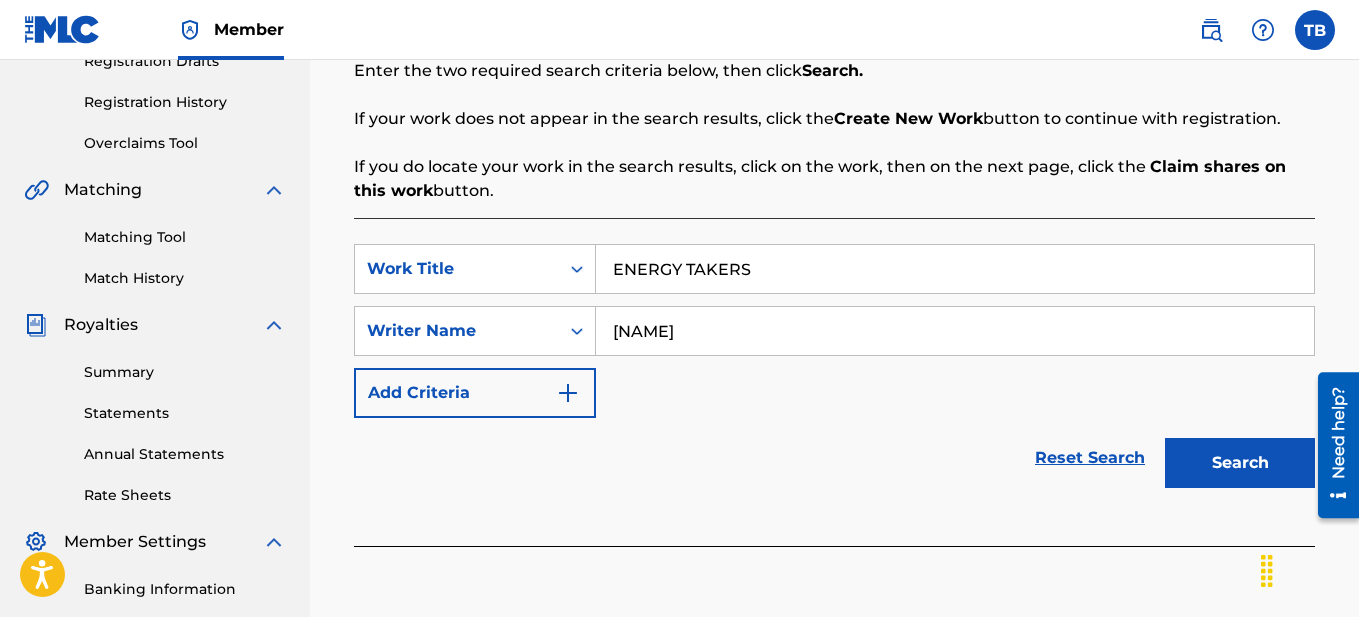 type on "[NAME]" 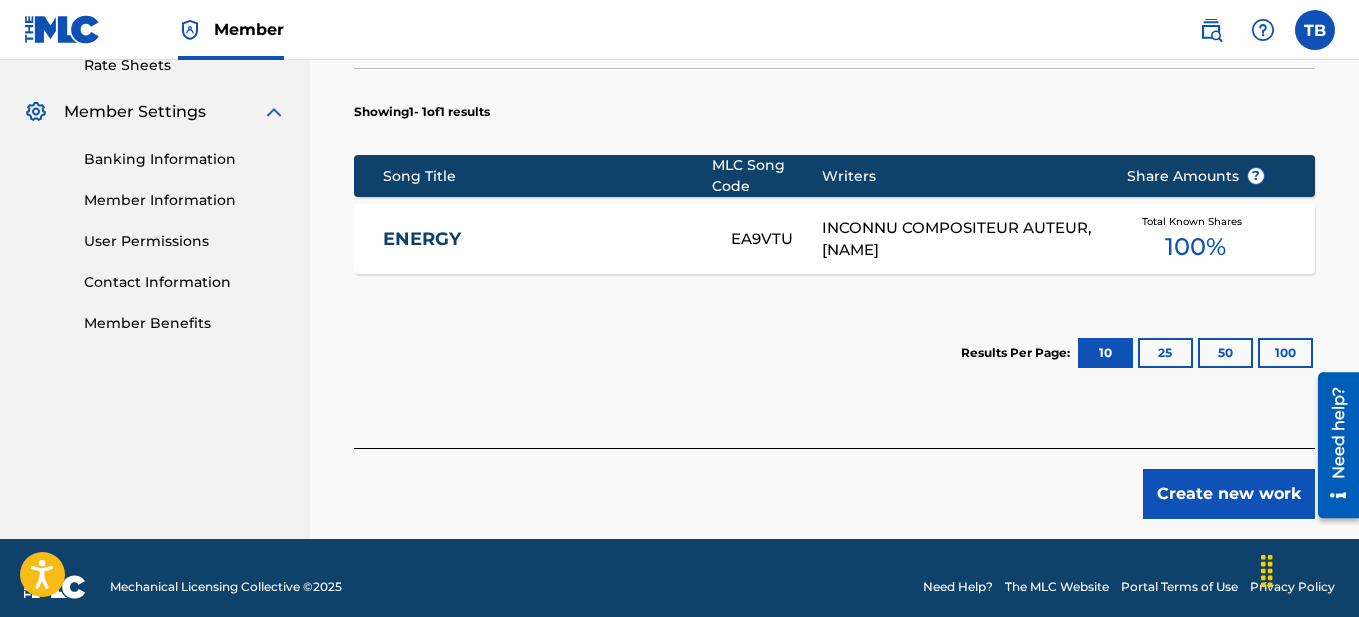 scroll, scrollTop: 790, scrollLeft: 0, axis: vertical 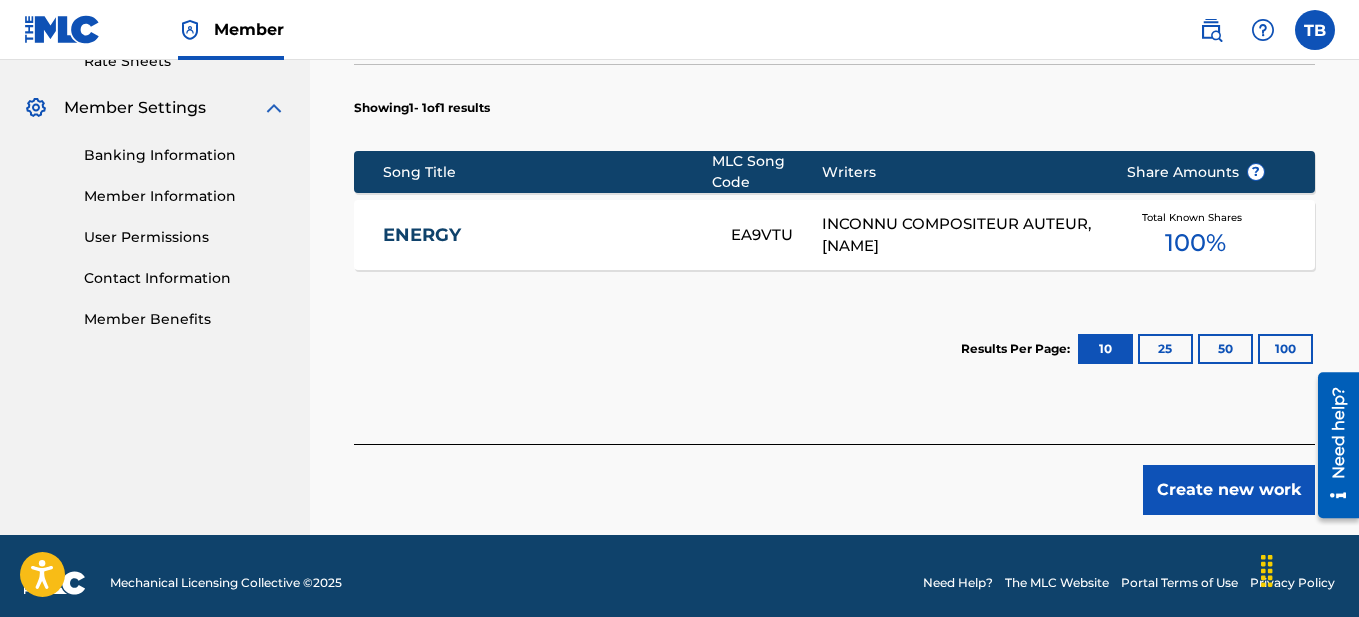 click on "Create new work" at bounding box center (1229, 490) 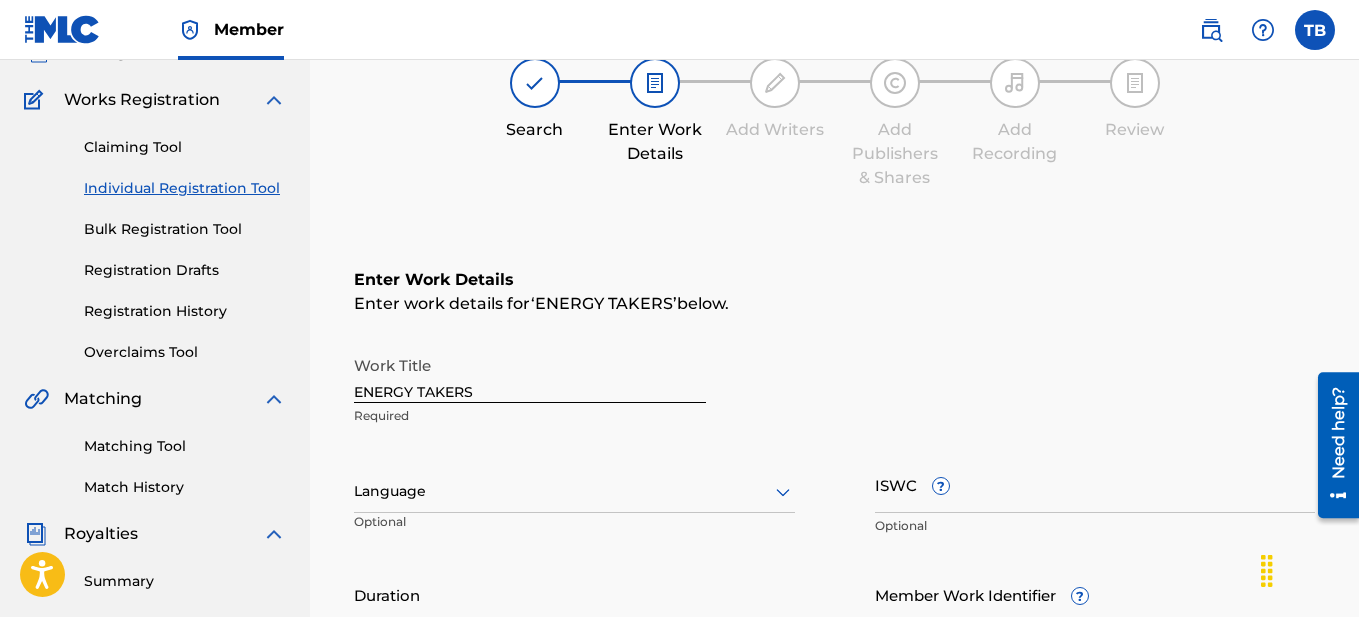 scroll, scrollTop: 148, scrollLeft: 0, axis: vertical 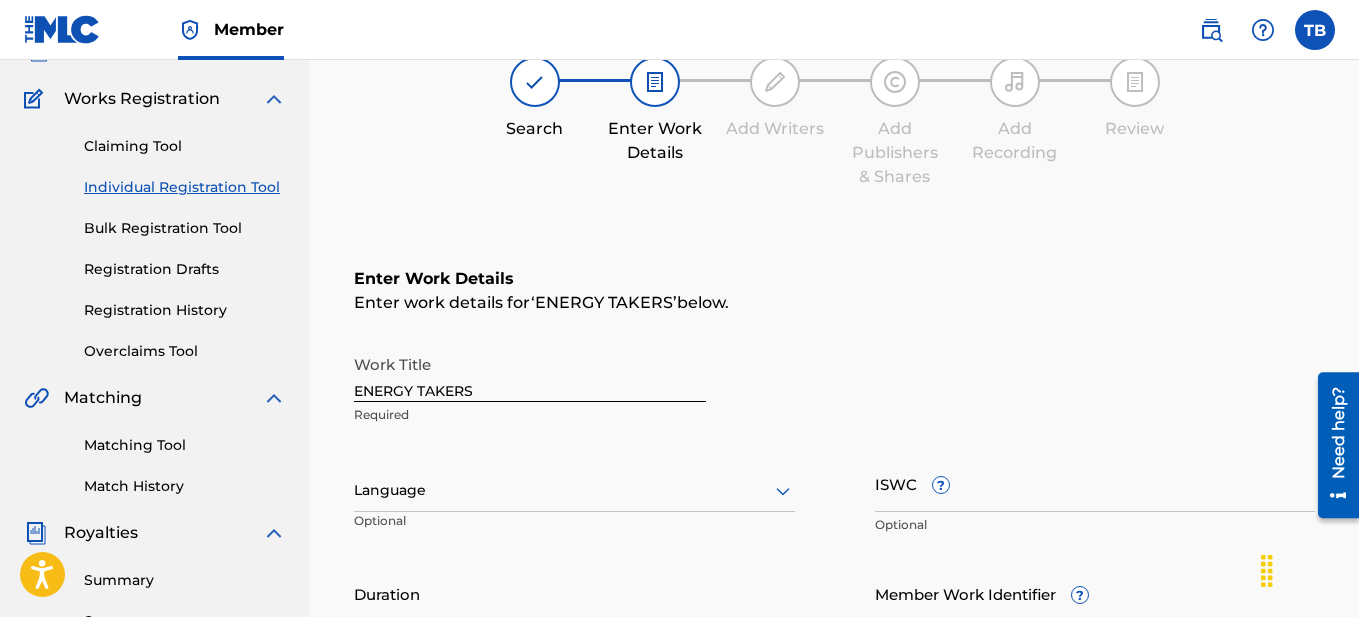 click at bounding box center [574, 490] 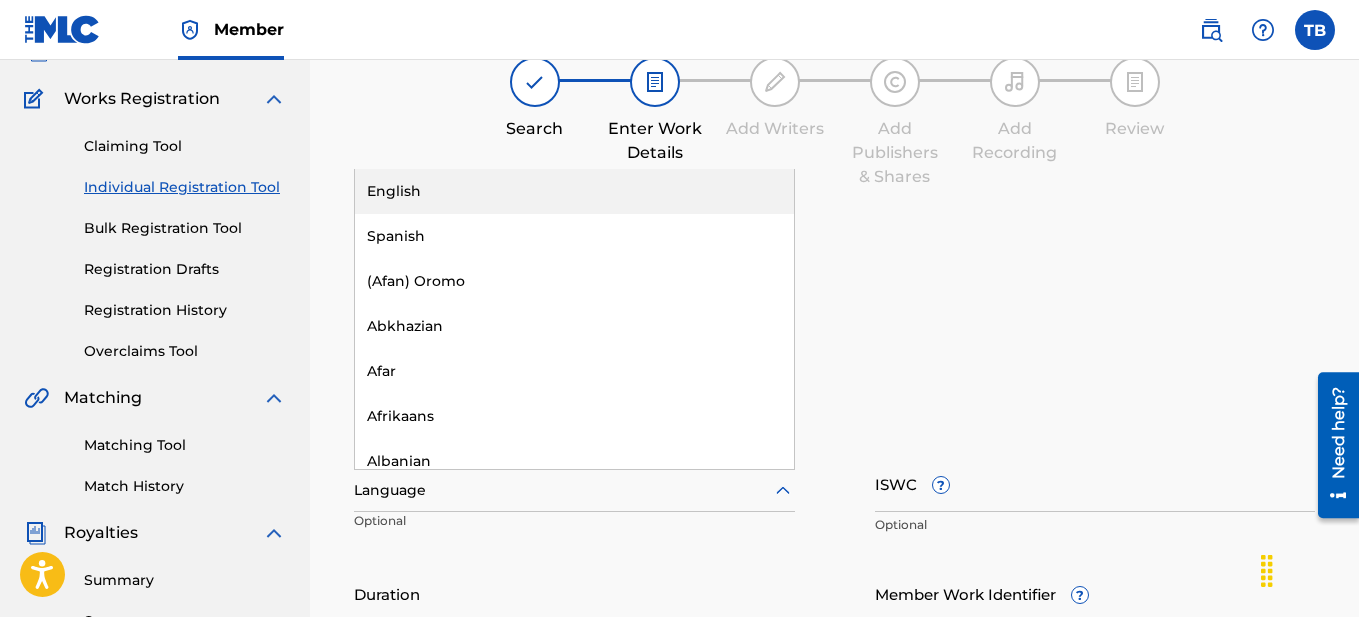 click on "English" at bounding box center (574, 191) 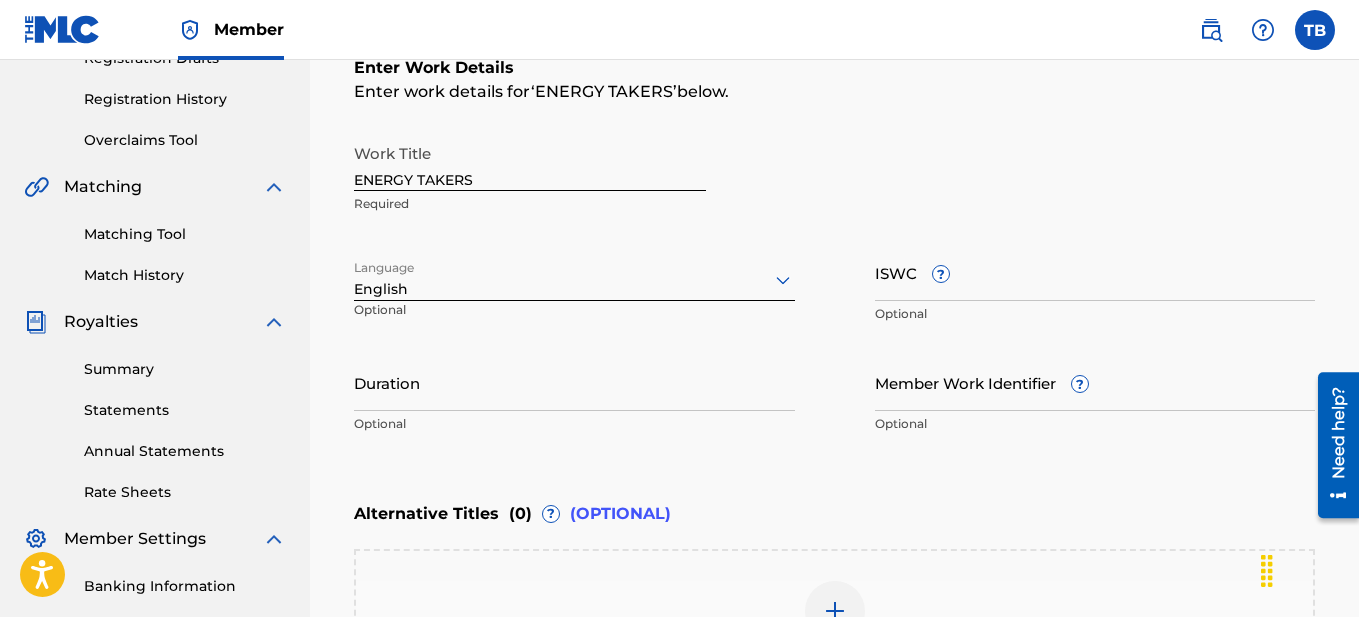 scroll, scrollTop: 380, scrollLeft: 0, axis: vertical 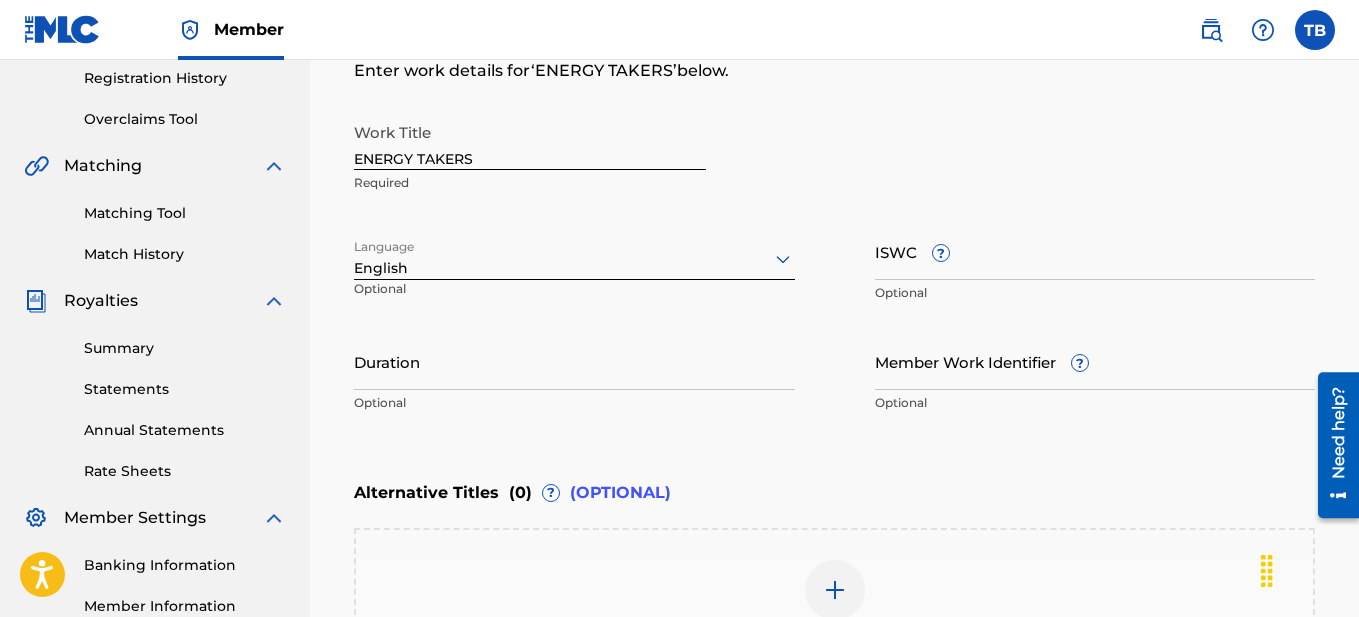 click on "Duration" at bounding box center [574, 361] 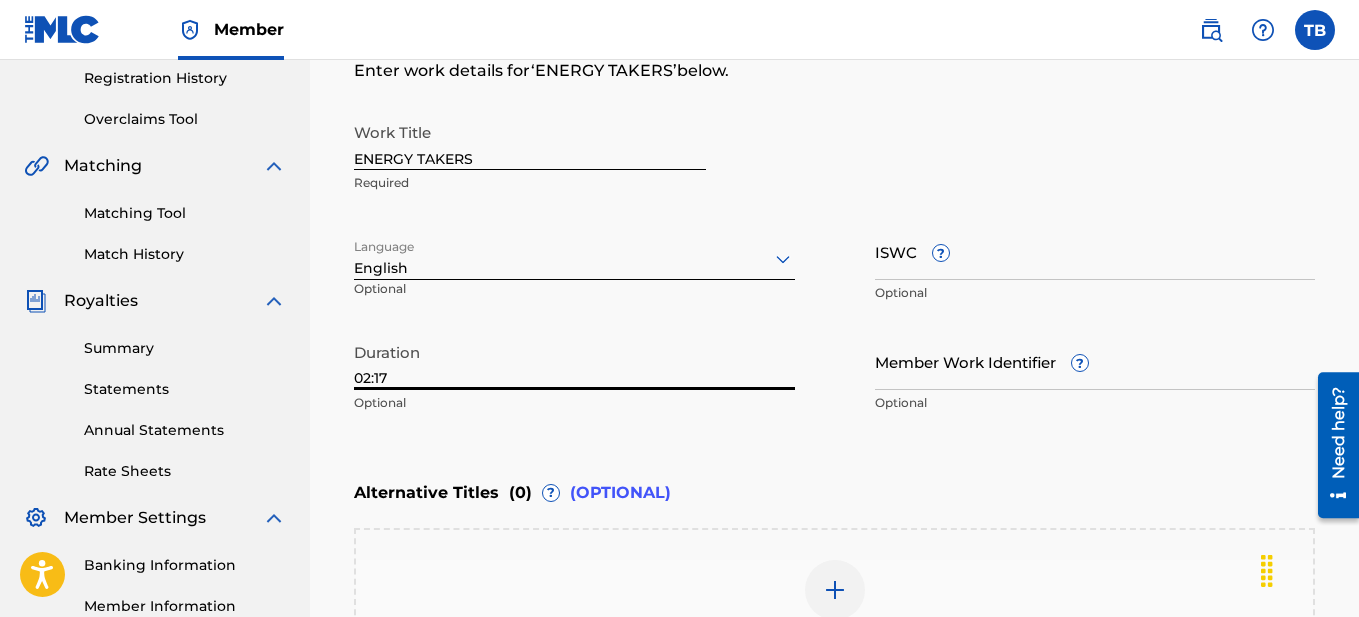 type on "02:17" 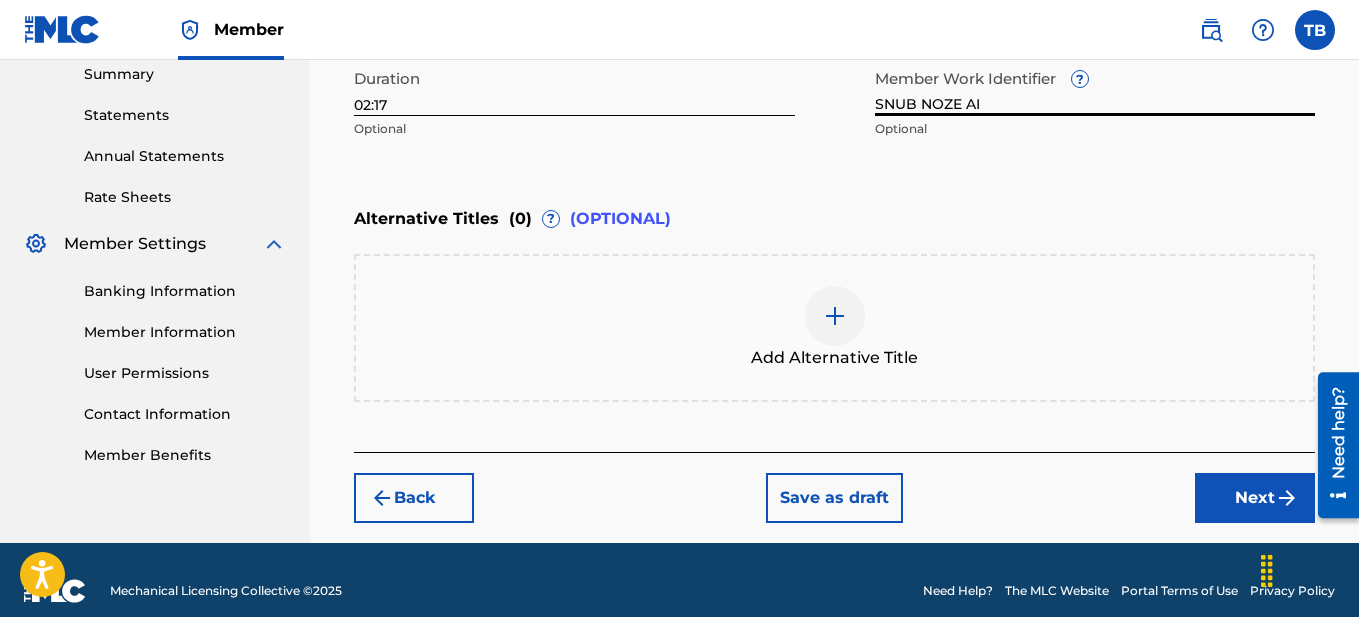 scroll, scrollTop: 676, scrollLeft: 0, axis: vertical 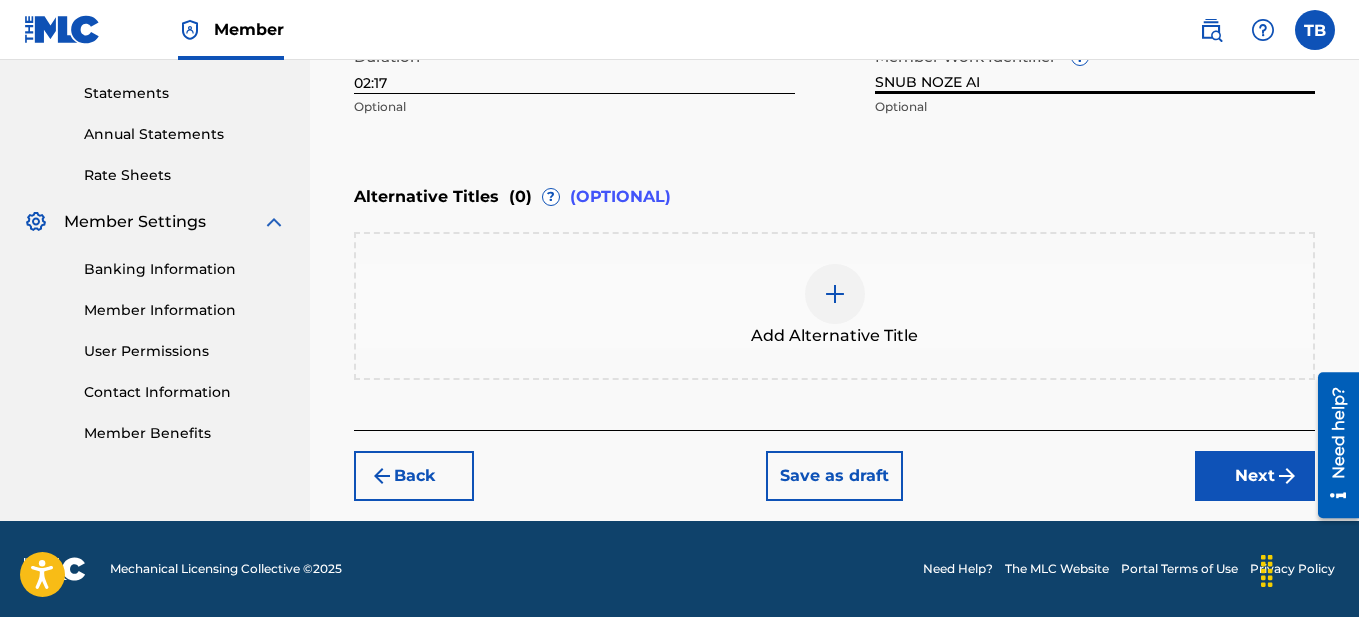 type on "SNUB NOZE AI" 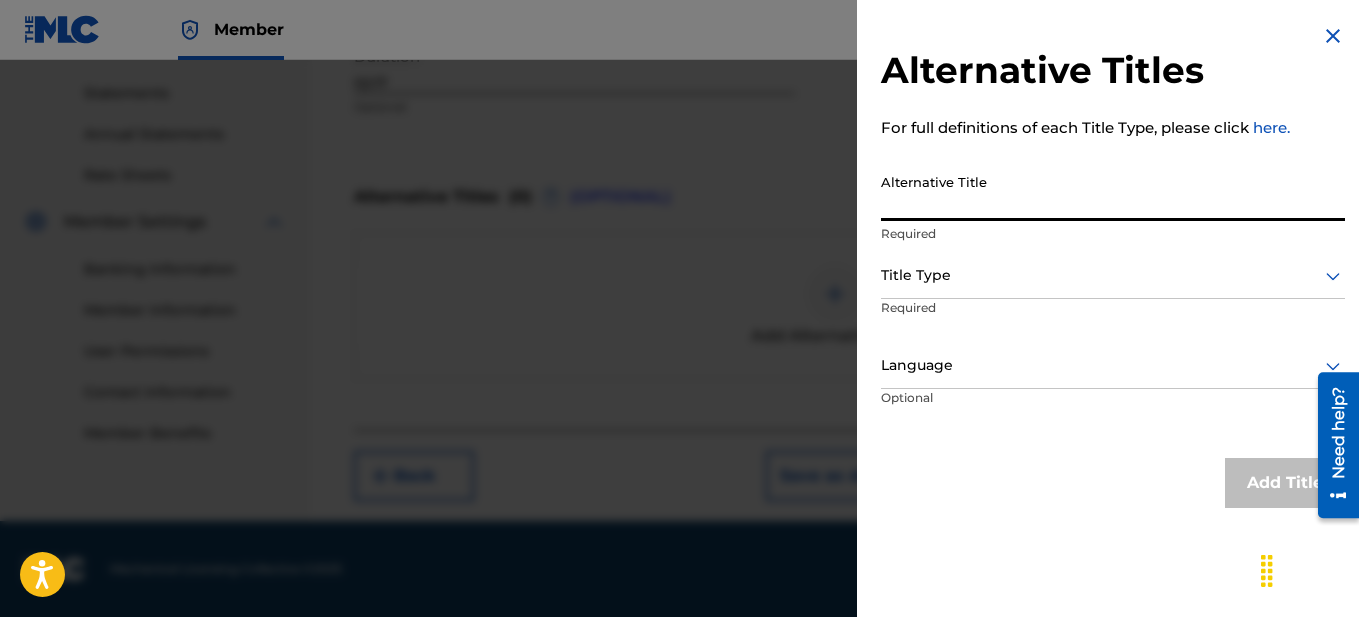 click on "Alternative Title" at bounding box center [1113, 192] 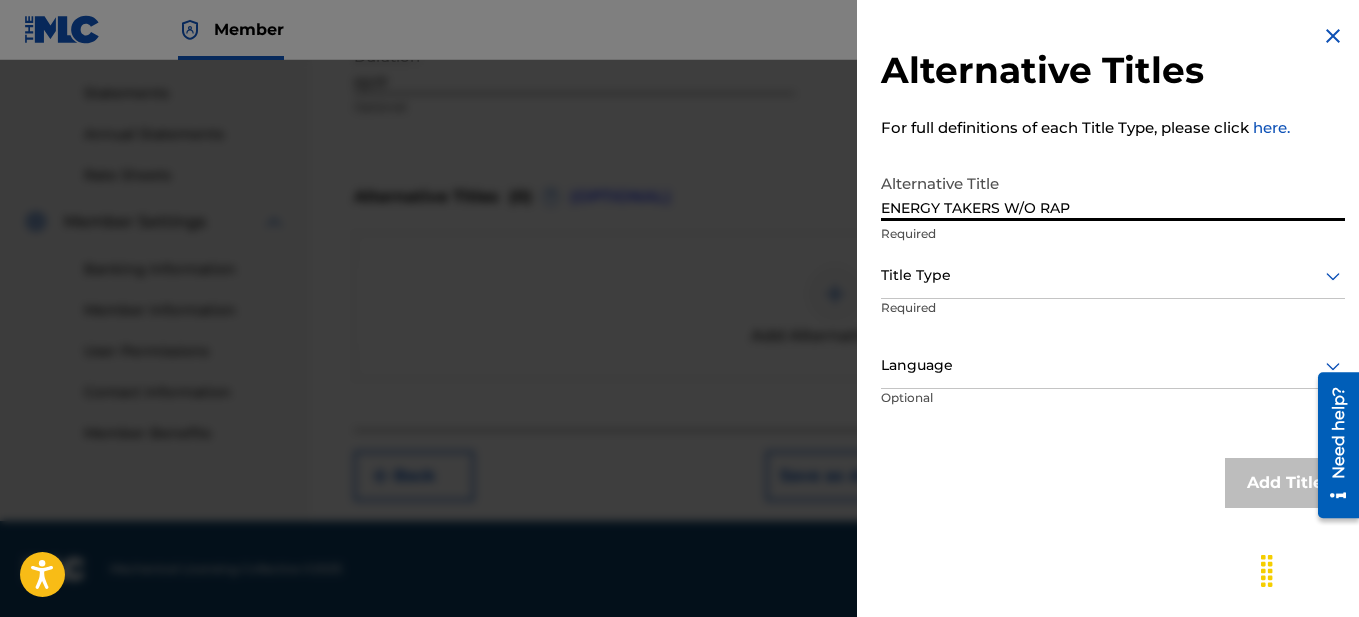 type on "ENERGY TAKERS W/O RAP" 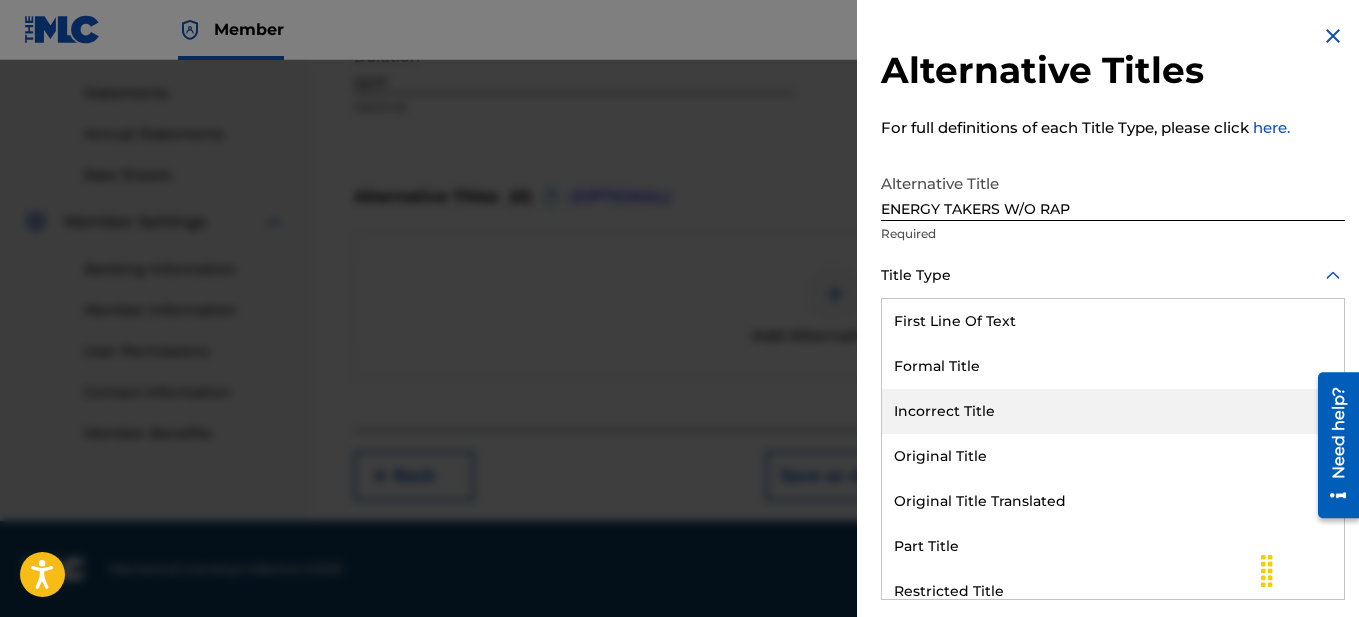 click on "Incorrect Title" at bounding box center (1113, 411) 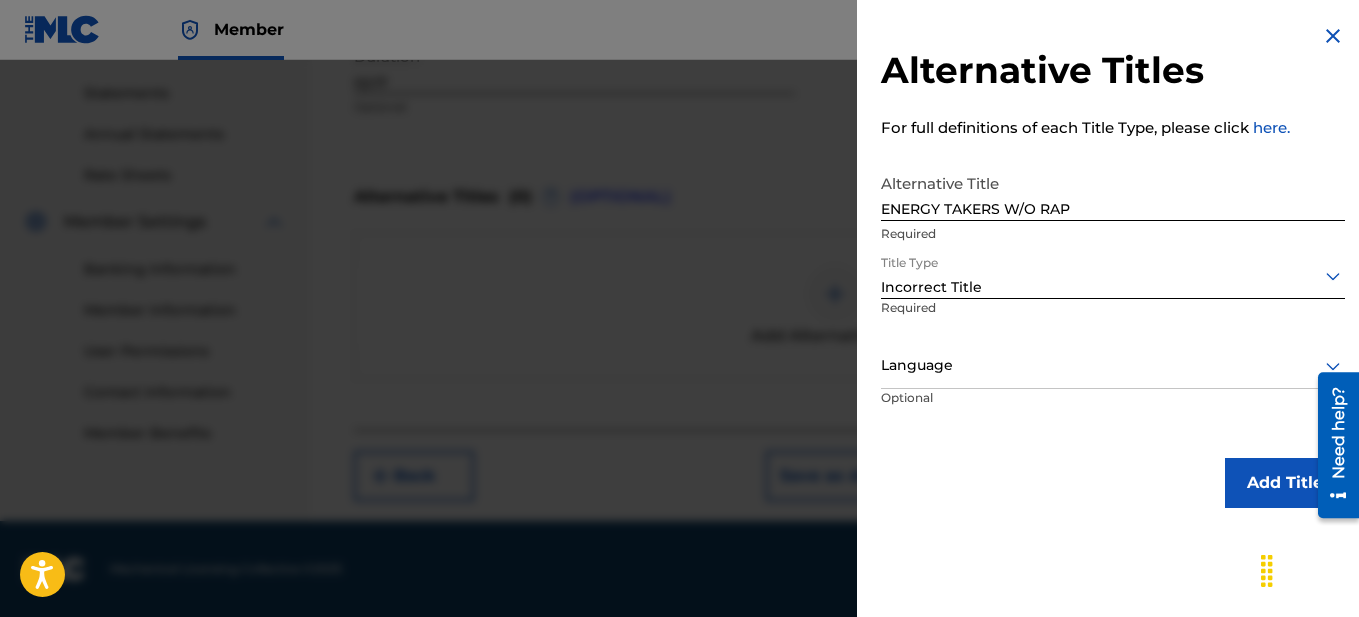 click at bounding box center [1113, 365] 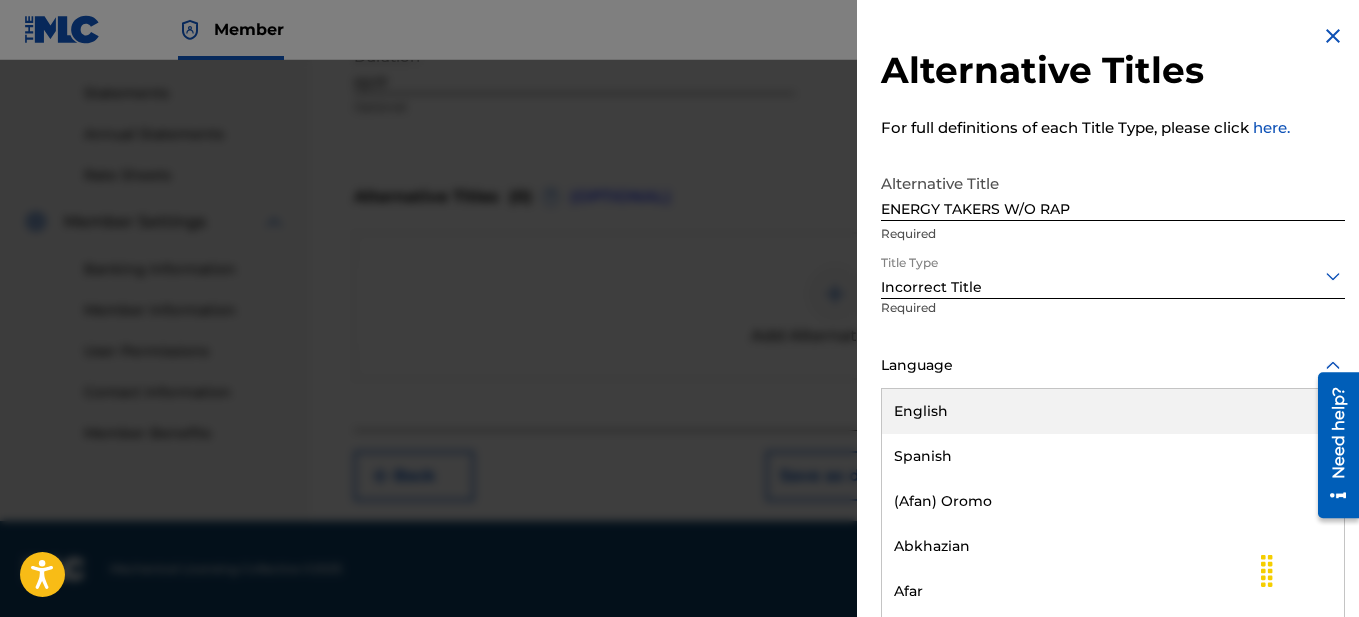 scroll, scrollTop: 1, scrollLeft: 0, axis: vertical 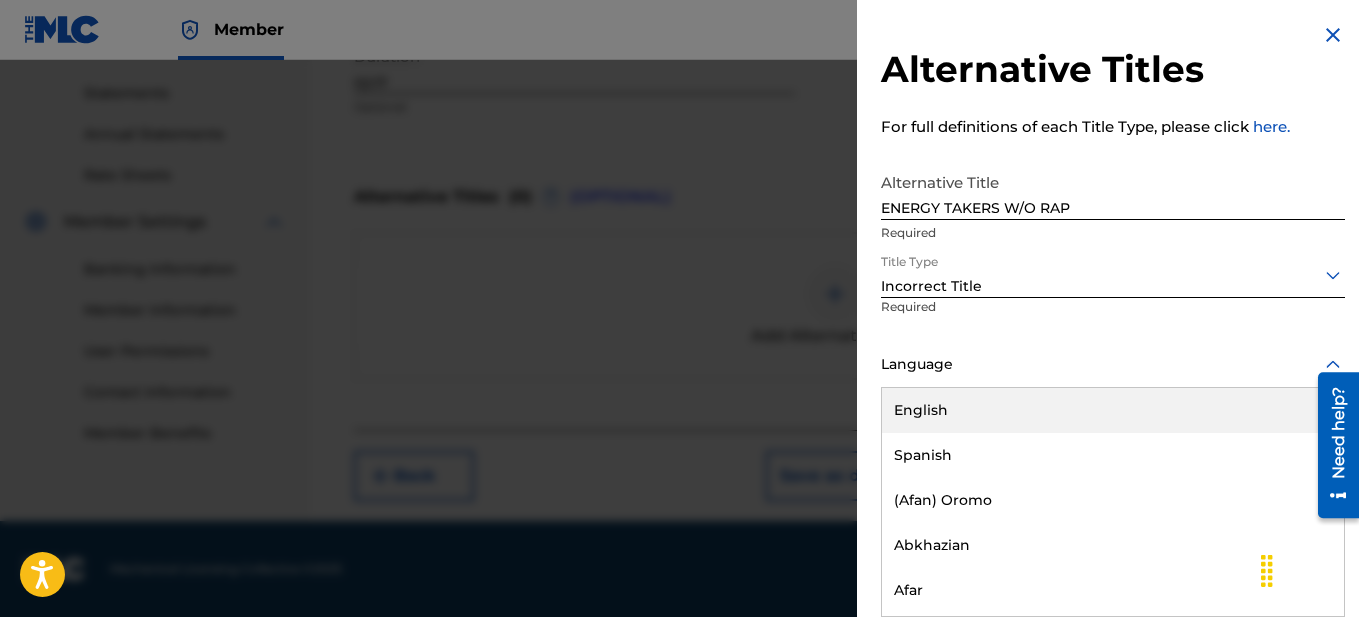 click on "English" at bounding box center [1113, 410] 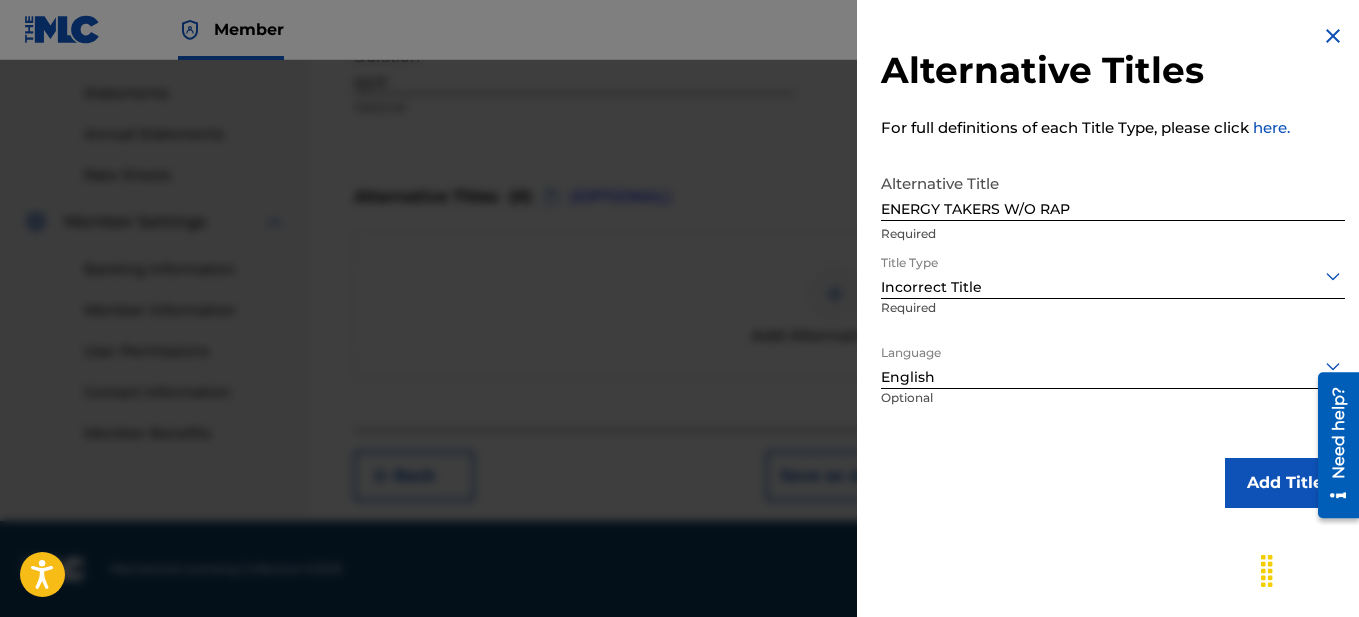 scroll, scrollTop: 0, scrollLeft: 0, axis: both 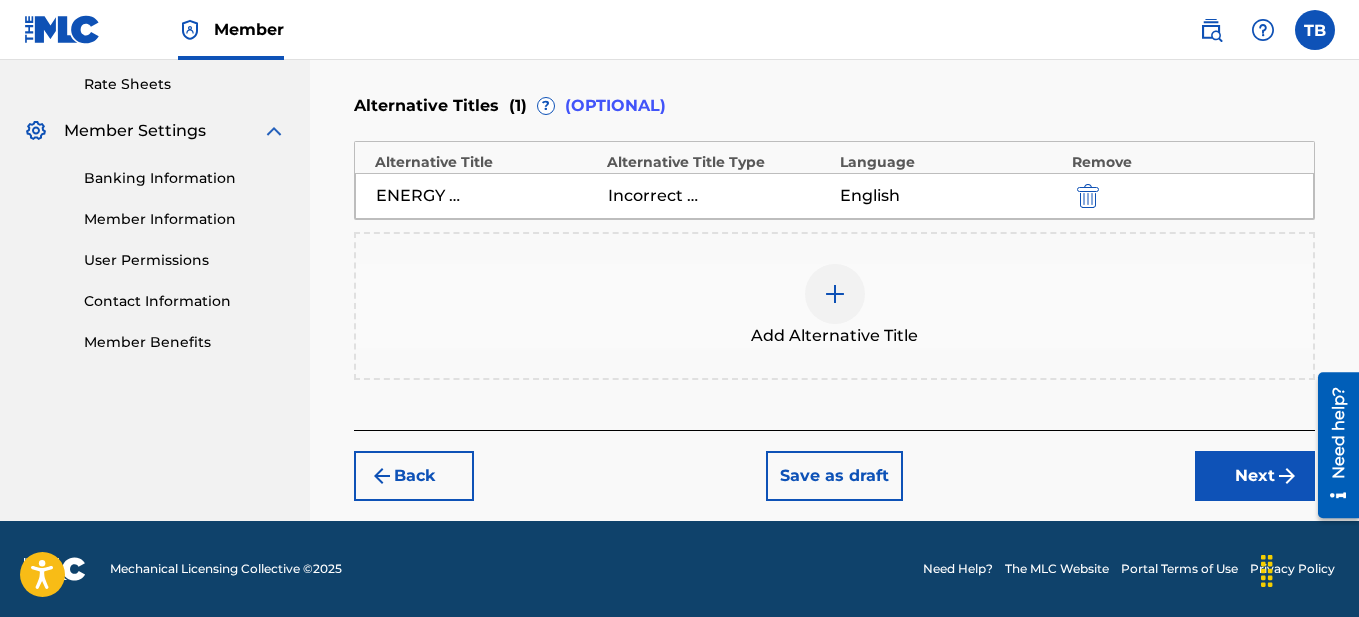 click on "Next" at bounding box center [1255, 476] 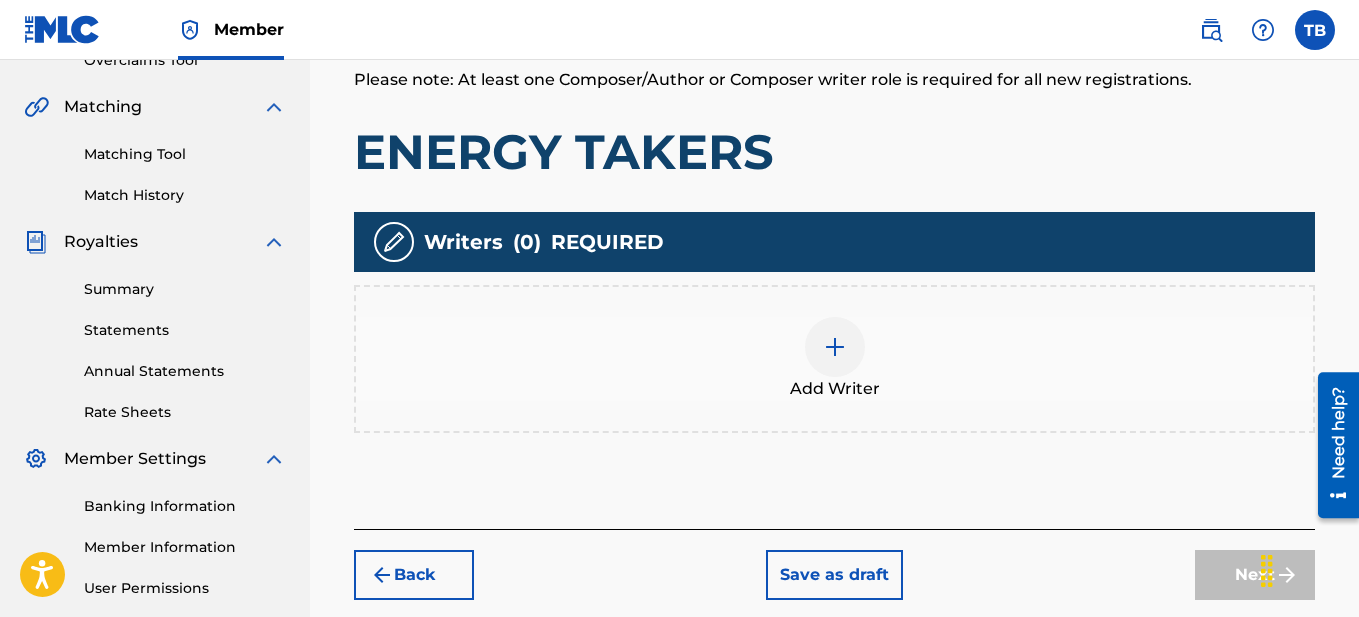 scroll, scrollTop: 440, scrollLeft: 0, axis: vertical 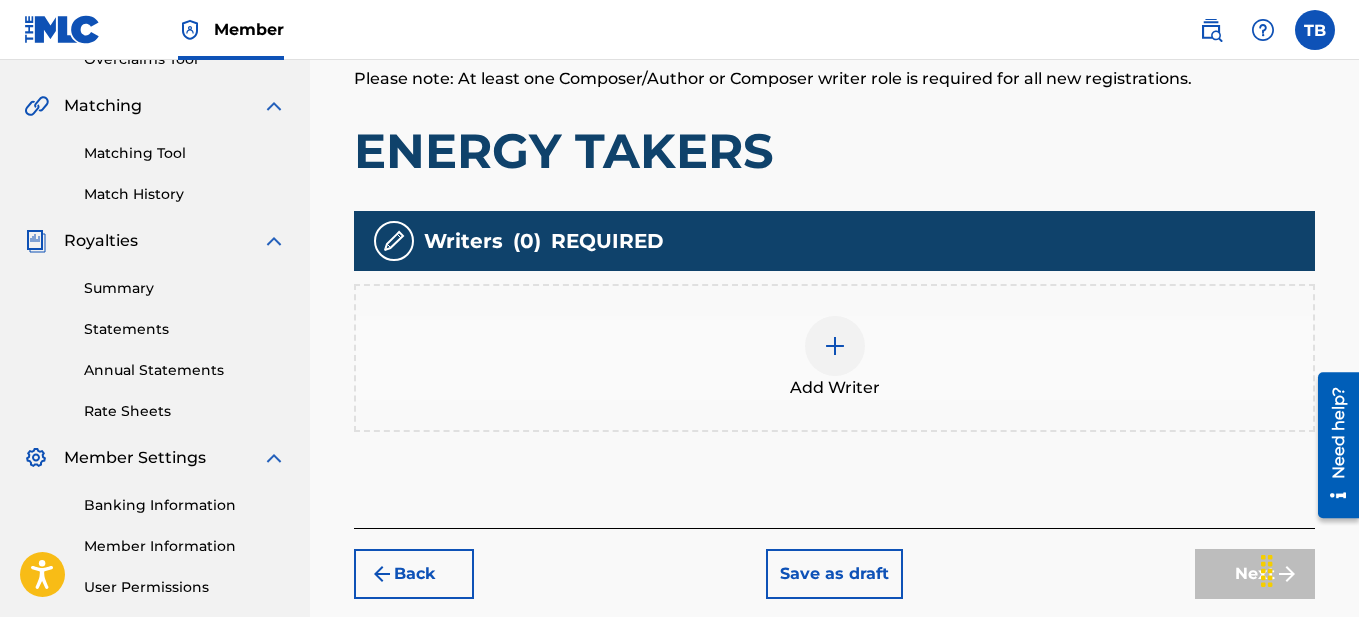 click at bounding box center [835, 346] 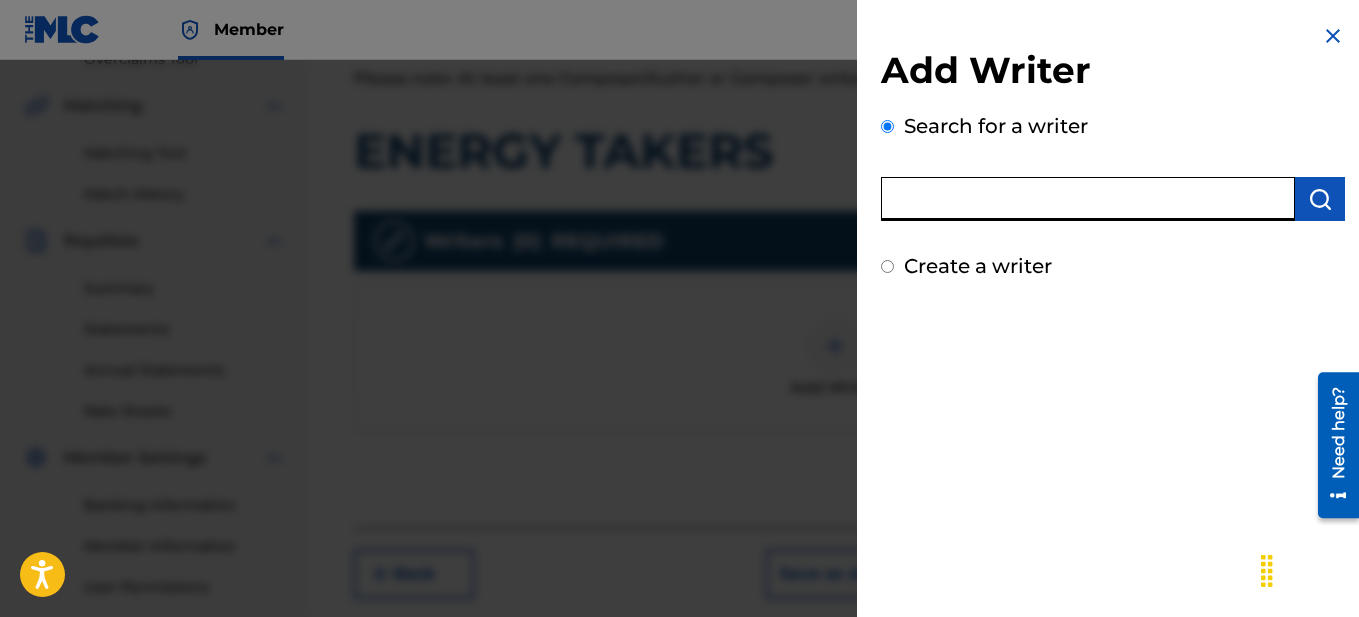 click at bounding box center [1088, 199] 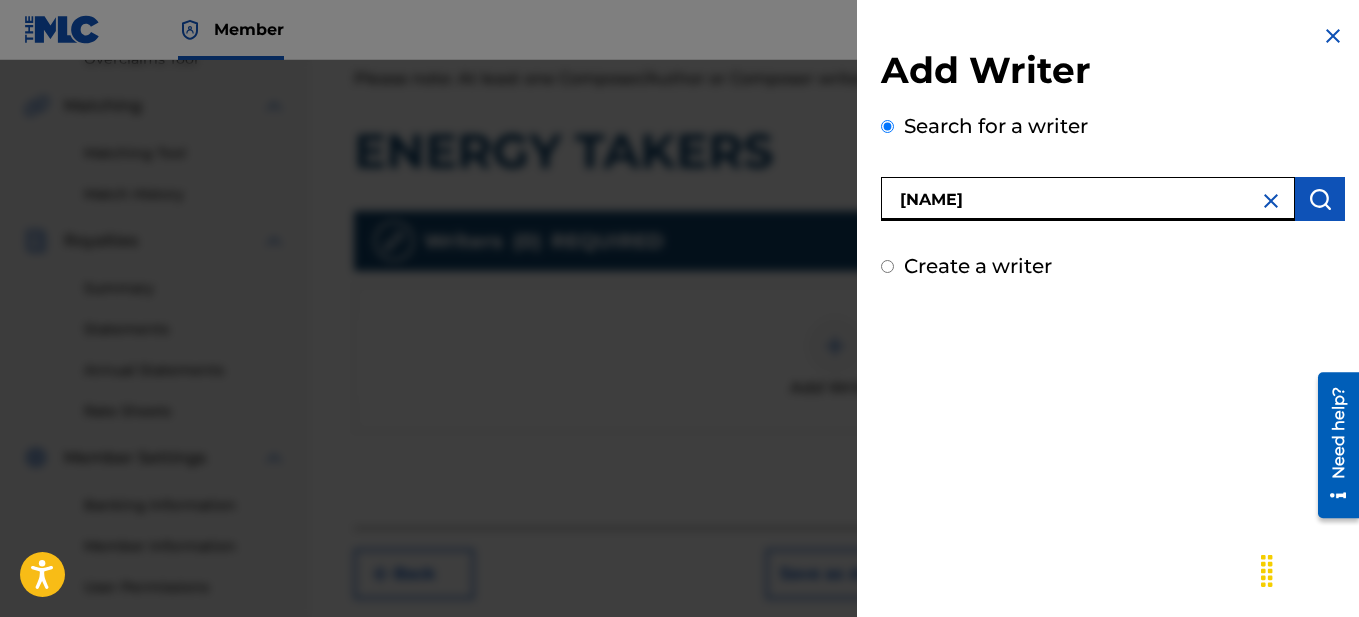 type on "[NAME]" 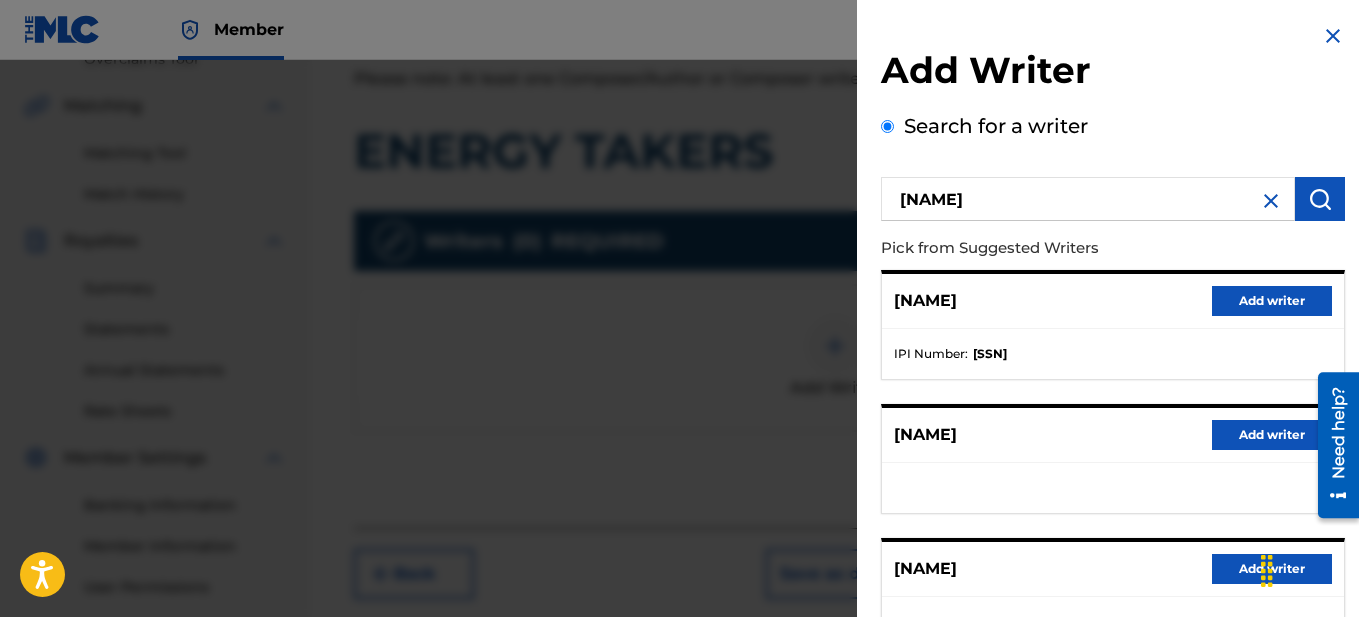 click on "Add writer" at bounding box center (1272, 301) 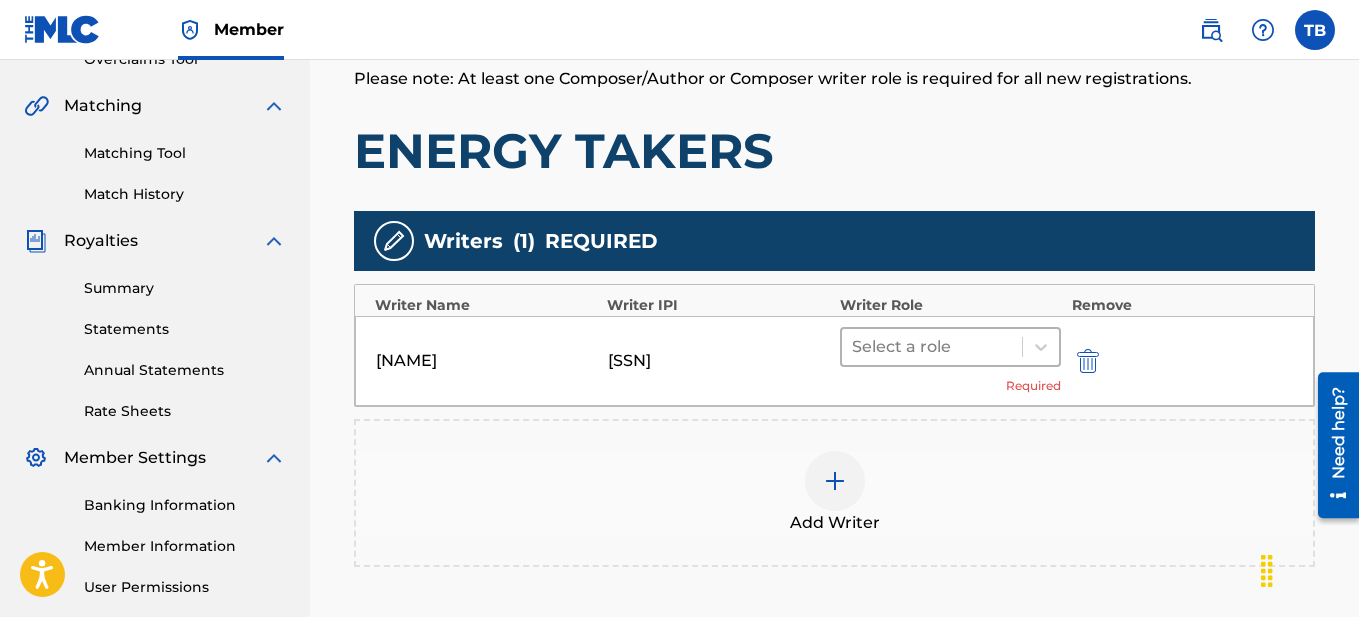 click at bounding box center (932, 347) 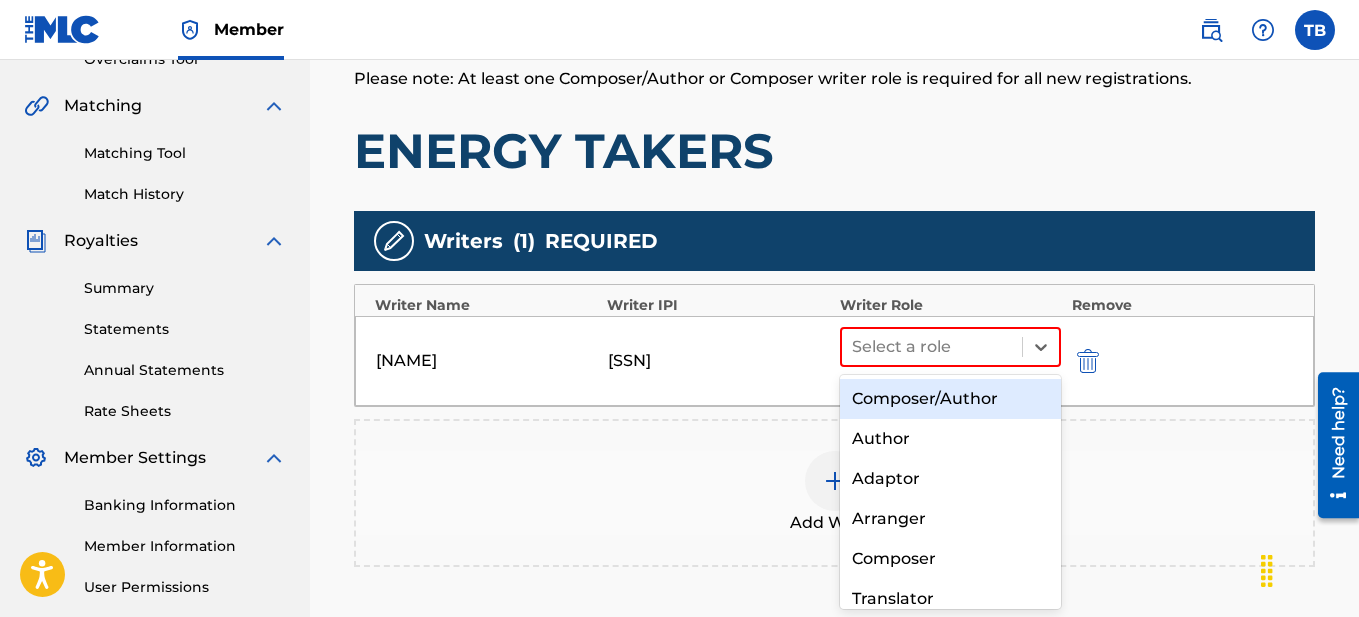click on "Composer/Author" at bounding box center (951, 399) 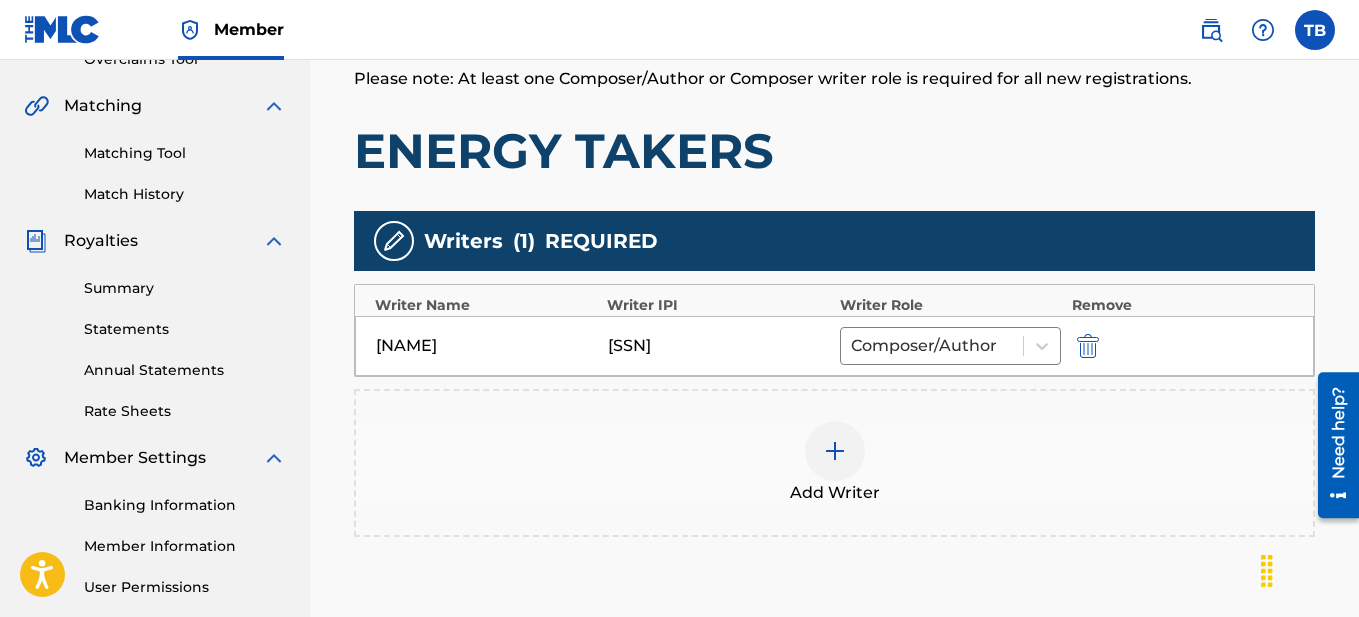 scroll, scrollTop: 643, scrollLeft: 0, axis: vertical 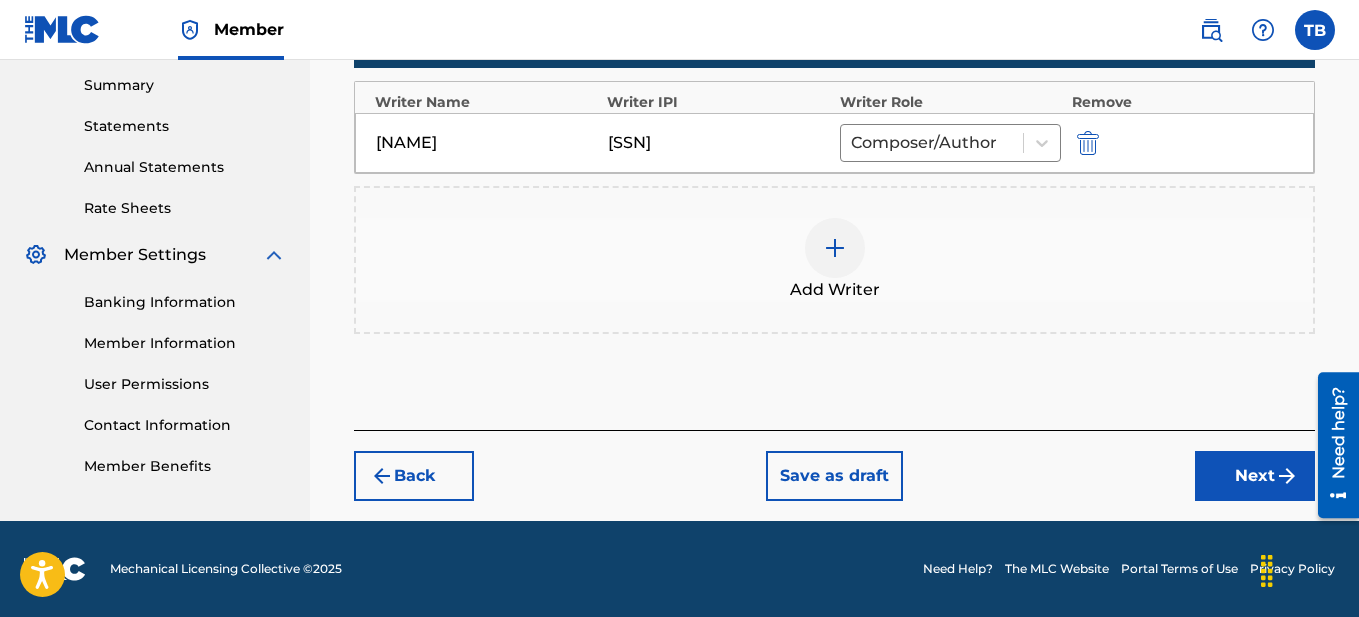 click on "Next" at bounding box center (1255, 476) 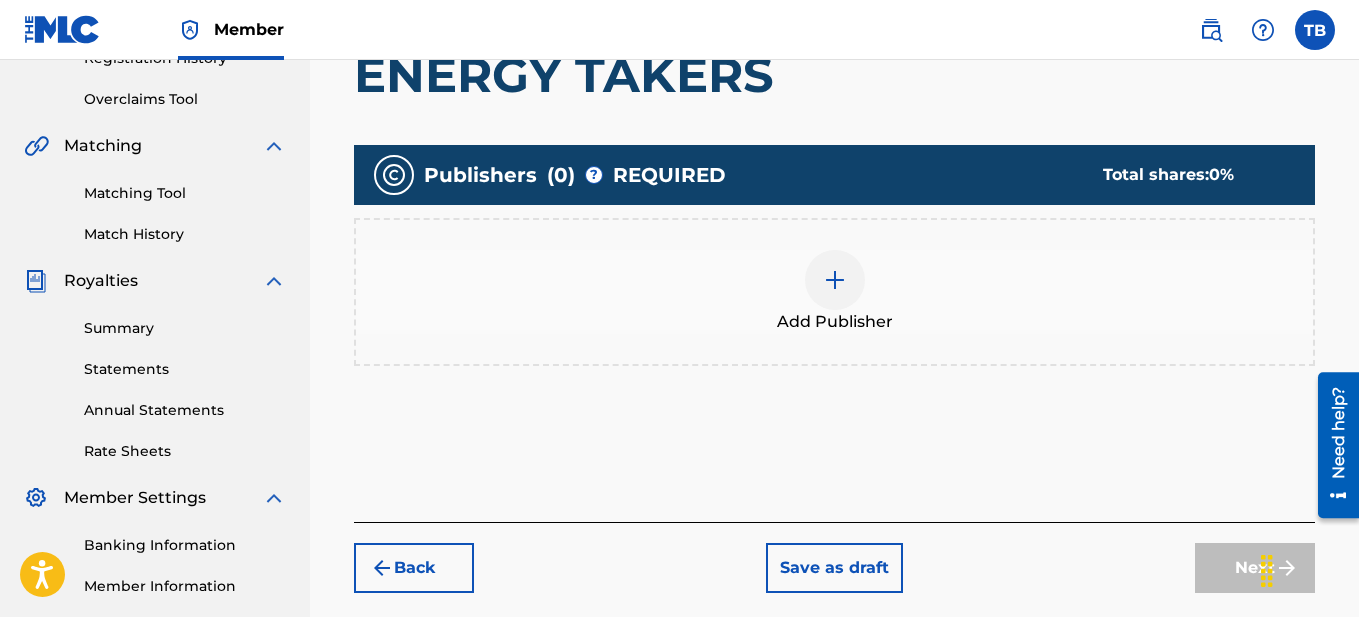 scroll, scrollTop: 407, scrollLeft: 0, axis: vertical 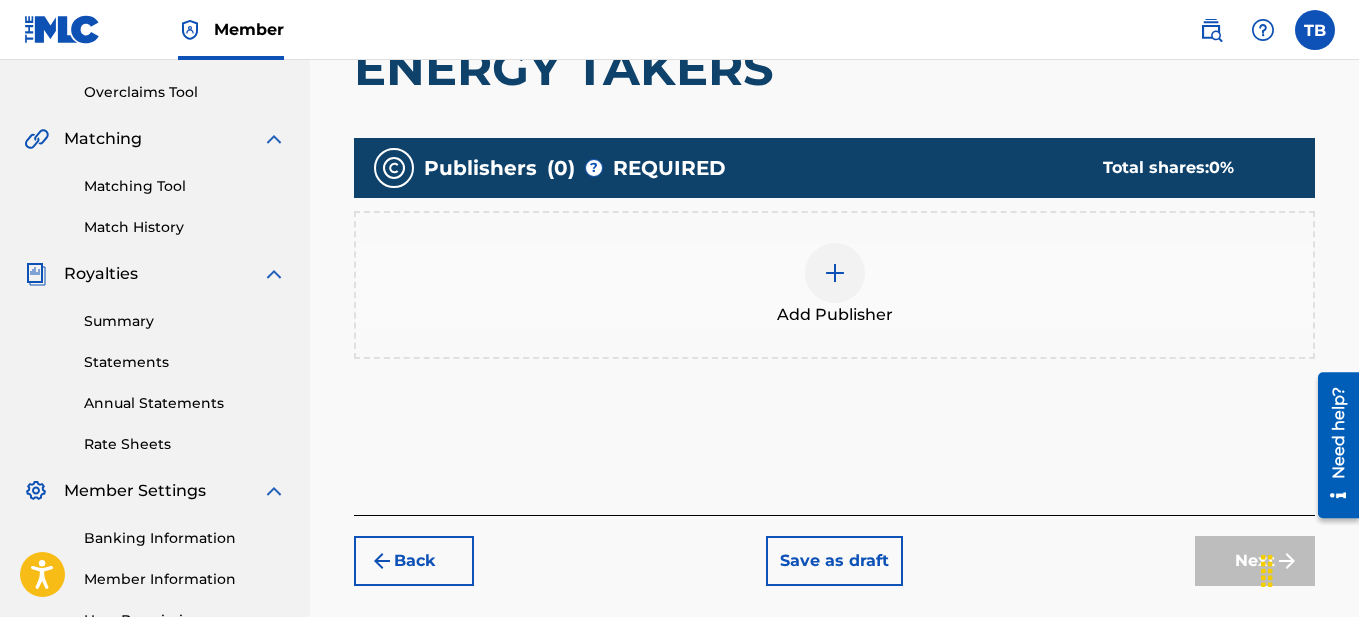 click at bounding box center (835, 273) 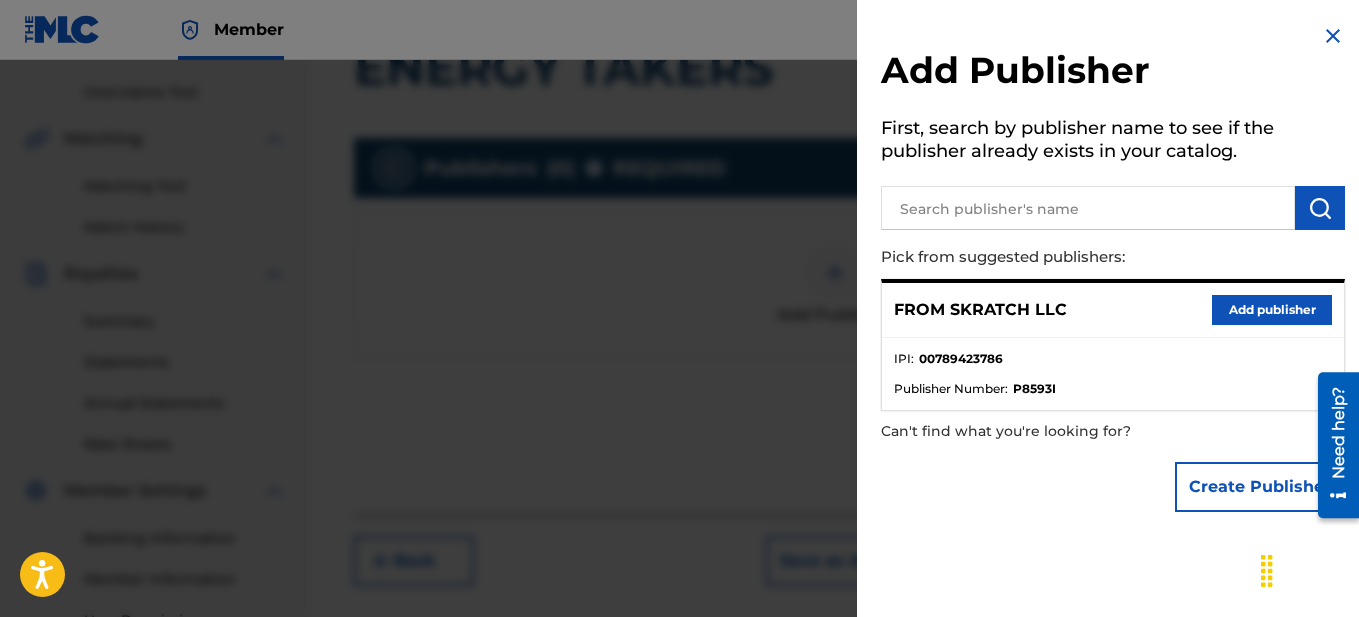 click on "Add publisher" at bounding box center (1272, 310) 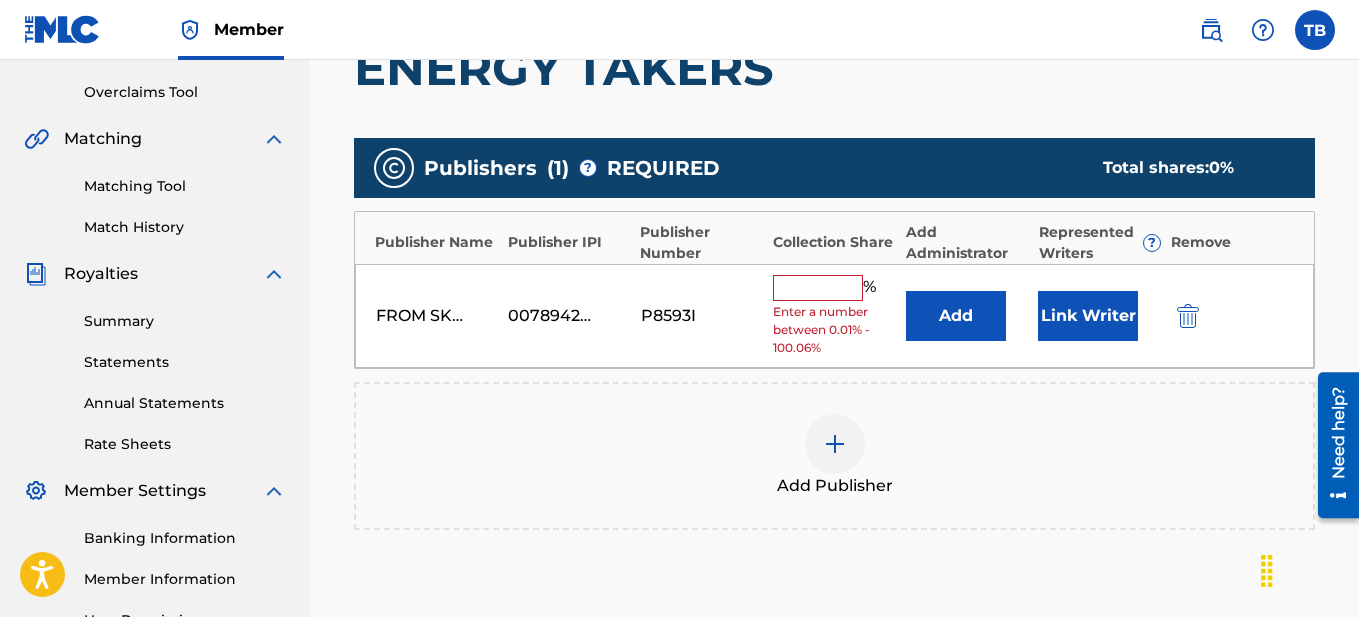 click at bounding box center [818, 288] 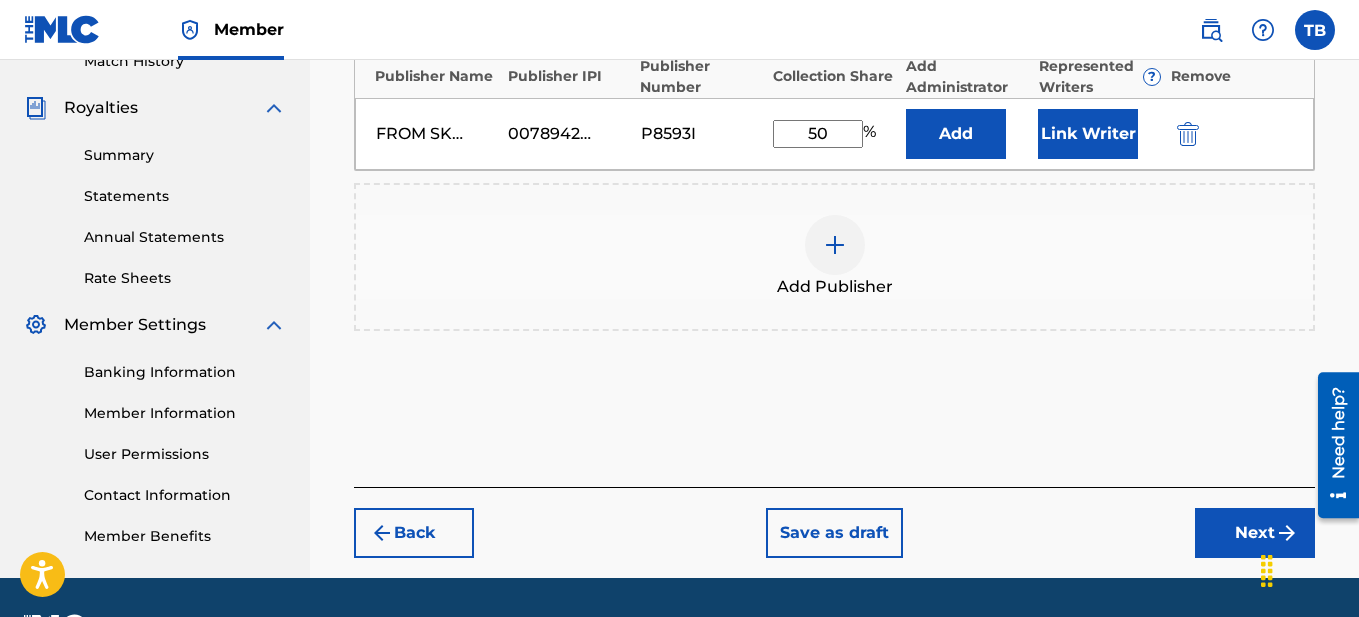 scroll, scrollTop: 630, scrollLeft: 0, axis: vertical 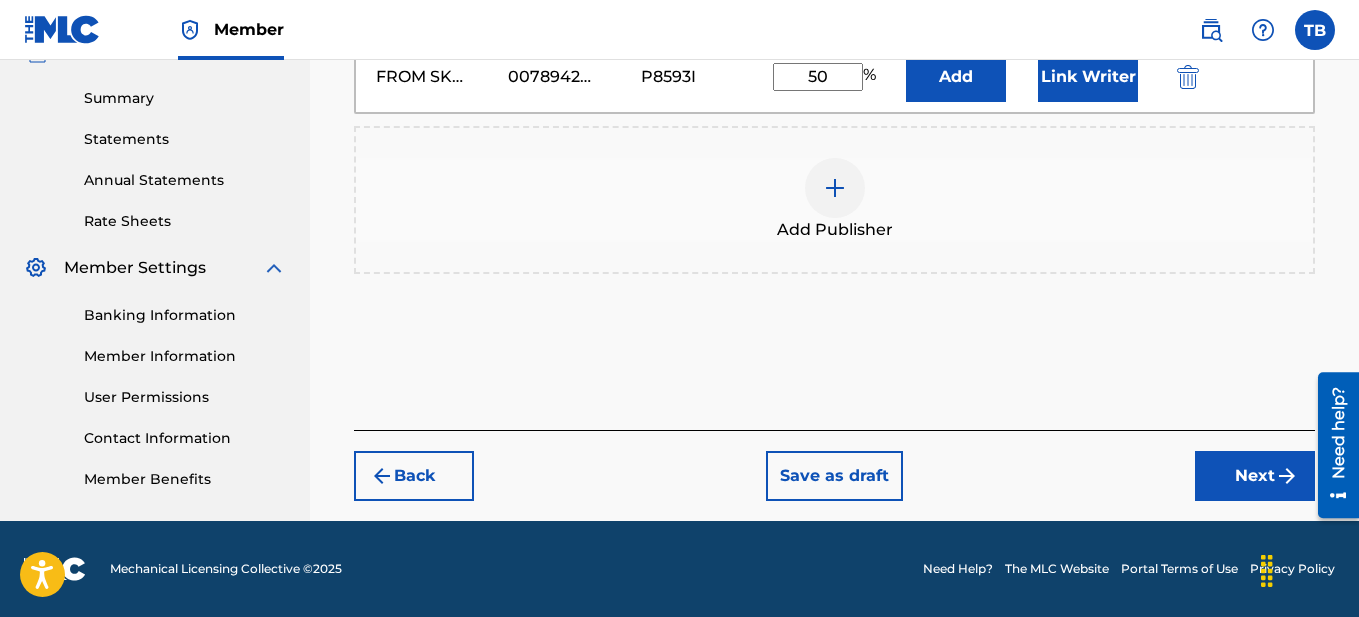 type on "50" 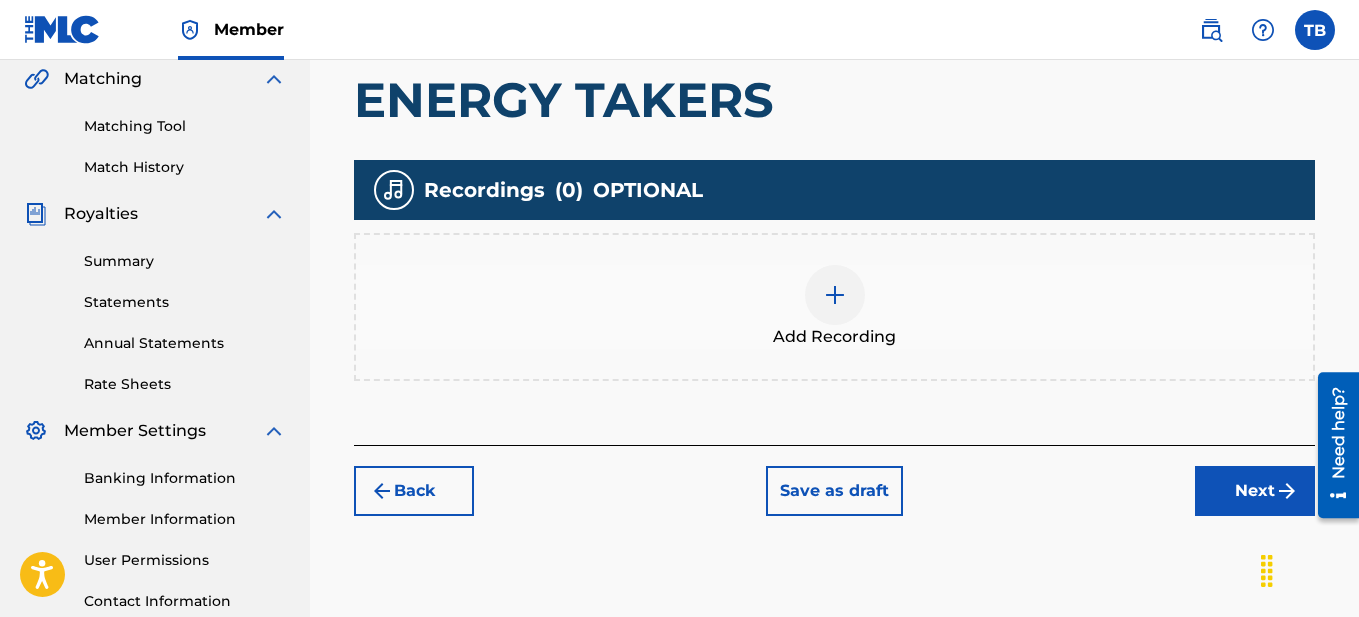scroll, scrollTop: 488, scrollLeft: 0, axis: vertical 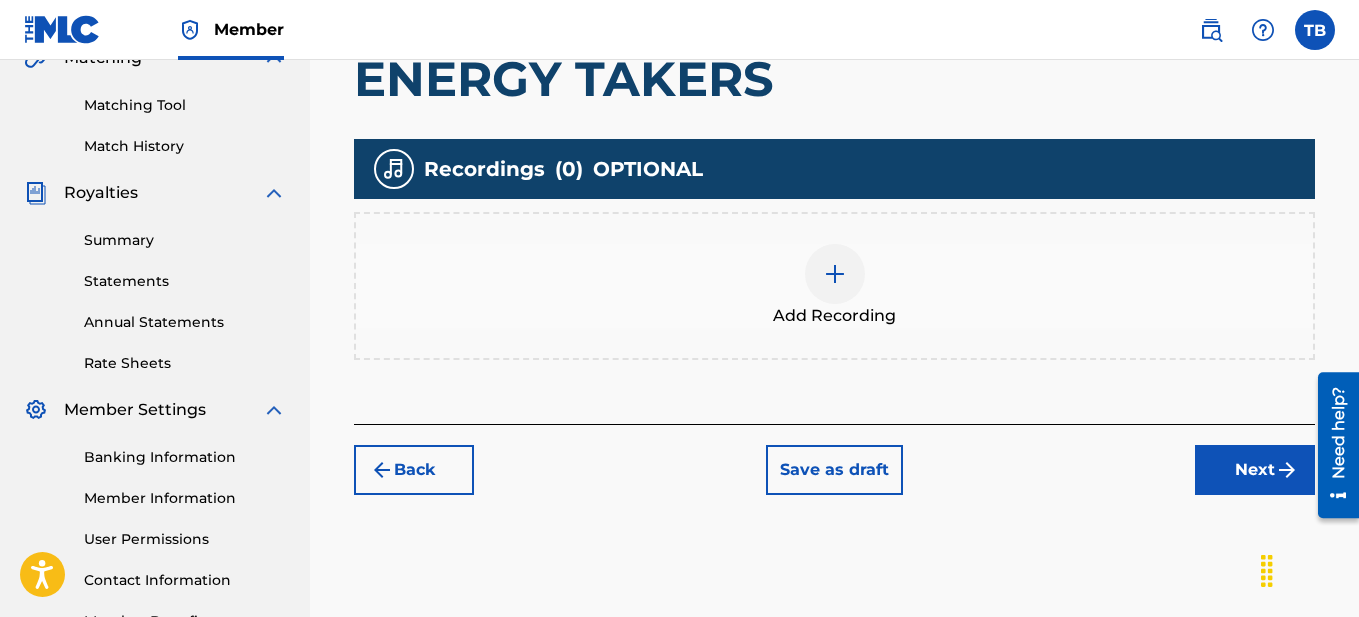 click on "Next" at bounding box center (1255, 470) 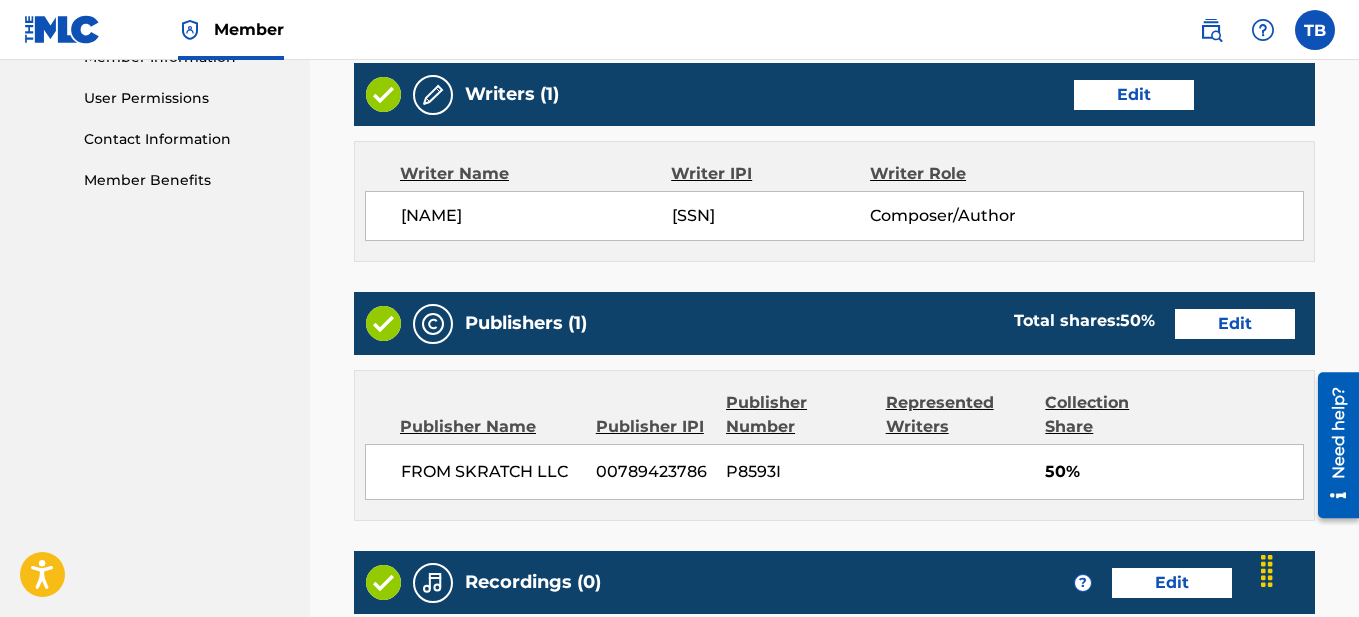 scroll, scrollTop: 1207, scrollLeft: 0, axis: vertical 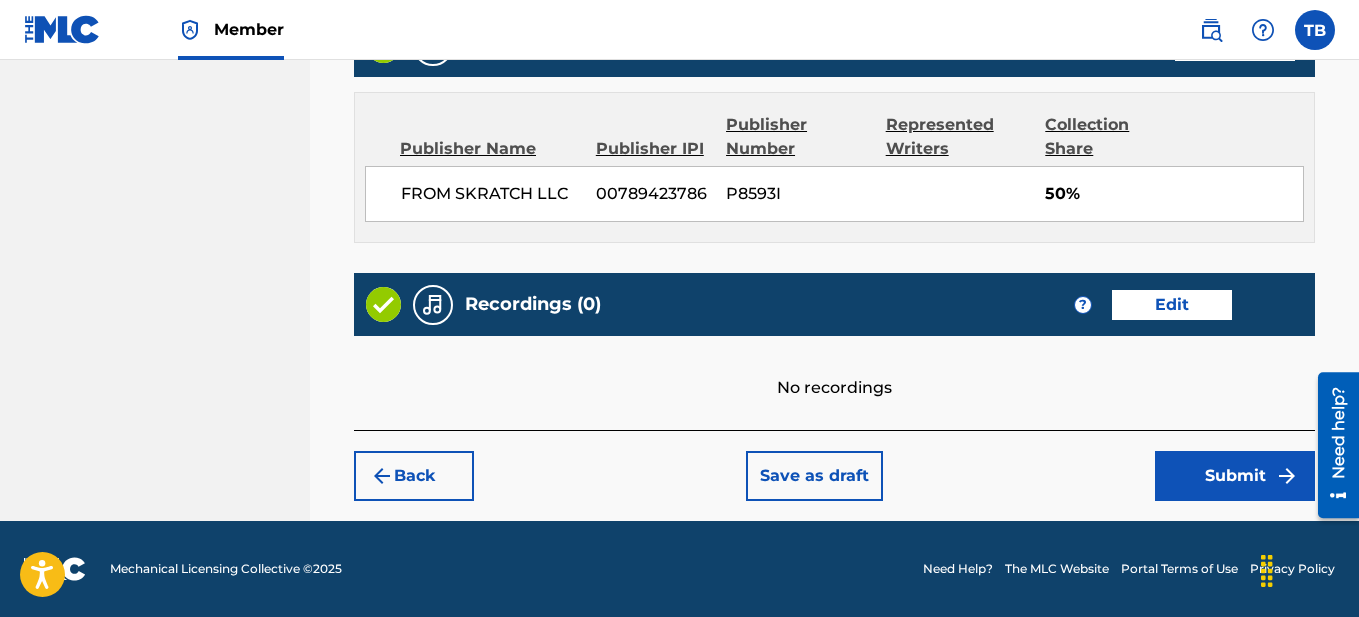 click on "Submit" at bounding box center (1235, 476) 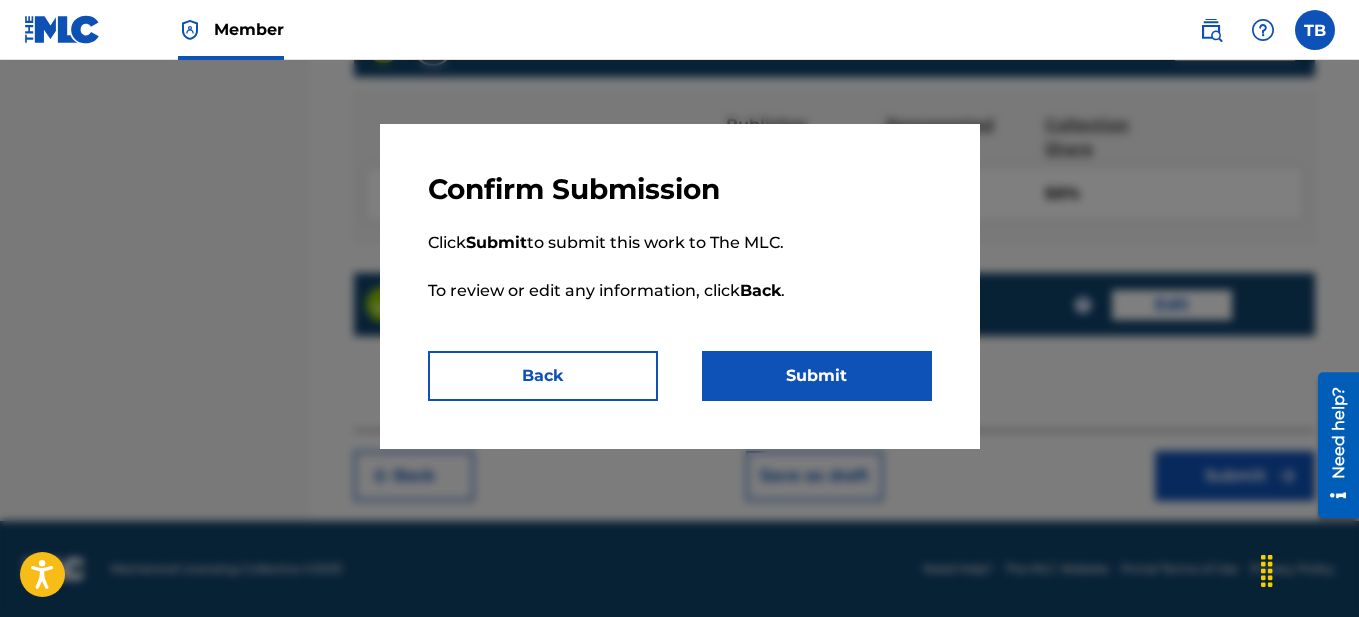 click on "Submit" at bounding box center (817, 376) 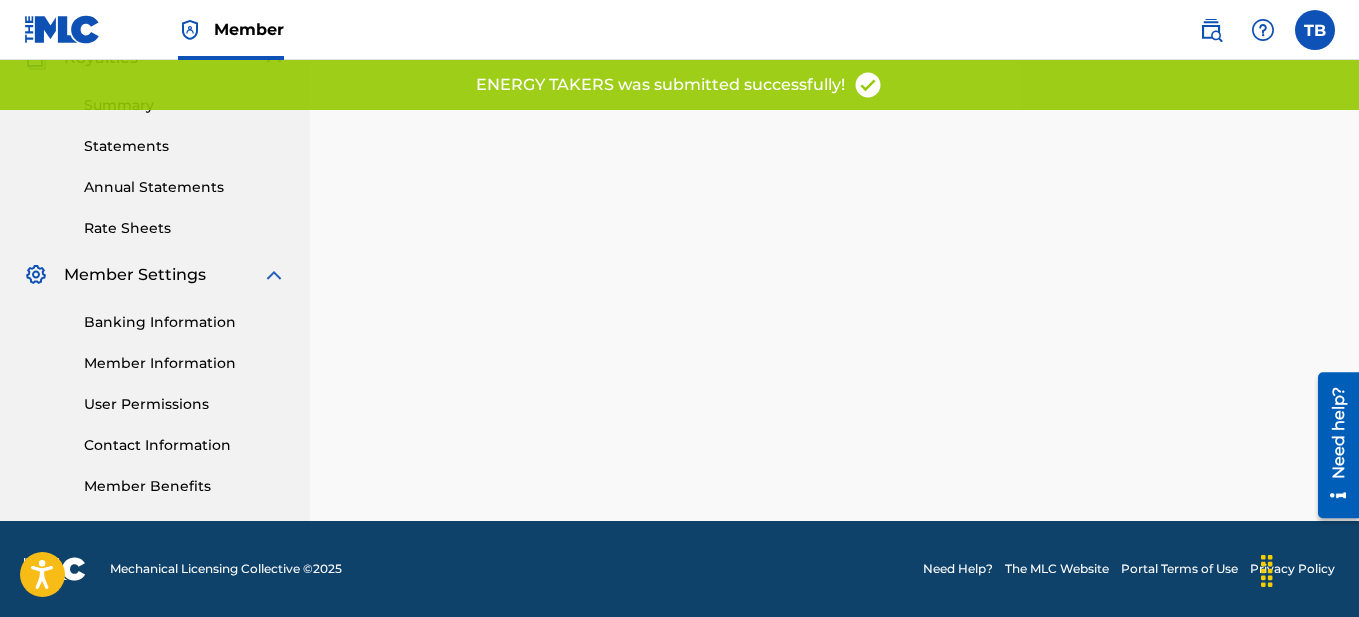 scroll, scrollTop: 0, scrollLeft: 0, axis: both 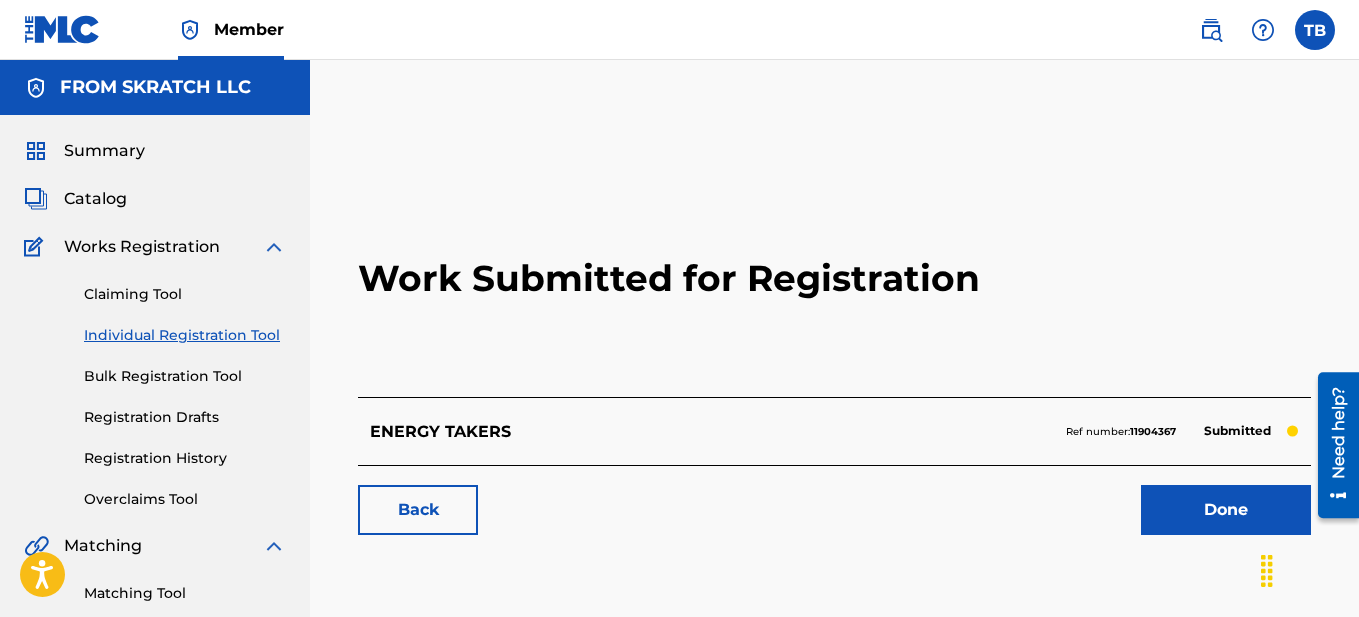click on "Done" at bounding box center (1226, 510) 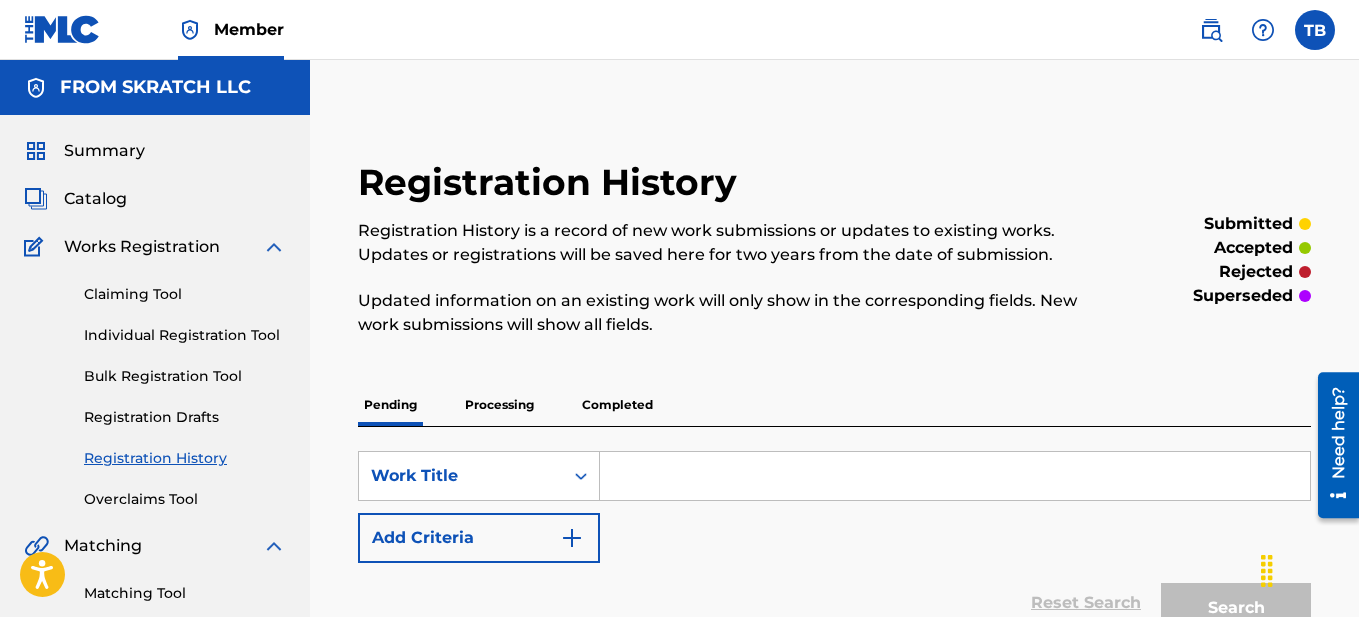 click at bounding box center [955, 476] 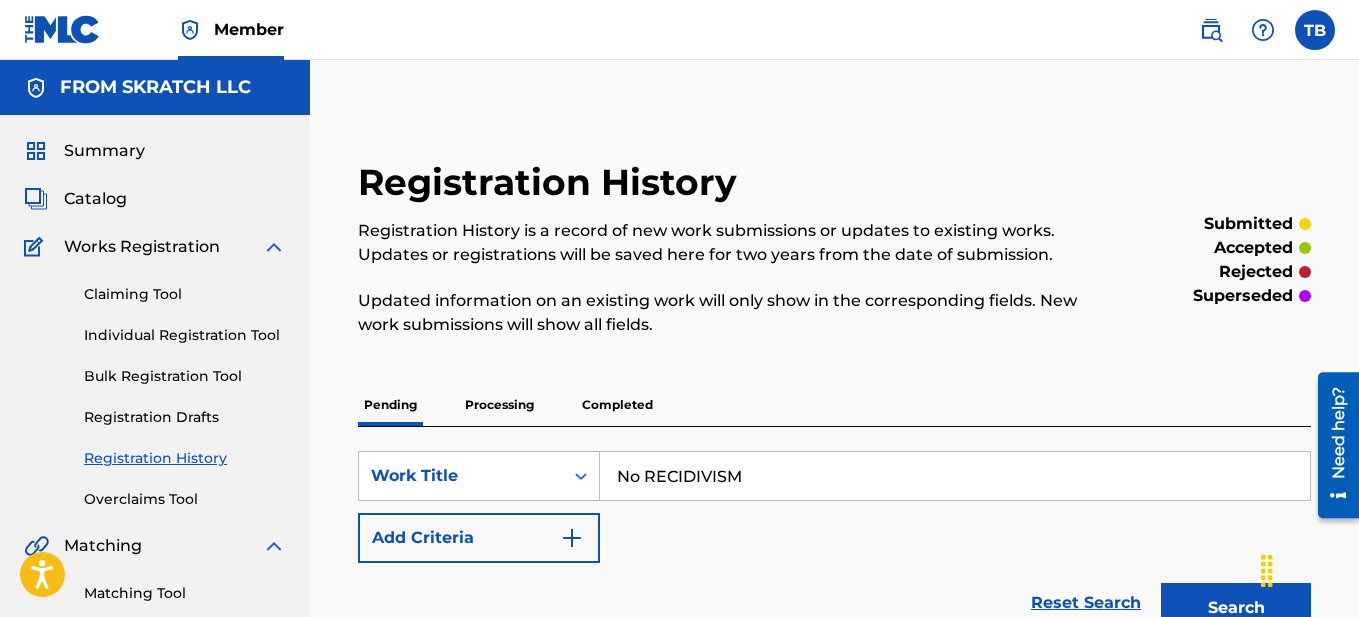 click on "No RECIDIVISM" at bounding box center [955, 476] 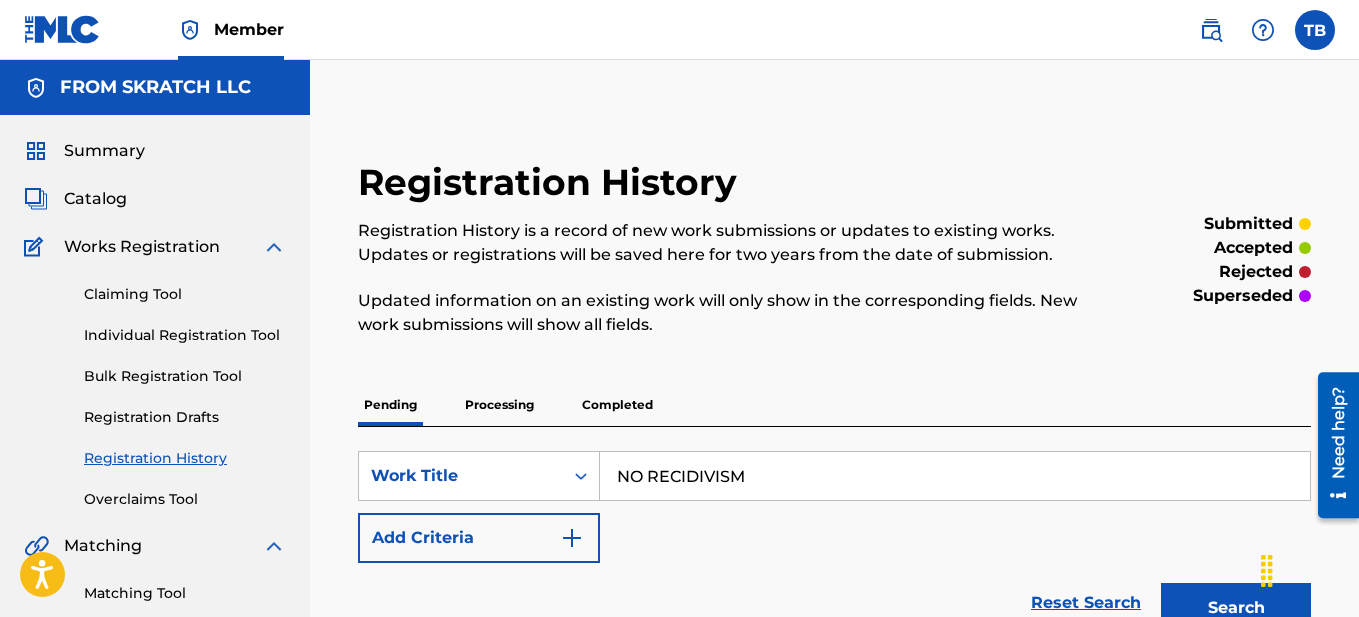 type on "NO RECIDIVISM" 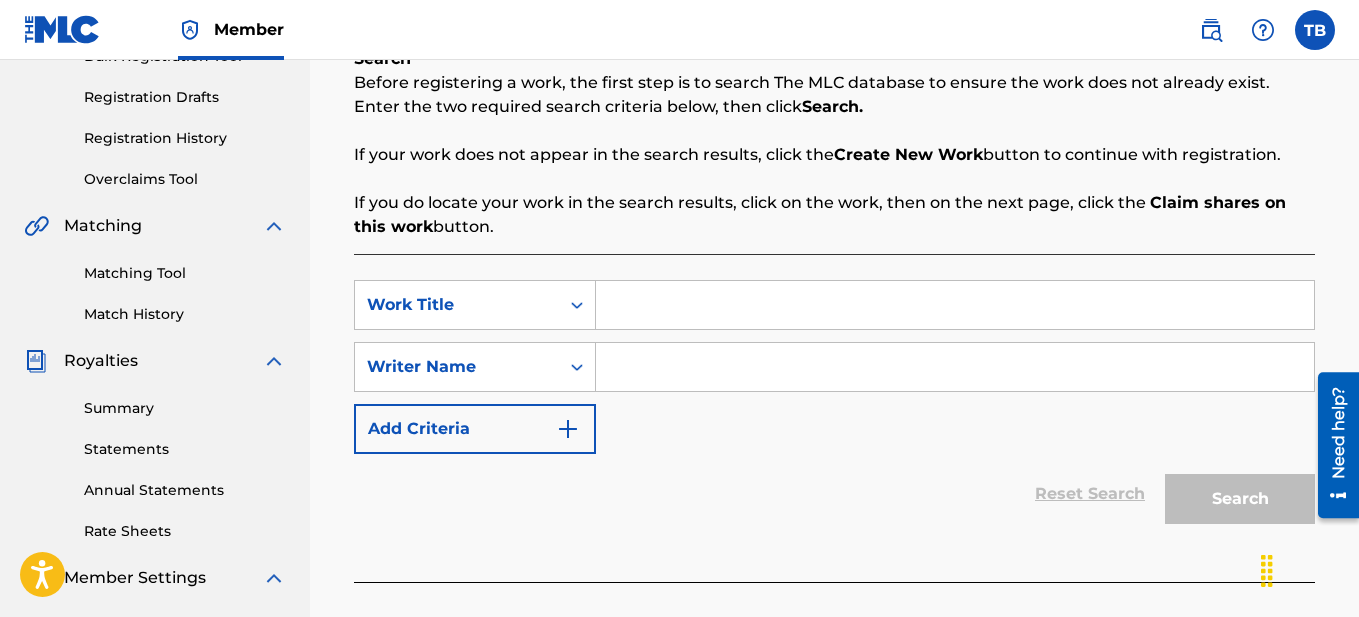 scroll, scrollTop: 325, scrollLeft: 0, axis: vertical 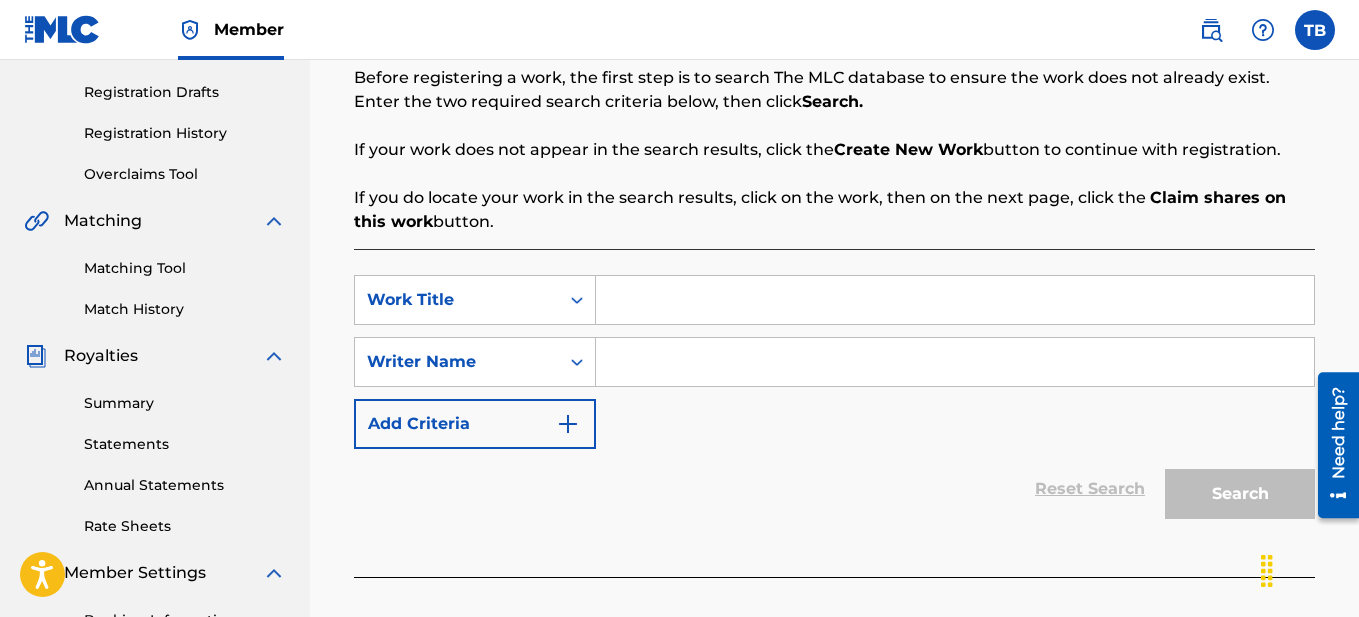 click at bounding box center (955, 300) 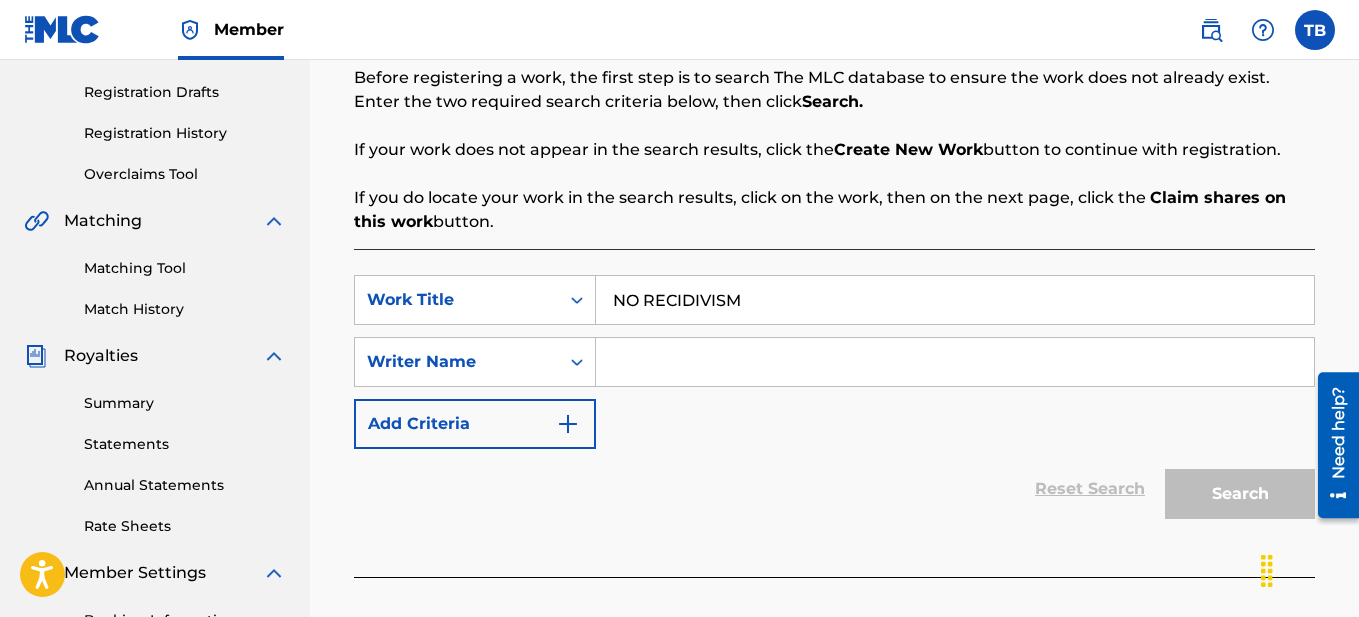 type on "NO RECIDIVISM" 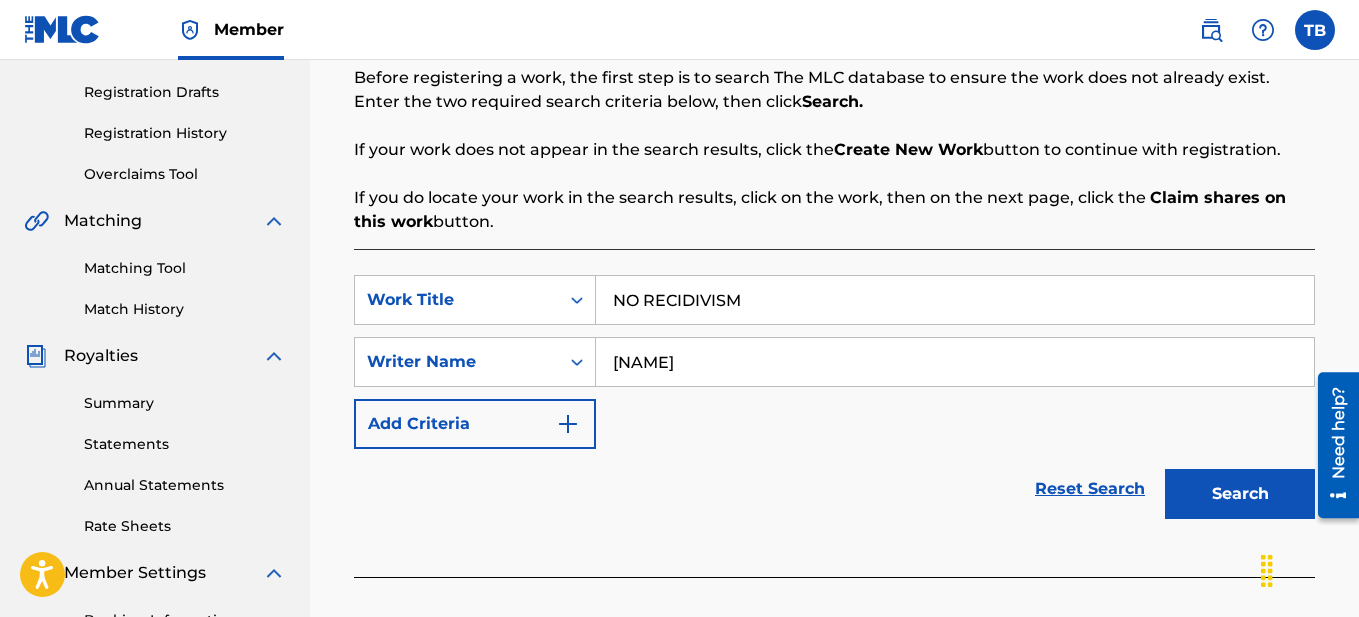type on "[NAME]" 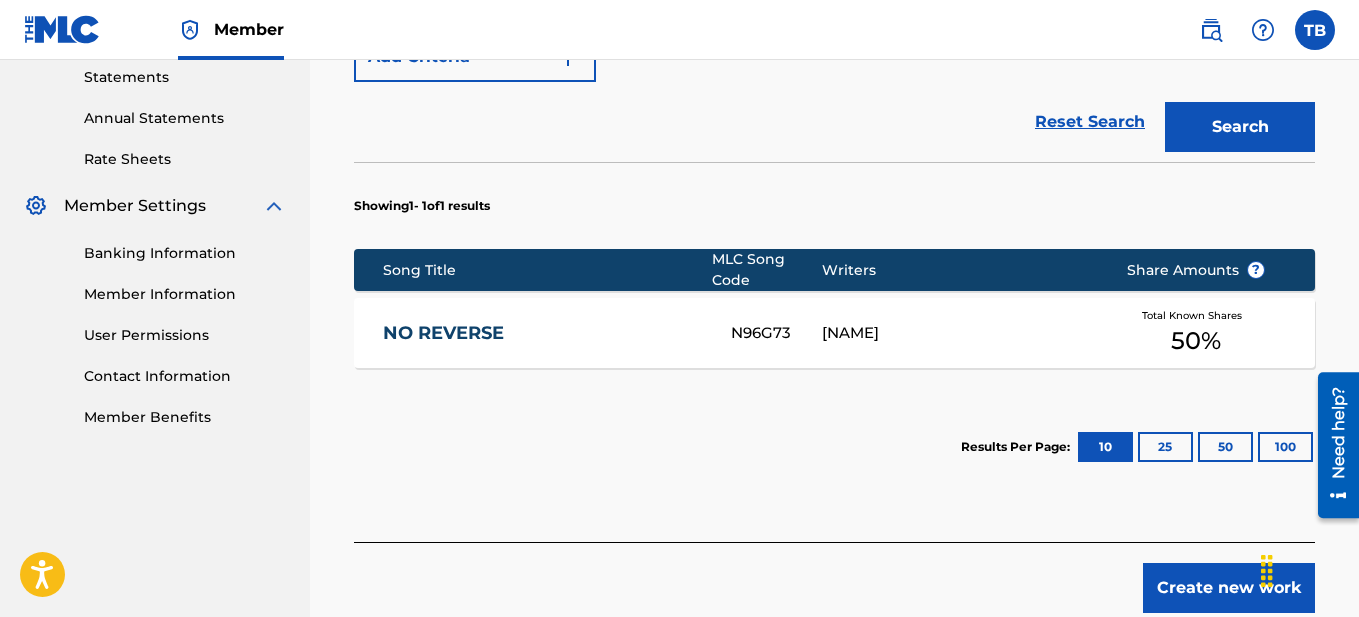 scroll, scrollTop: 695, scrollLeft: 0, axis: vertical 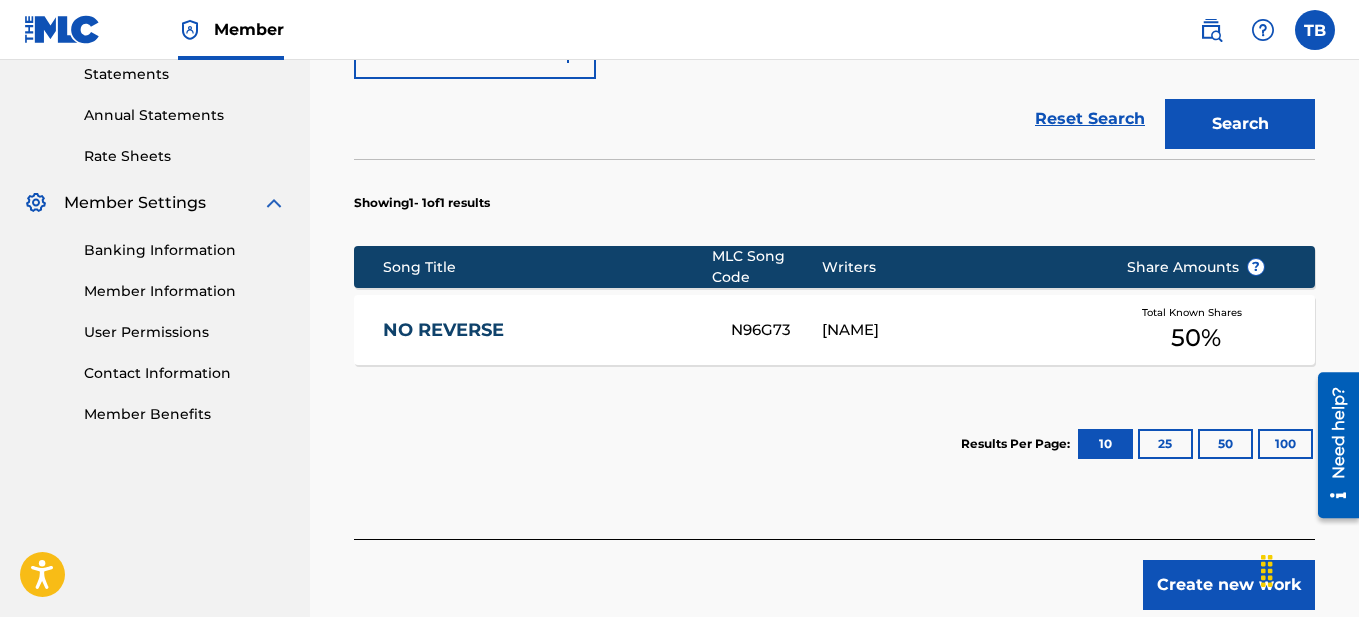 click on "Create new work" at bounding box center [1229, 585] 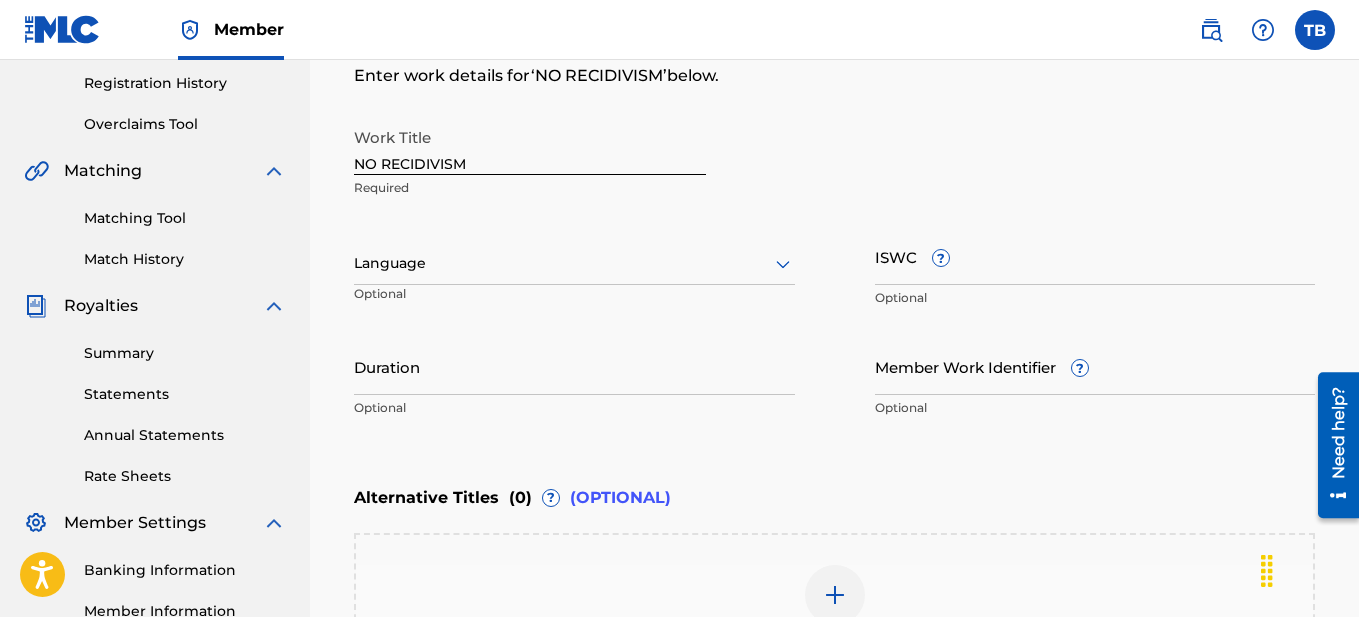 scroll, scrollTop: 364, scrollLeft: 0, axis: vertical 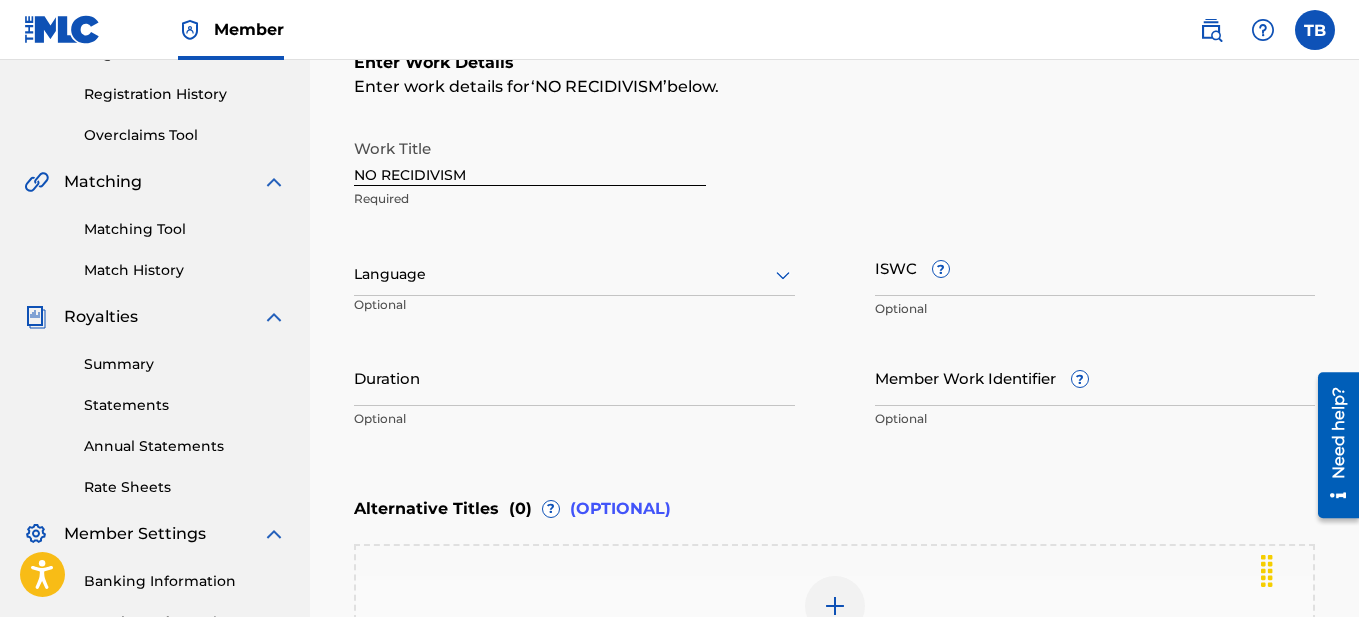 click at bounding box center (574, 274) 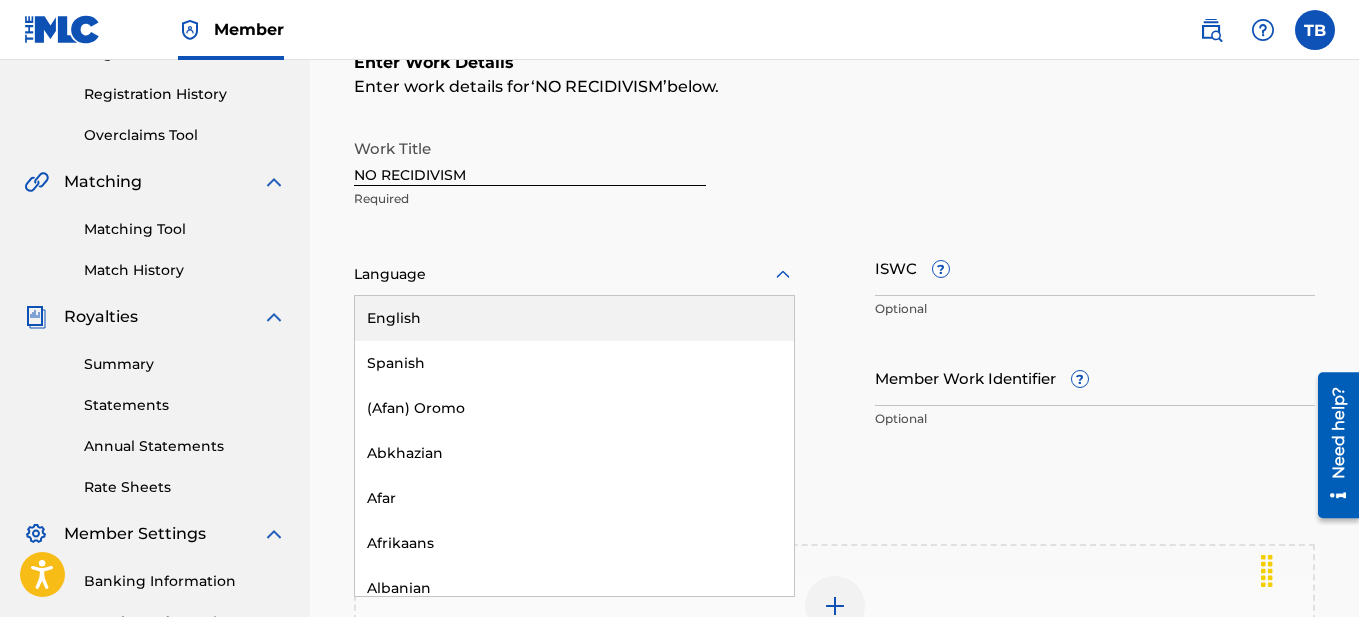 click on "English" at bounding box center [574, 318] 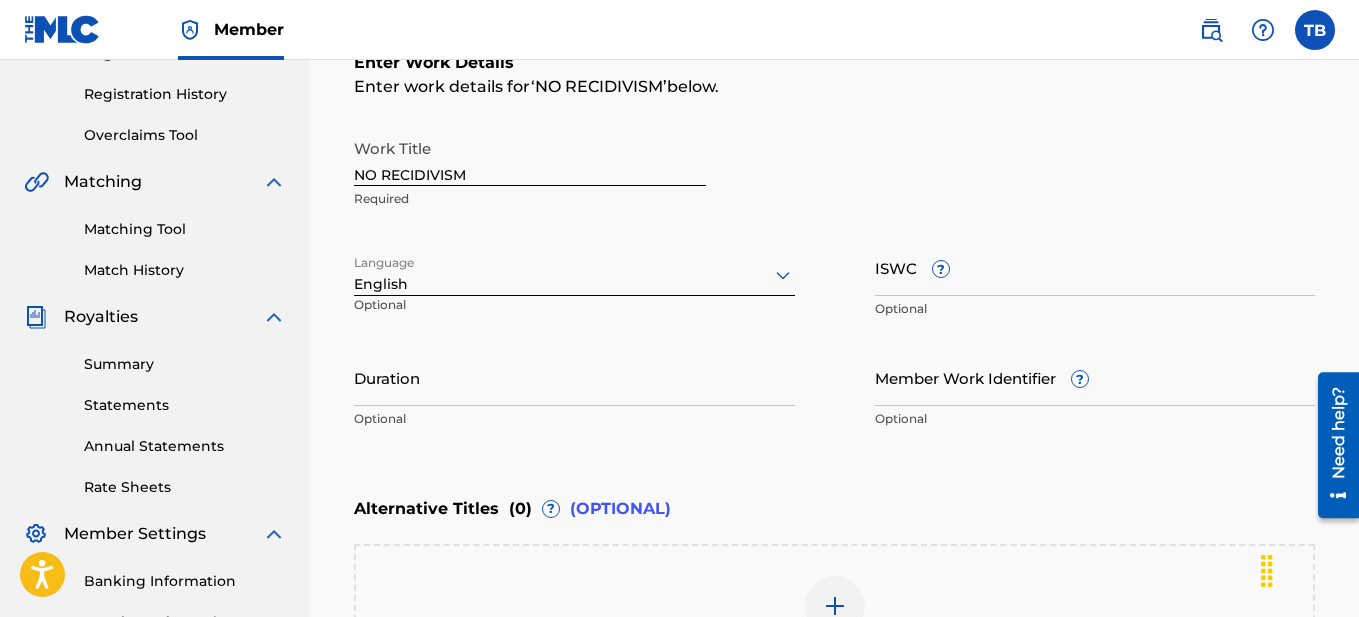 click on "Duration" at bounding box center (574, 377) 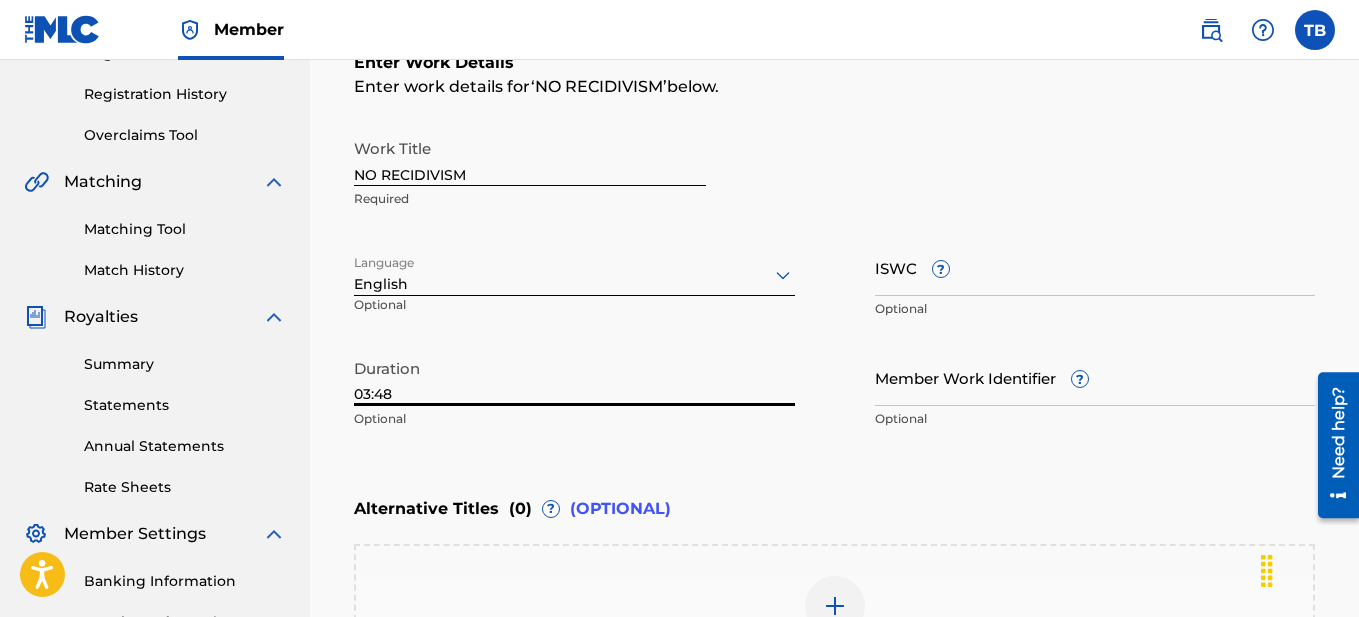 type on "03:48" 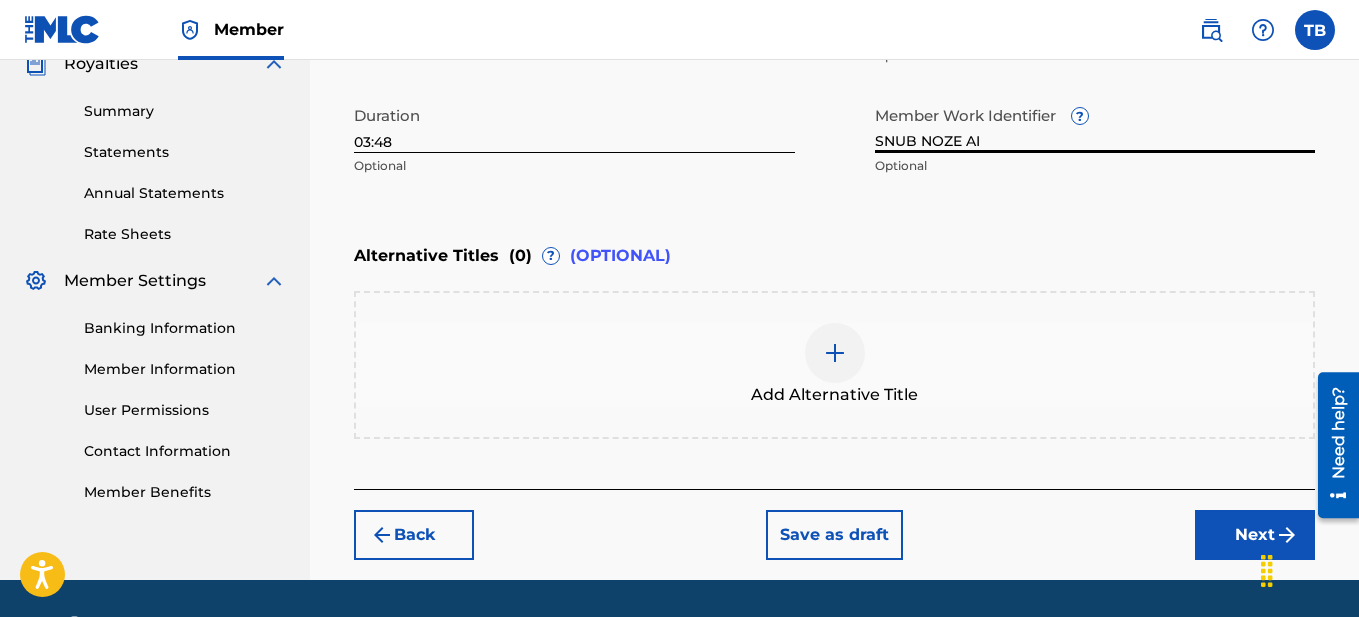 scroll, scrollTop: 639, scrollLeft: 0, axis: vertical 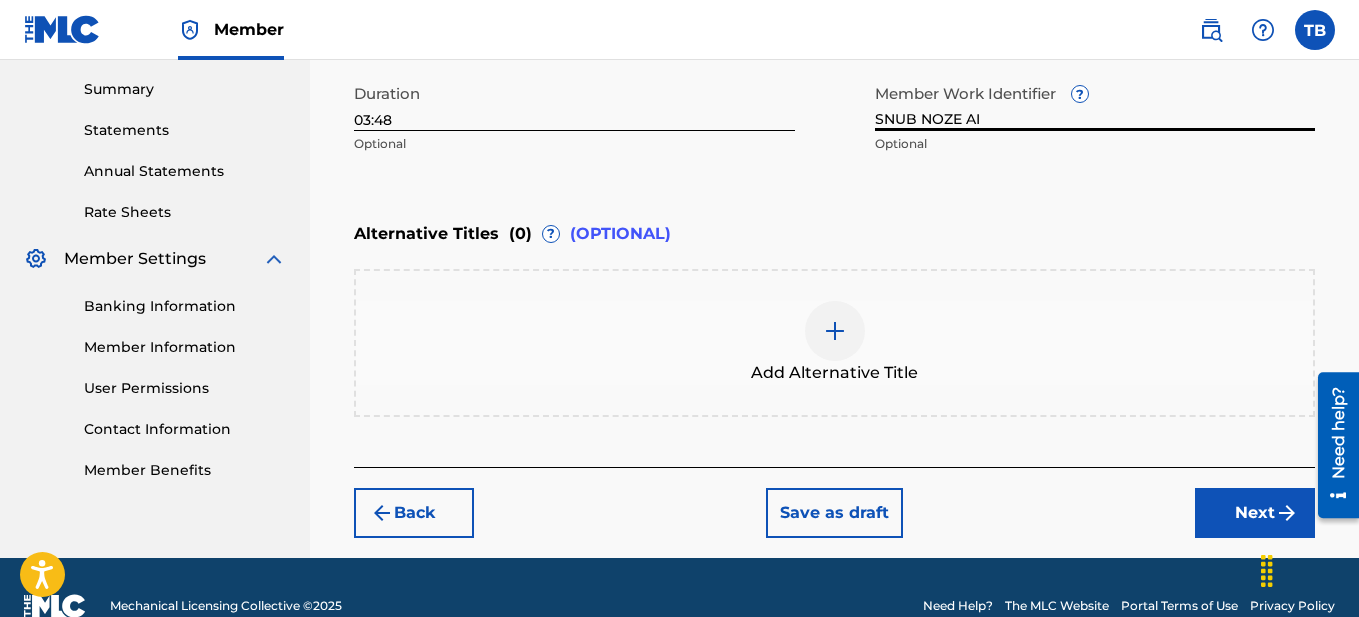 type on "SNUB NOZE AI" 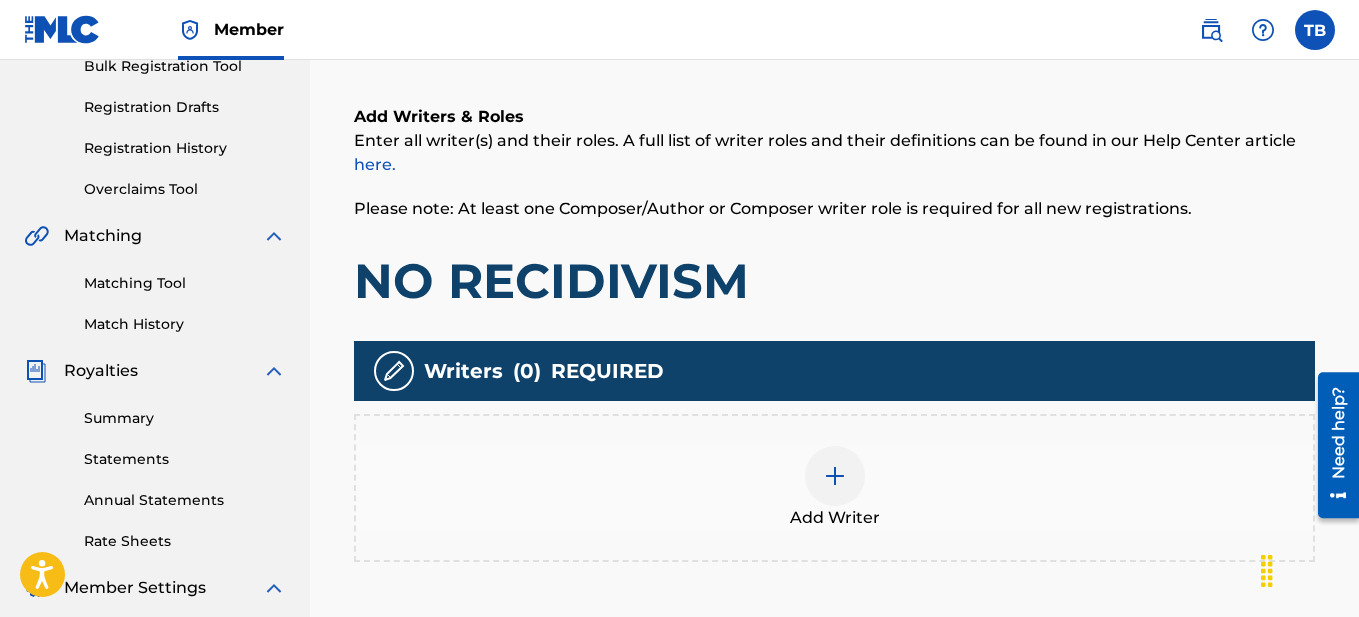 scroll, scrollTop: 315, scrollLeft: 0, axis: vertical 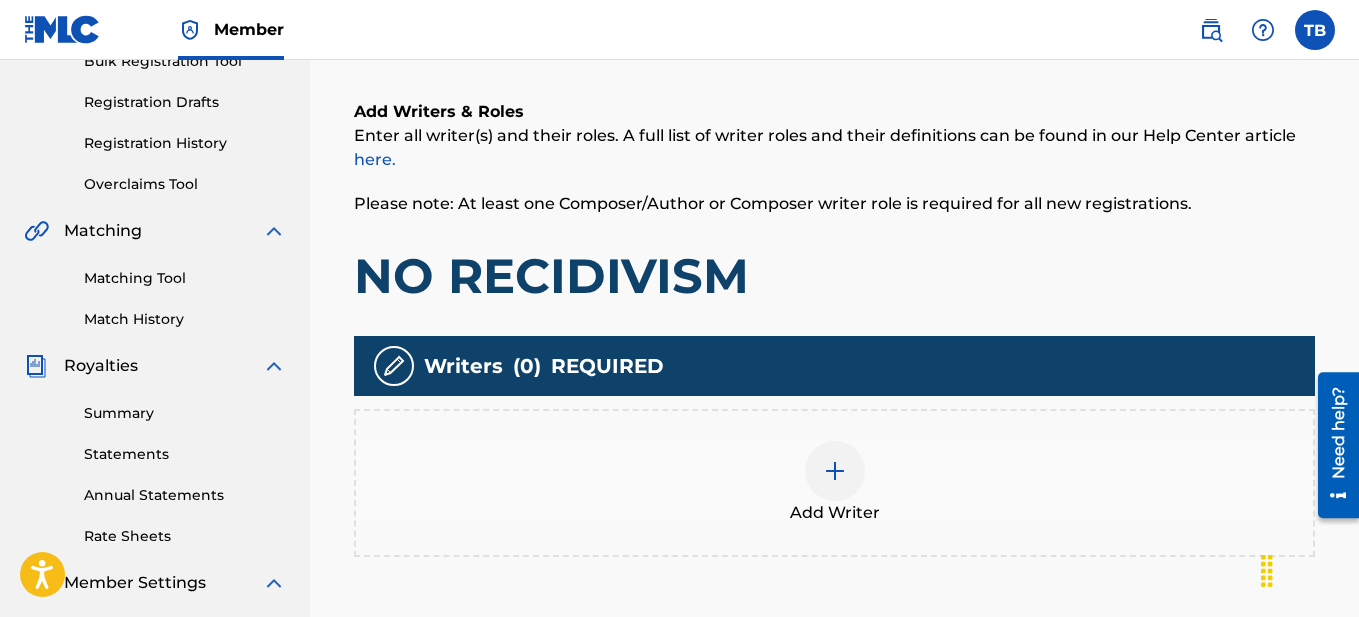 click at bounding box center (835, 471) 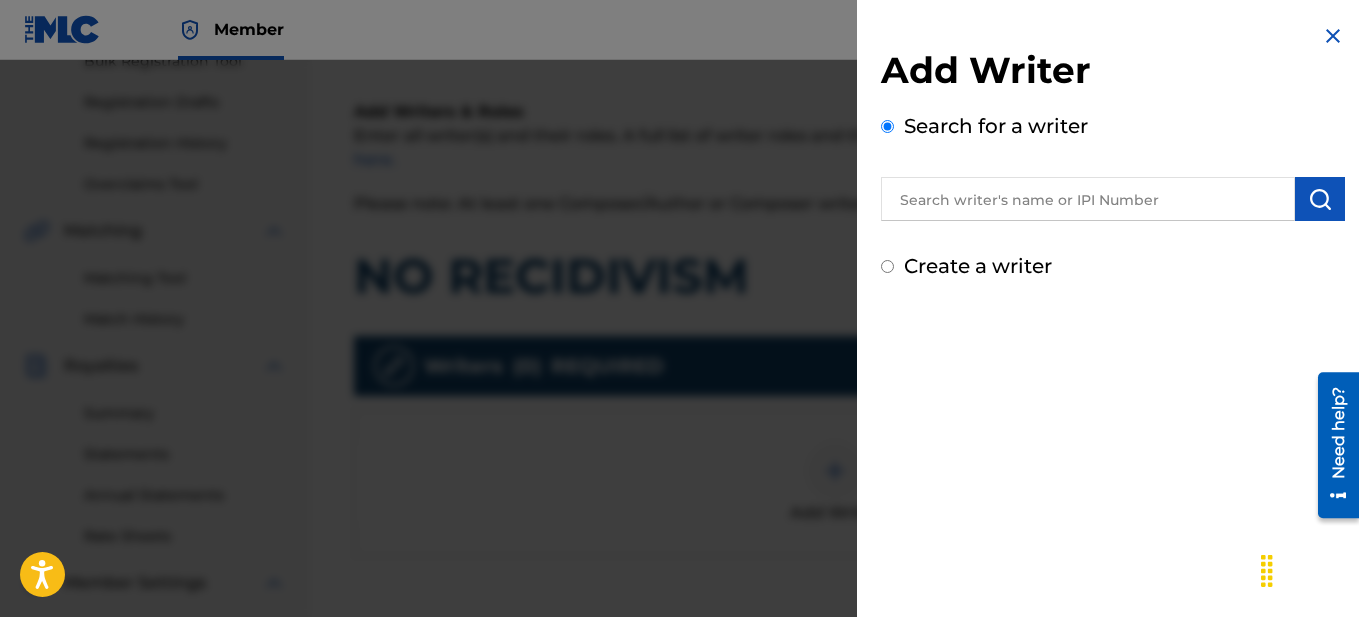 click at bounding box center (1088, 199) 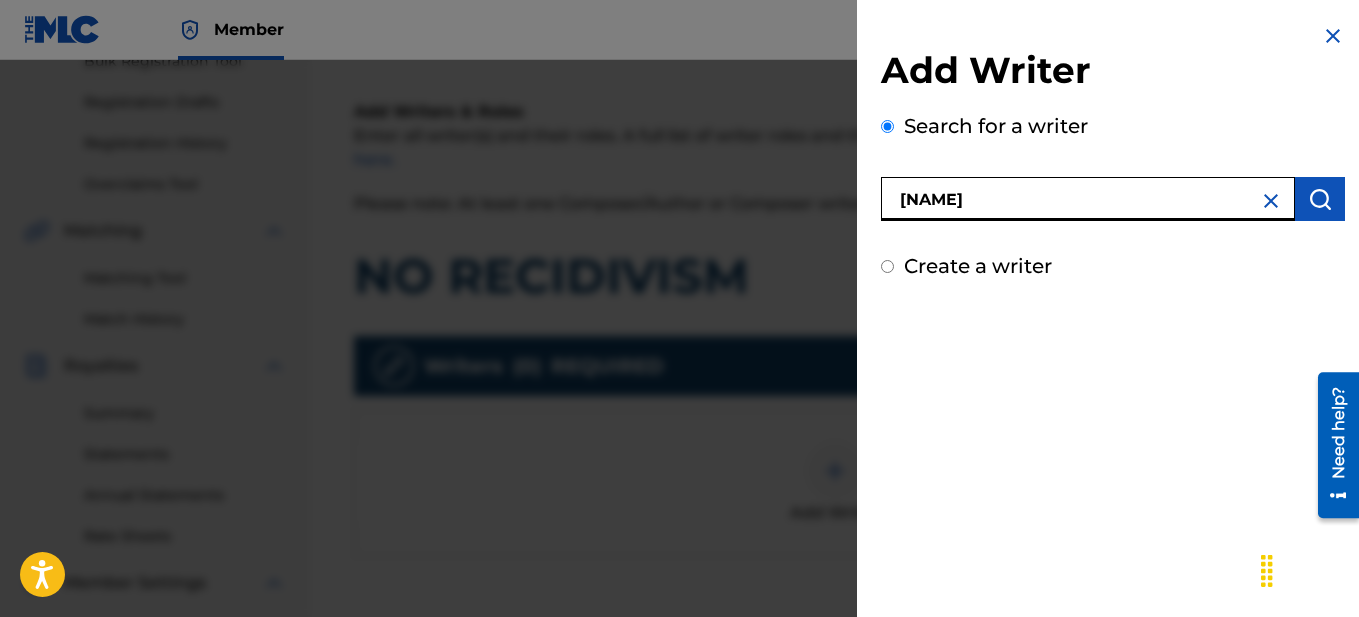type on "[NAME]" 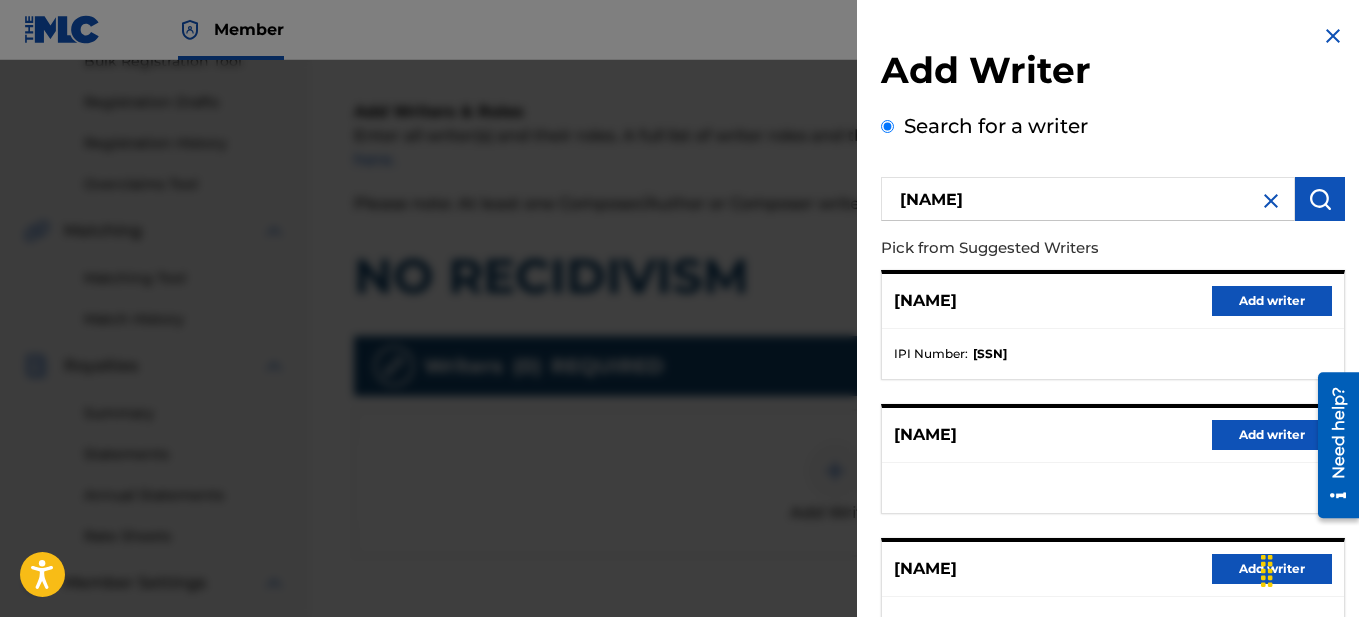 click on "Add writer" at bounding box center (1272, 301) 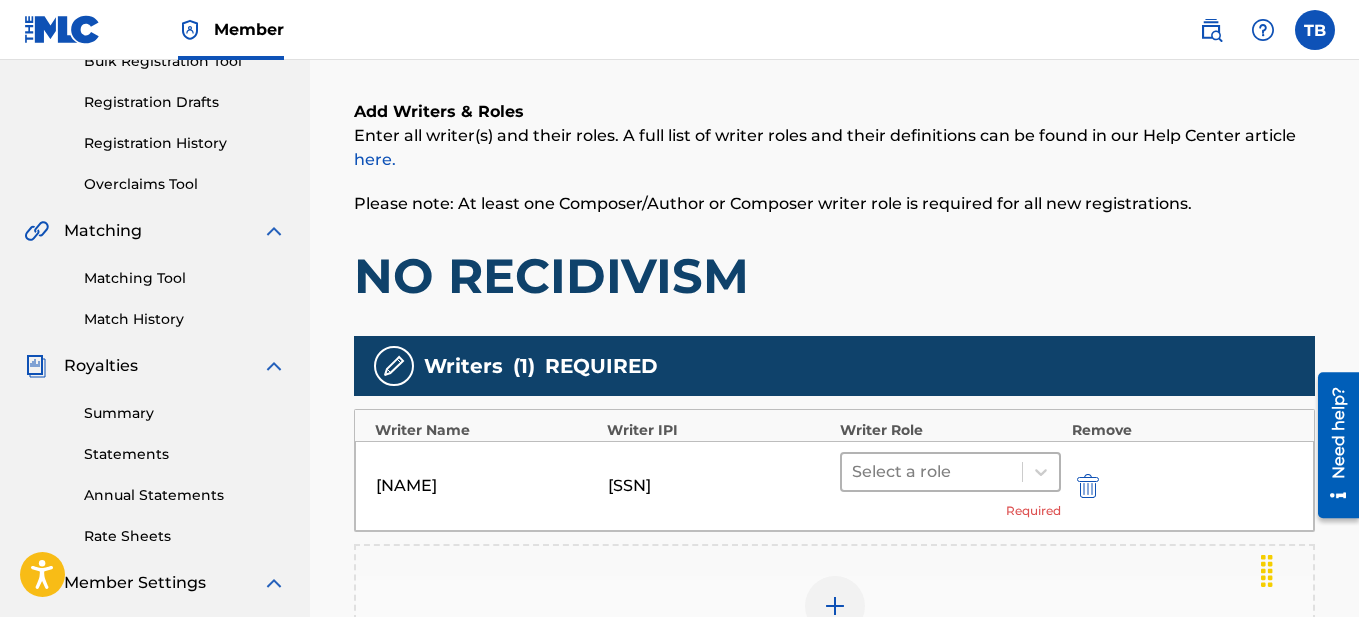 click at bounding box center (932, 472) 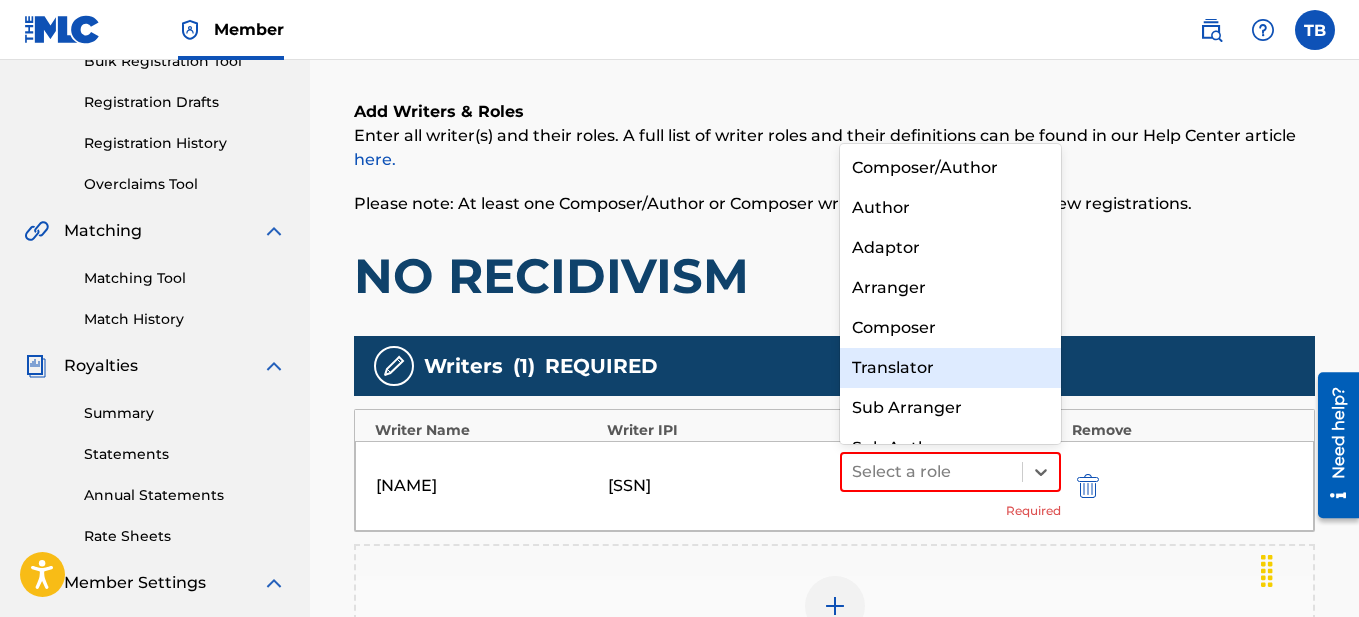 scroll, scrollTop: 28, scrollLeft: 0, axis: vertical 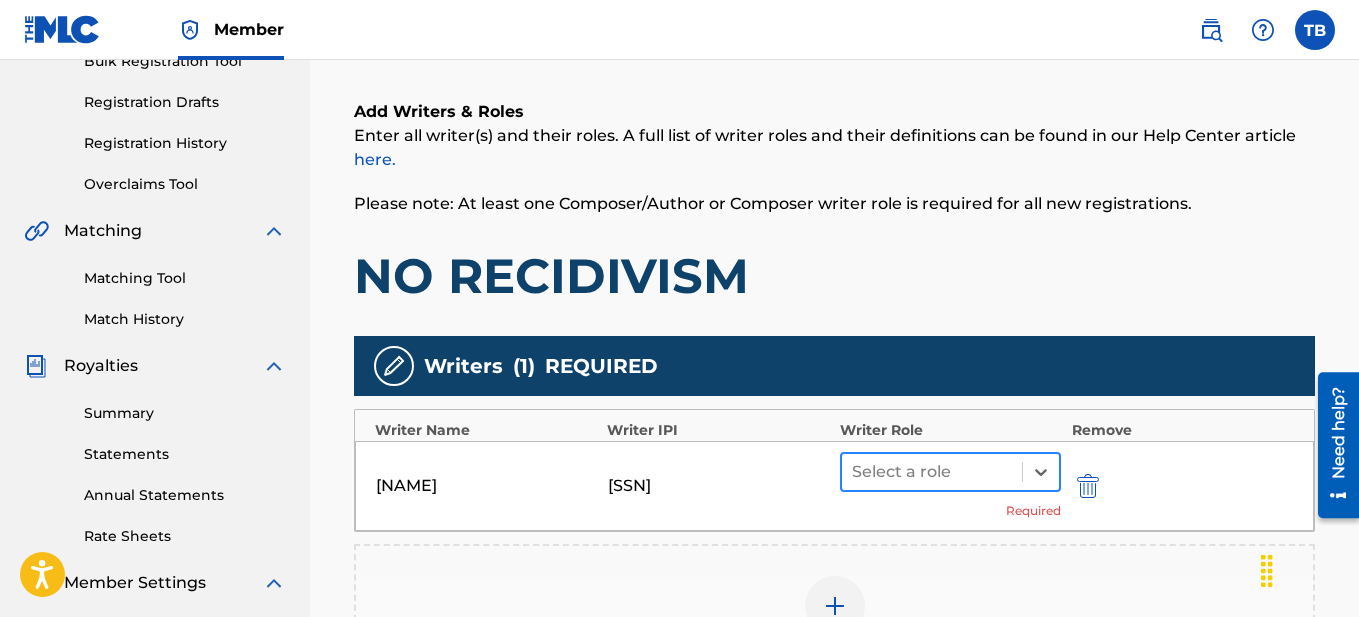 click at bounding box center [932, 472] 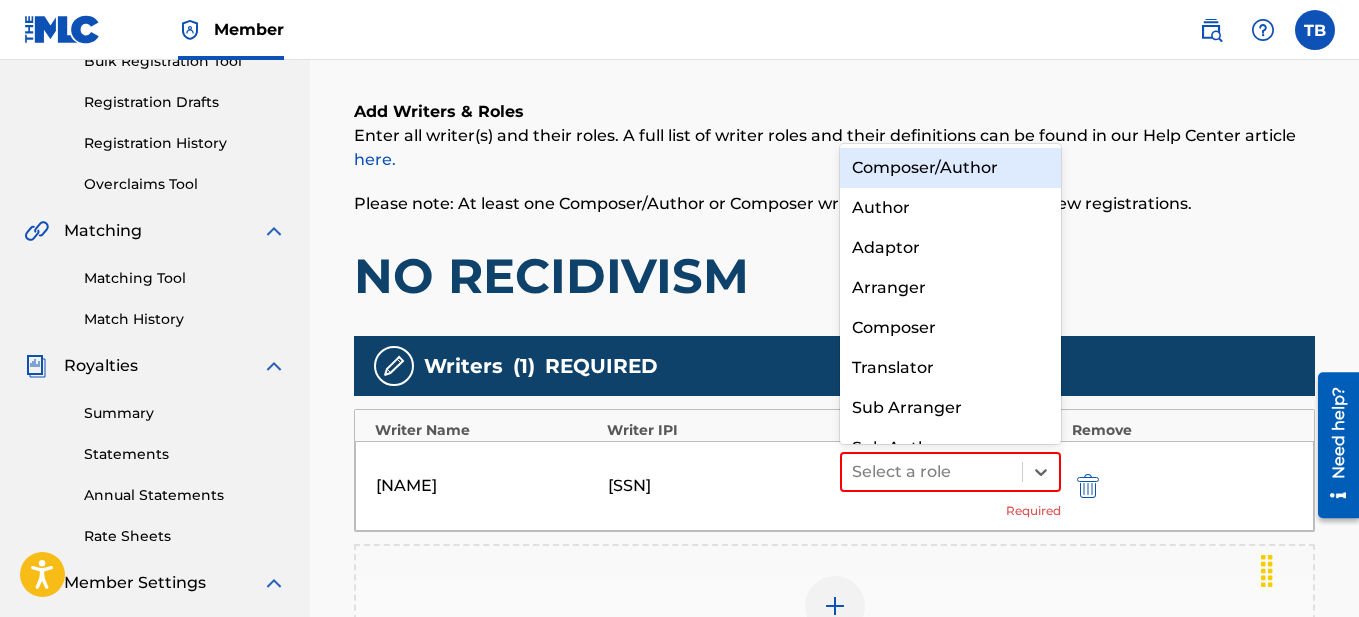 click on "Composer/Author" at bounding box center [951, 168] 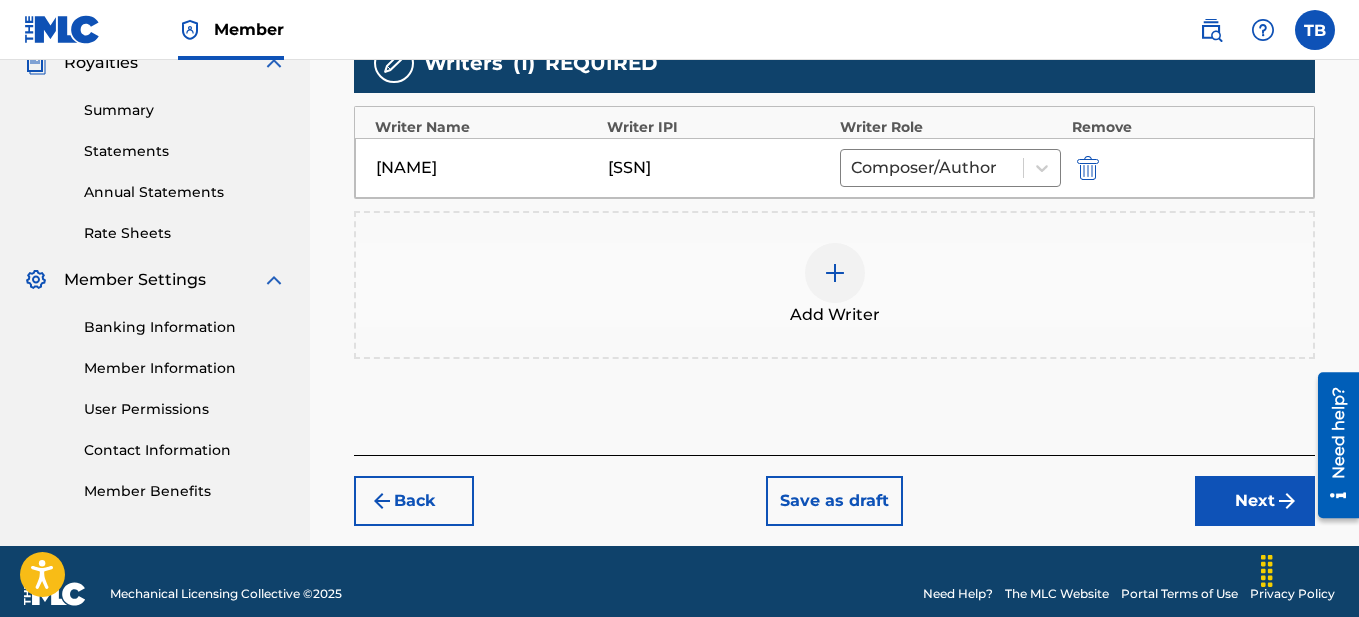 scroll, scrollTop: 643, scrollLeft: 0, axis: vertical 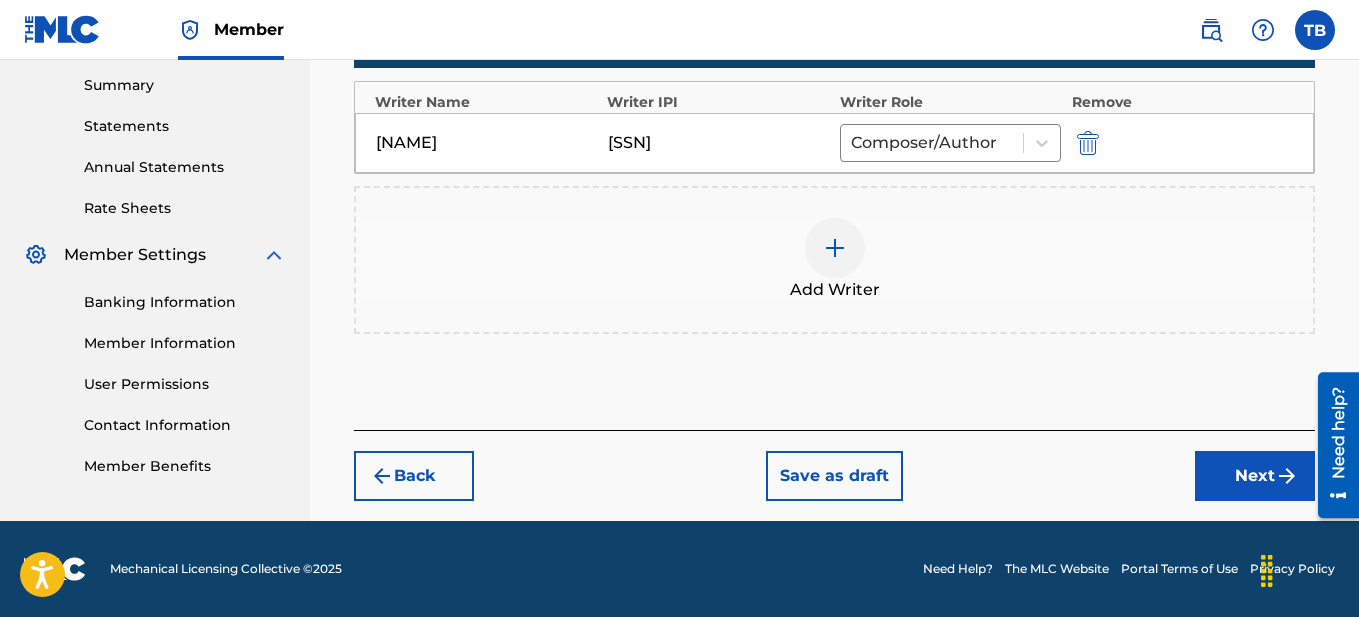 click on "Next" at bounding box center [1255, 476] 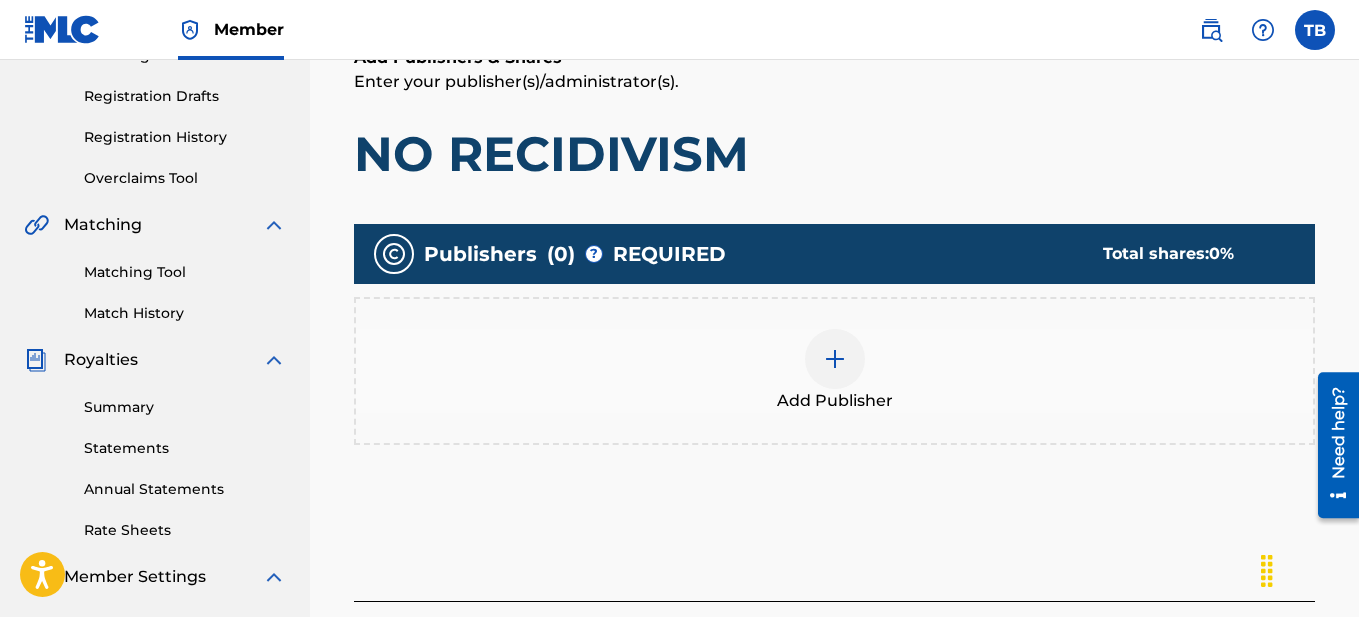 scroll, scrollTop: 330, scrollLeft: 0, axis: vertical 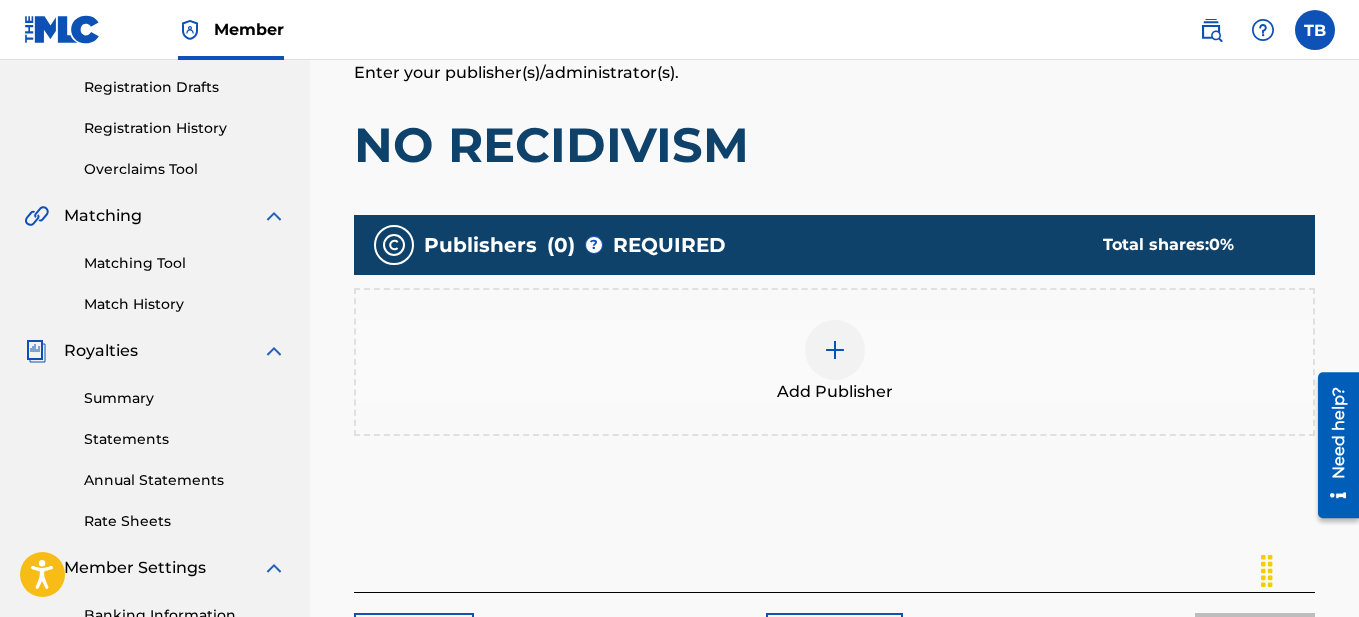 click at bounding box center (835, 350) 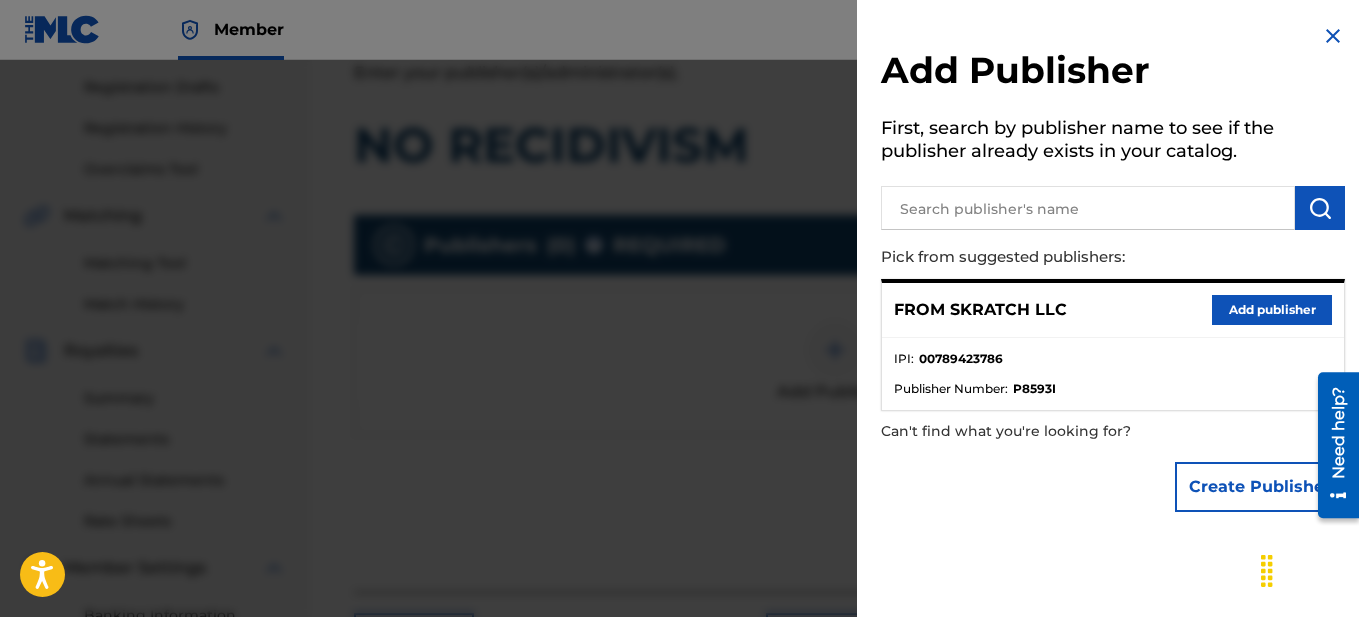 click on "Add publisher" at bounding box center [1272, 310] 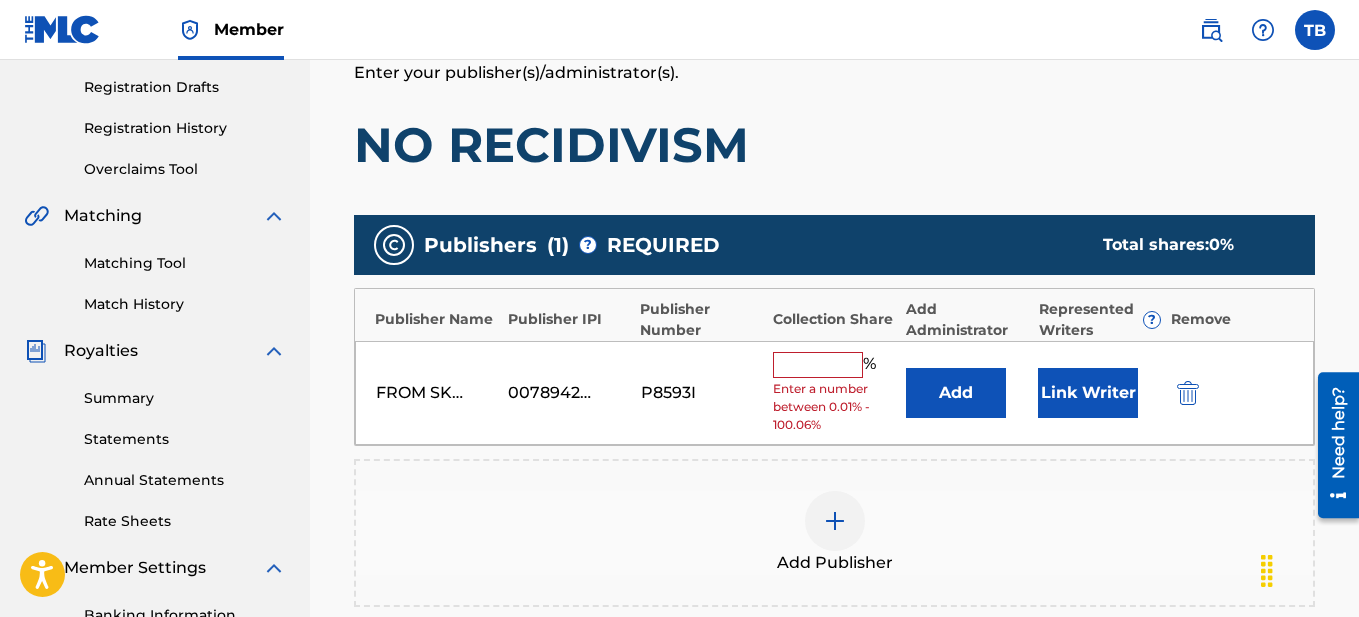 click at bounding box center (818, 365) 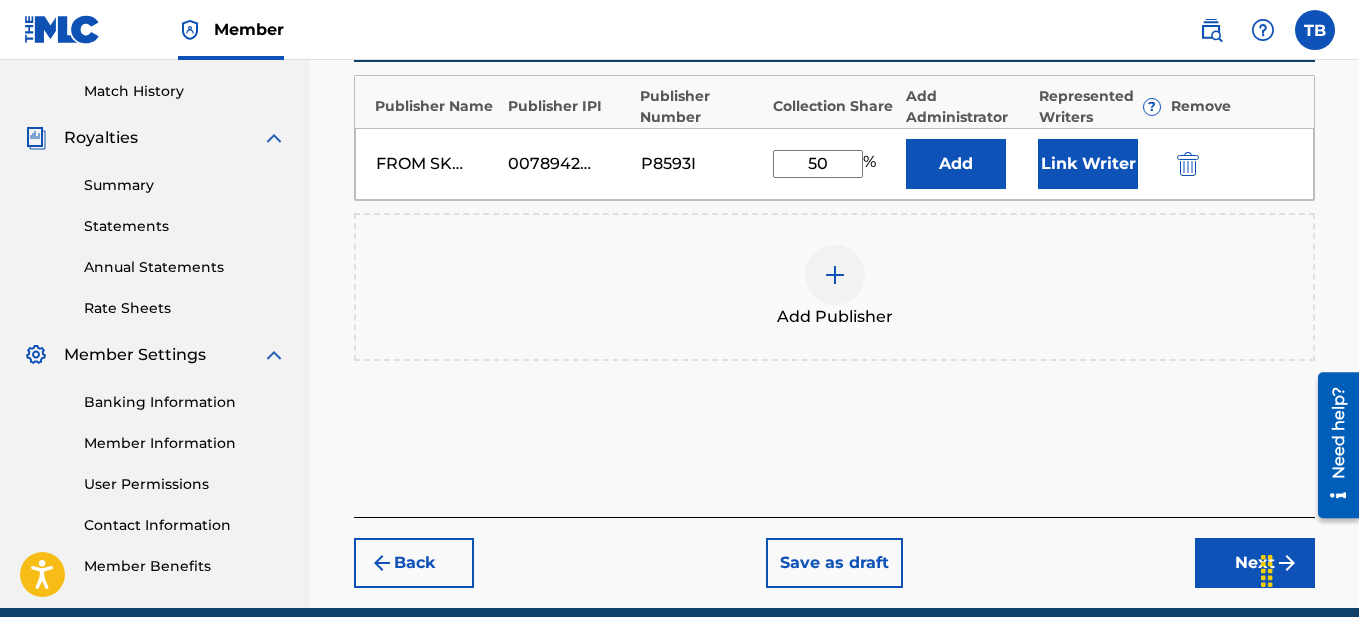 scroll, scrollTop: 630, scrollLeft: 0, axis: vertical 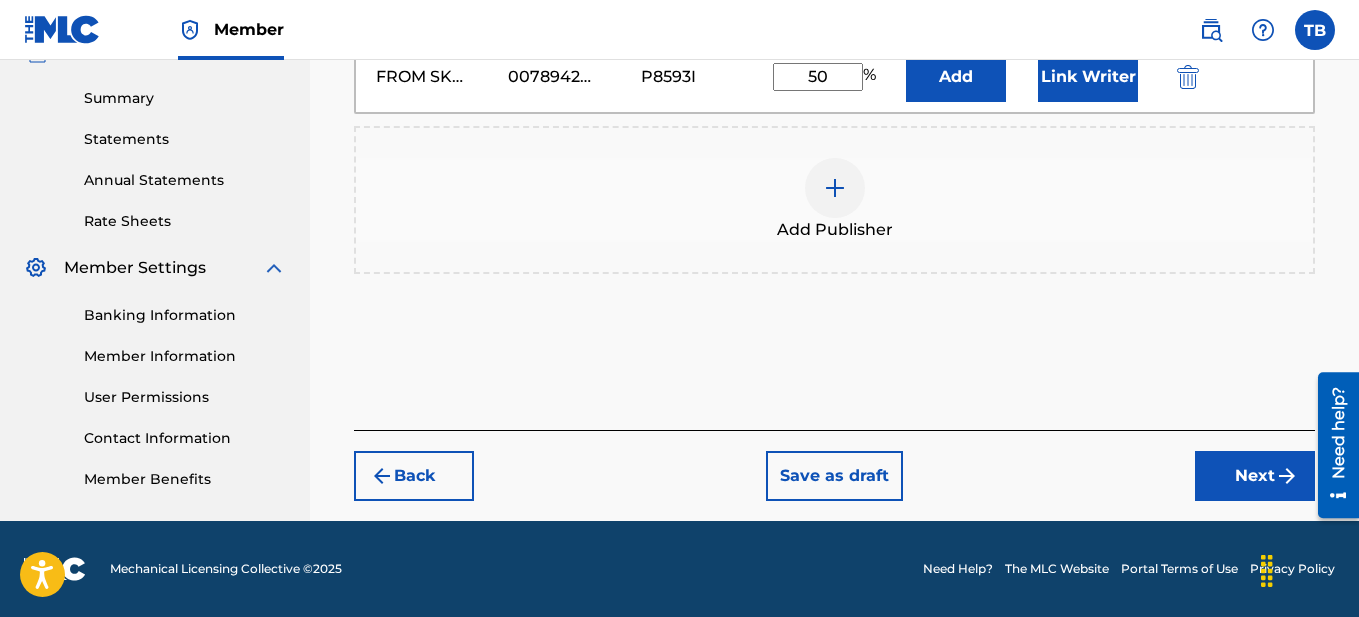type on "50" 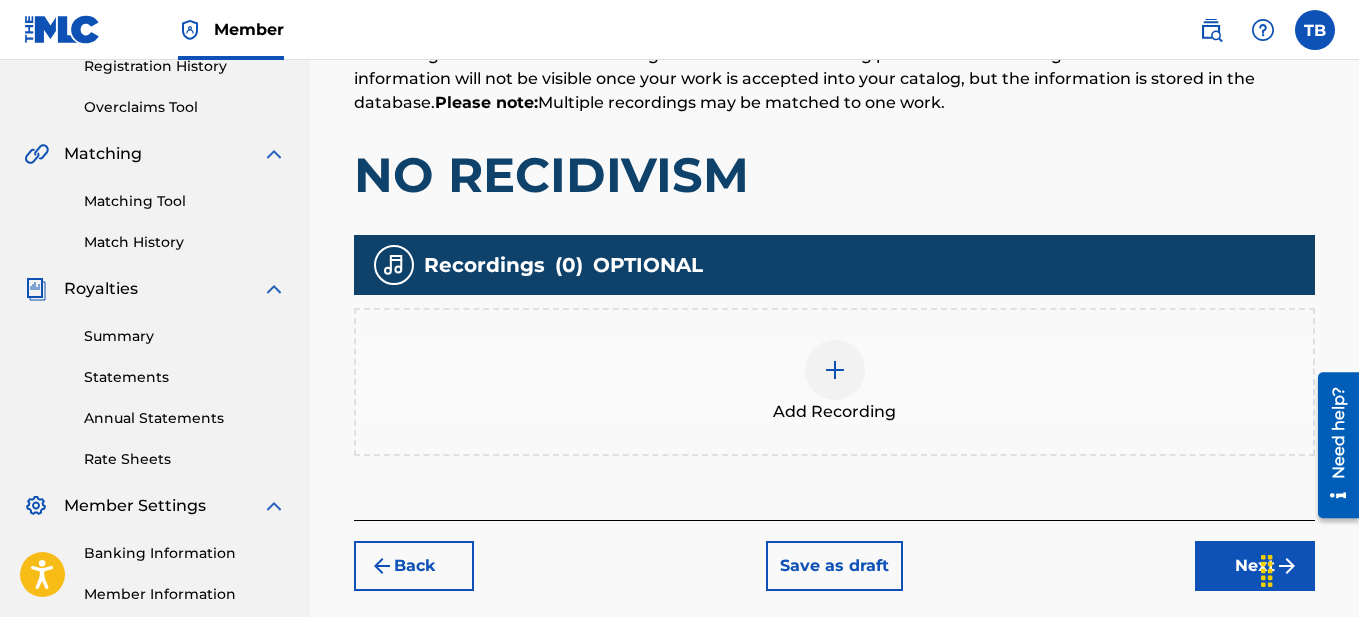 scroll, scrollTop: 395, scrollLeft: 0, axis: vertical 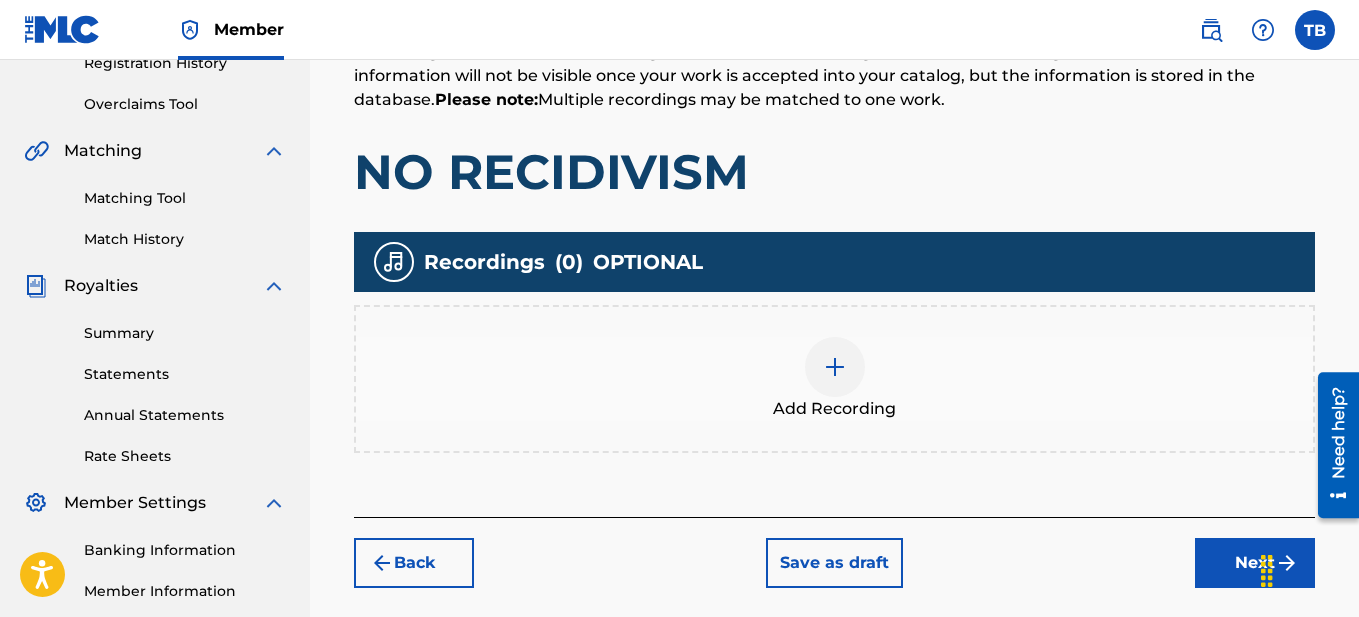 click on "Add Recordings (Optional) Enter recording information for your work. Recording information is used during the automated matching process but does not guarantee matches. This information will not be visible once your work is accepted into your catalog, but the information is stored in the database.  Please note:  Multiple recordings may be matched to one work. NO RECIDIVISM Recordings ( 0 ) OPTIONAL Add Recording" at bounding box center (834, 244) 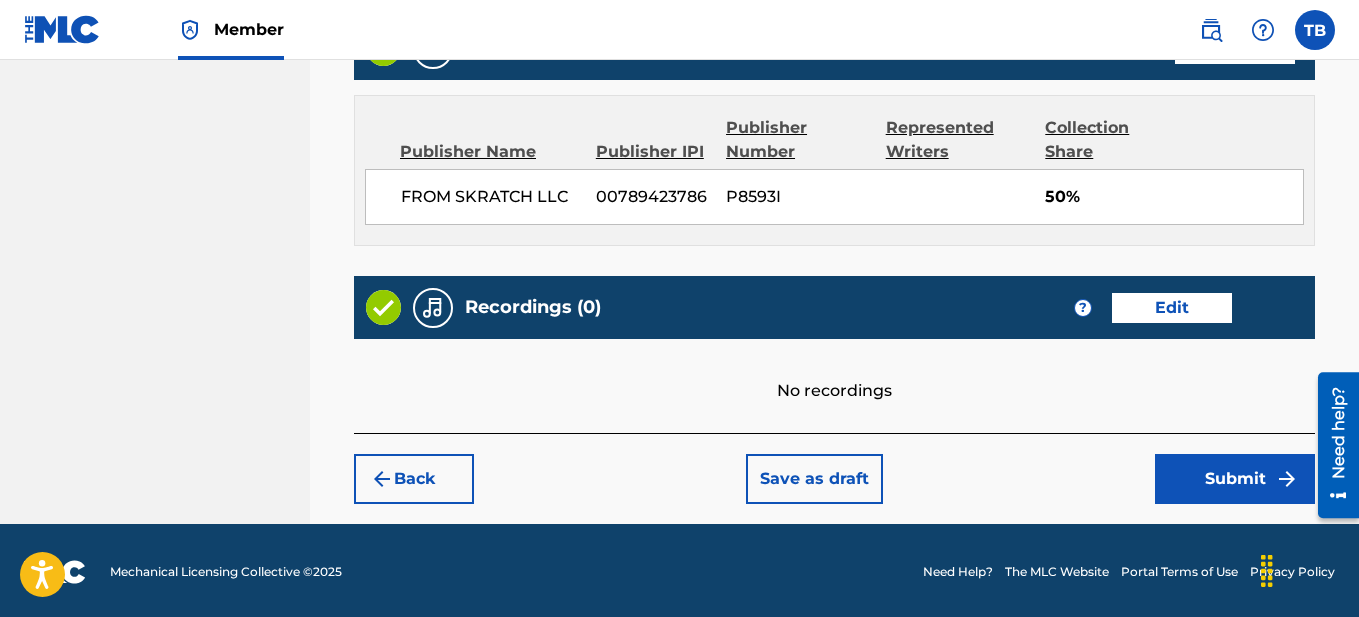 scroll, scrollTop: 1072, scrollLeft: 0, axis: vertical 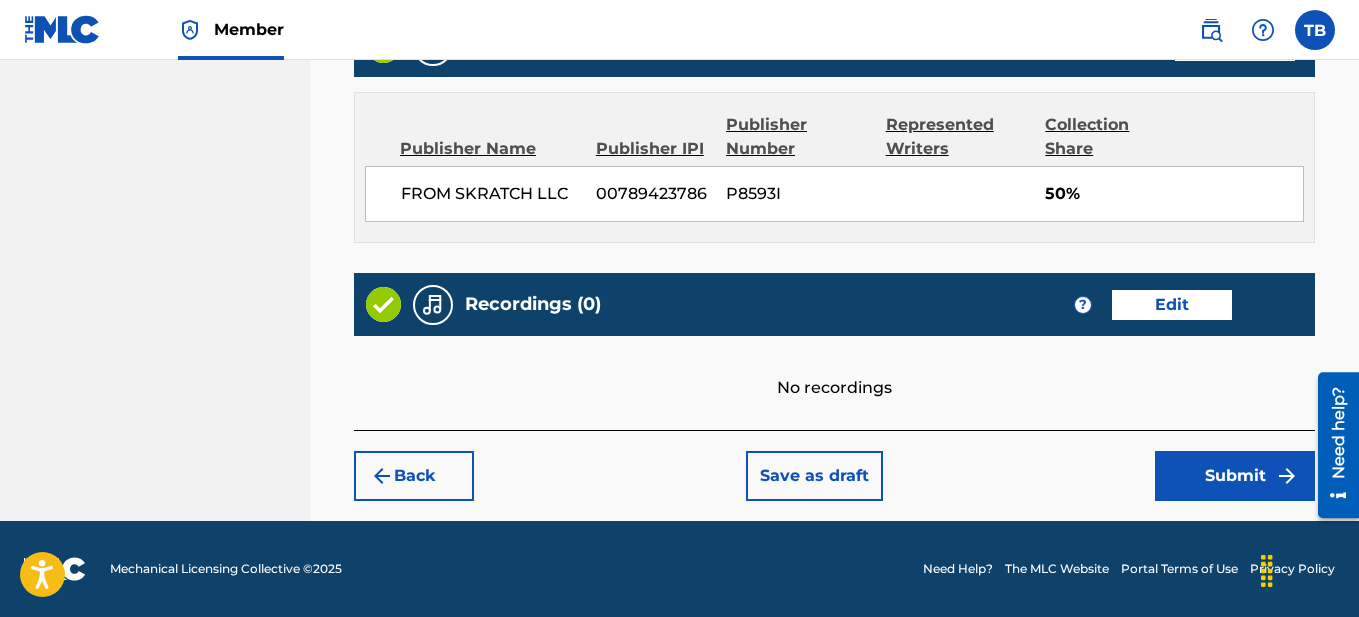 click on "Submit" at bounding box center [1235, 476] 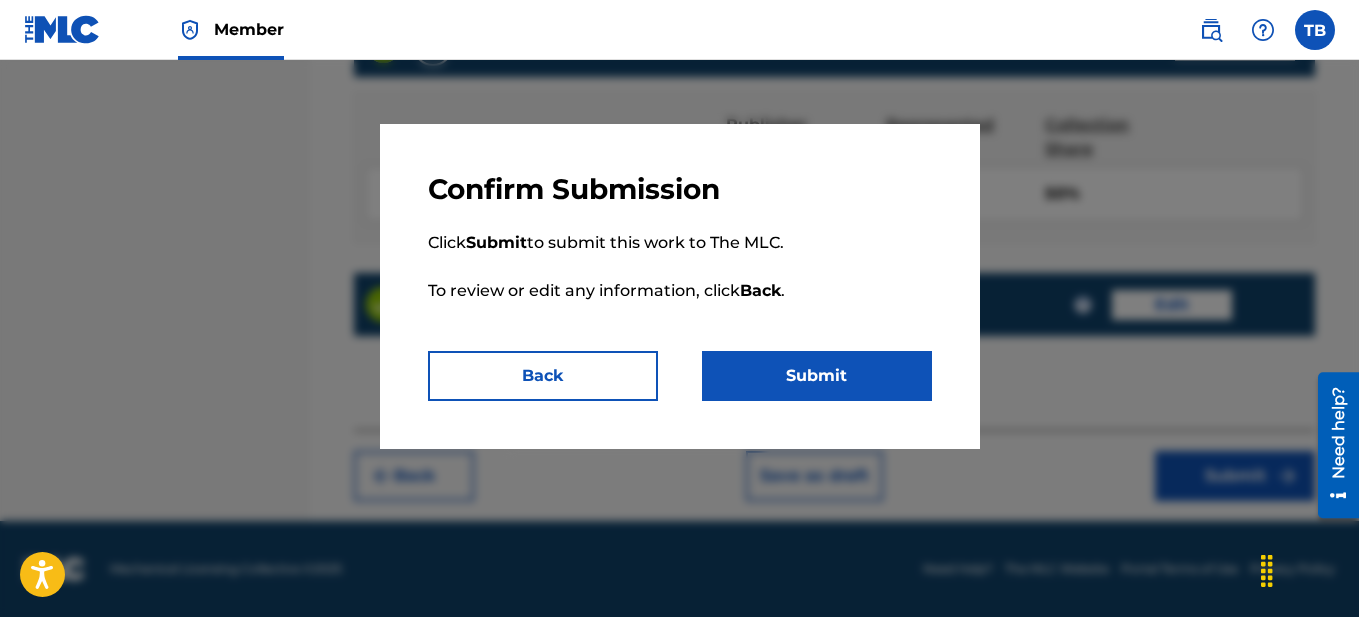 click on "Submit" at bounding box center (817, 376) 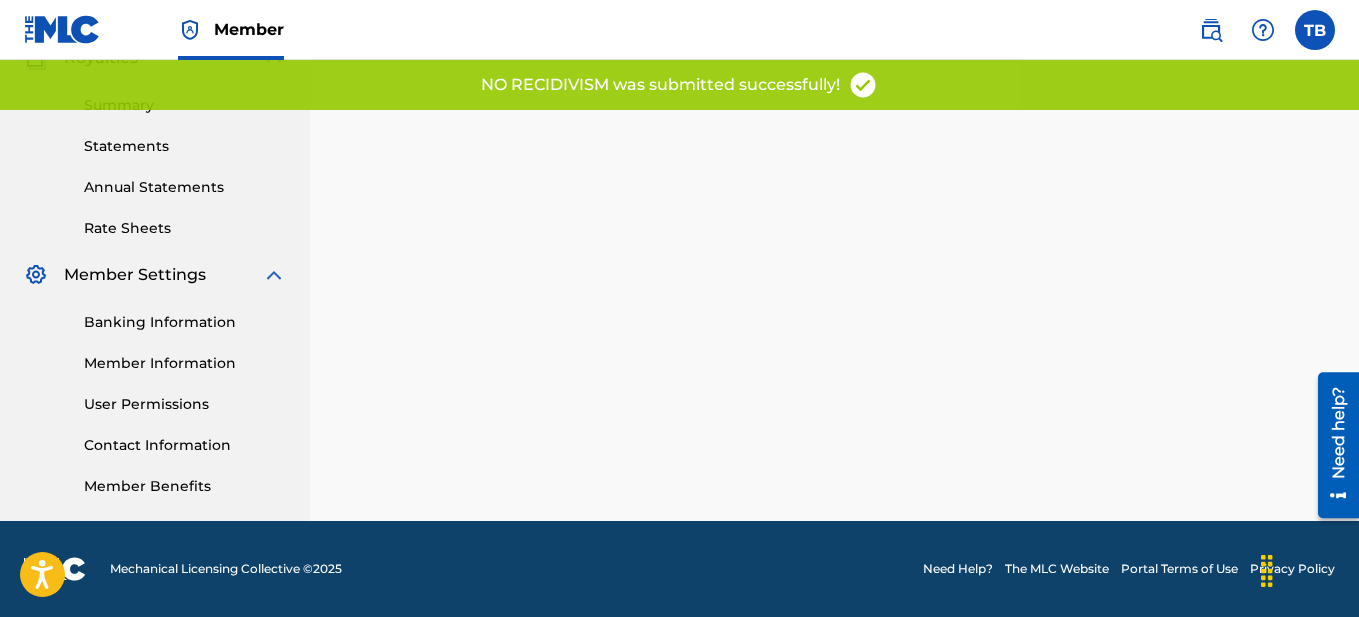 scroll, scrollTop: 0, scrollLeft: 0, axis: both 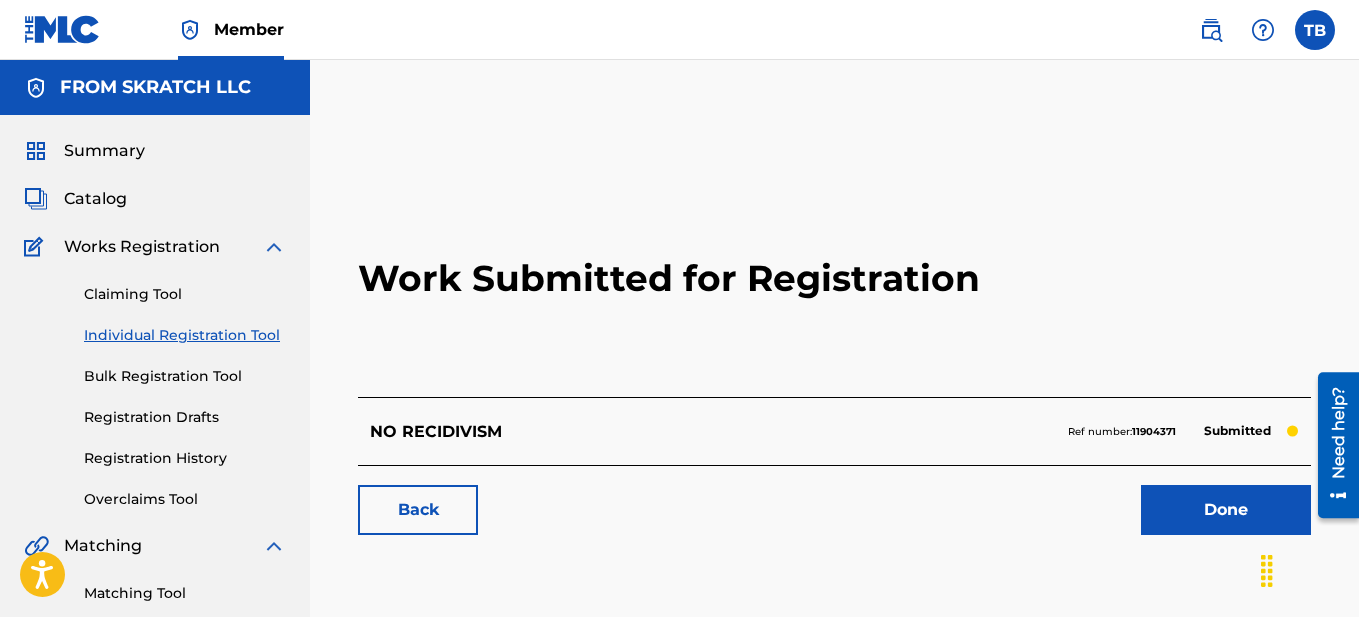 click on "Done" at bounding box center (1226, 510) 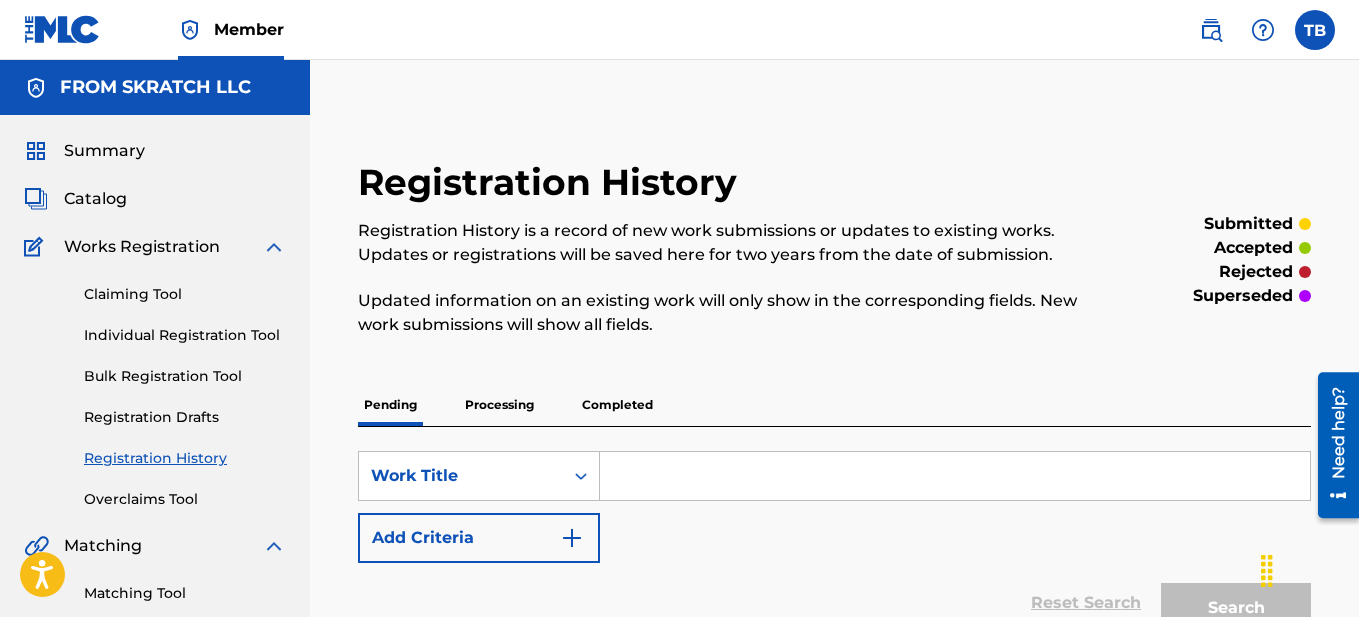 click on "Works Registration" at bounding box center (142, 247) 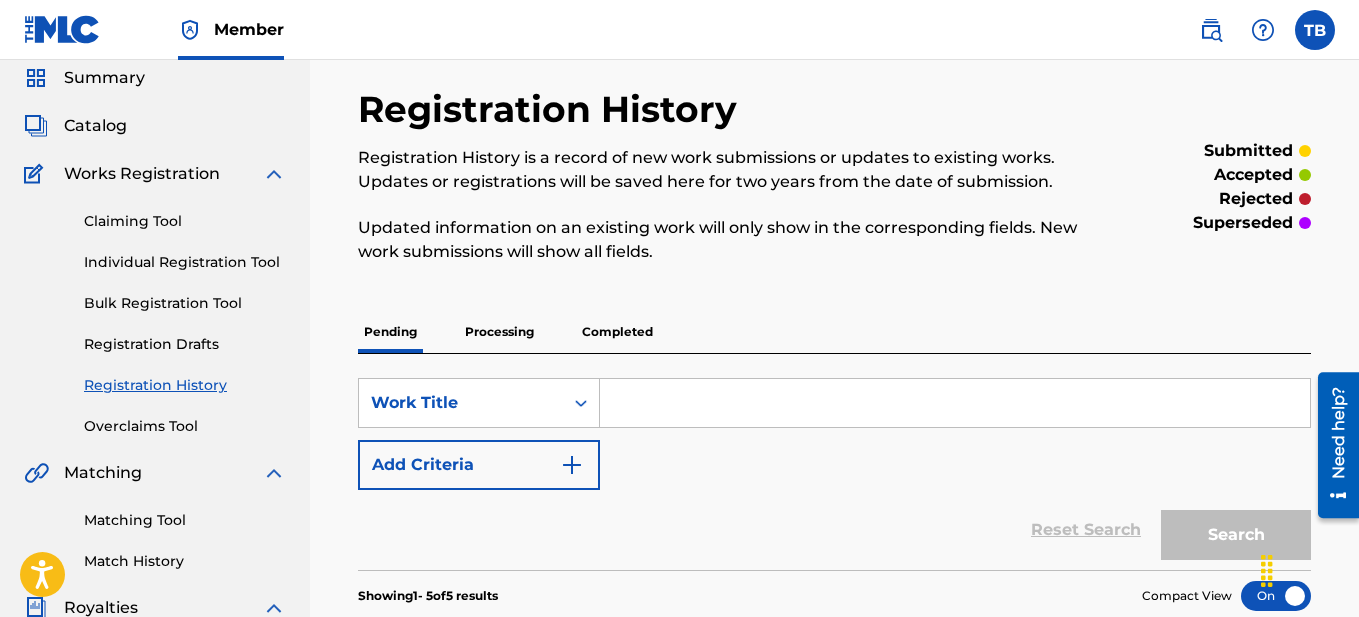 scroll, scrollTop: 0, scrollLeft: 0, axis: both 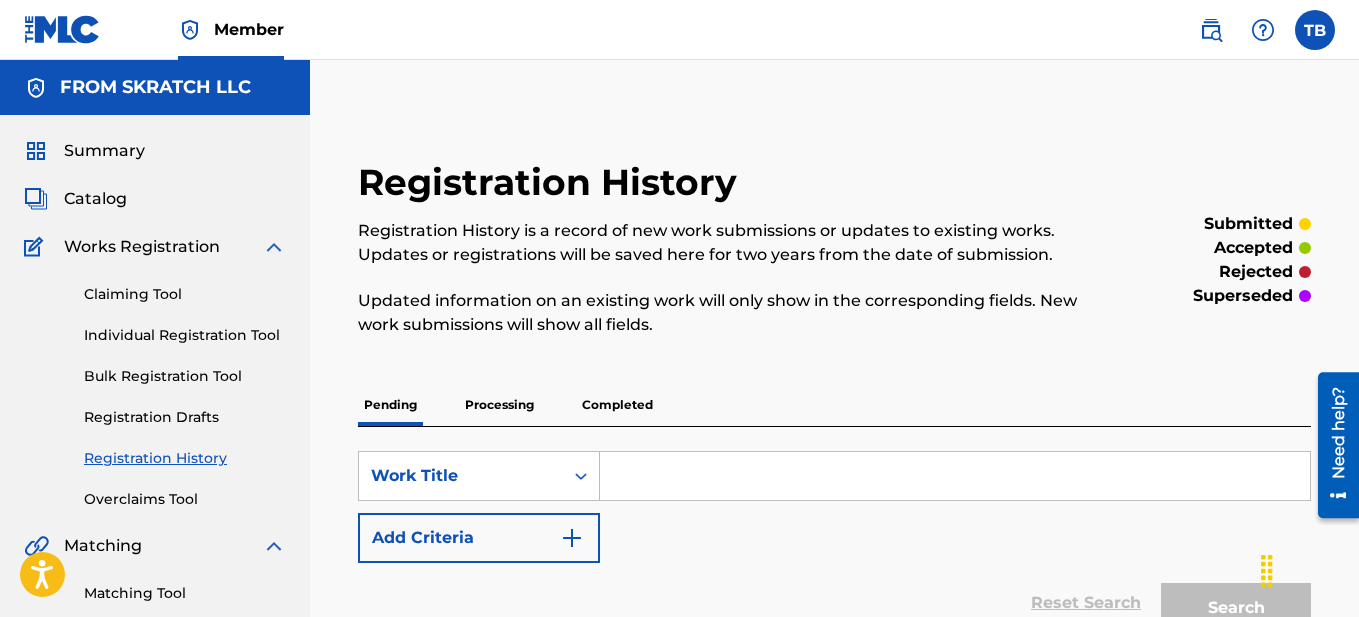 click at bounding box center [955, 476] 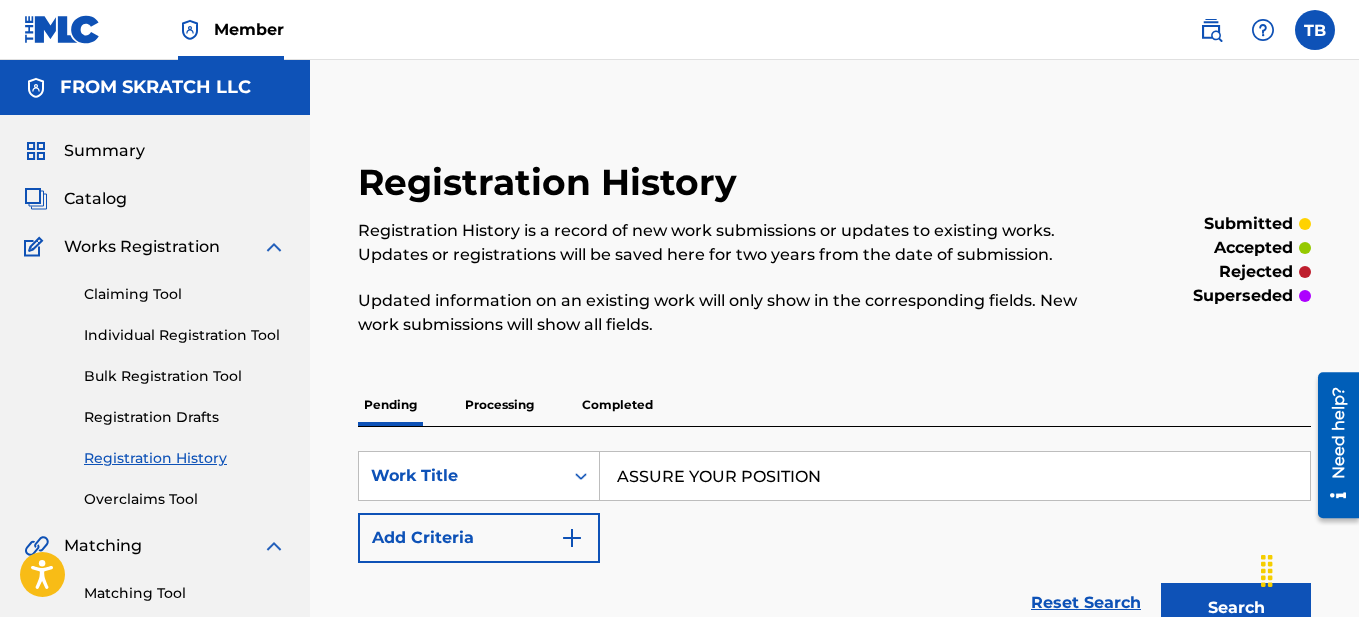 type on "ASSURE YOUR POSITION" 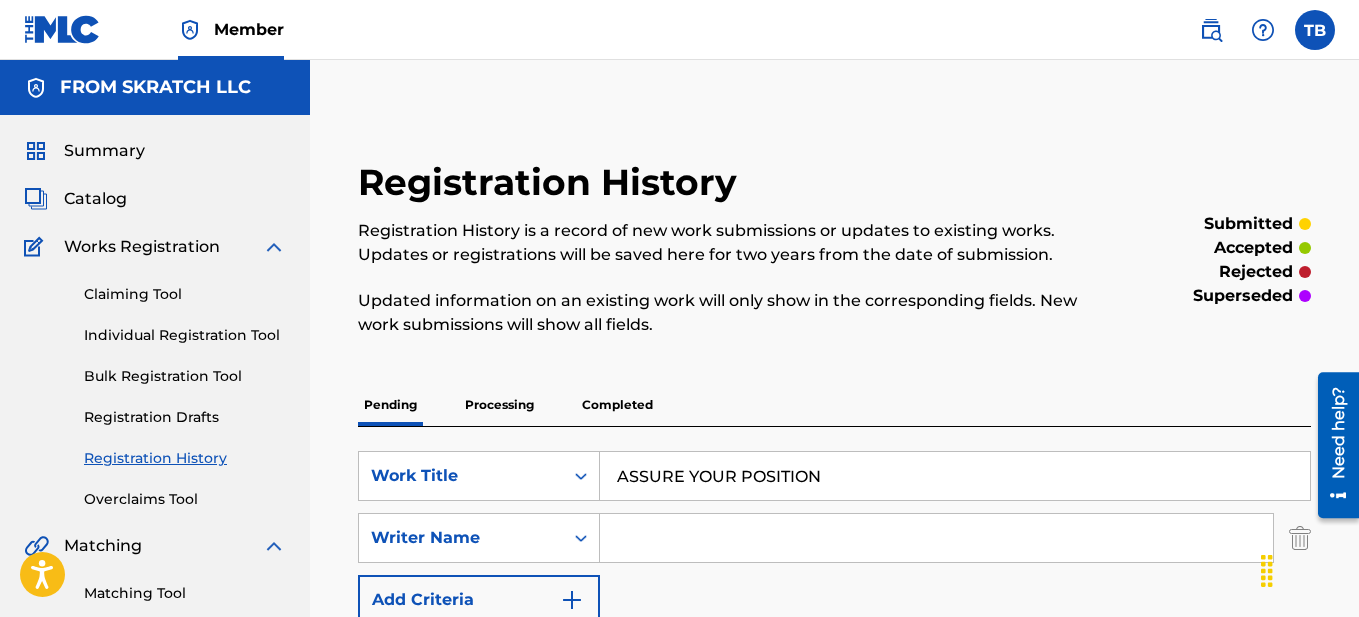 click at bounding box center [936, 538] 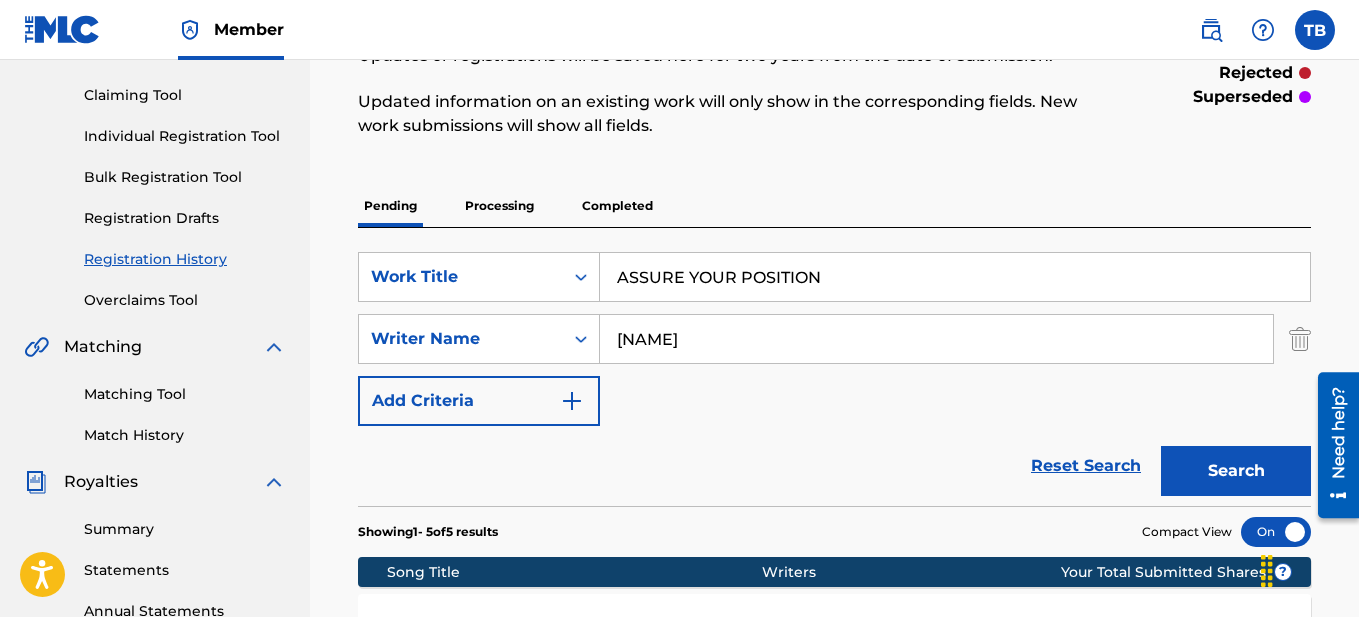 scroll, scrollTop: 200, scrollLeft: 0, axis: vertical 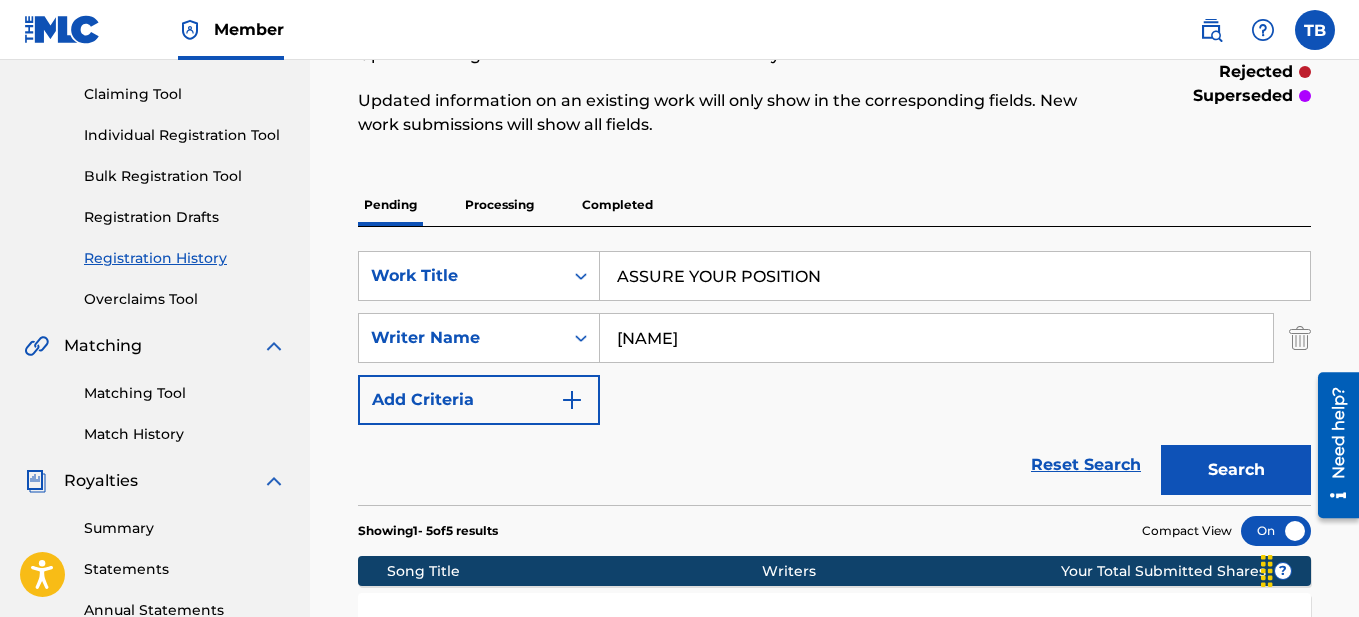 type on "[NAME]" 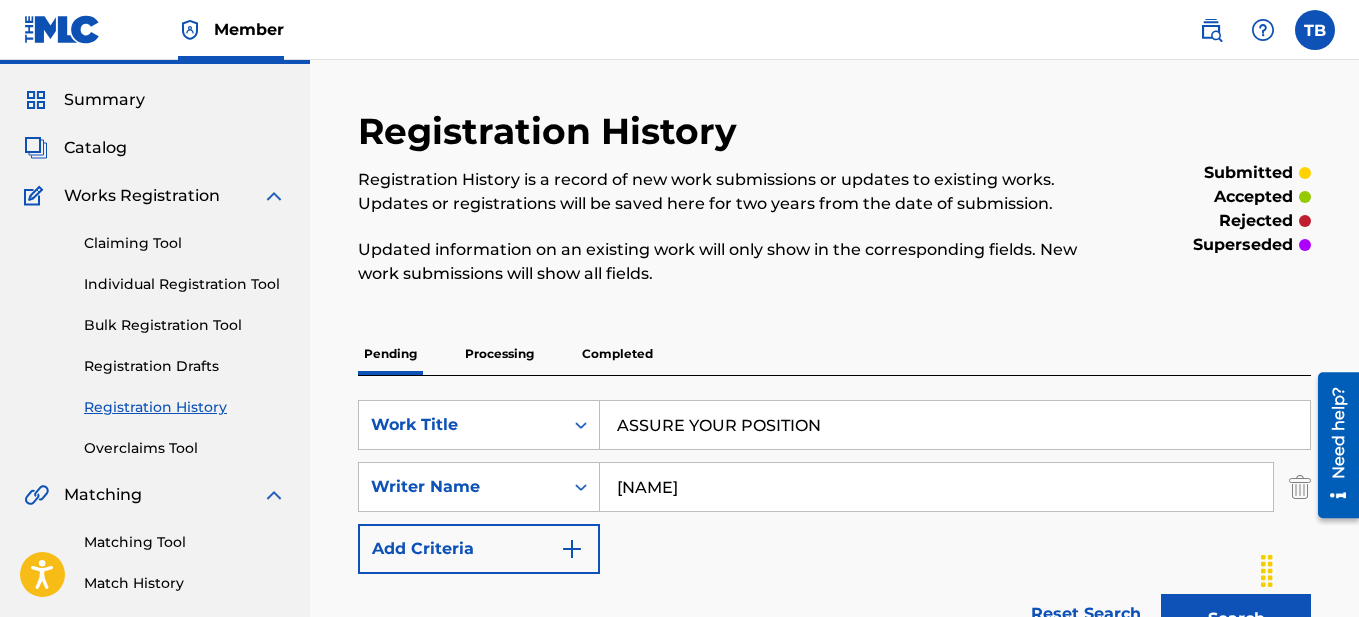 scroll, scrollTop: 0, scrollLeft: 0, axis: both 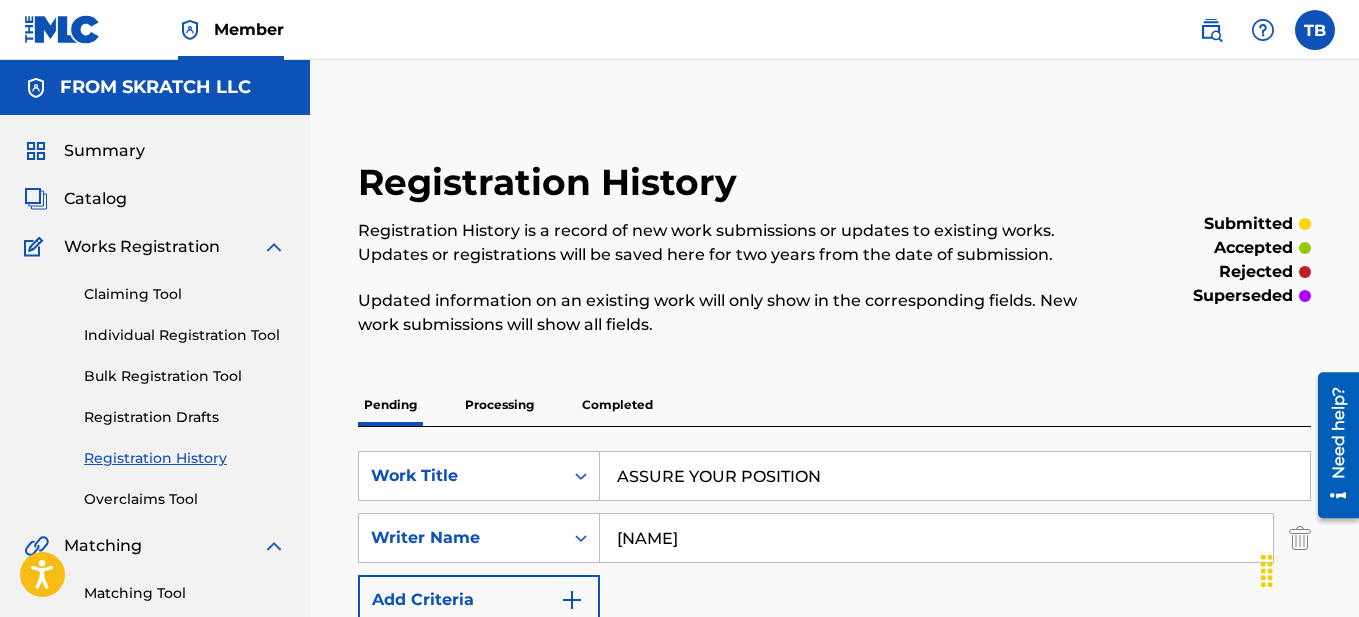 click at bounding box center [62, 29] 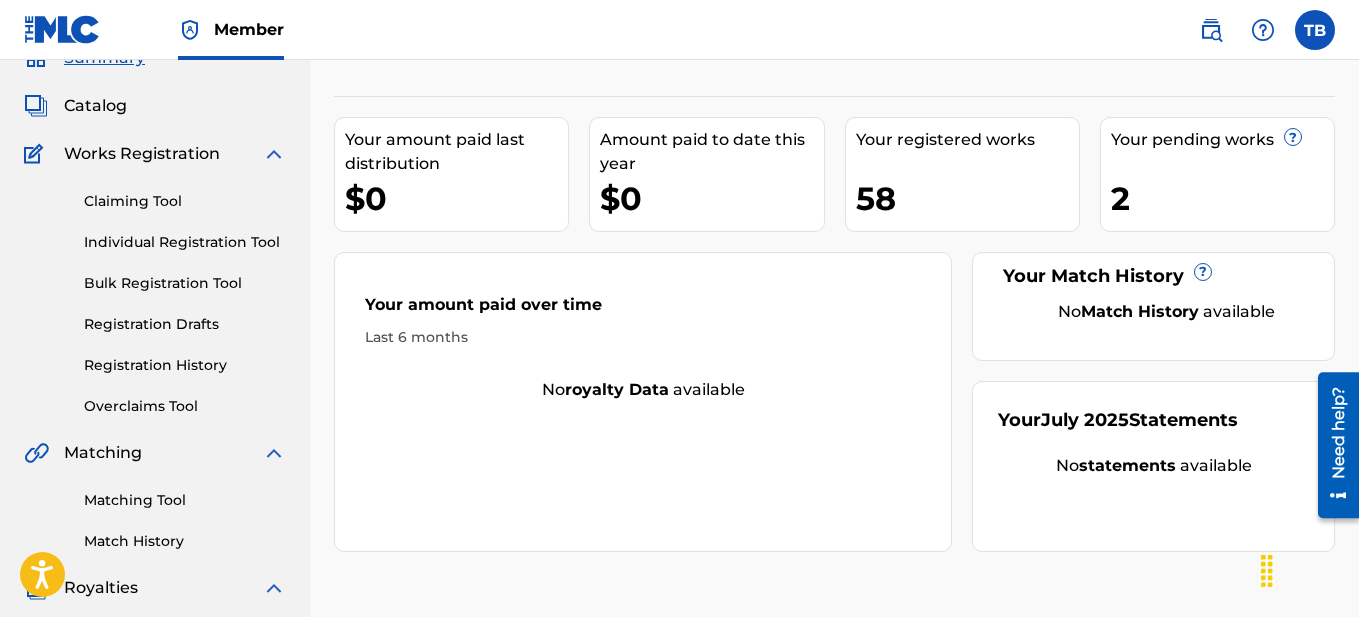 scroll, scrollTop: 92, scrollLeft: 0, axis: vertical 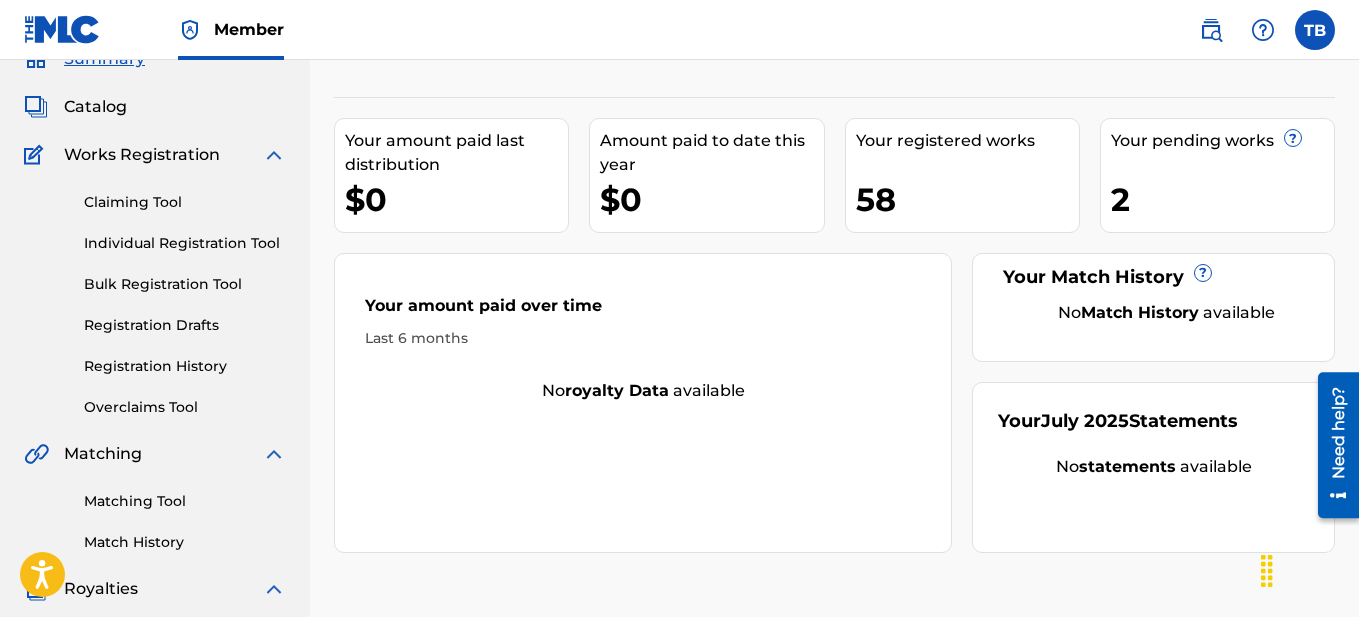 click on "Individual Registration Tool" at bounding box center [185, 243] 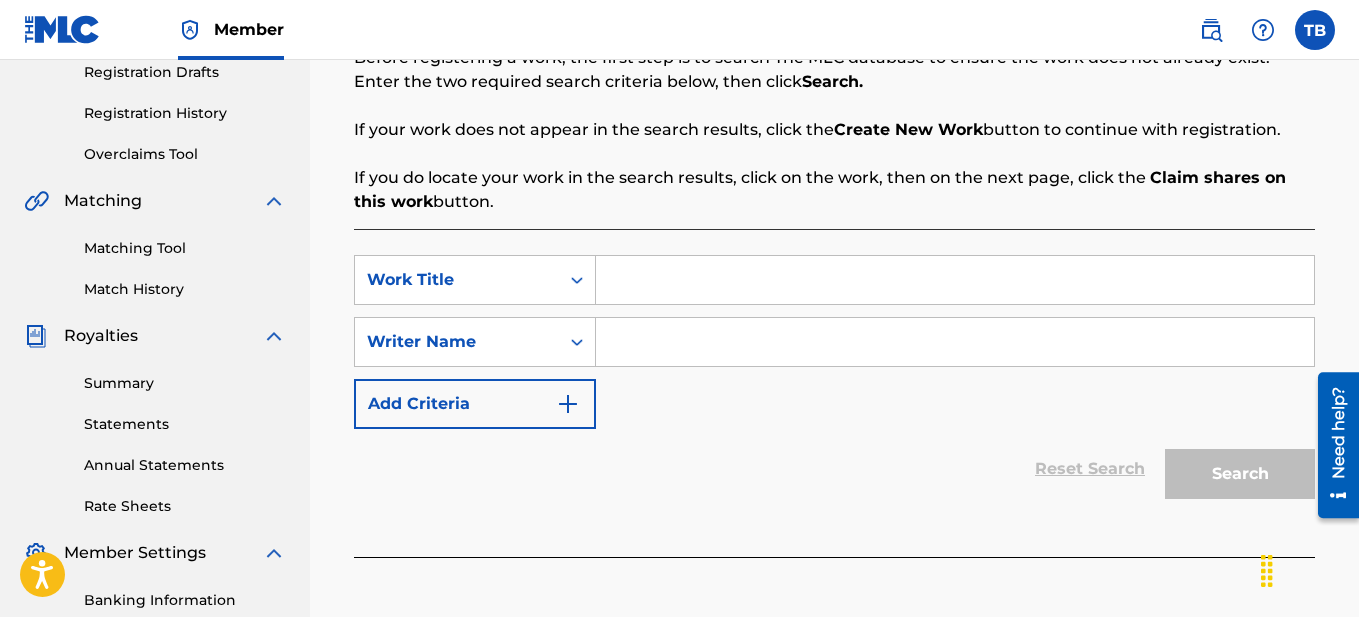 scroll, scrollTop: 358, scrollLeft: 0, axis: vertical 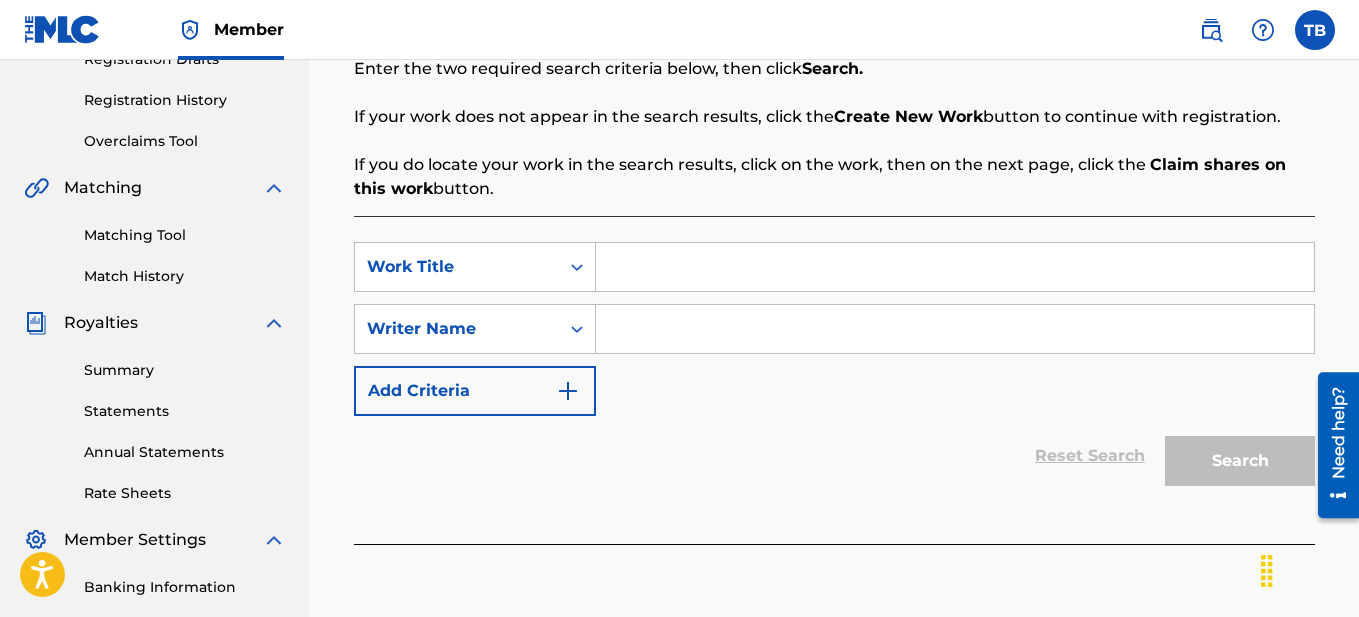 click at bounding box center (955, 267) 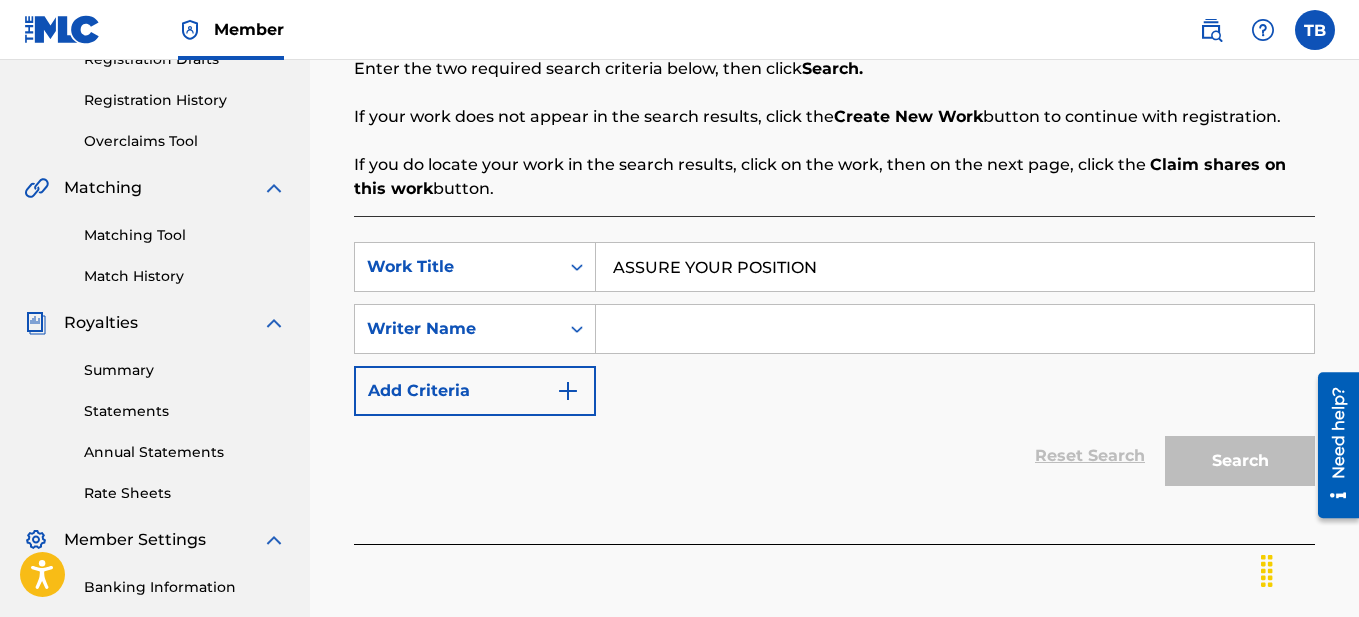 type on "ASSURE YOUR POSITION" 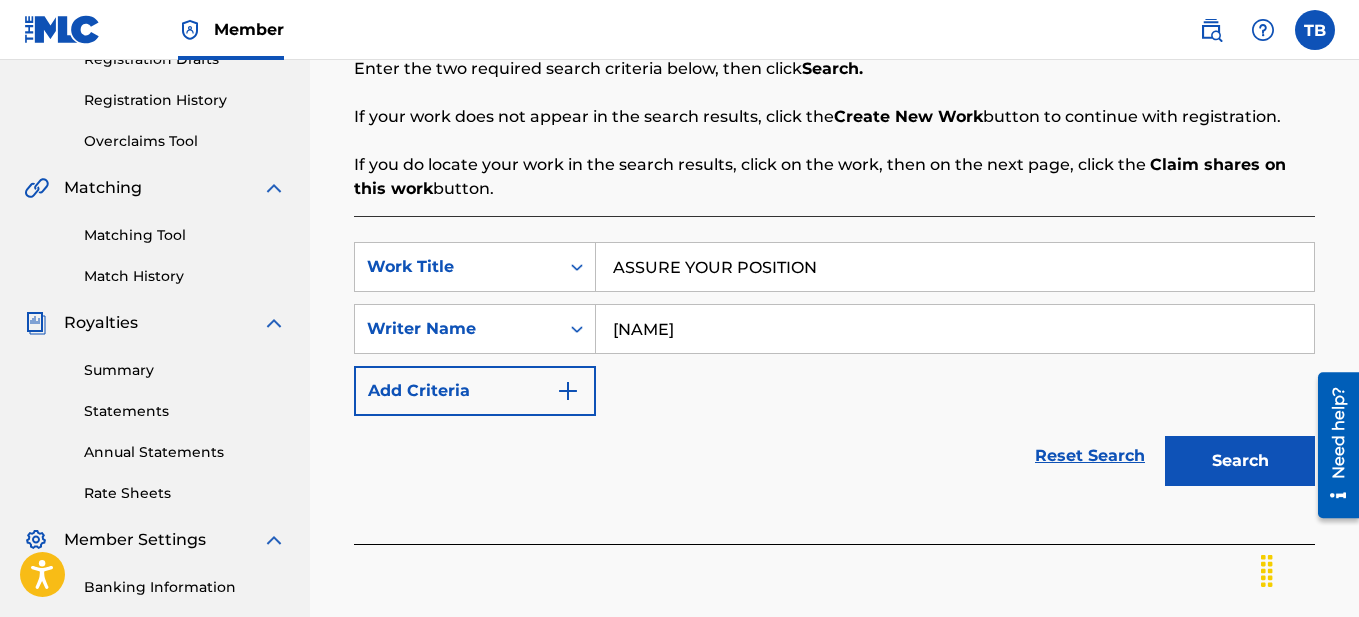 type on "[NAME]" 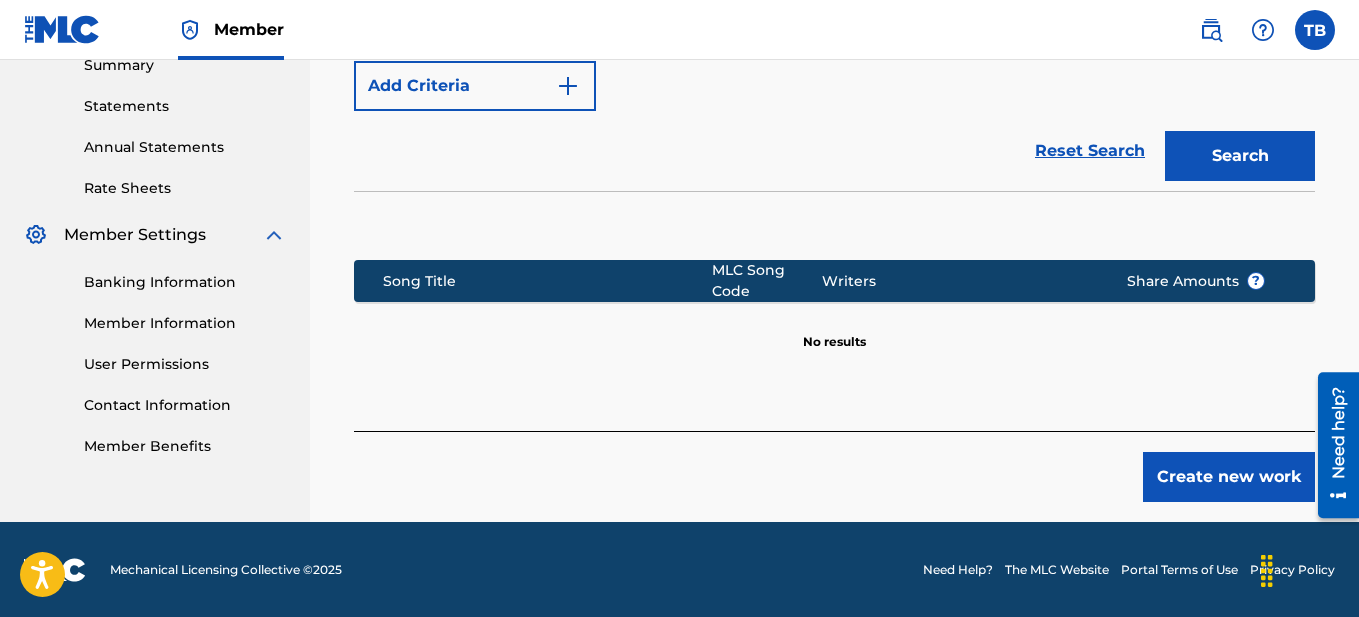 scroll, scrollTop: 664, scrollLeft: 0, axis: vertical 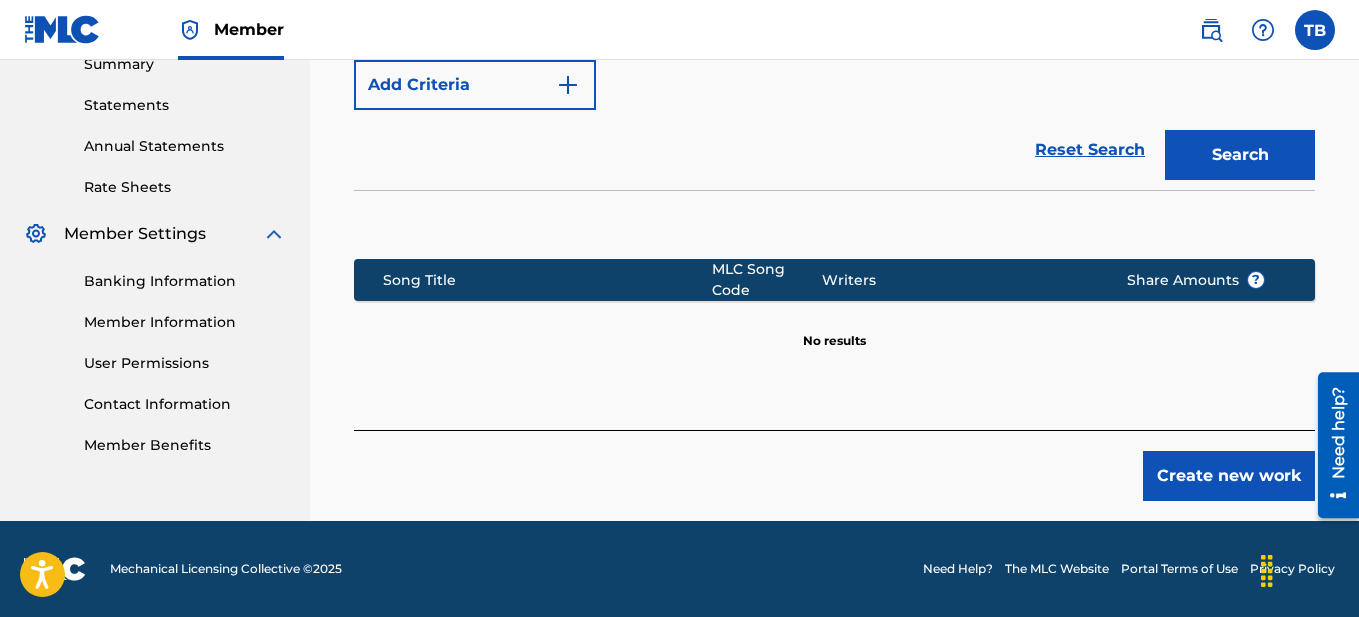 click on "Create new work" at bounding box center [1229, 476] 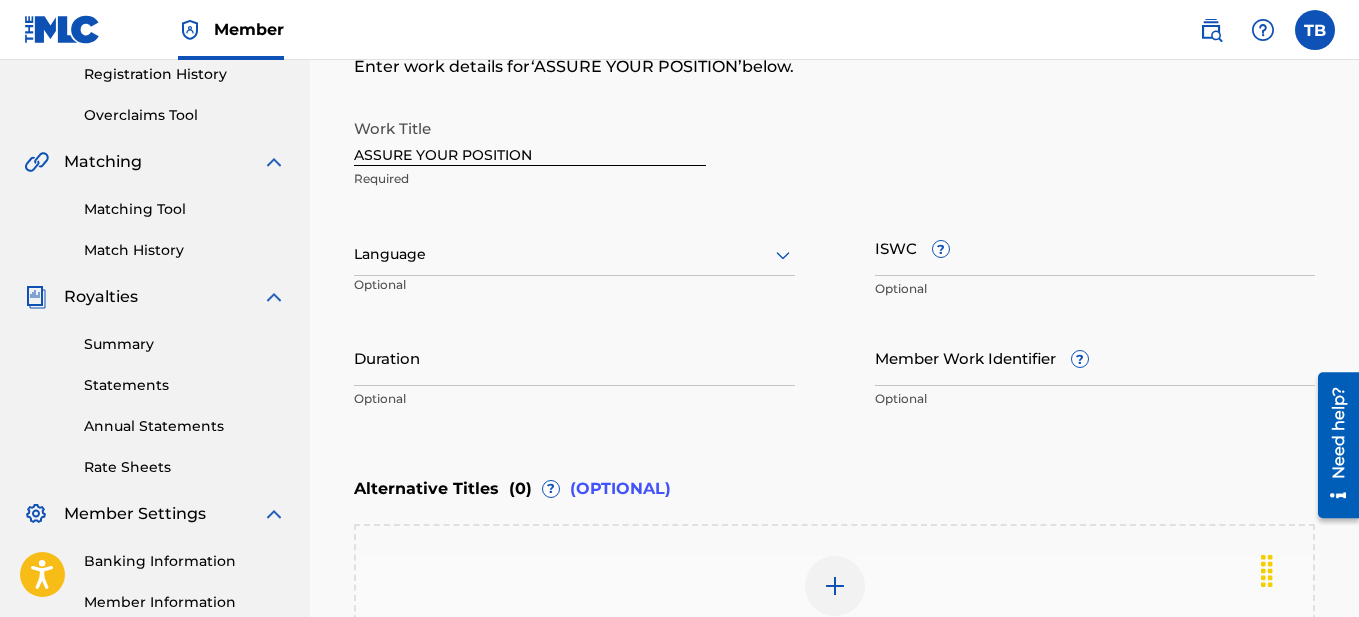 scroll, scrollTop: 379, scrollLeft: 0, axis: vertical 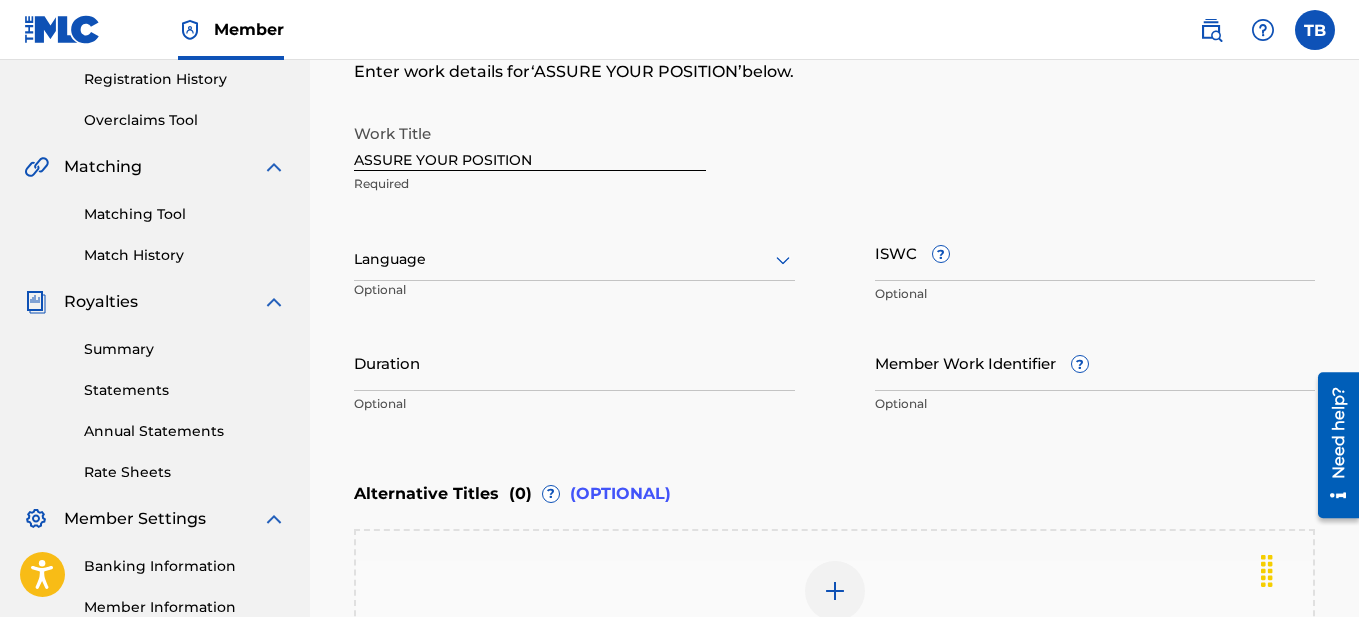 click at bounding box center (574, 259) 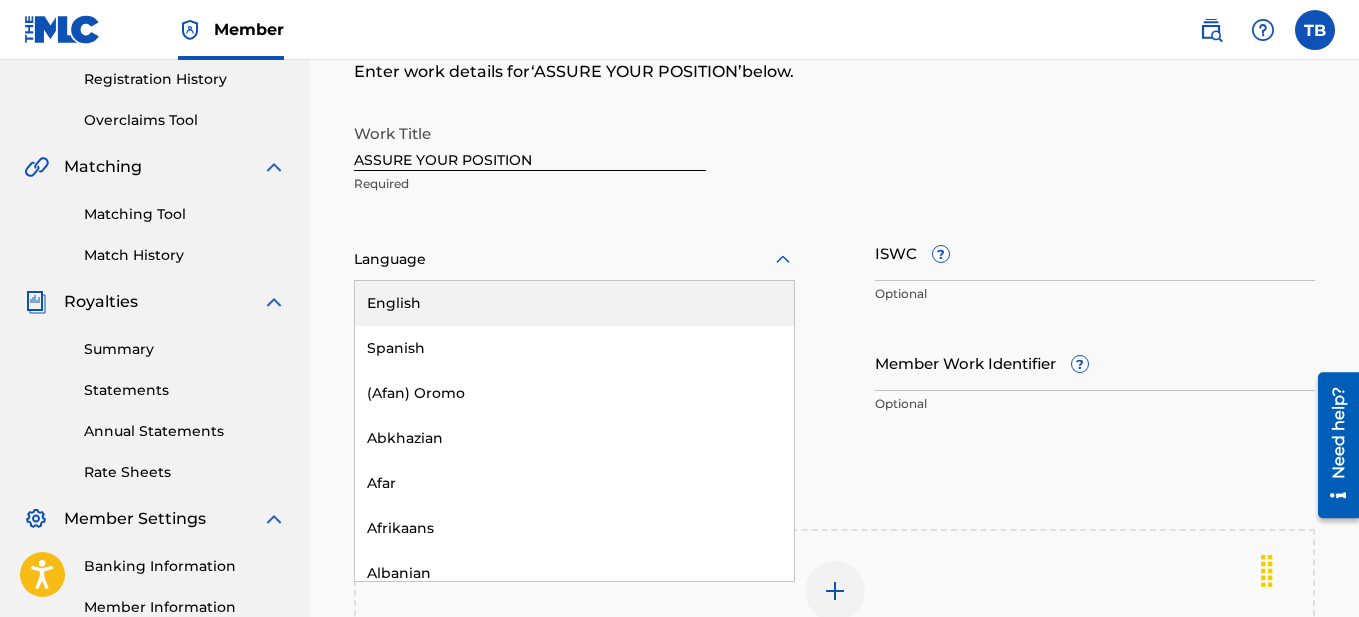 click on "English" at bounding box center [574, 303] 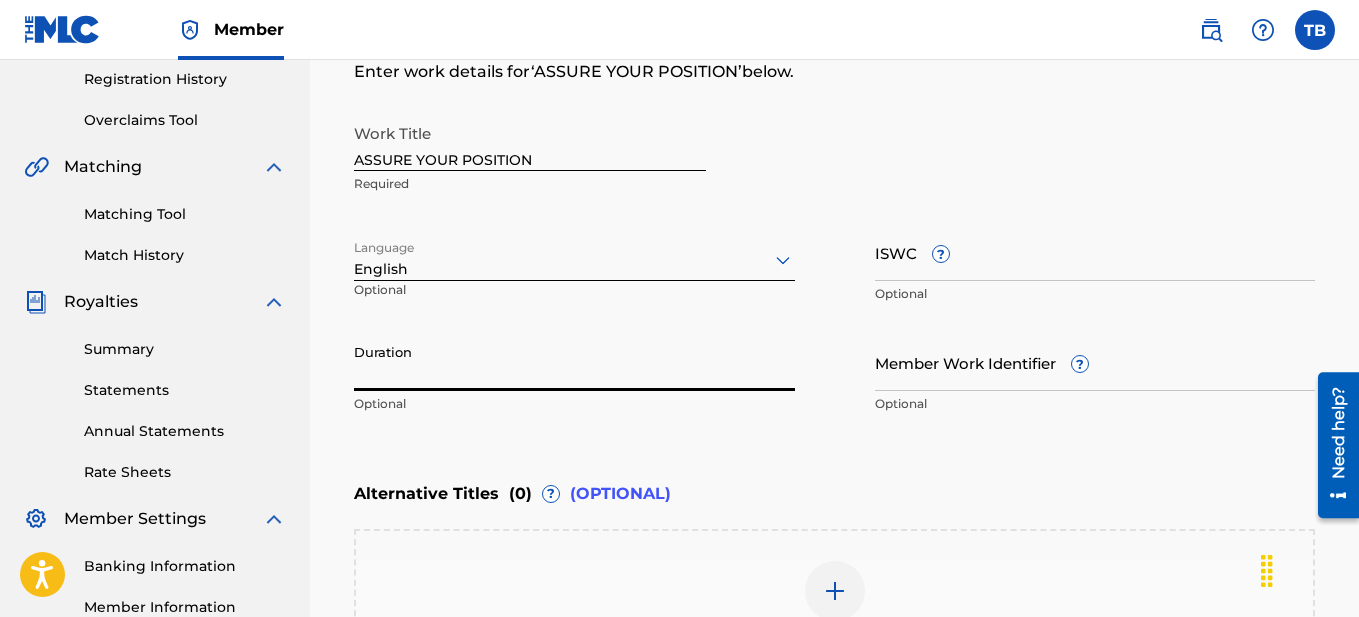 click on "Duration" at bounding box center [574, 362] 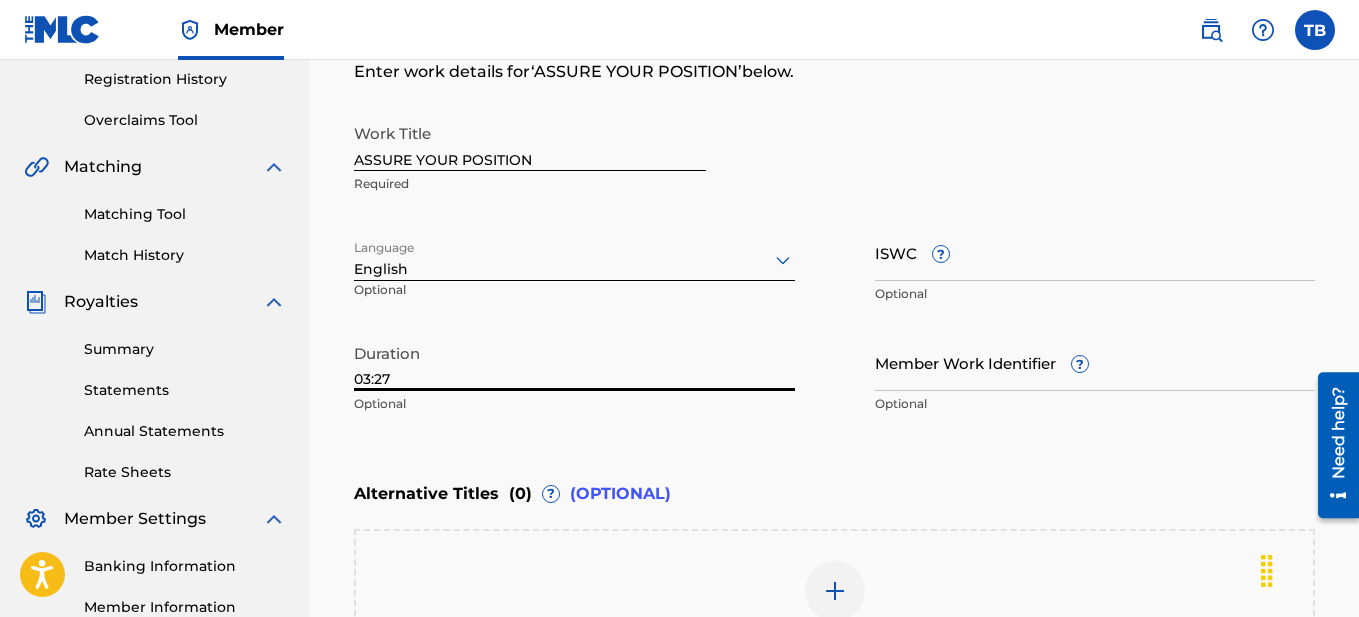 type on "03:27" 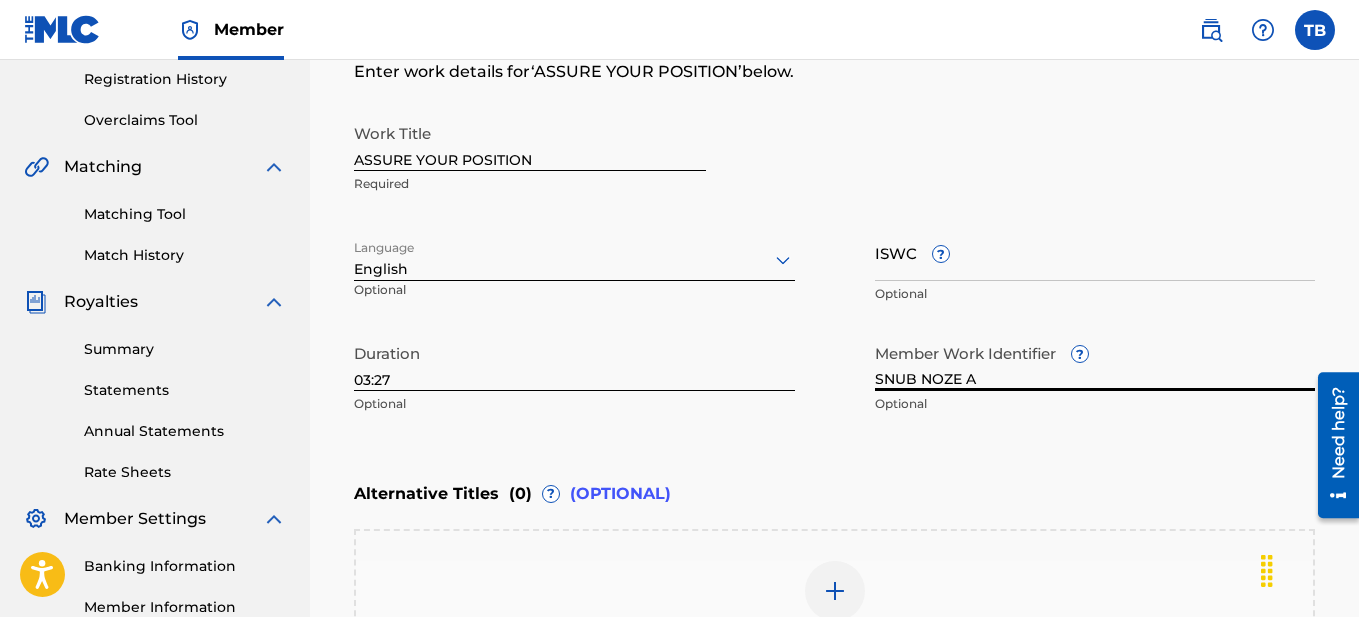 type on "SNUB NOZE AI" 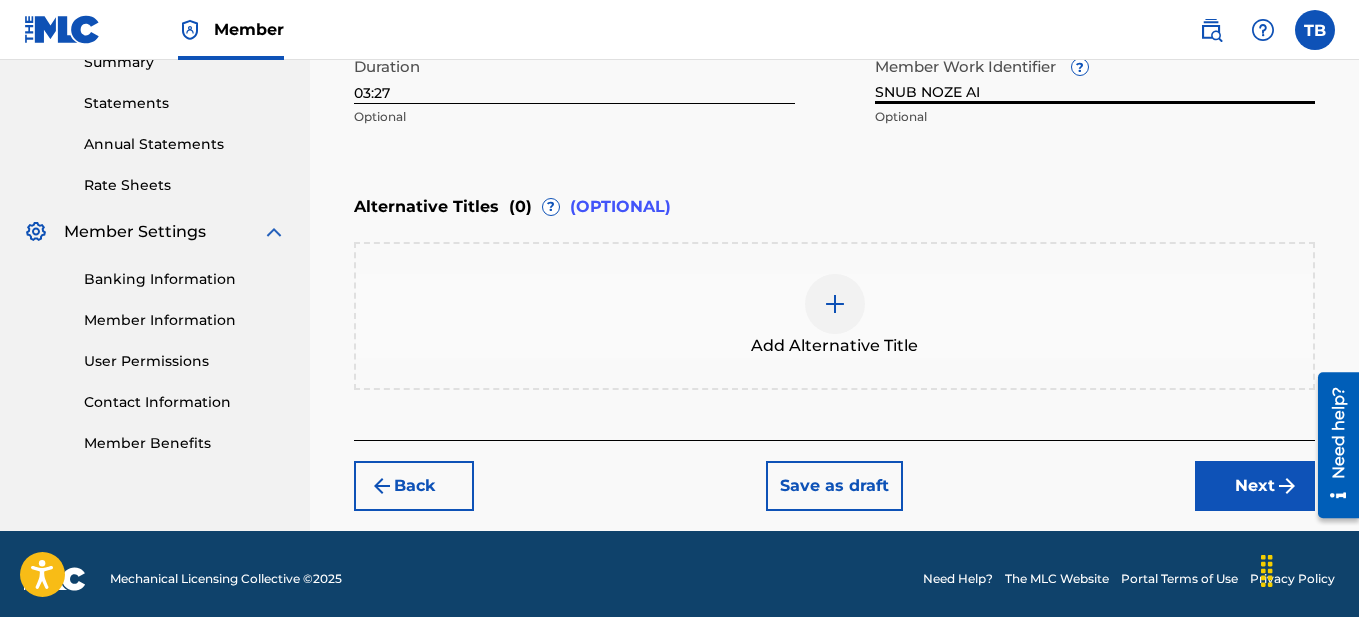 scroll, scrollTop: 676, scrollLeft: 0, axis: vertical 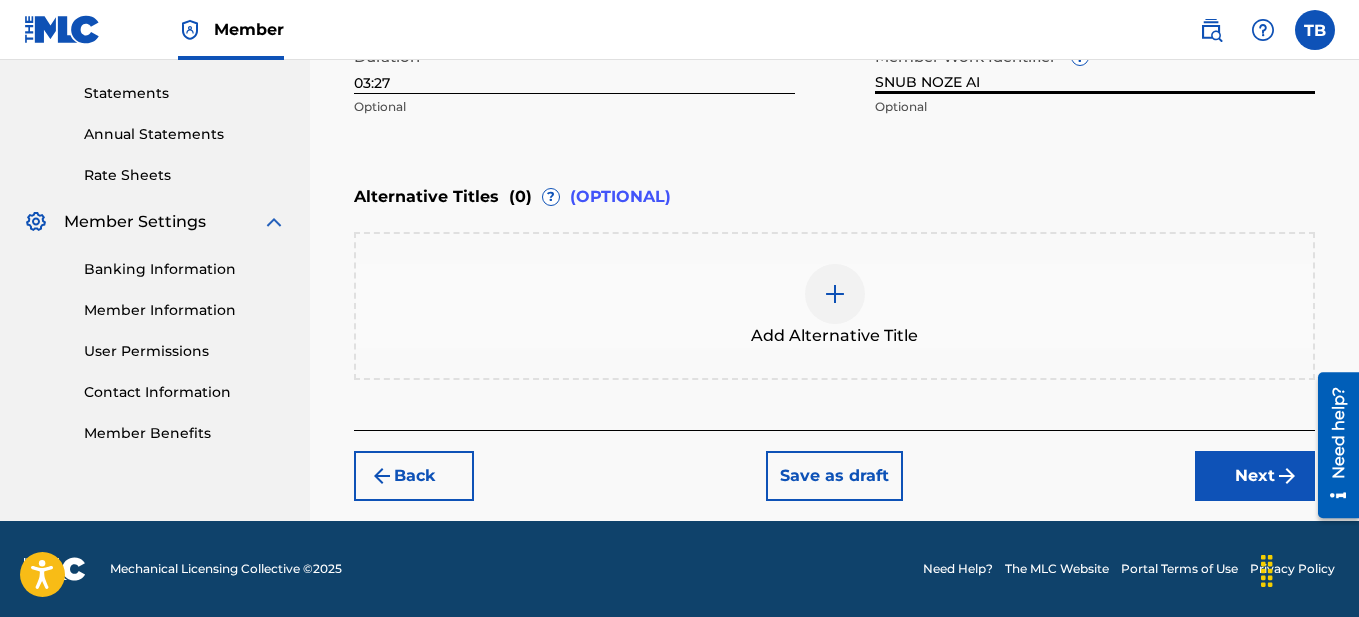 click at bounding box center [1287, 476] 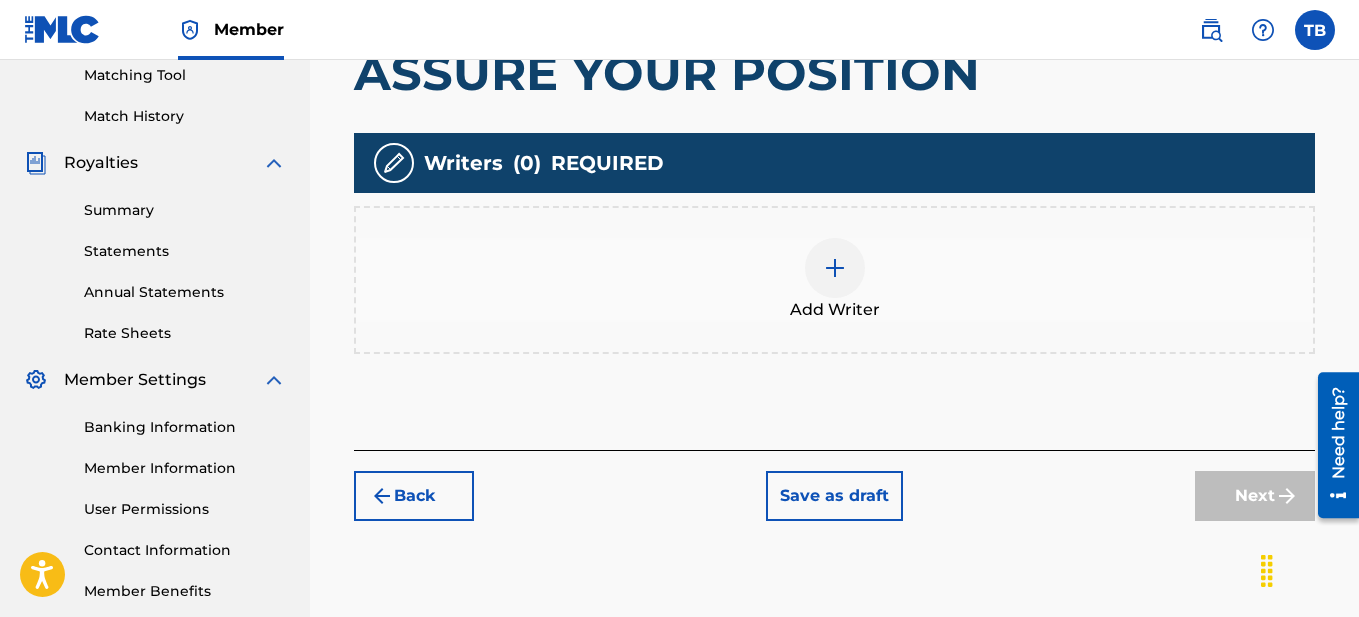 scroll, scrollTop: 525, scrollLeft: 0, axis: vertical 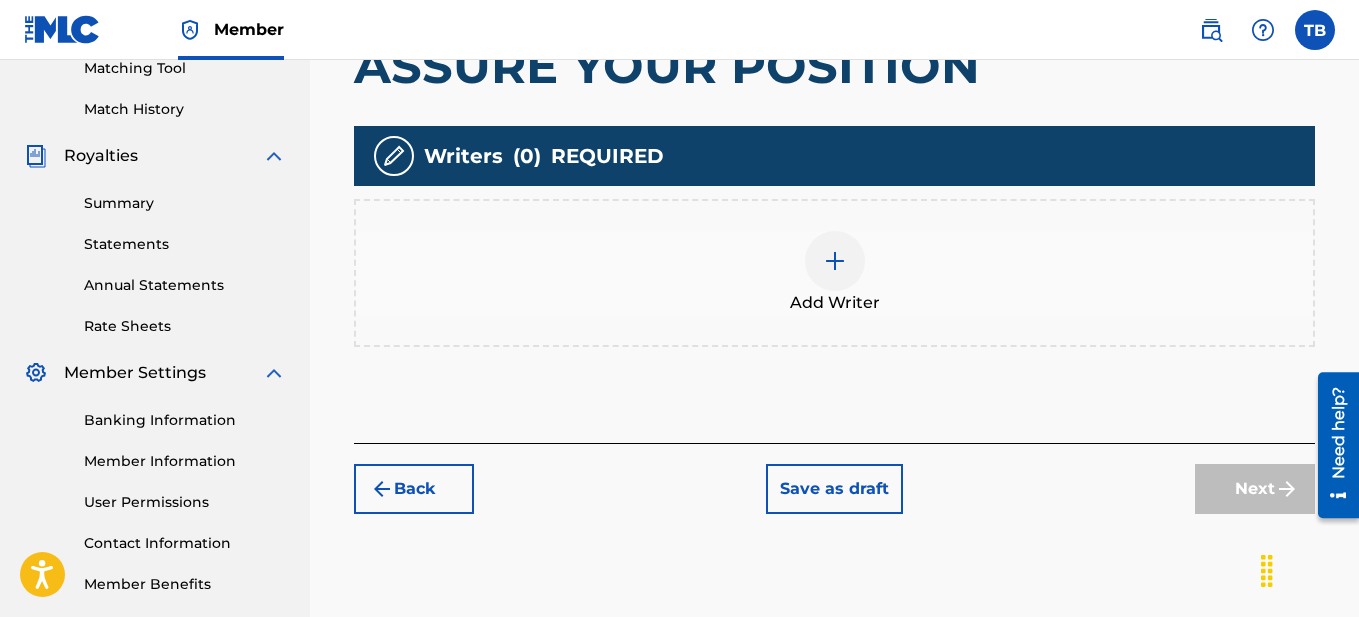 click at bounding box center [835, 261] 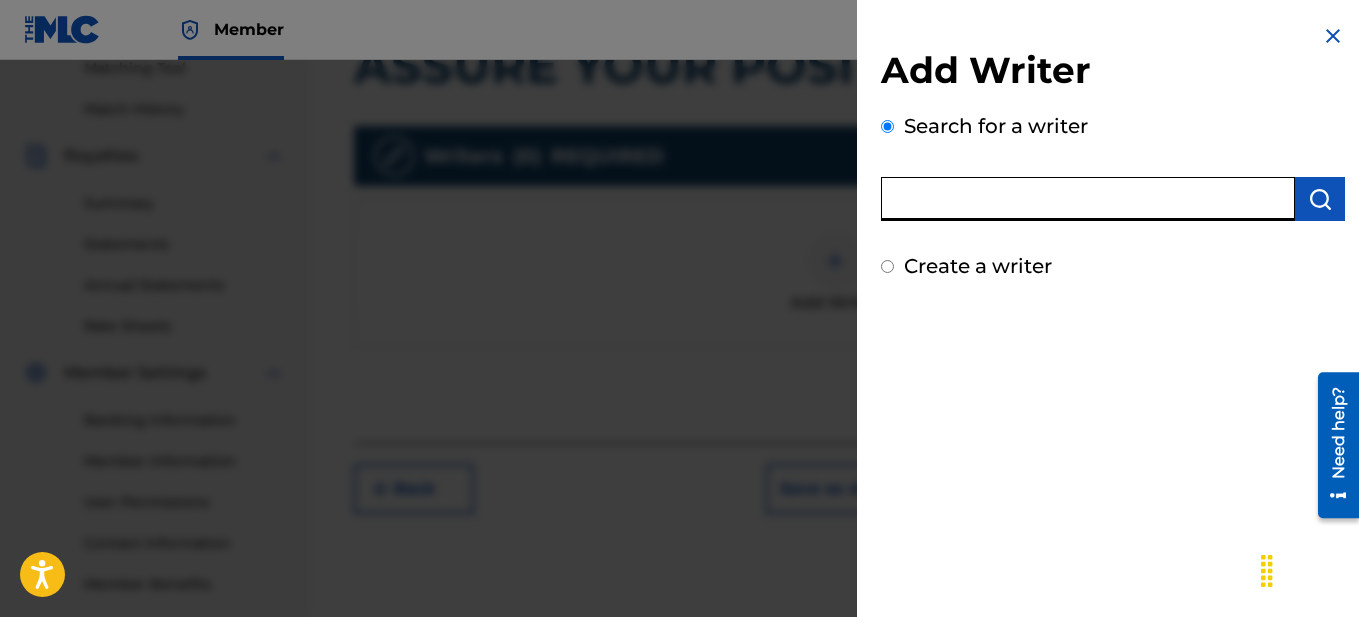 click at bounding box center [1088, 199] 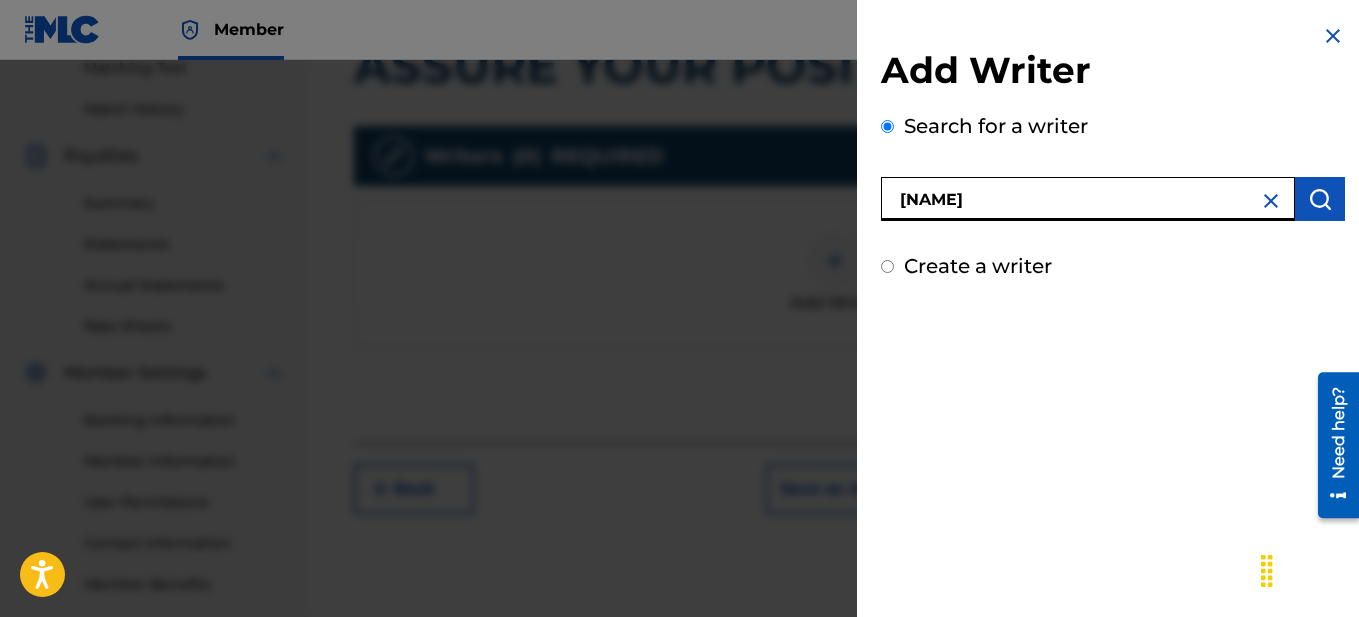type on "[NAME]" 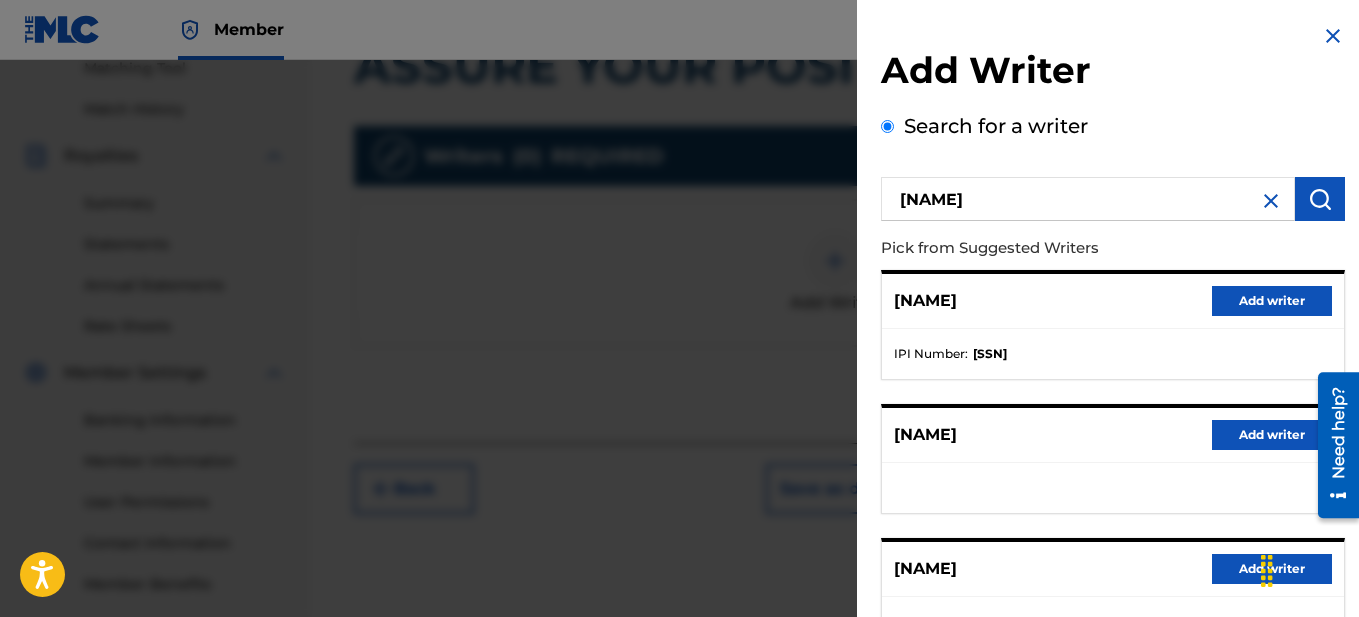 click on "Add writer" at bounding box center (1272, 301) 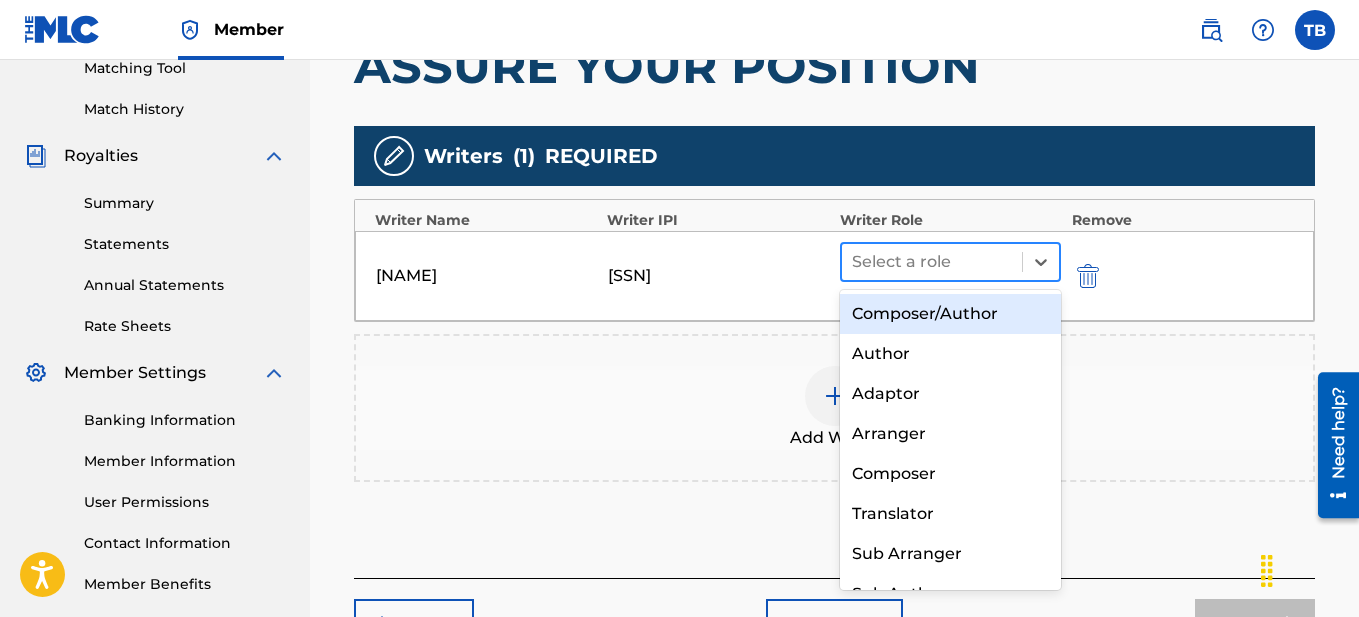 click at bounding box center [932, 262] 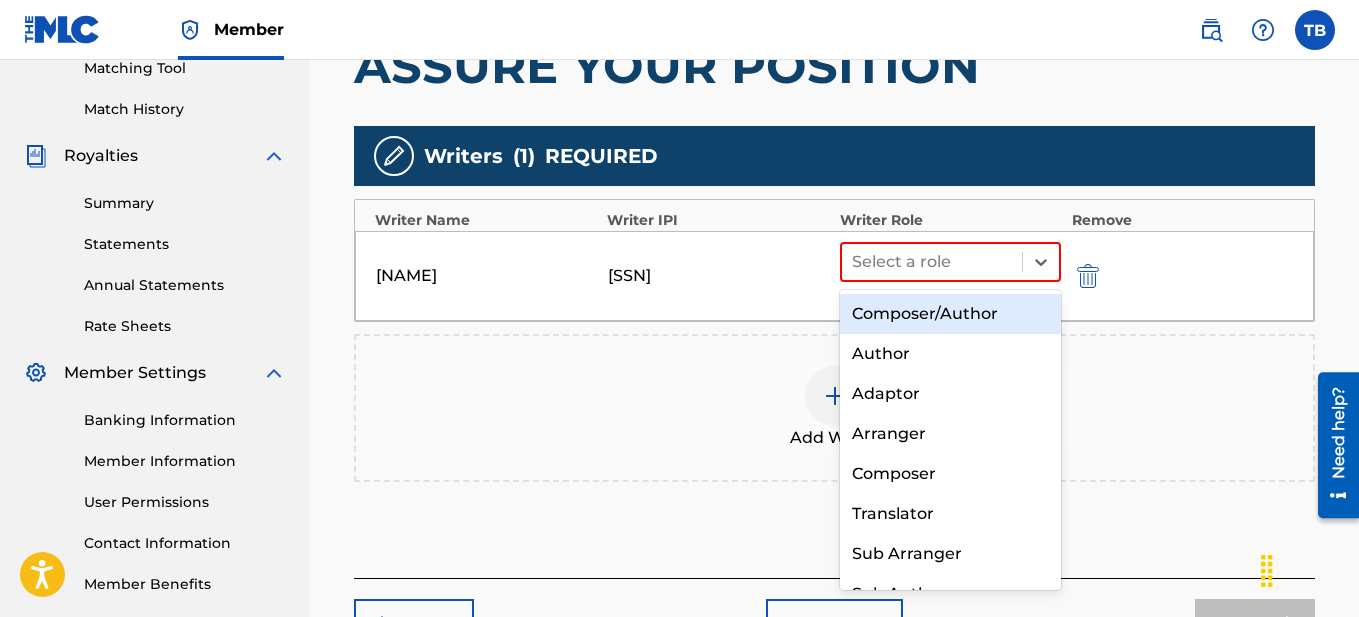 click on "Composer/Author" at bounding box center (951, 314) 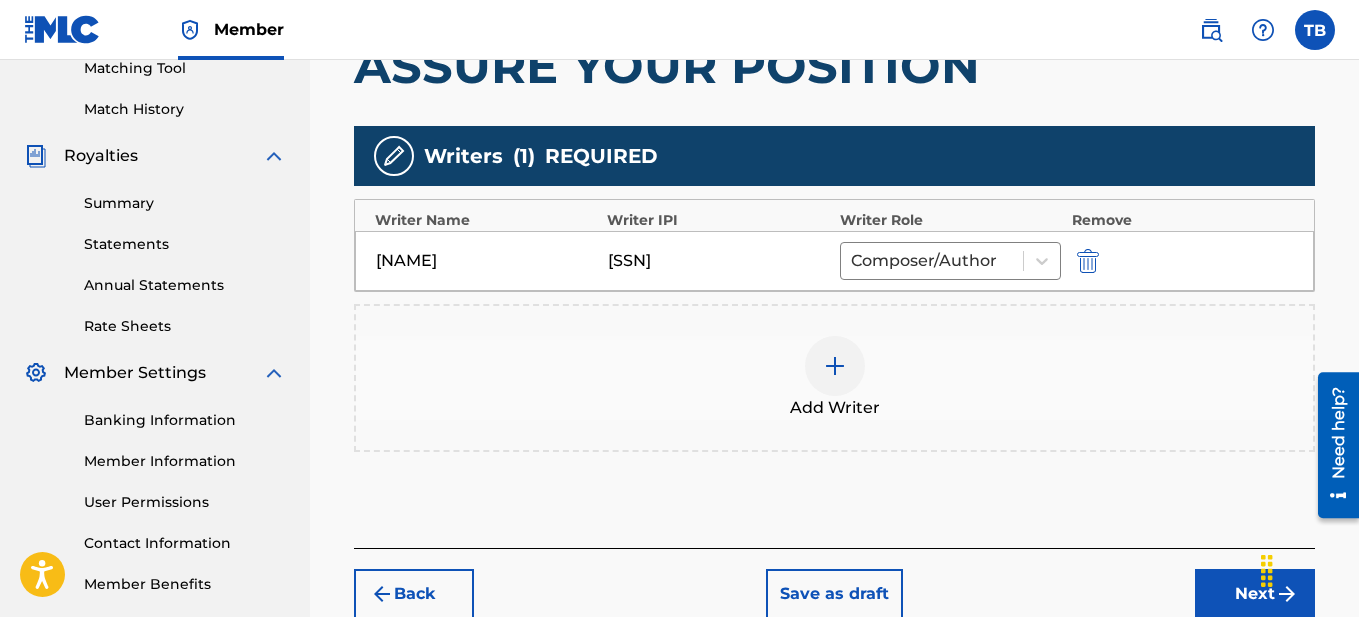 scroll, scrollTop: 643, scrollLeft: 0, axis: vertical 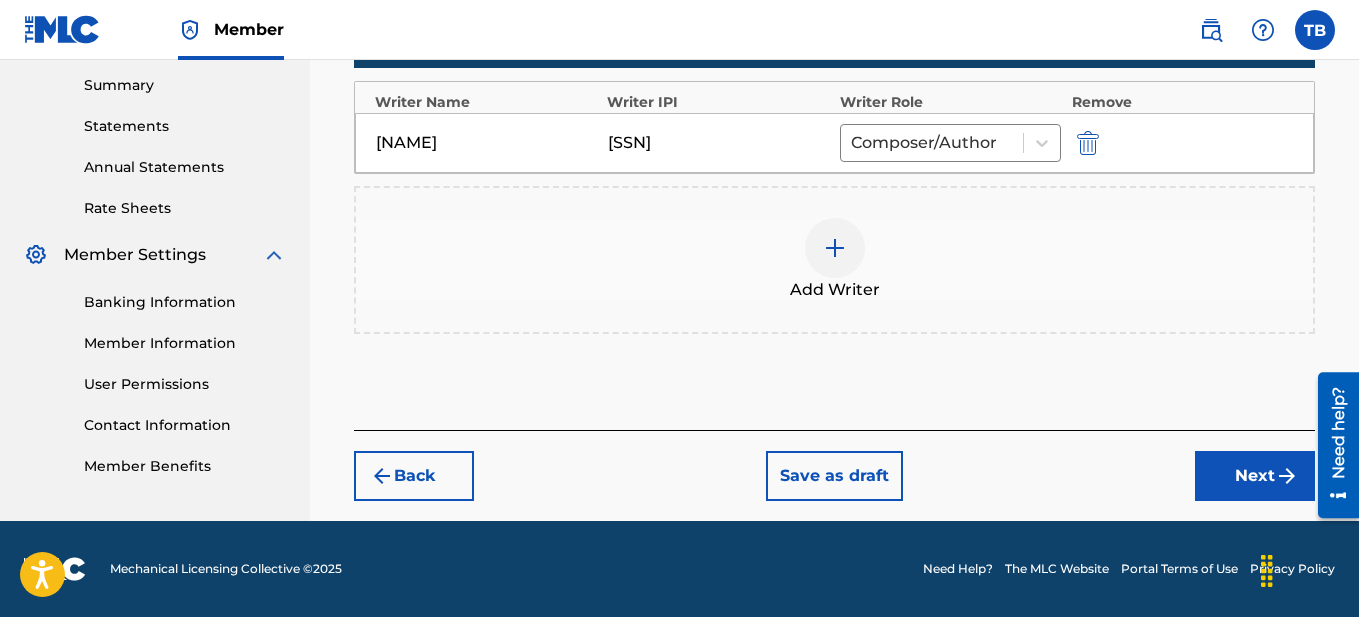 click on "Next" at bounding box center [1255, 476] 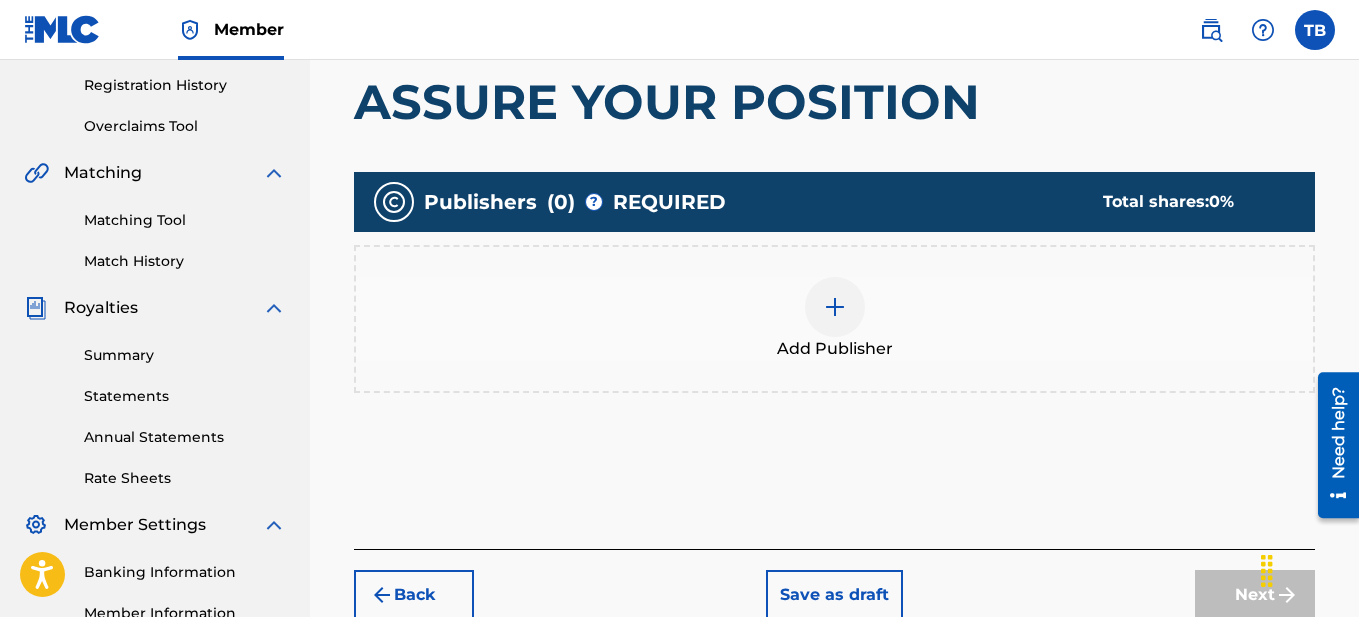 scroll, scrollTop: 377, scrollLeft: 0, axis: vertical 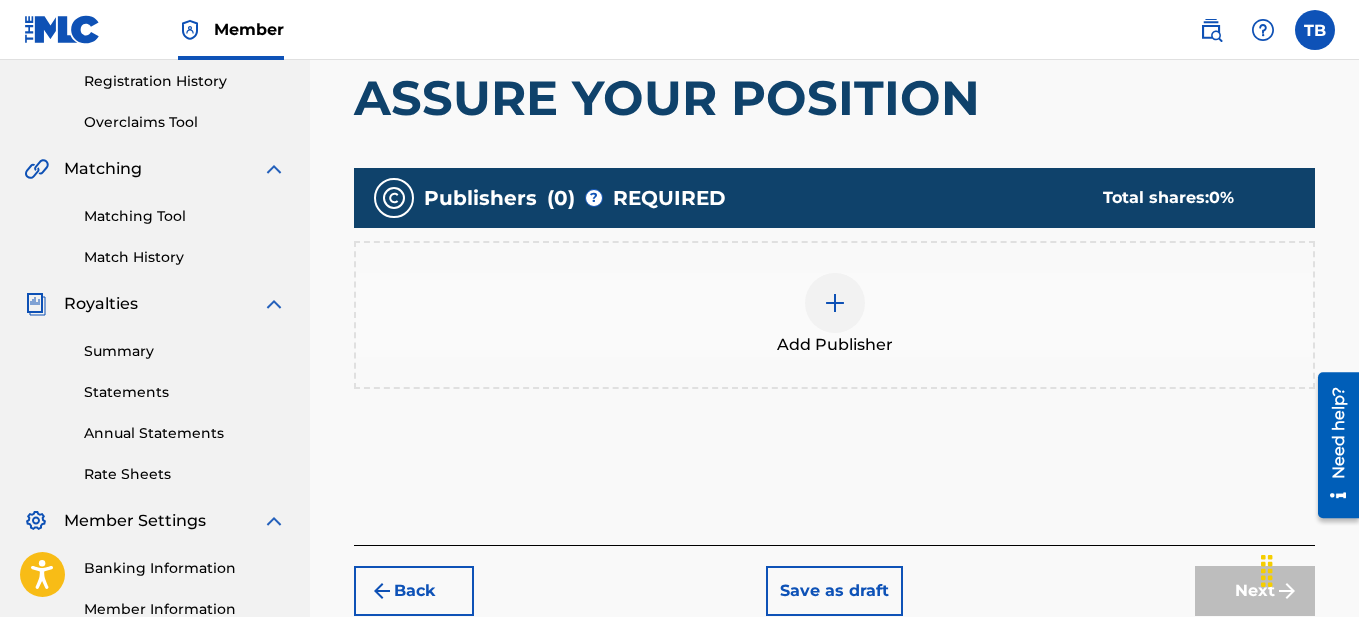 click at bounding box center (835, 303) 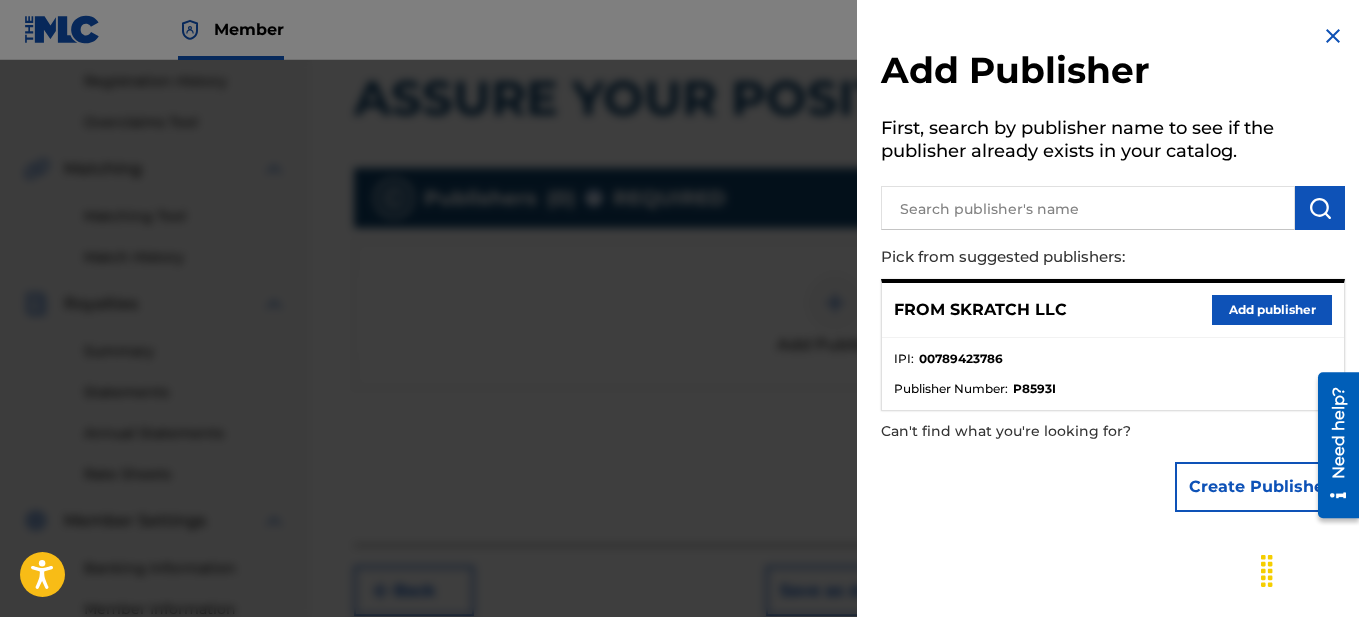 click on "Add publisher" at bounding box center [1272, 310] 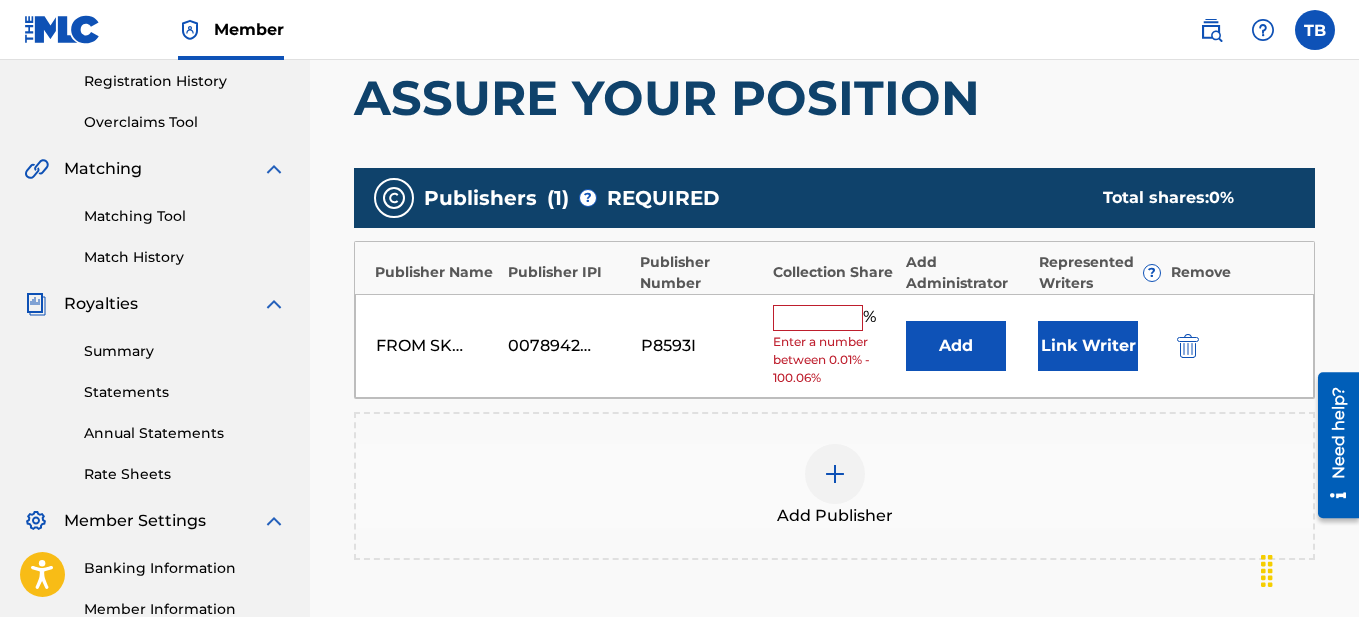 click at bounding box center [818, 318] 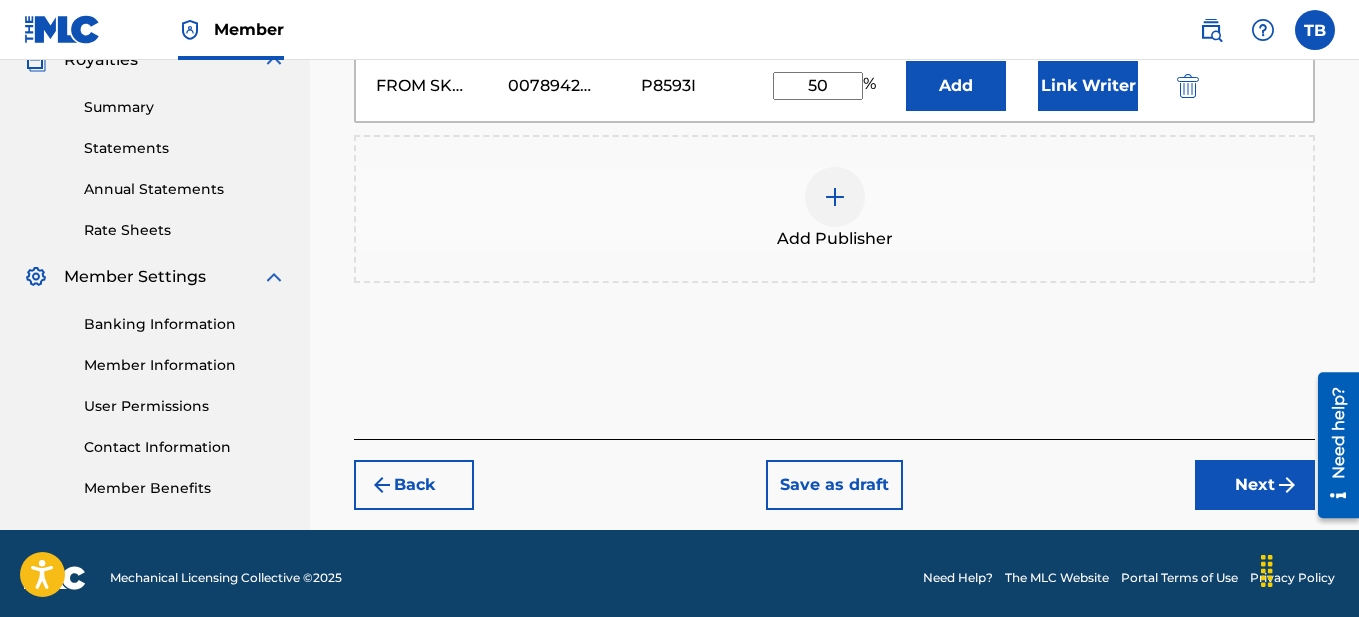 scroll, scrollTop: 630, scrollLeft: 0, axis: vertical 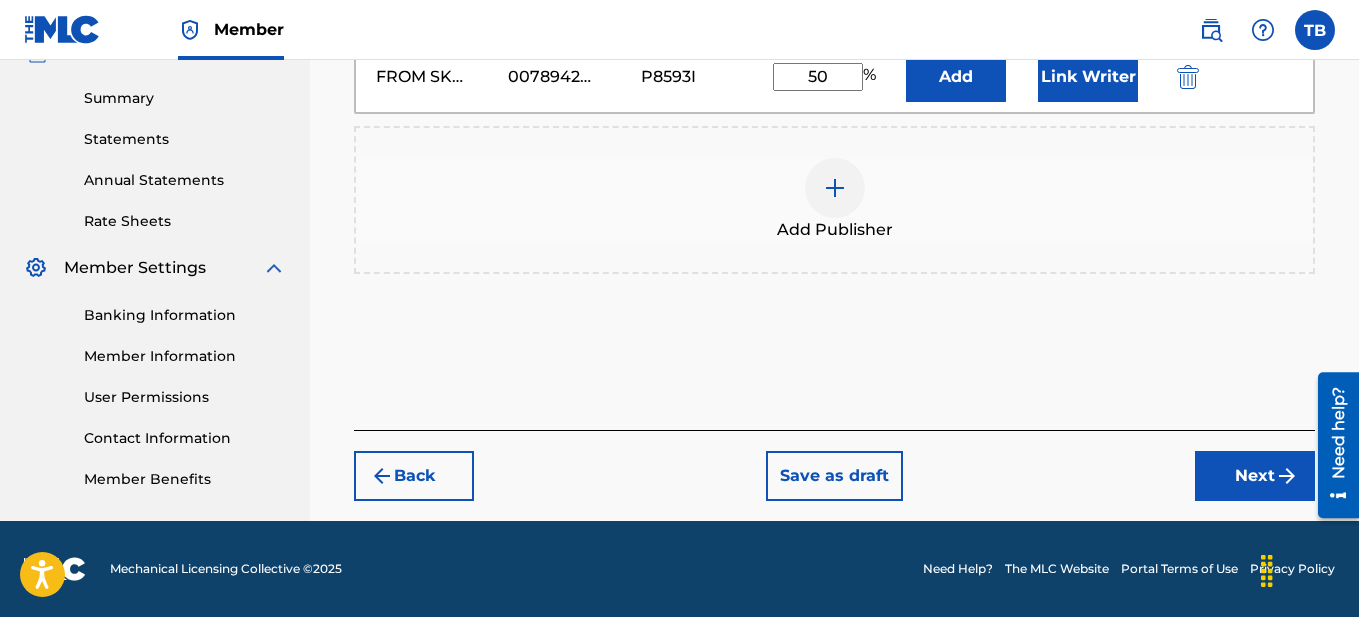 type on "50" 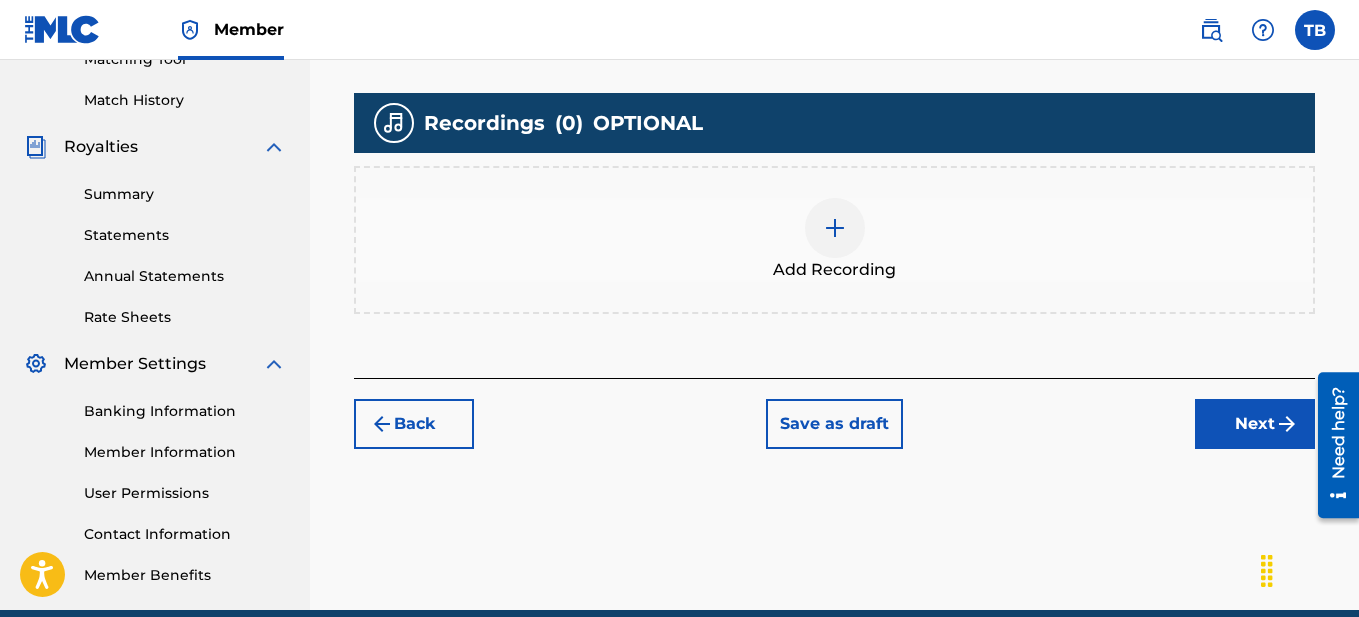 scroll, scrollTop: 547, scrollLeft: 0, axis: vertical 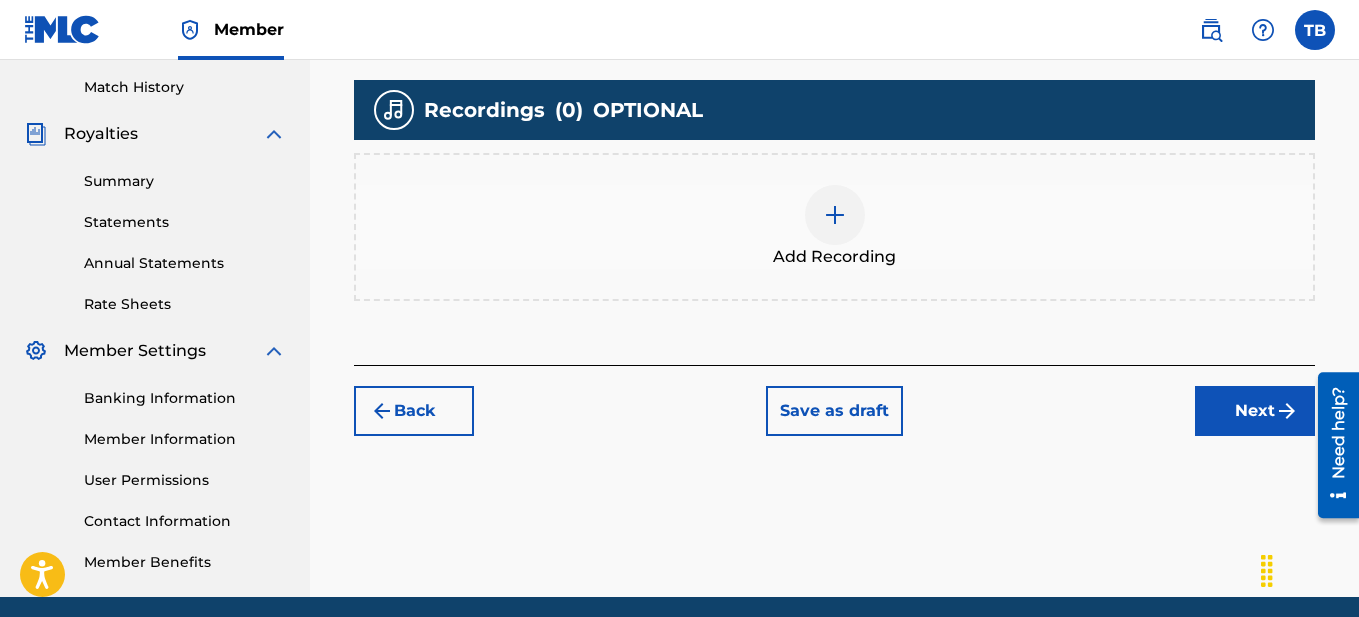 click at bounding box center [835, 215] 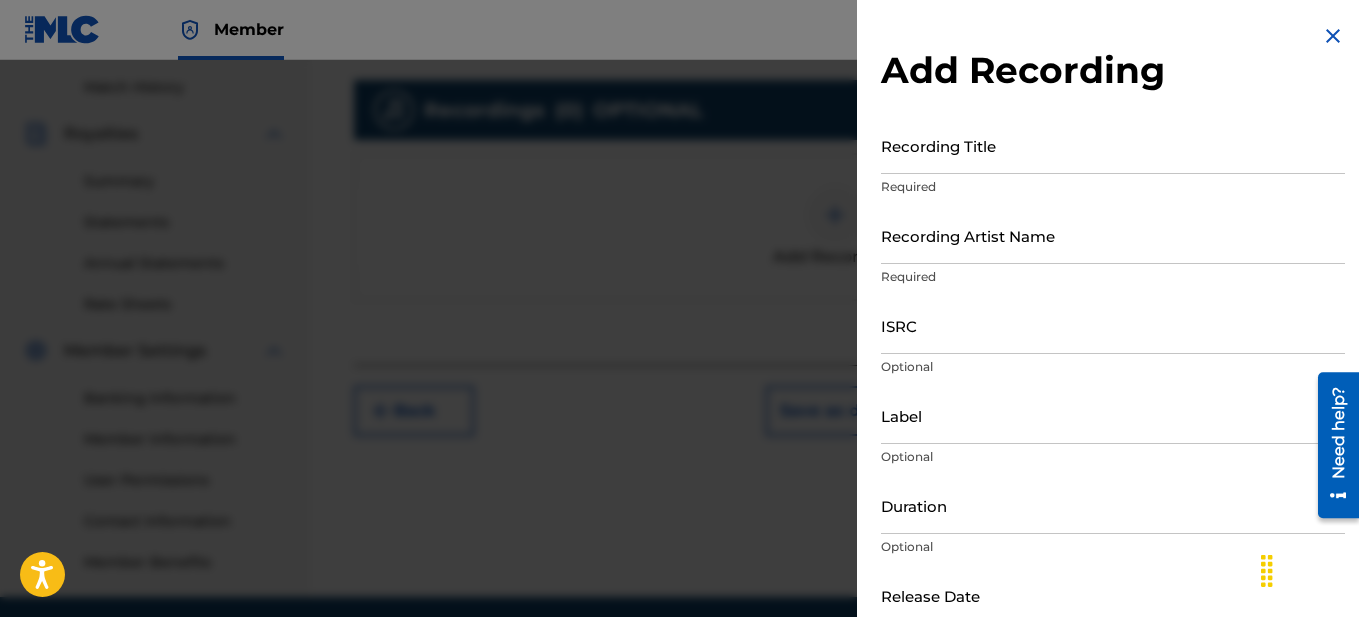 click on "Recording Title" at bounding box center (1113, 145) 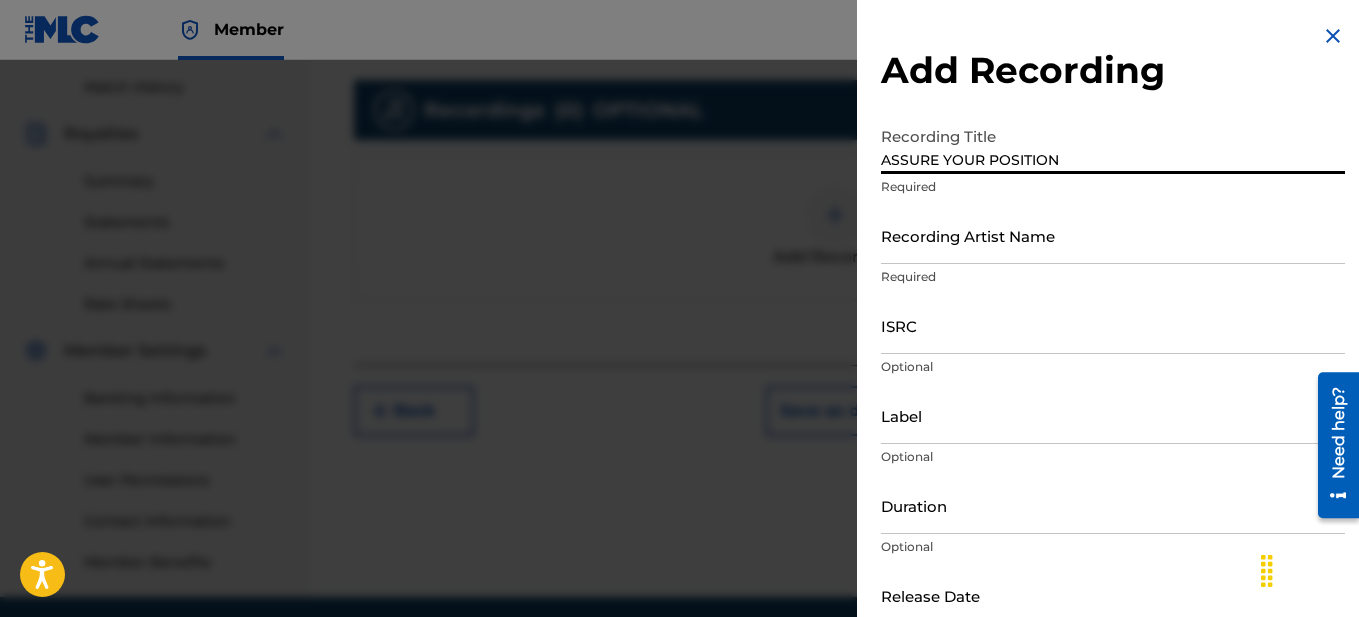 type on "ASSURE YOUR POSITION" 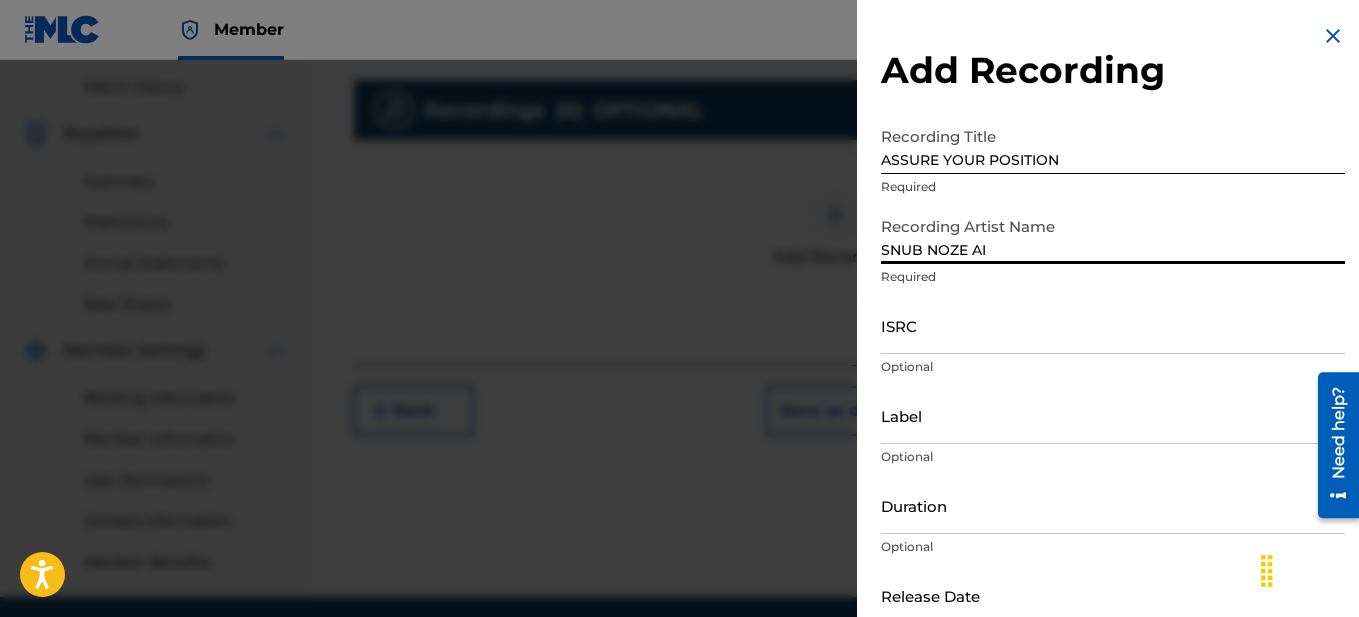 type on "SNUB NOZE AI" 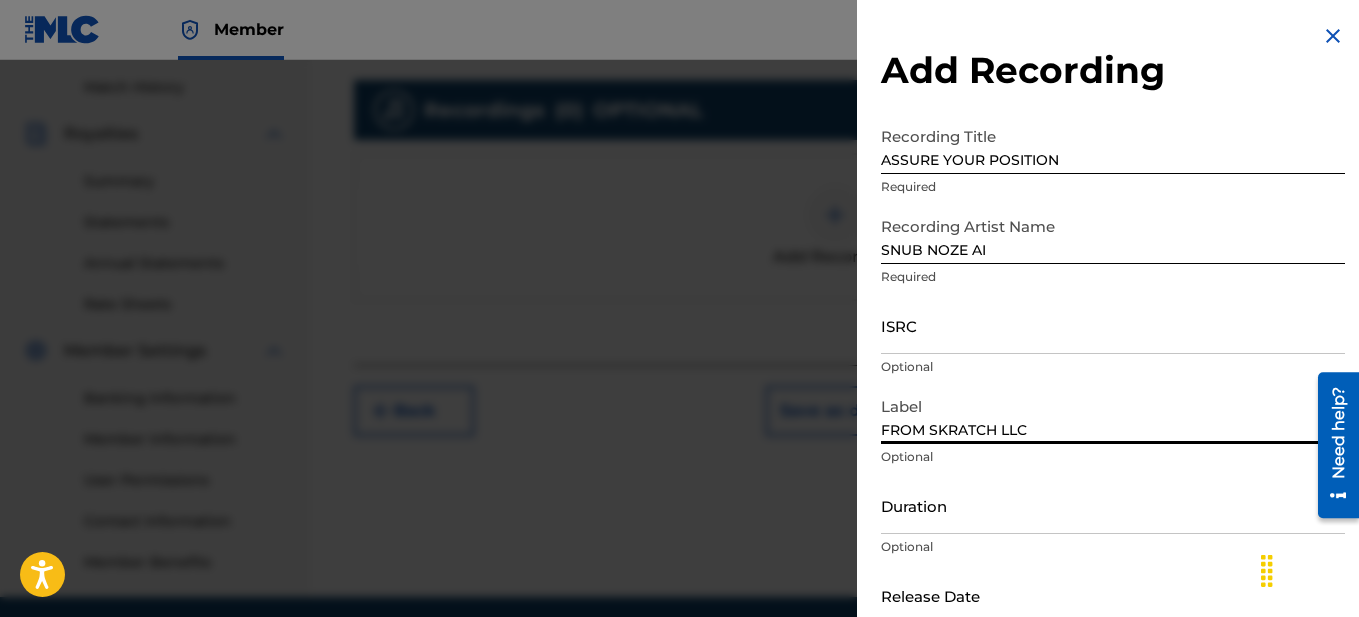 type on "FROM SKRATCH LLC" 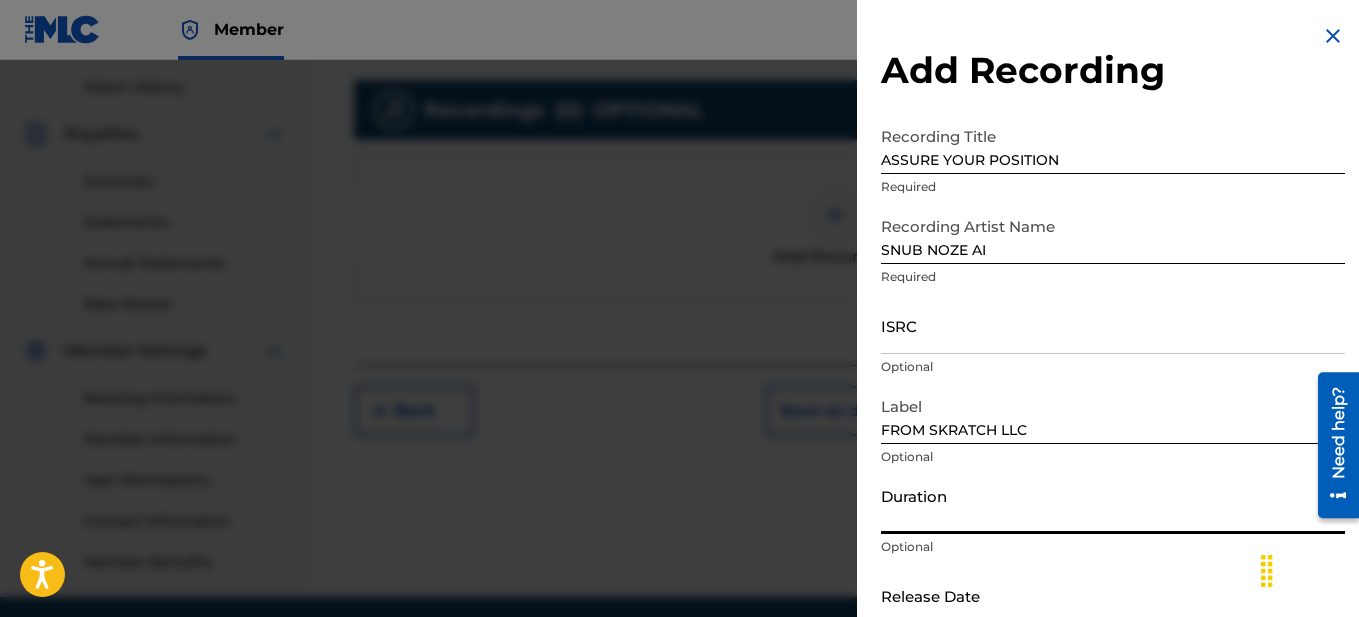 click on "Duration" at bounding box center (1113, 505) 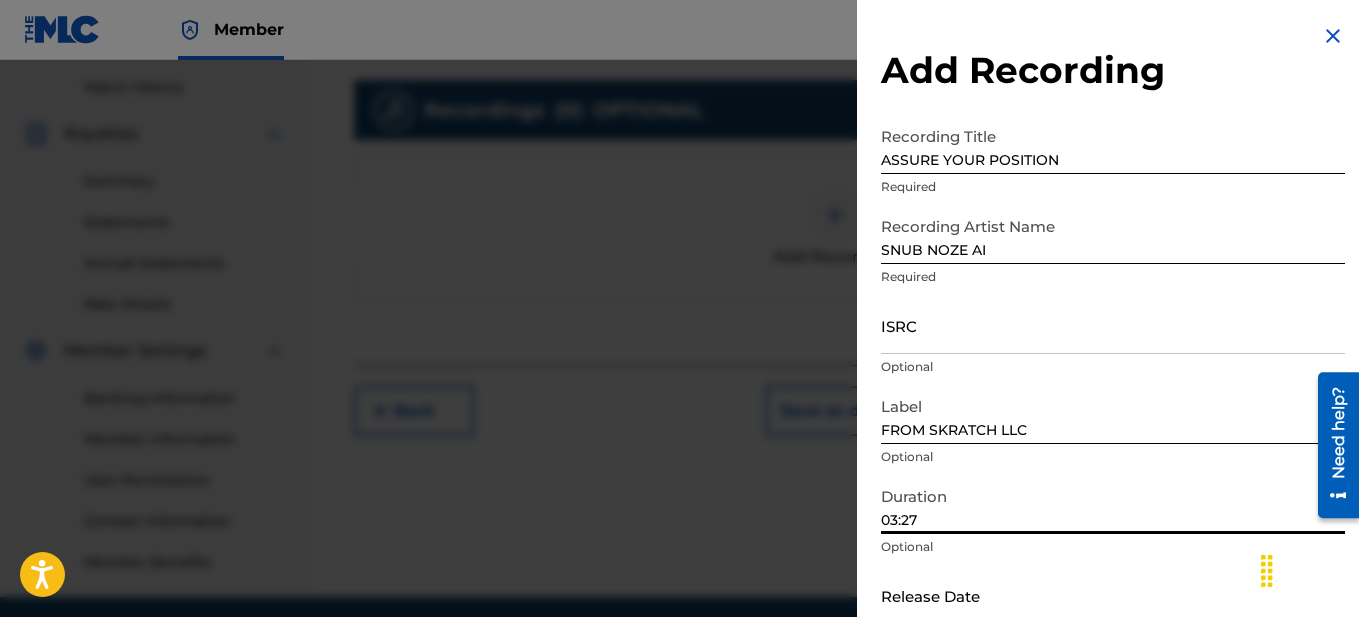 scroll, scrollTop: 114, scrollLeft: 0, axis: vertical 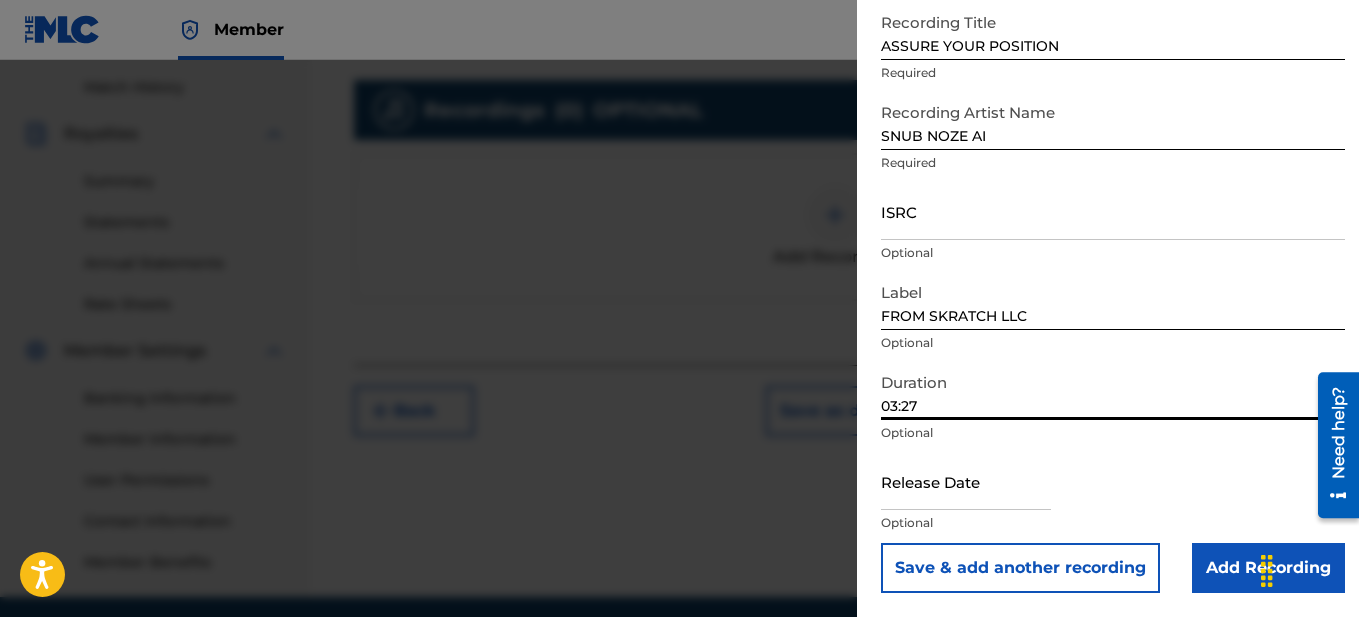 type on "03:27" 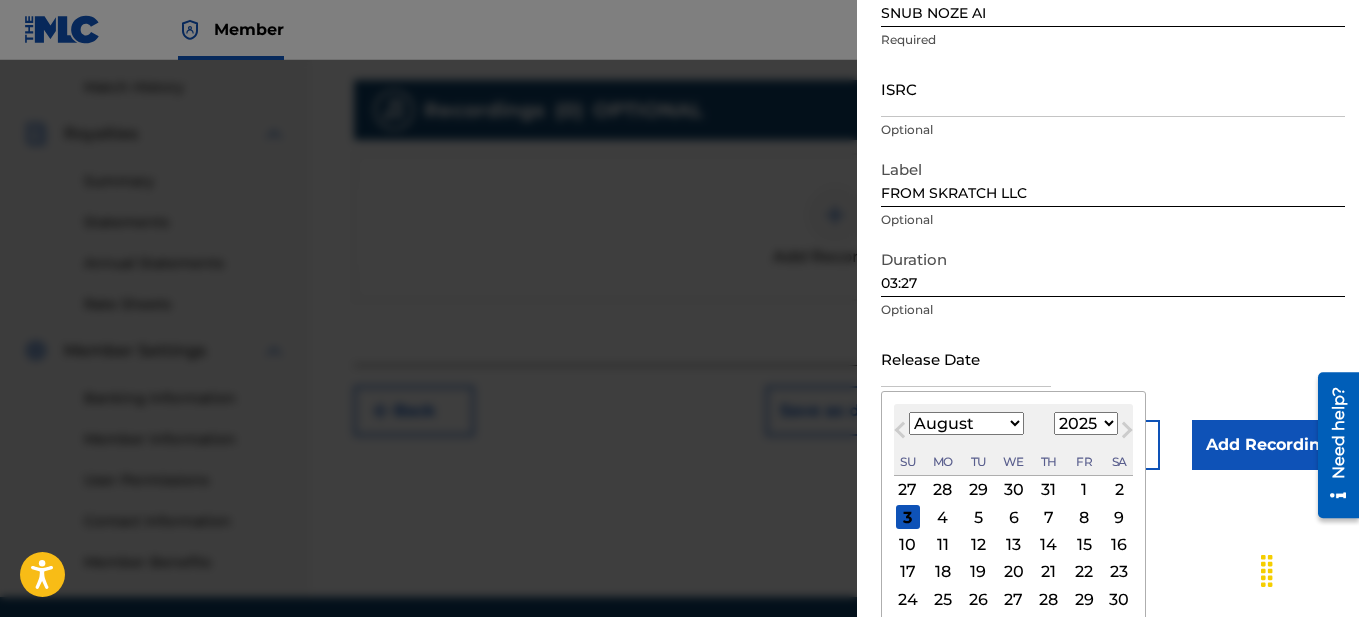 scroll, scrollTop: 243, scrollLeft: 0, axis: vertical 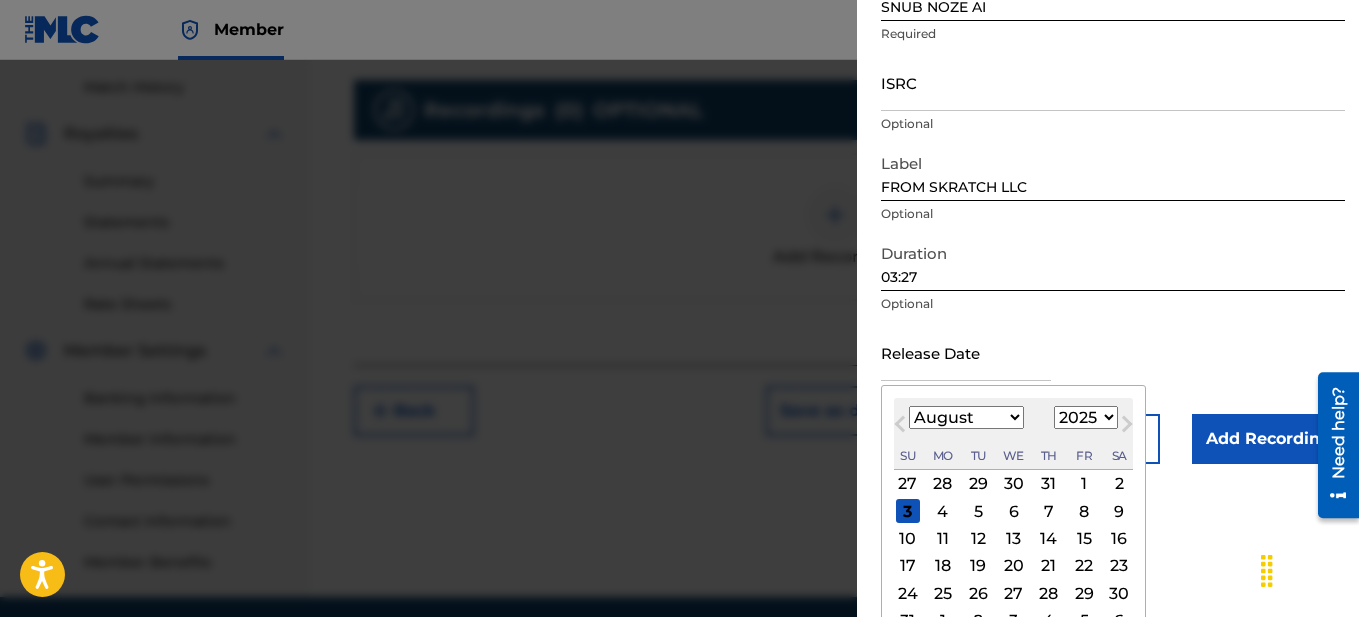 click on "3" at bounding box center (908, 511) 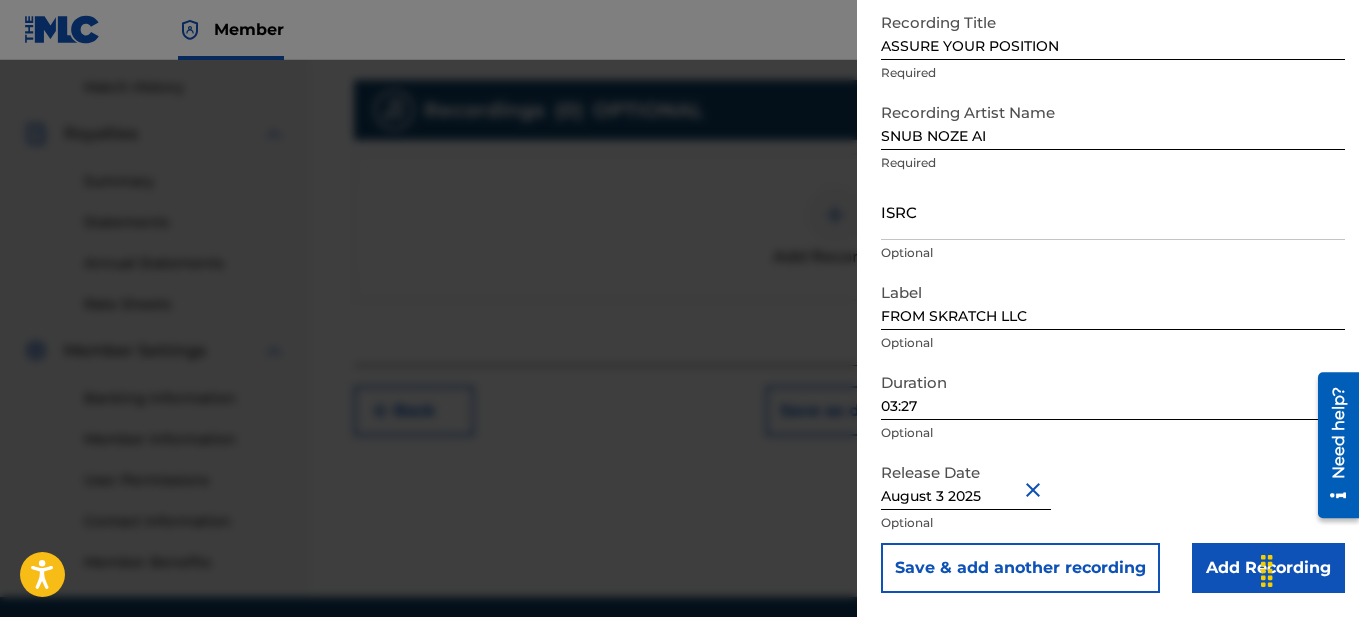 scroll, scrollTop: 114, scrollLeft: 0, axis: vertical 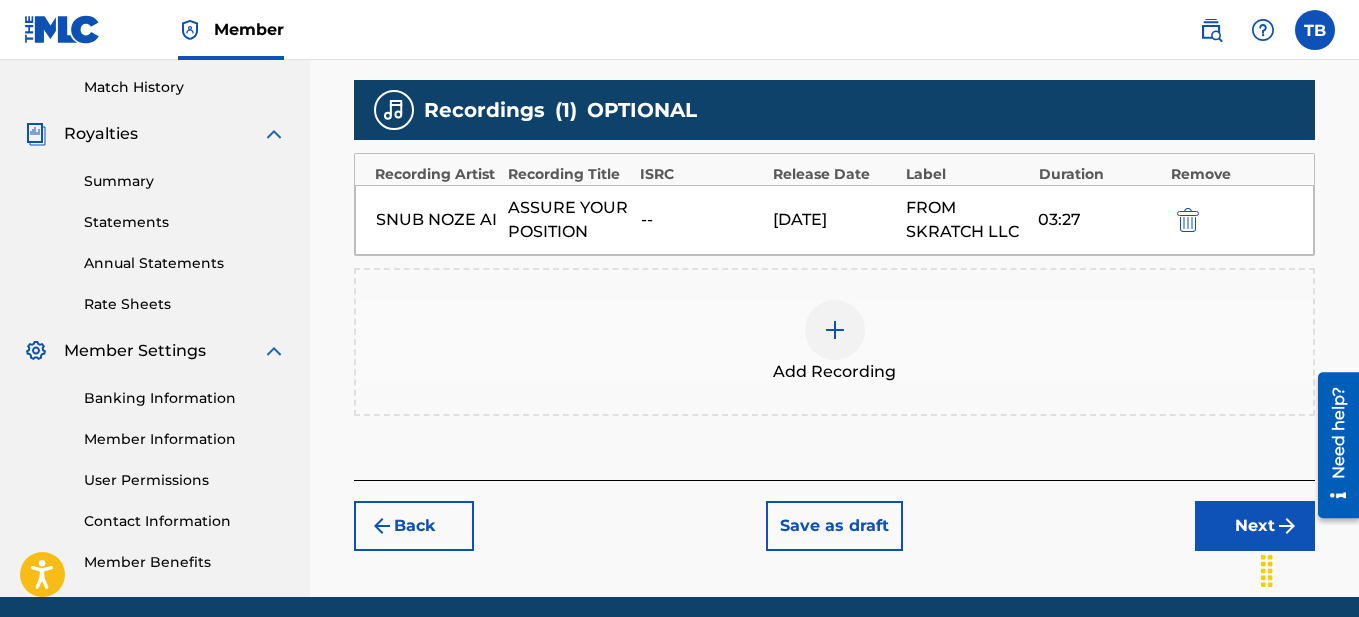click on "Next" at bounding box center (1255, 526) 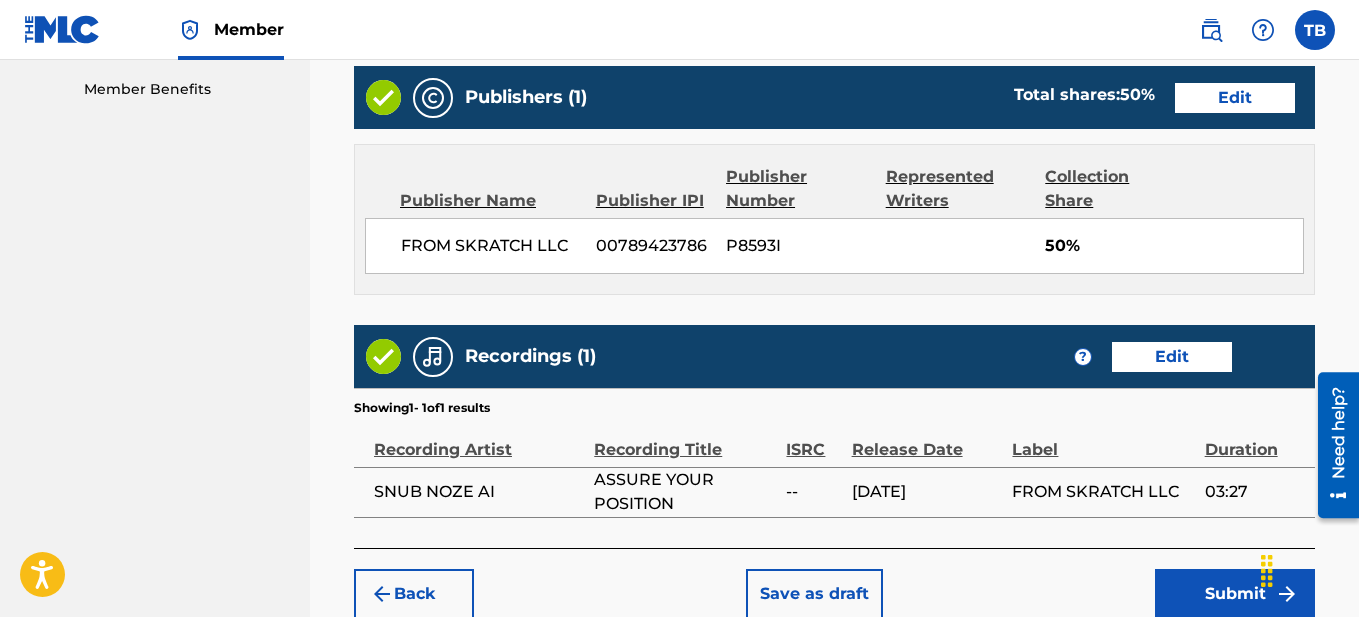 scroll, scrollTop: 1138, scrollLeft: 0, axis: vertical 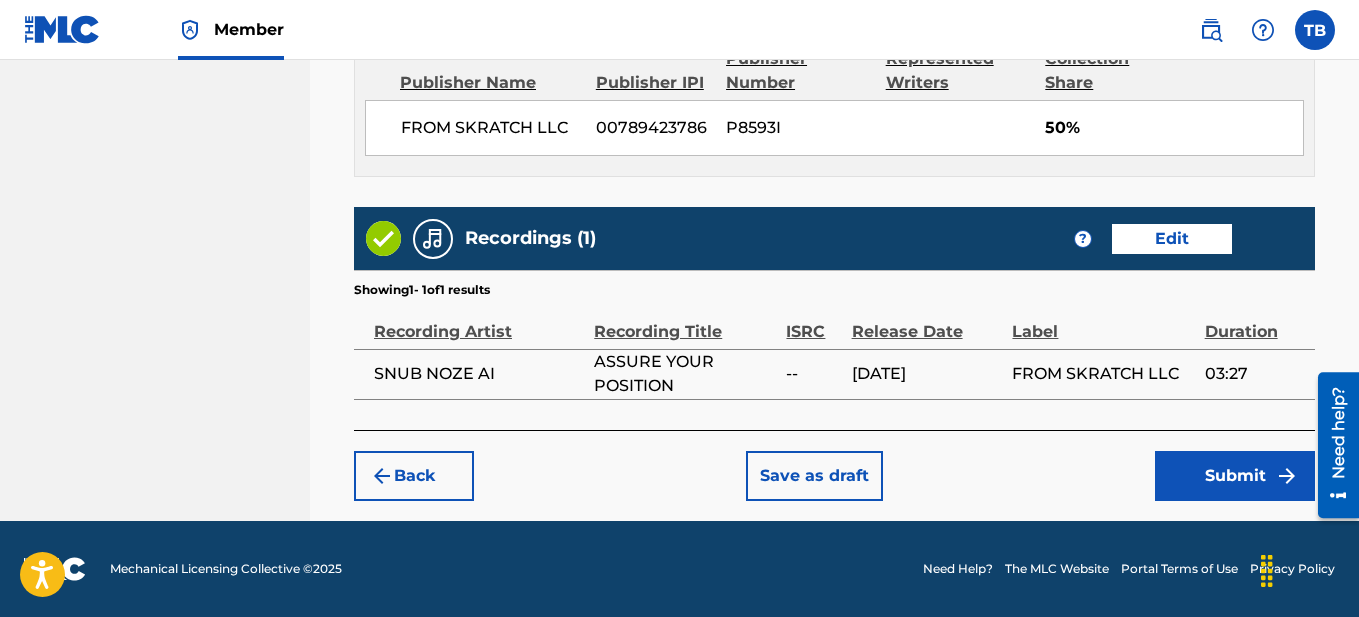 click on "Submit" at bounding box center [1235, 476] 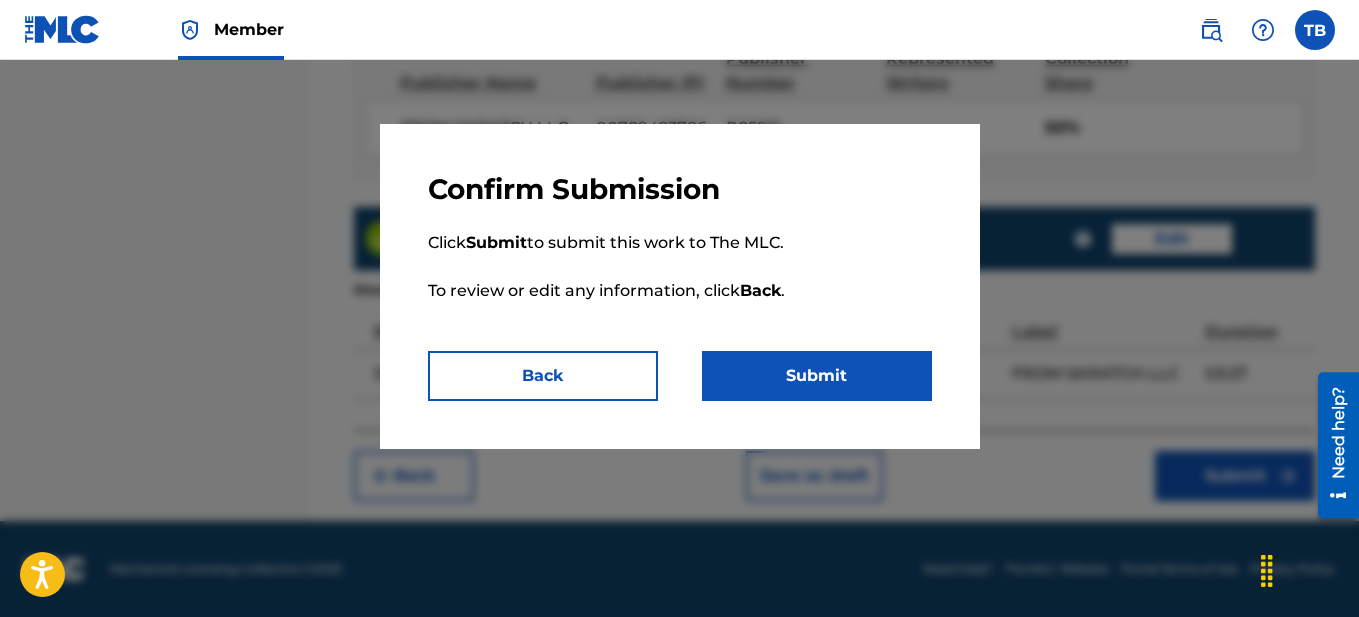 click on "Submit" at bounding box center (817, 376) 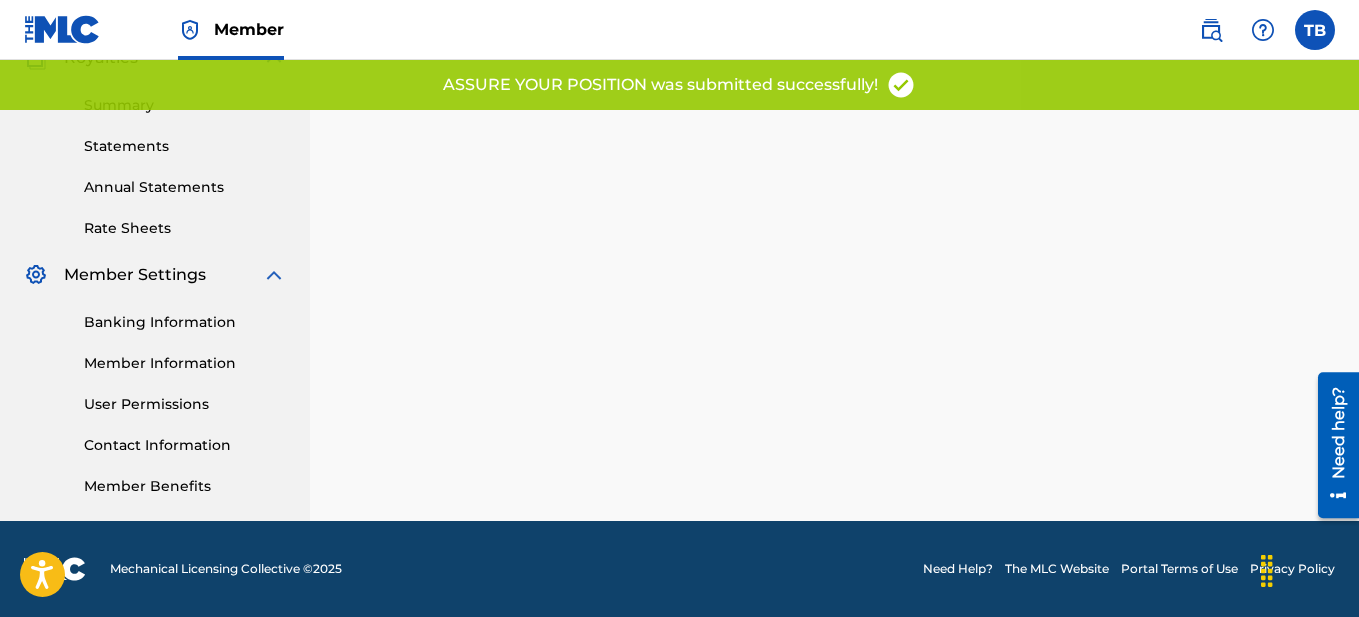 scroll, scrollTop: 0, scrollLeft: 0, axis: both 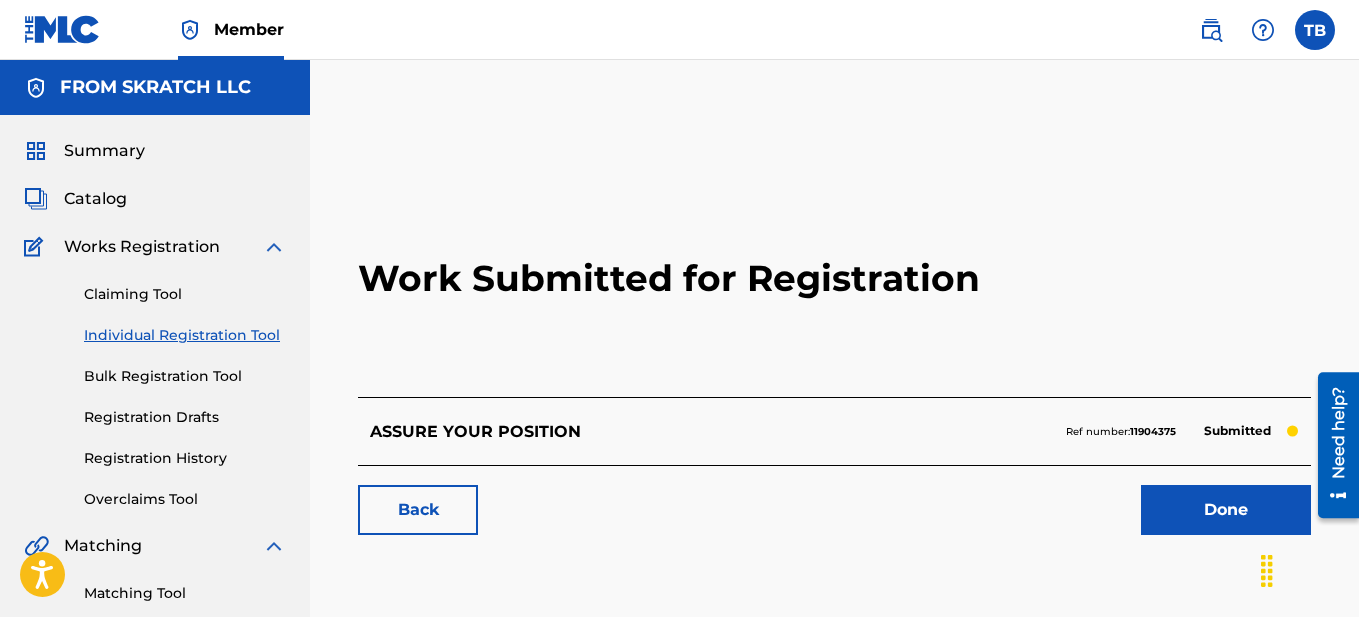 click on "Done" at bounding box center [1226, 510] 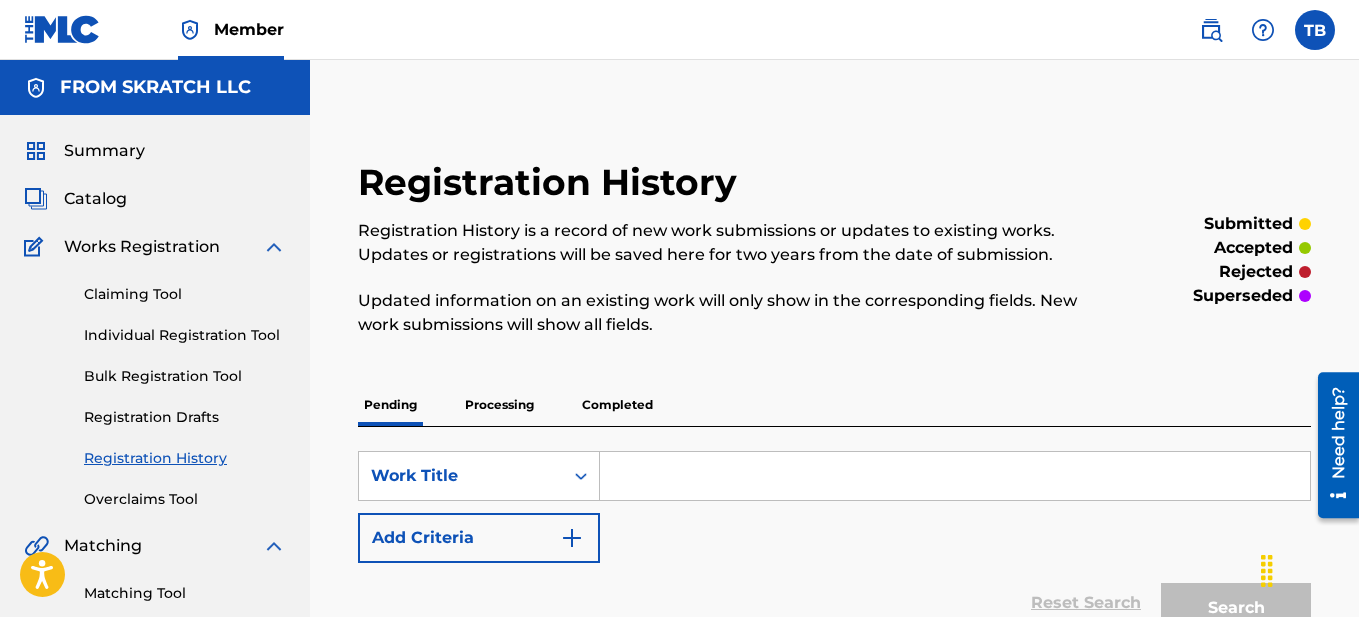 click at bounding box center (955, 476) 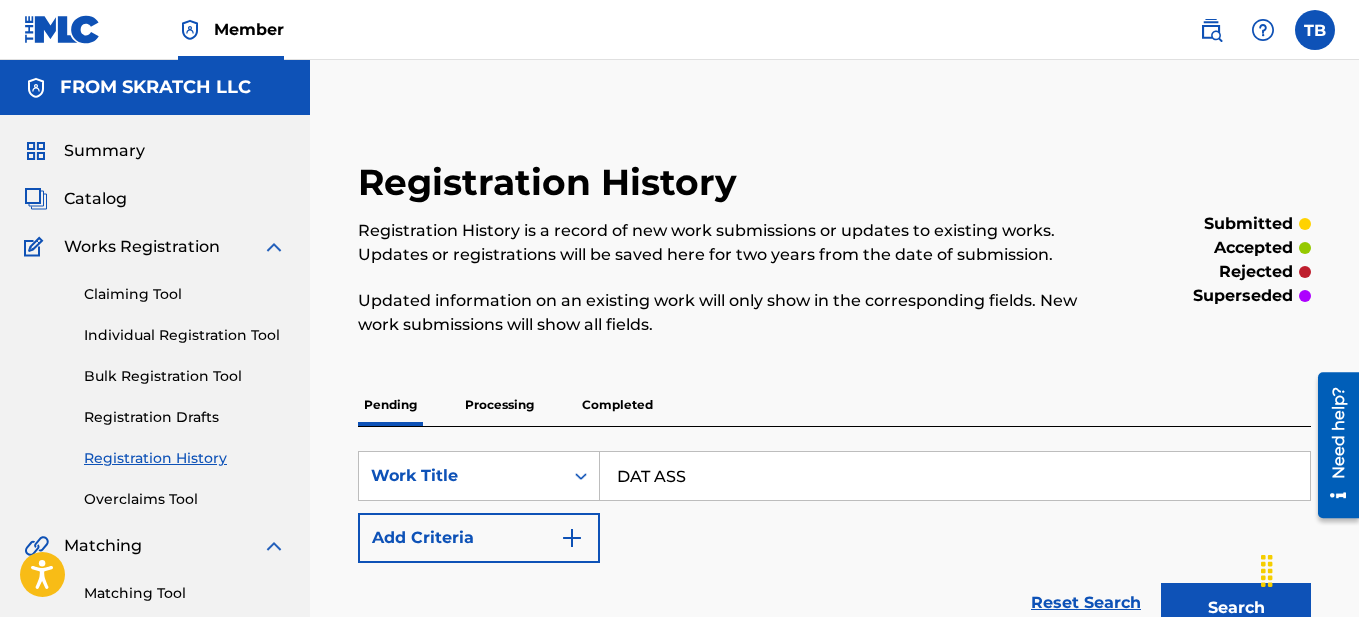 type on "DAT ASS" 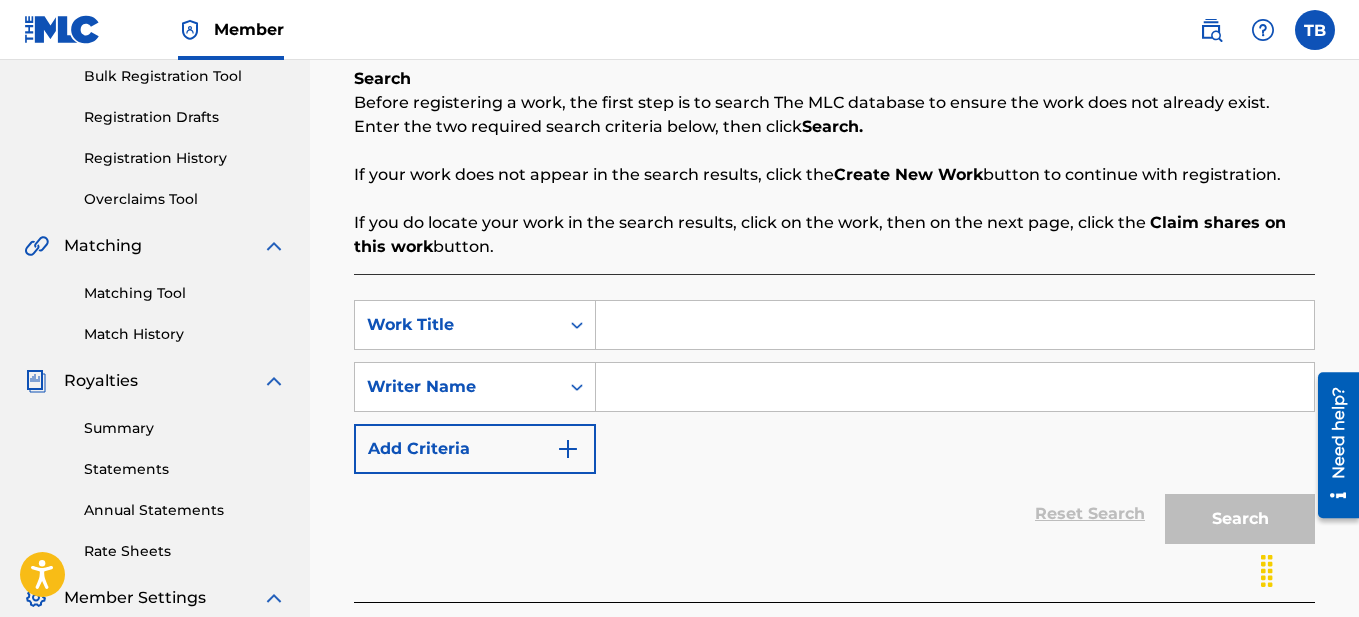 scroll, scrollTop: 301, scrollLeft: 0, axis: vertical 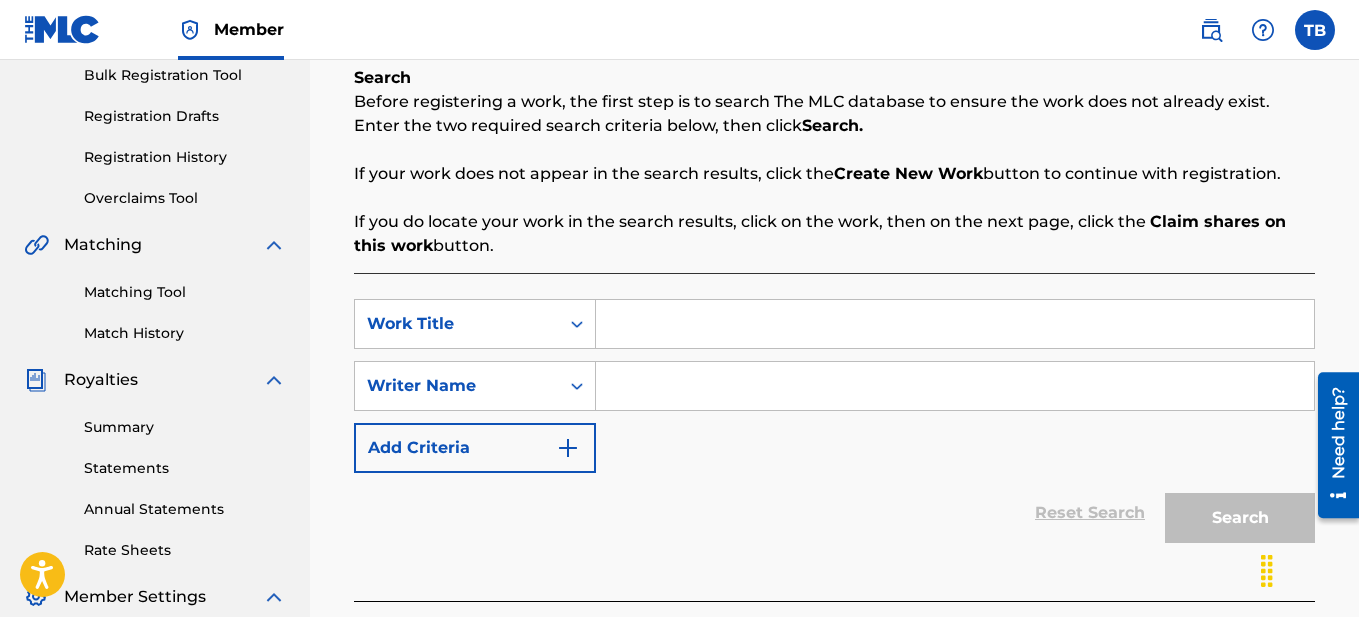 click at bounding box center (955, 324) 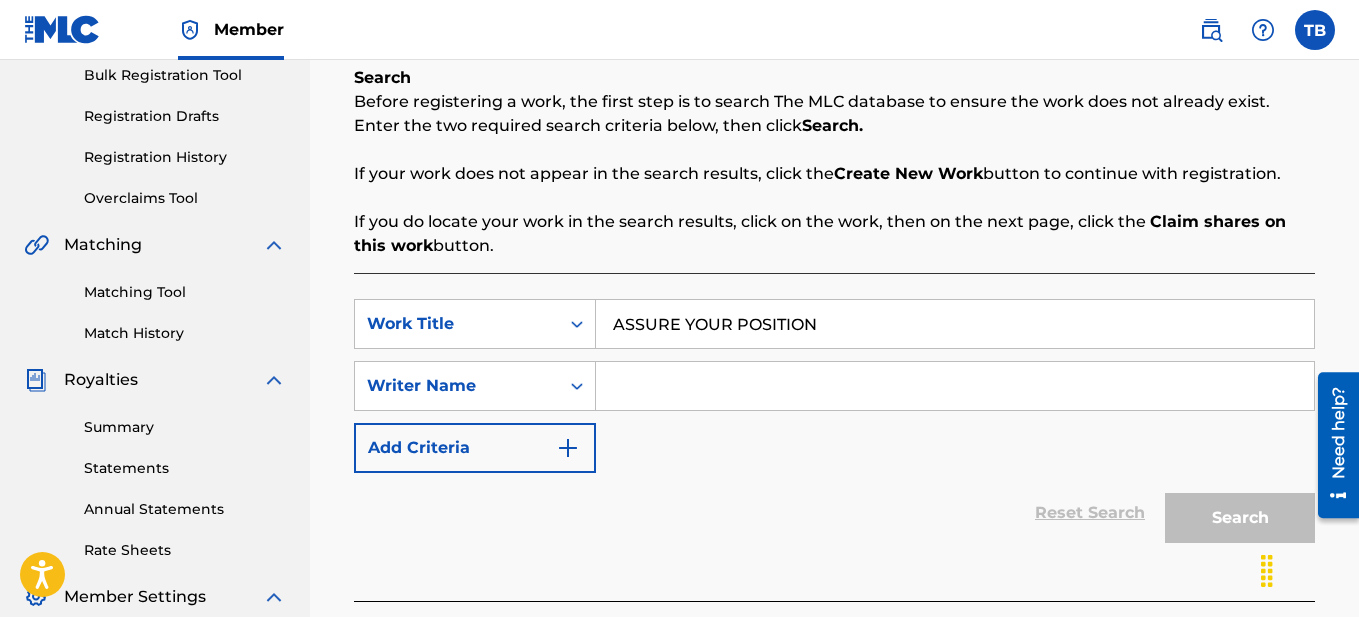 type on "ASSURE YOUR POSITION" 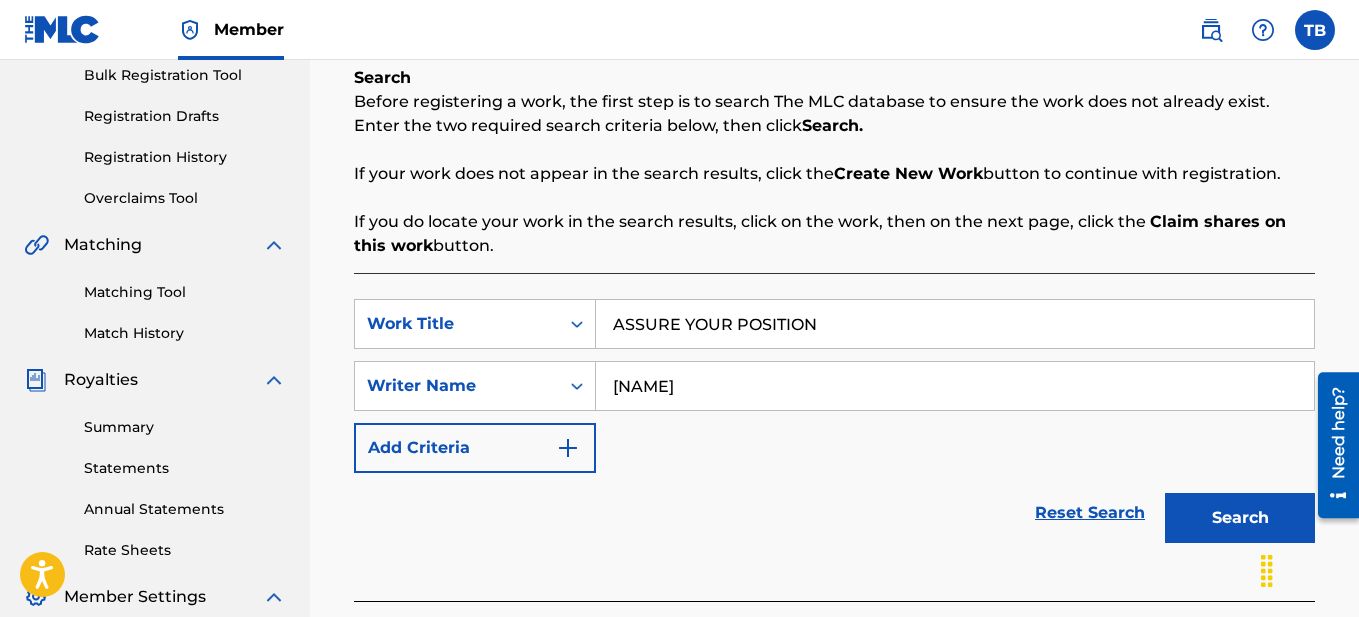 type on "[NAME]" 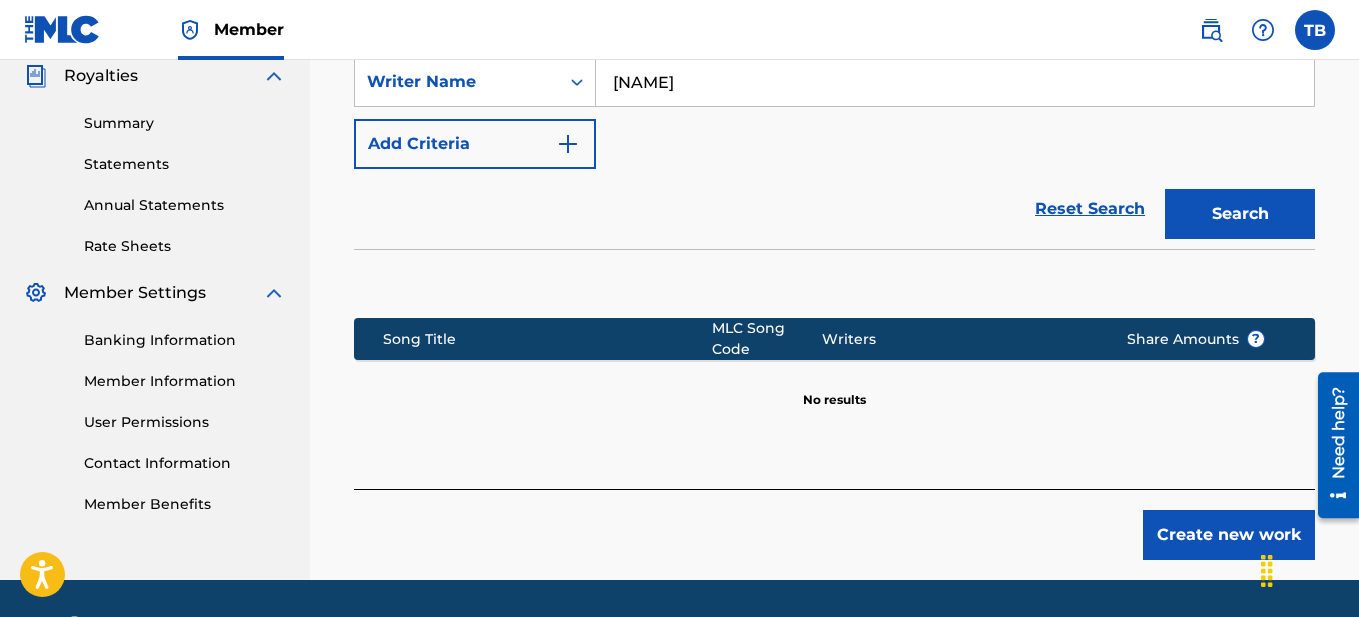 scroll, scrollTop: 664, scrollLeft: 0, axis: vertical 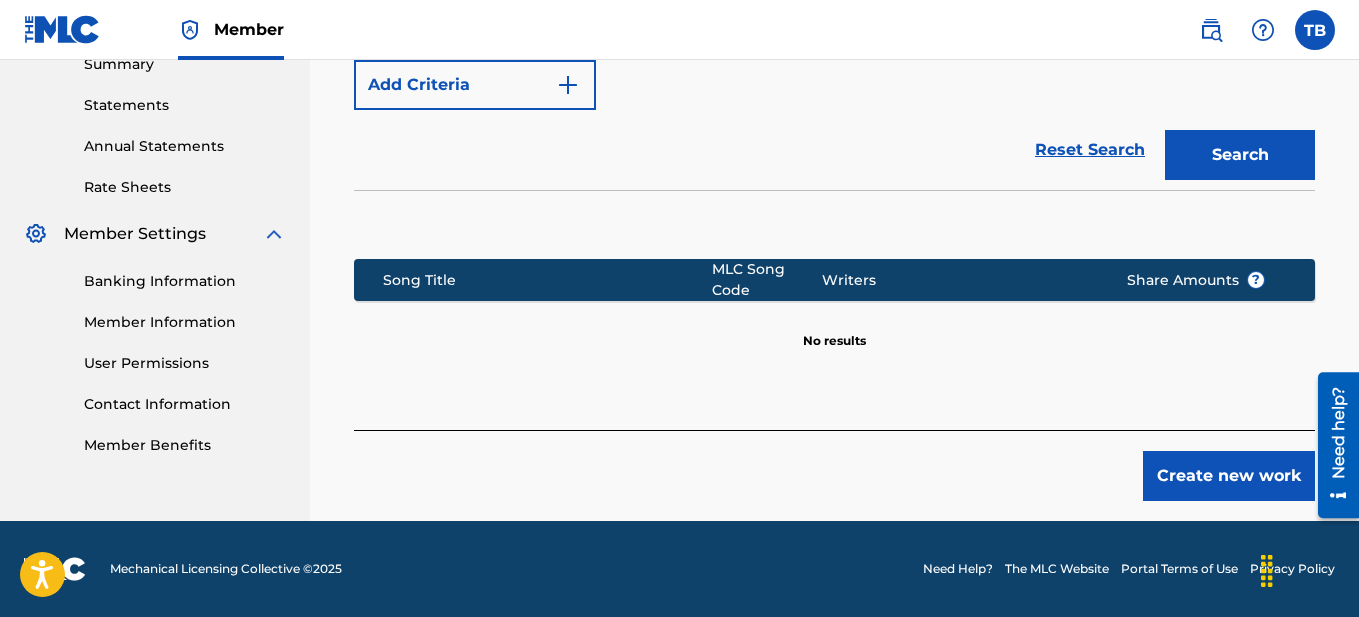click on "Create new work" at bounding box center (1229, 476) 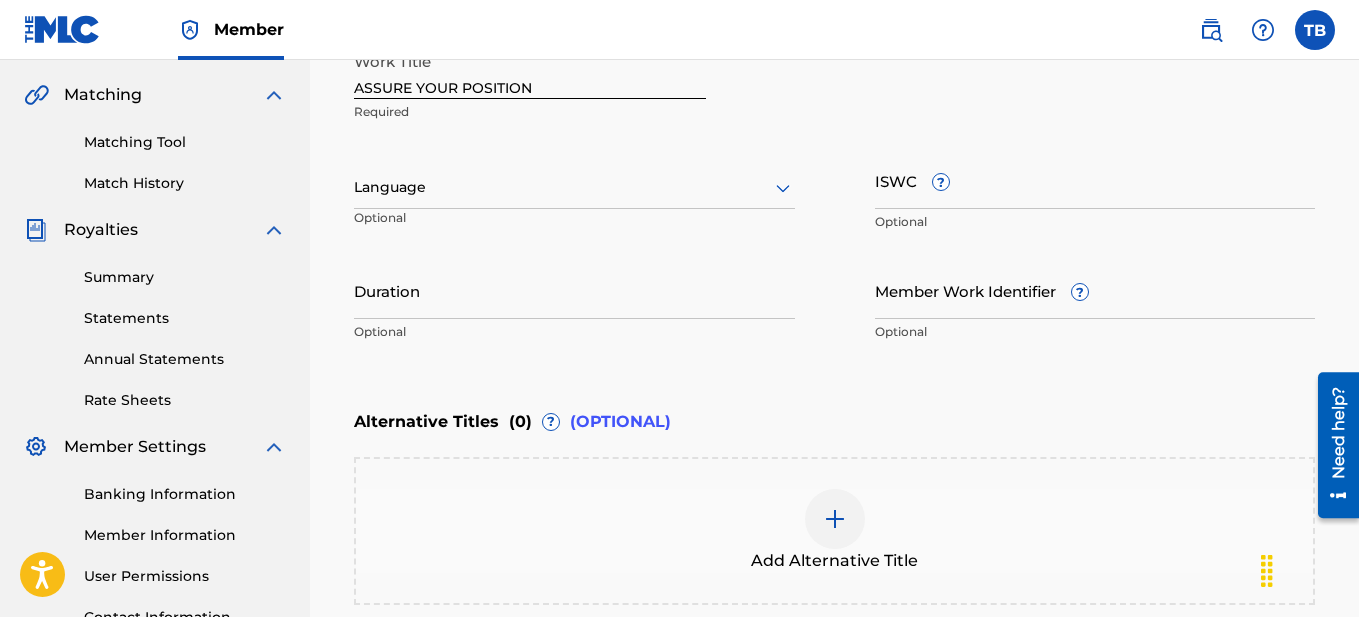 scroll, scrollTop: 442, scrollLeft: 0, axis: vertical 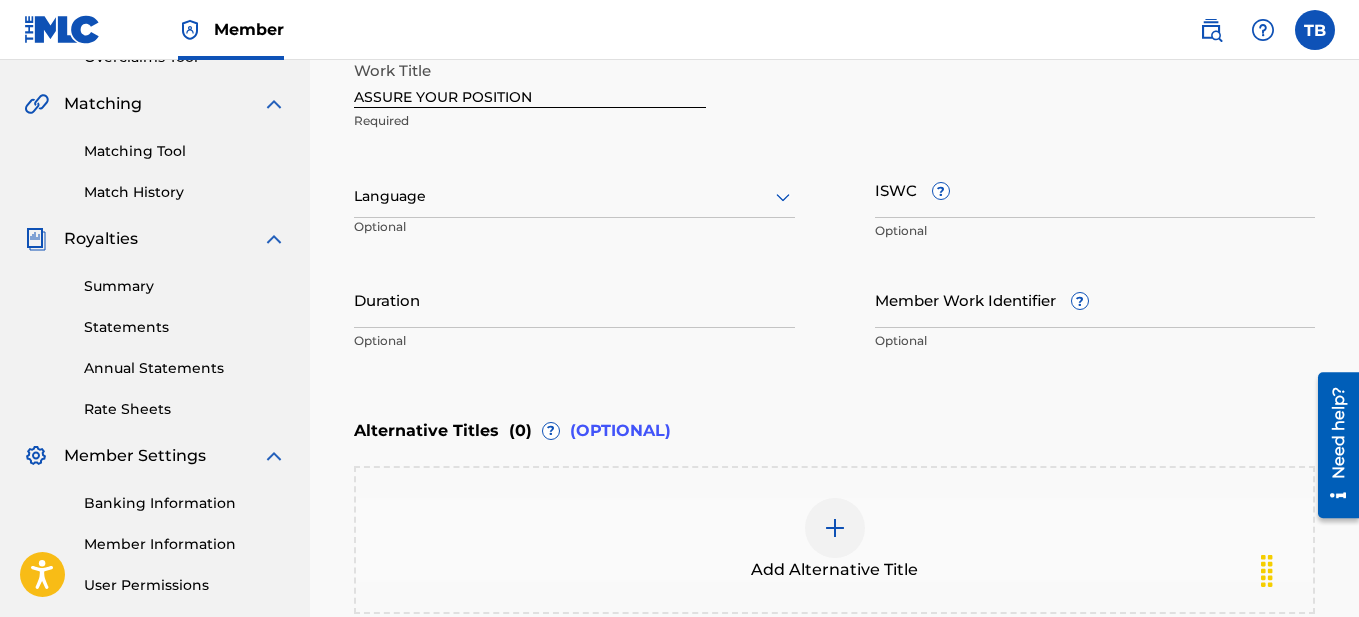 click at bounding box center [574, 196] 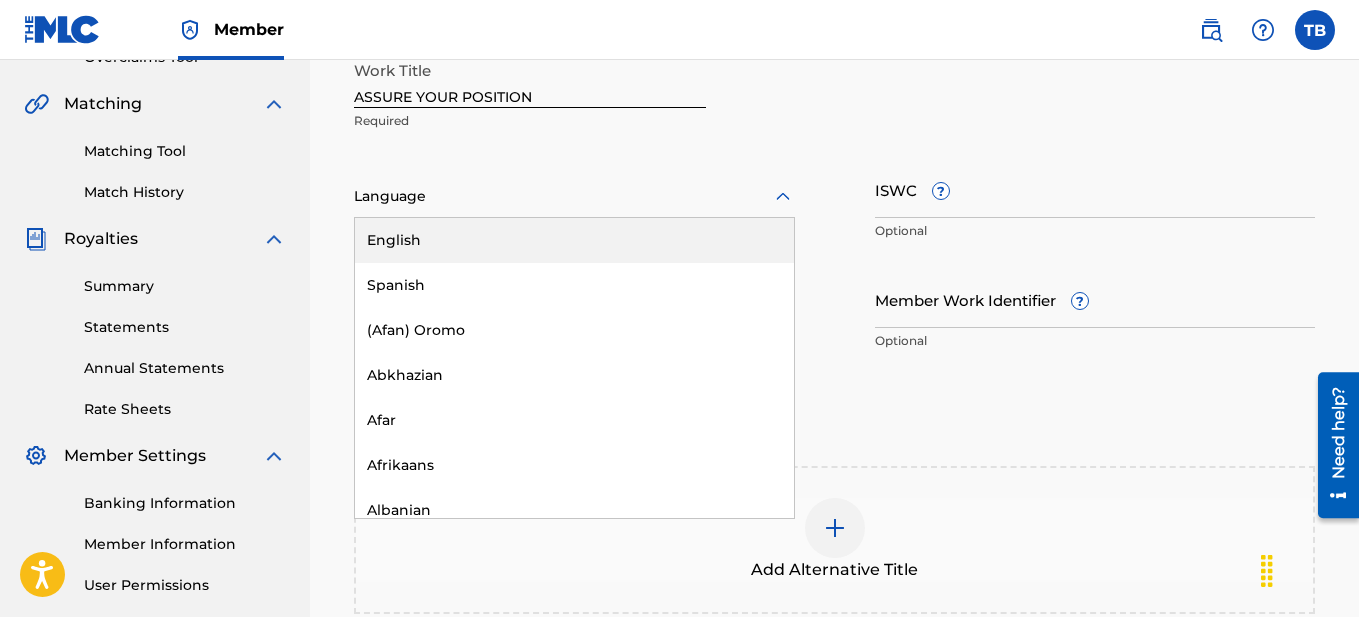 click on "English" at bounding box center [574, 240] 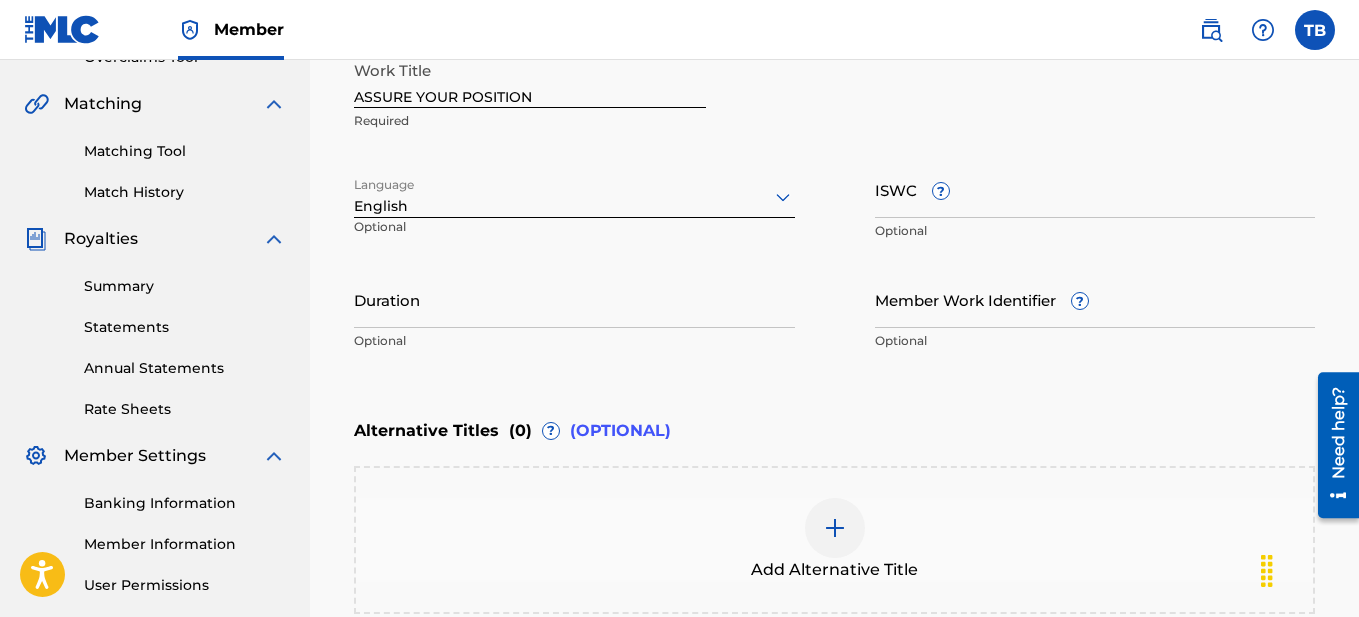 click on "Duration" at bounding box center [574, 299] 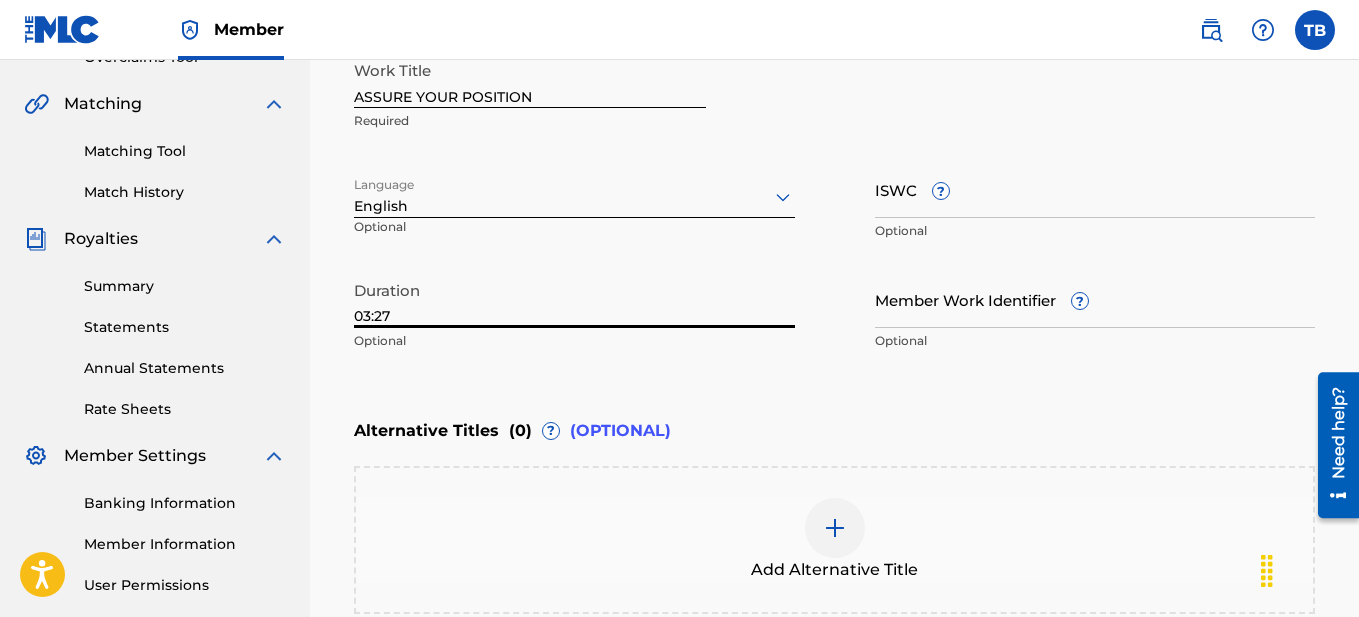 type on "03:27" 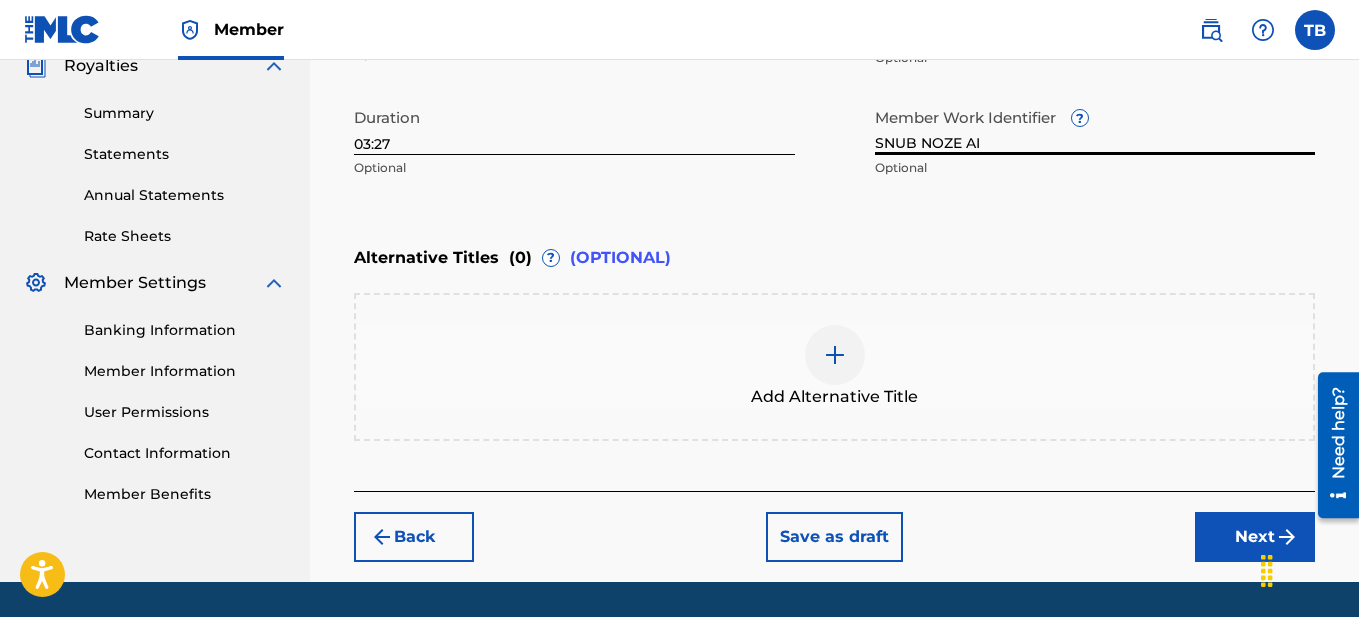 scroll, scrollTop: 676, scrollLeft: 0, axis: vertical 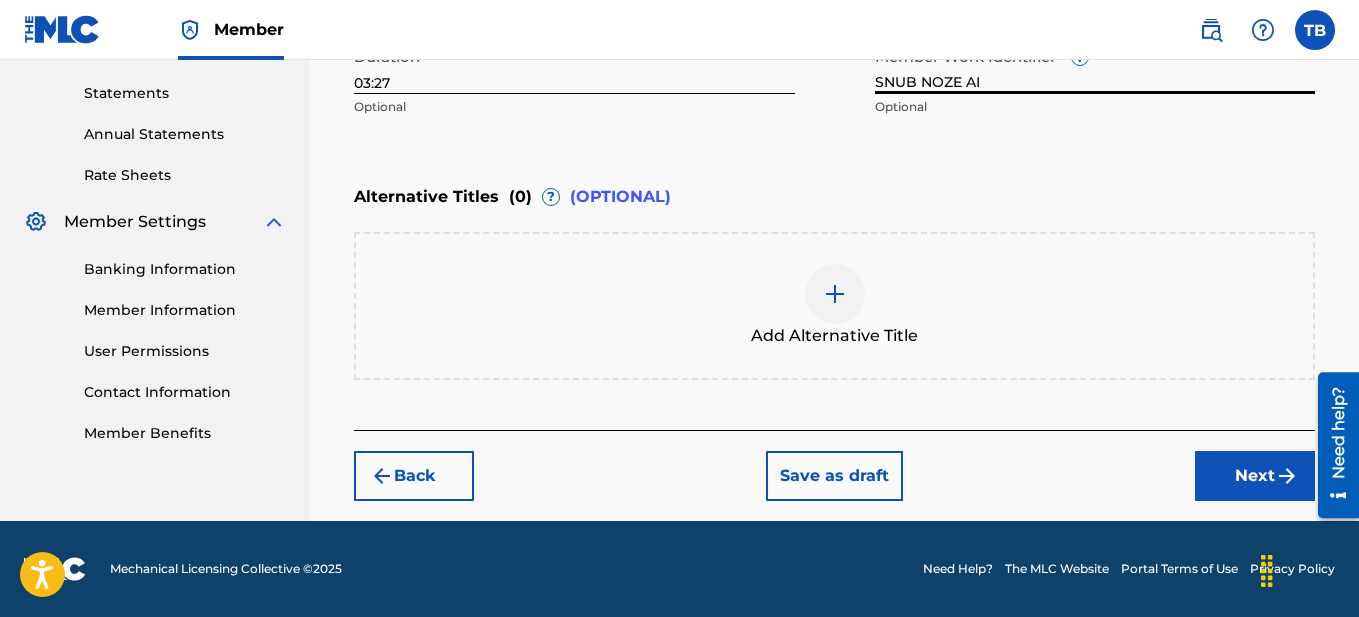 type on "SNUB NOZE AI" 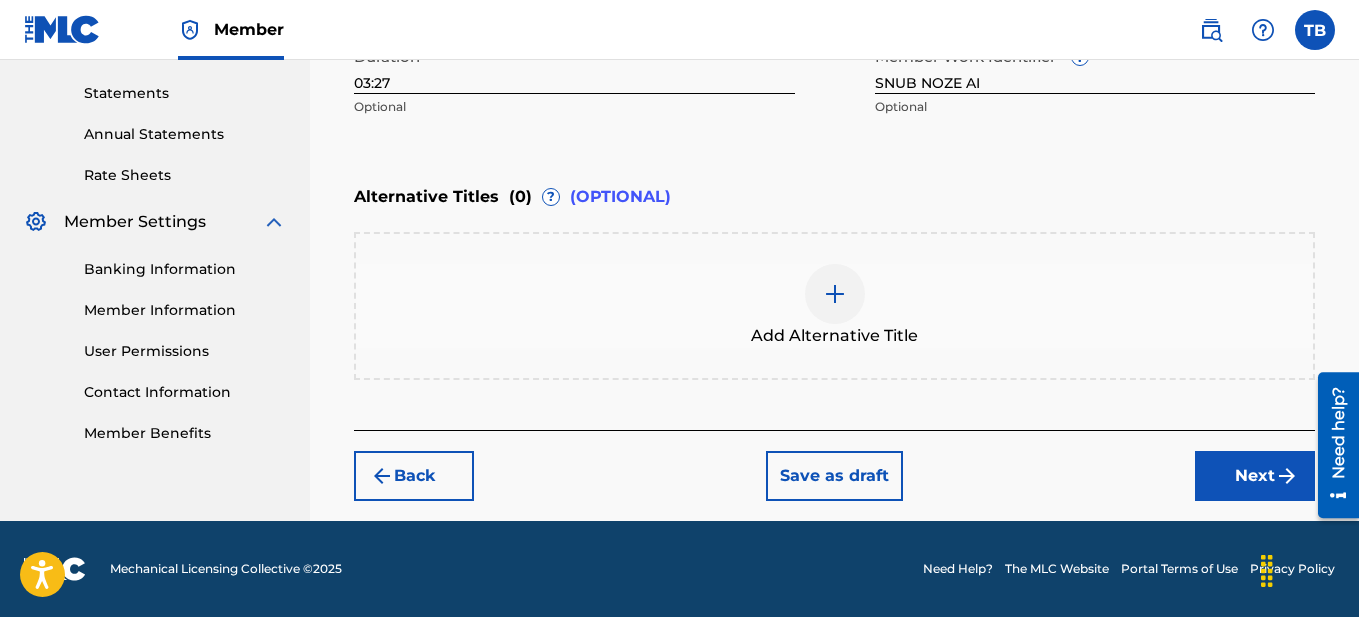 click on "Next" at bounding box center [1255, 476] 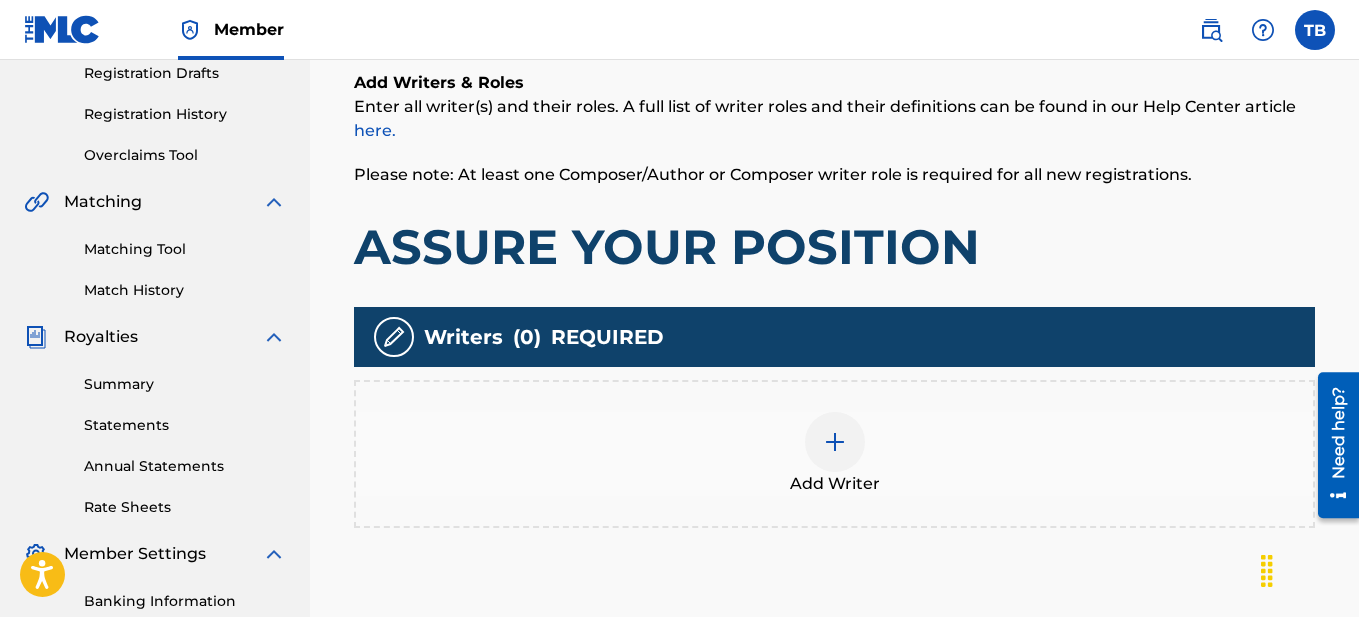 scroll, scrollTop: 354, scrollLeft: 0, axis: vertical 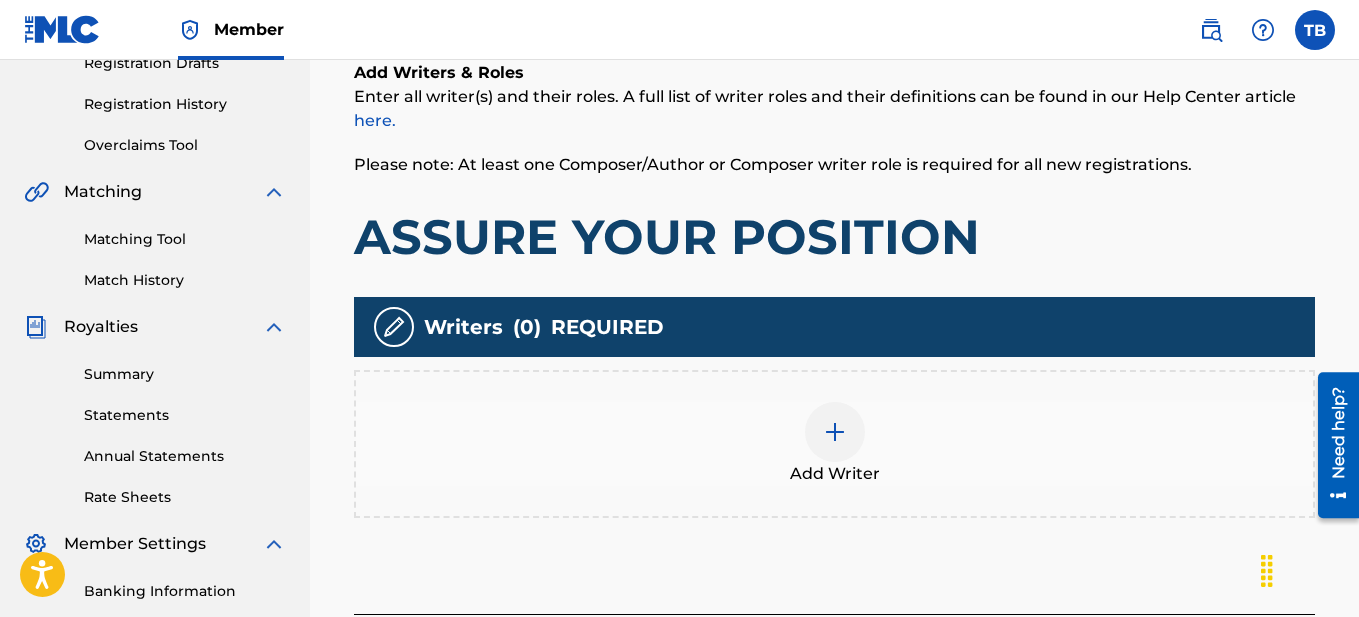click on "Add Writer" at bounding box center [834, 444] 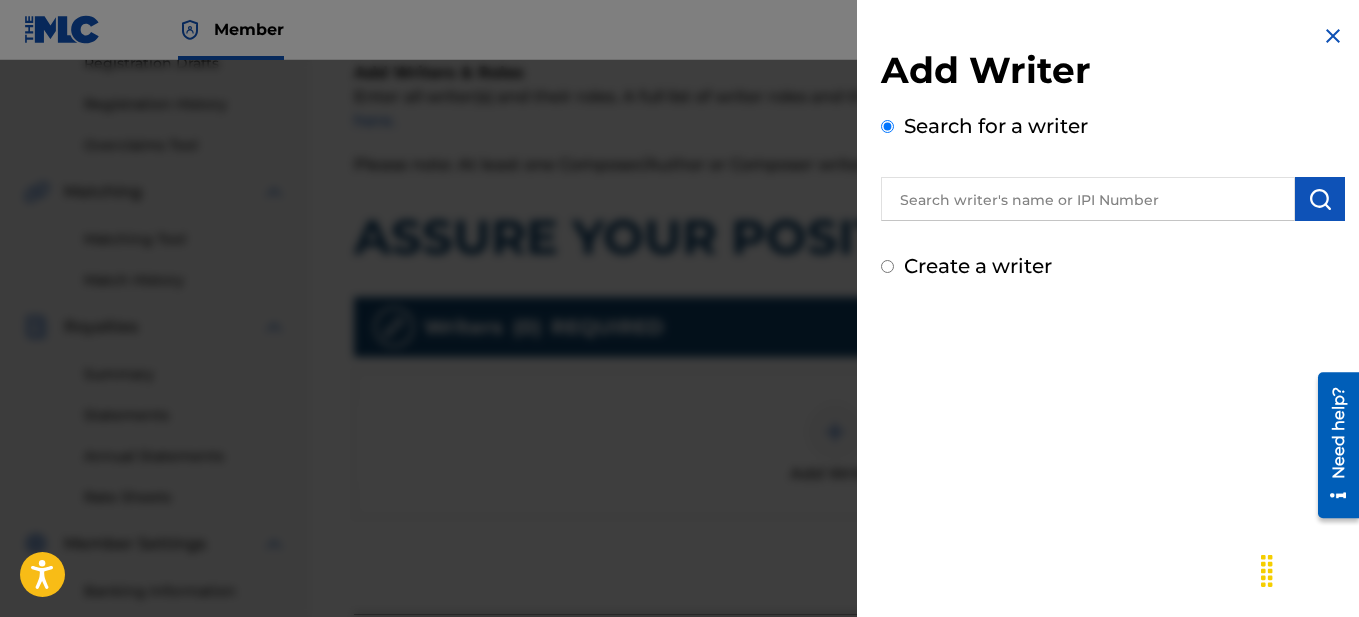 click at bounding box center (1088, 199) 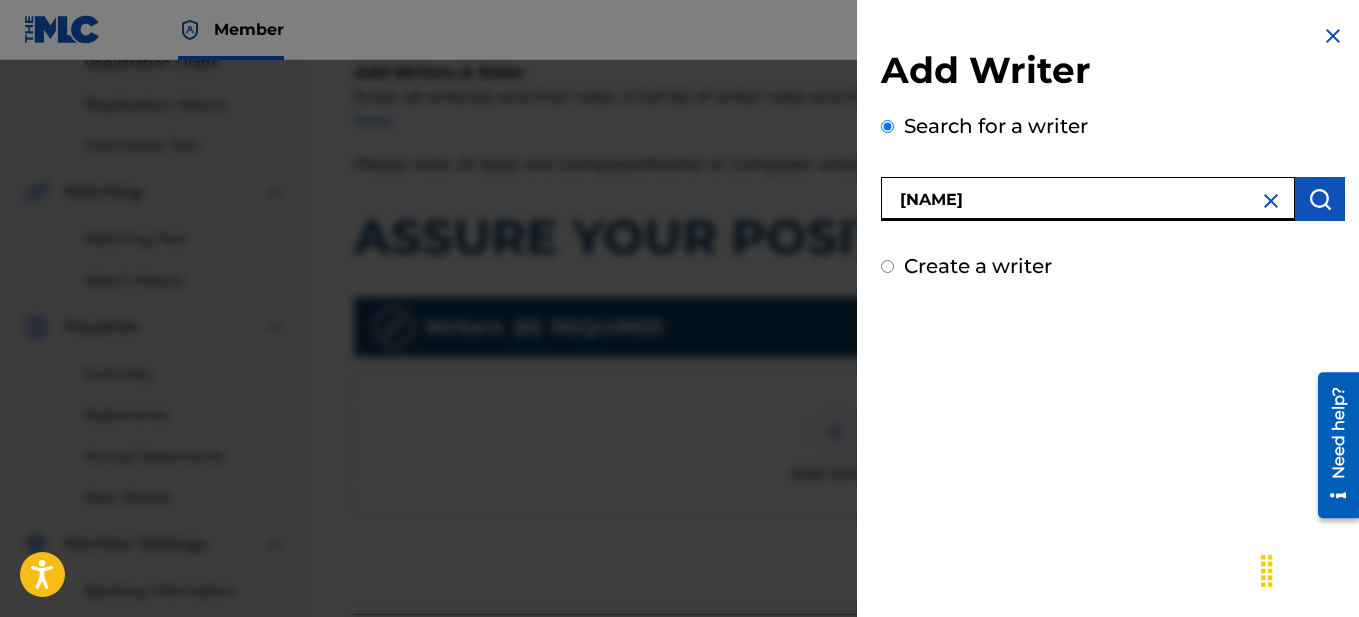 type on "[NAME]" 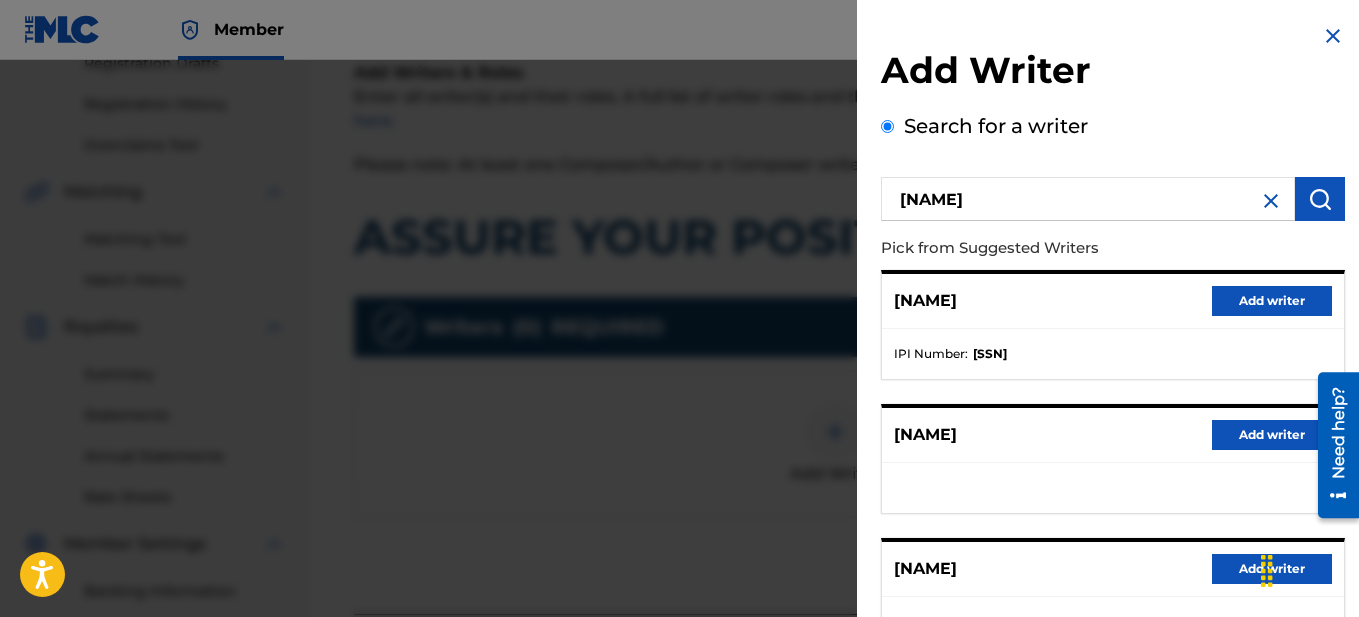 click on "Add writer" at bounding box center (1272, 301) 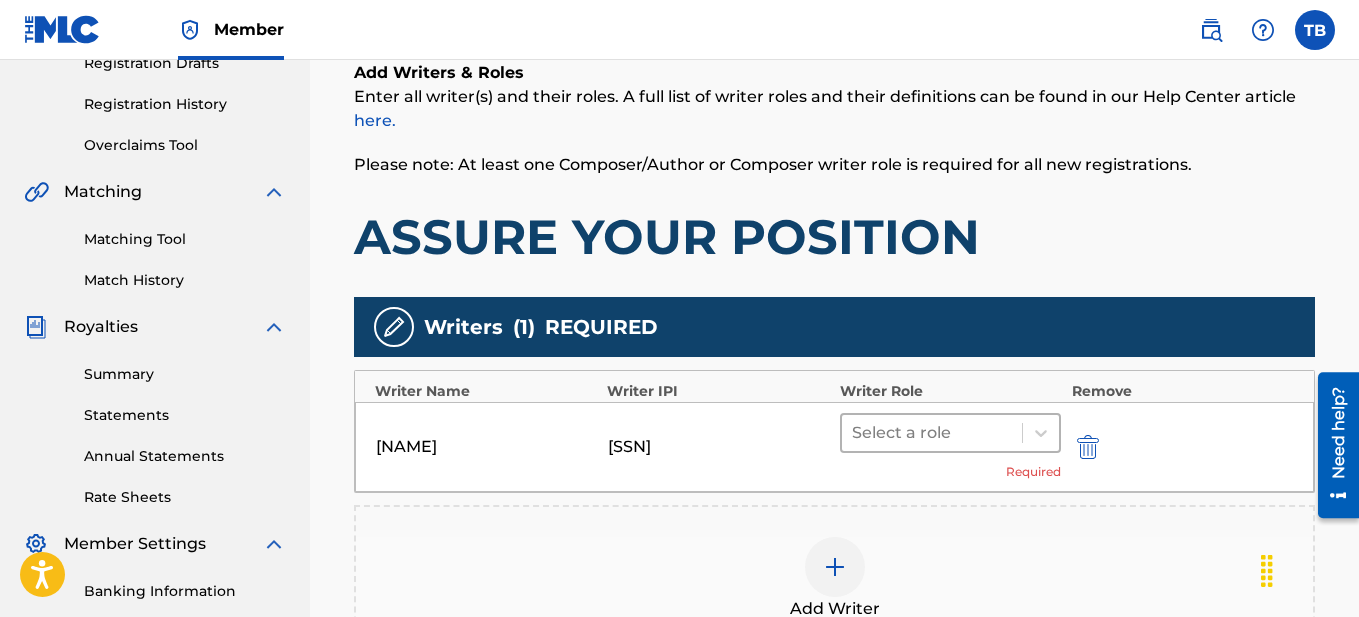 click at bounding box center [932, 433] 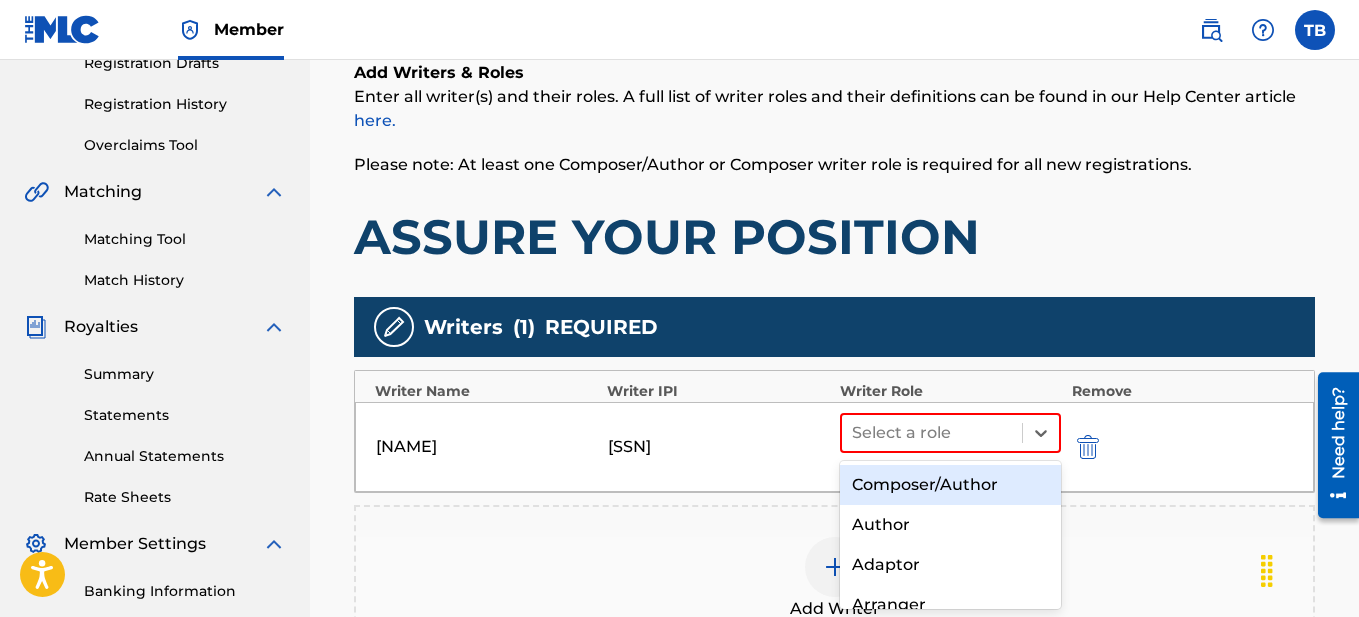 click on "Composer/Author" at bounding box center [951, 485] 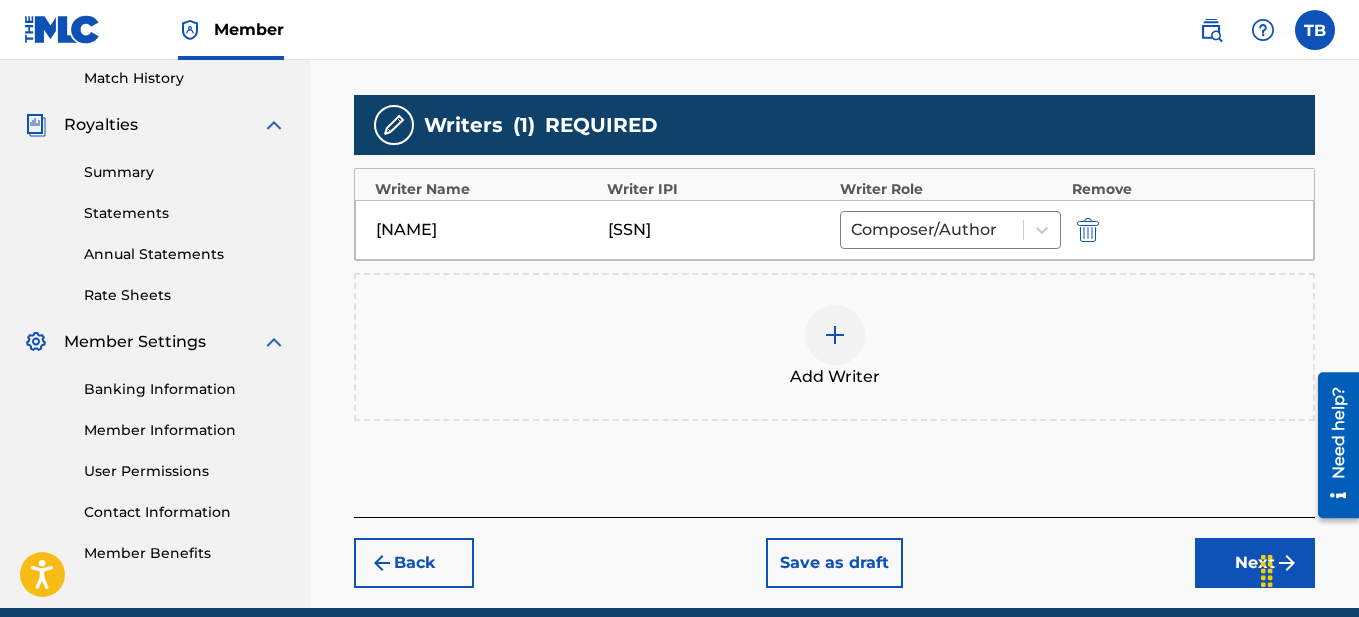 scroll, scrollTop: 561, scrollLeft: 0, axis: vertical 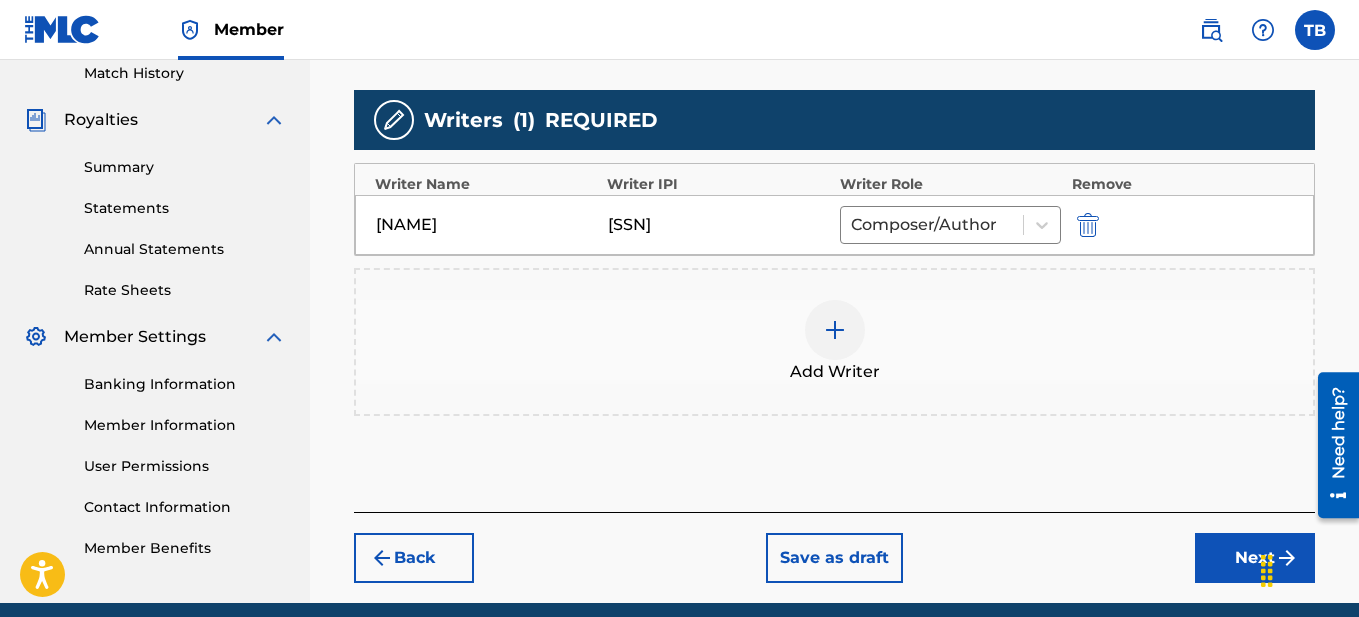 click on "Next" at bounding box center (1255, 558) 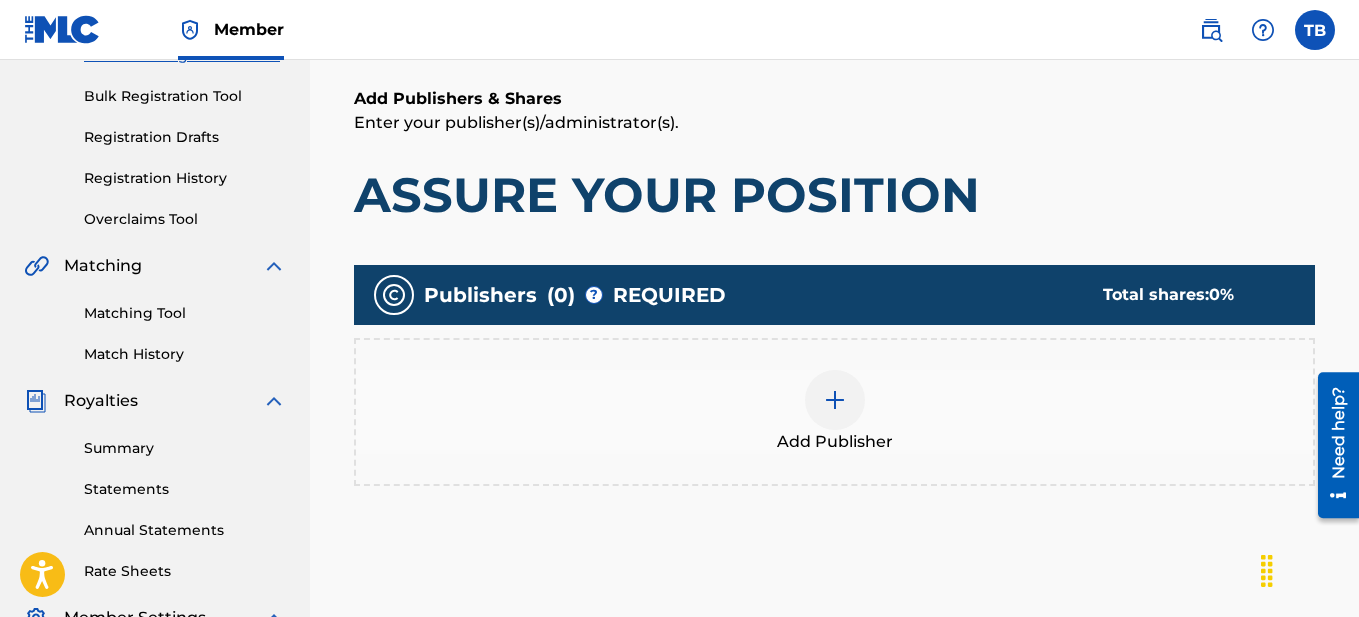 scroll, scrollTop: 283, scrollLeft: 0, axis: vertical 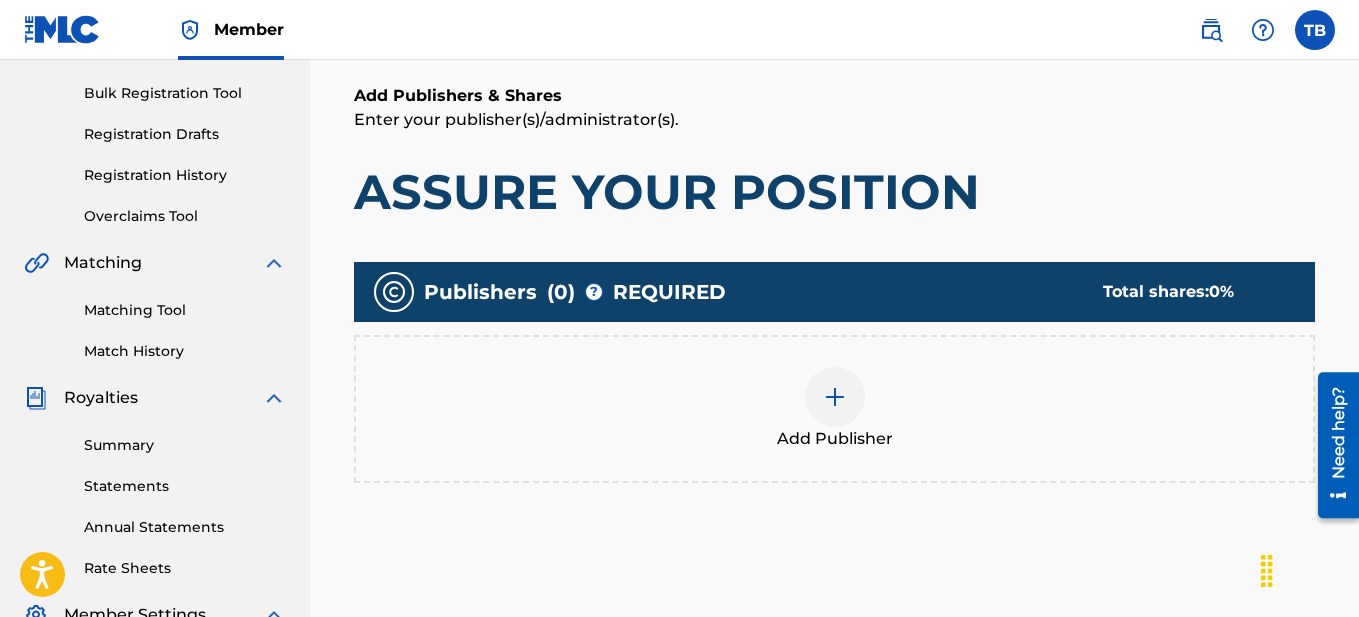 click at bounding box center (835, 397) 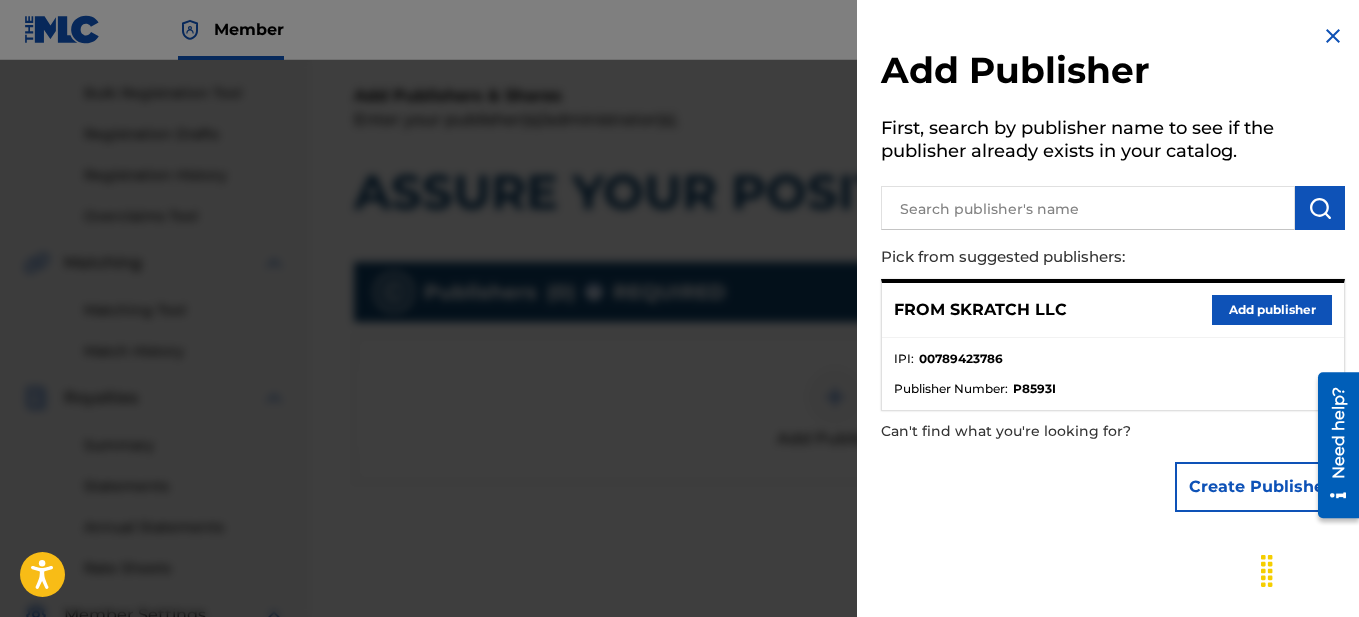 click on "Add publisher" at bounding box center (1272, 310) 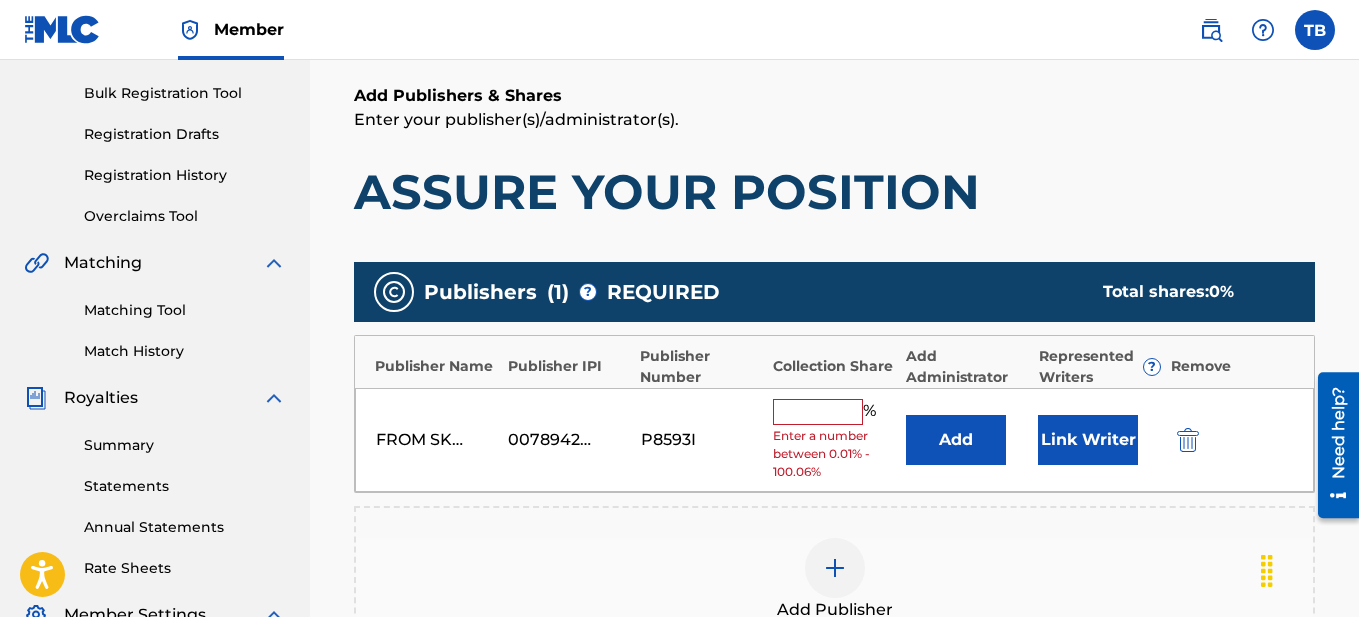 click at bounding box center [818, 412] 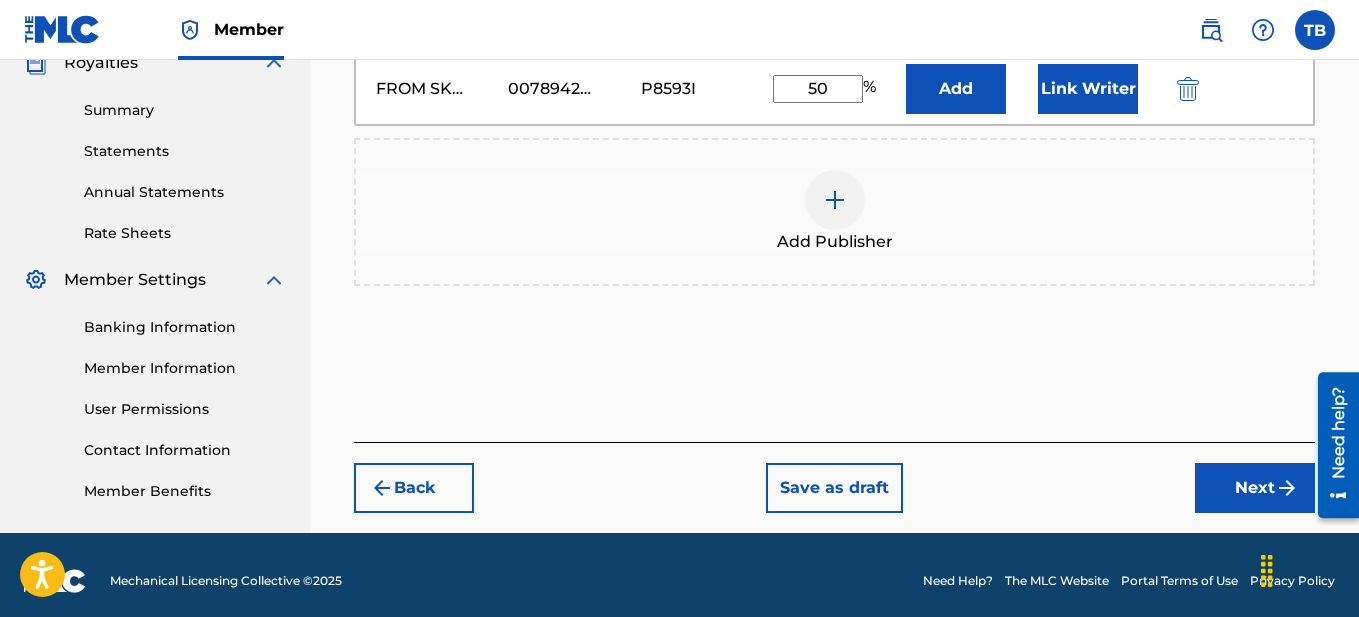 scroll, scrollTop: 630, scrollLeft: 0, axis: vertical 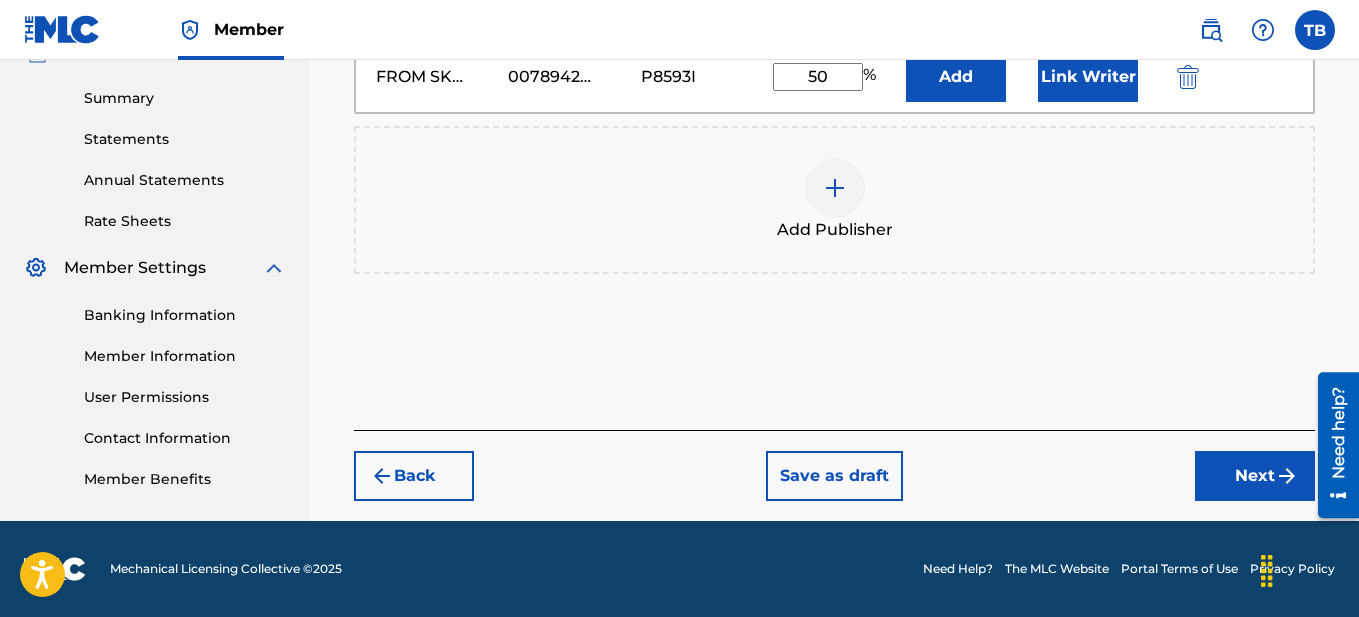 type on "50" 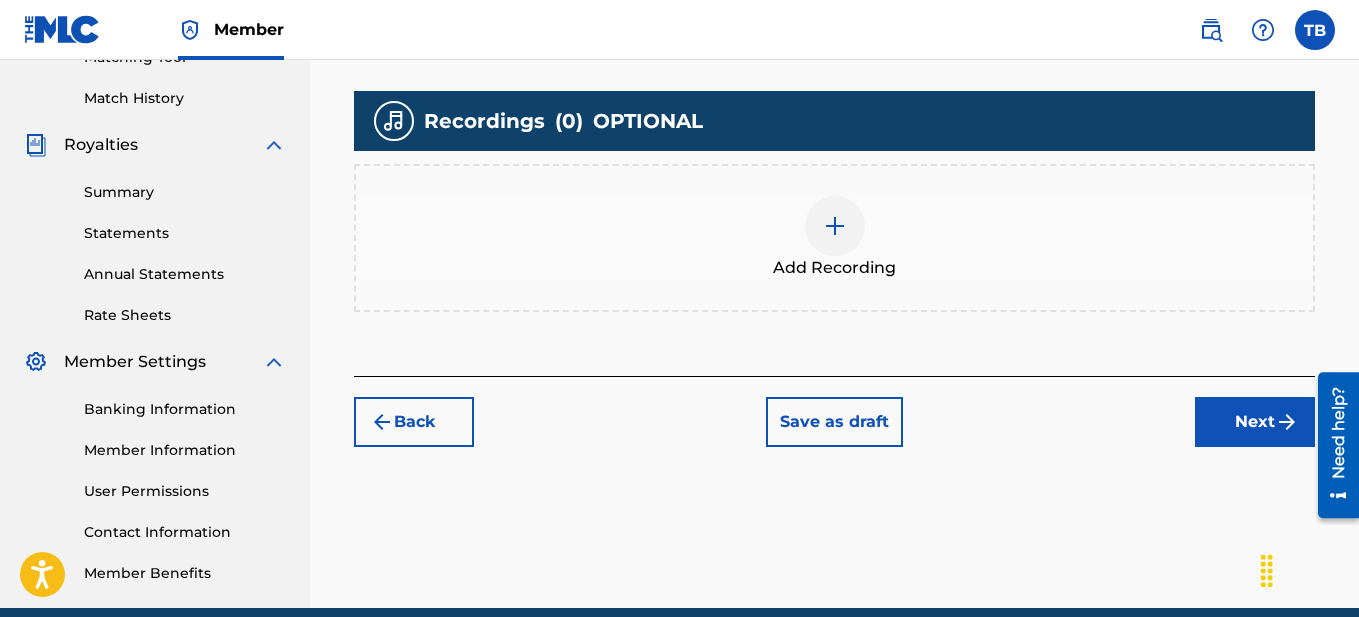 scroll, scrollTop: 537, scrollLeft: 0, axis: vertical 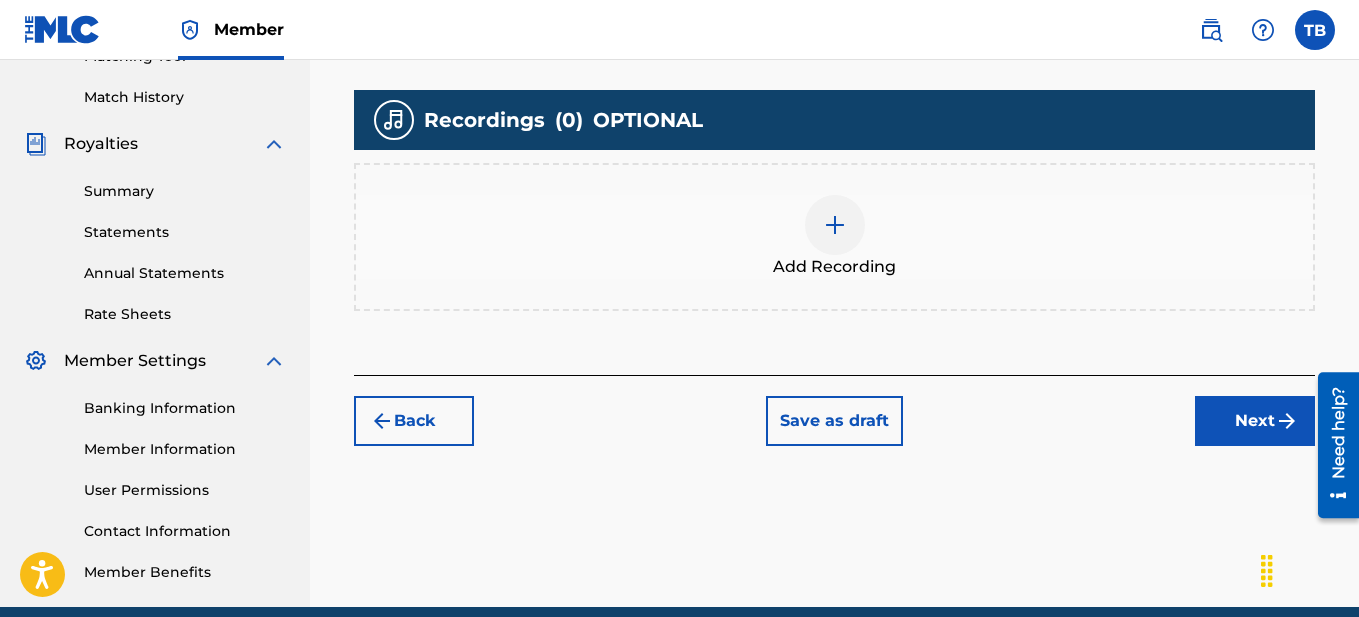 click on "Next" at bounding box center [1255, 421] 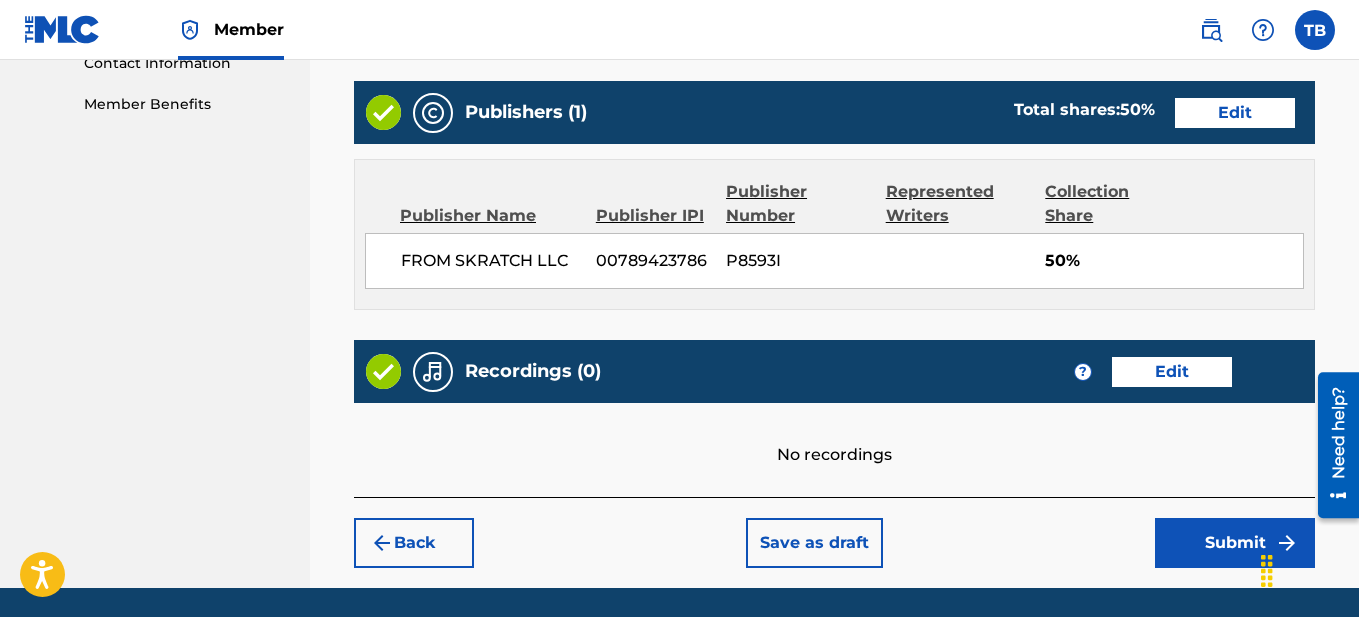 scroll, scrollTop: 1072, scrollLeft: 0, axis: vertical 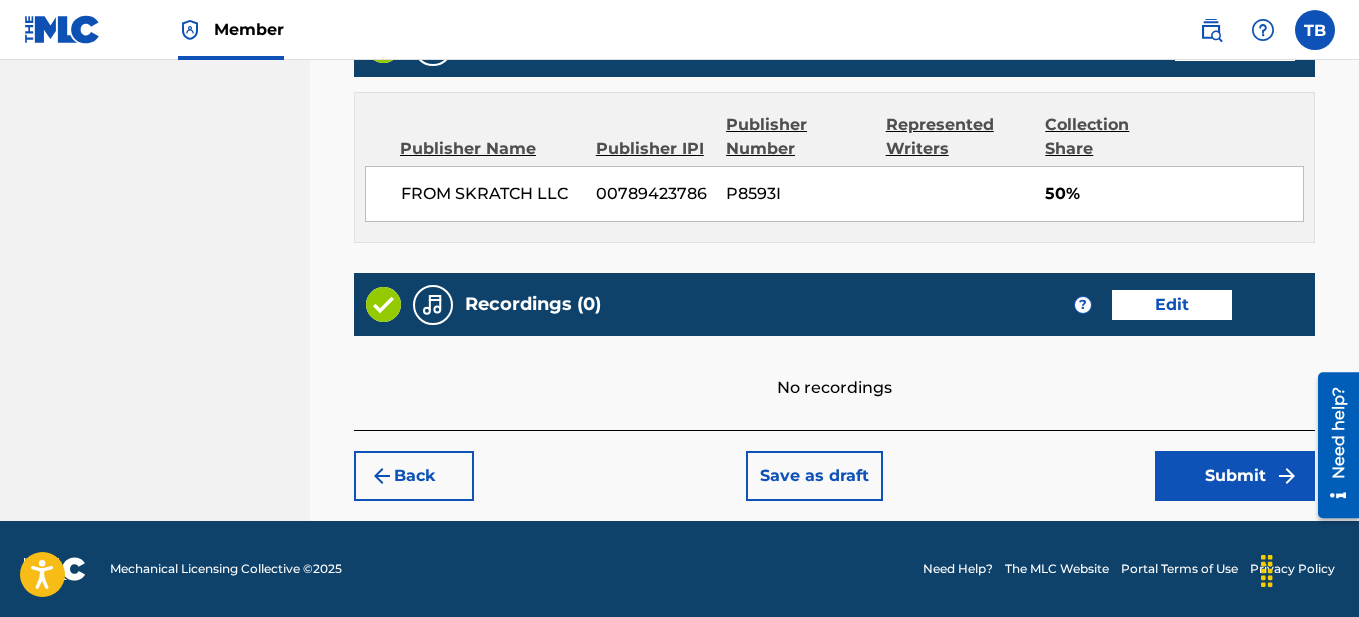 click on "Submit" at bounding box center (1235, 476) 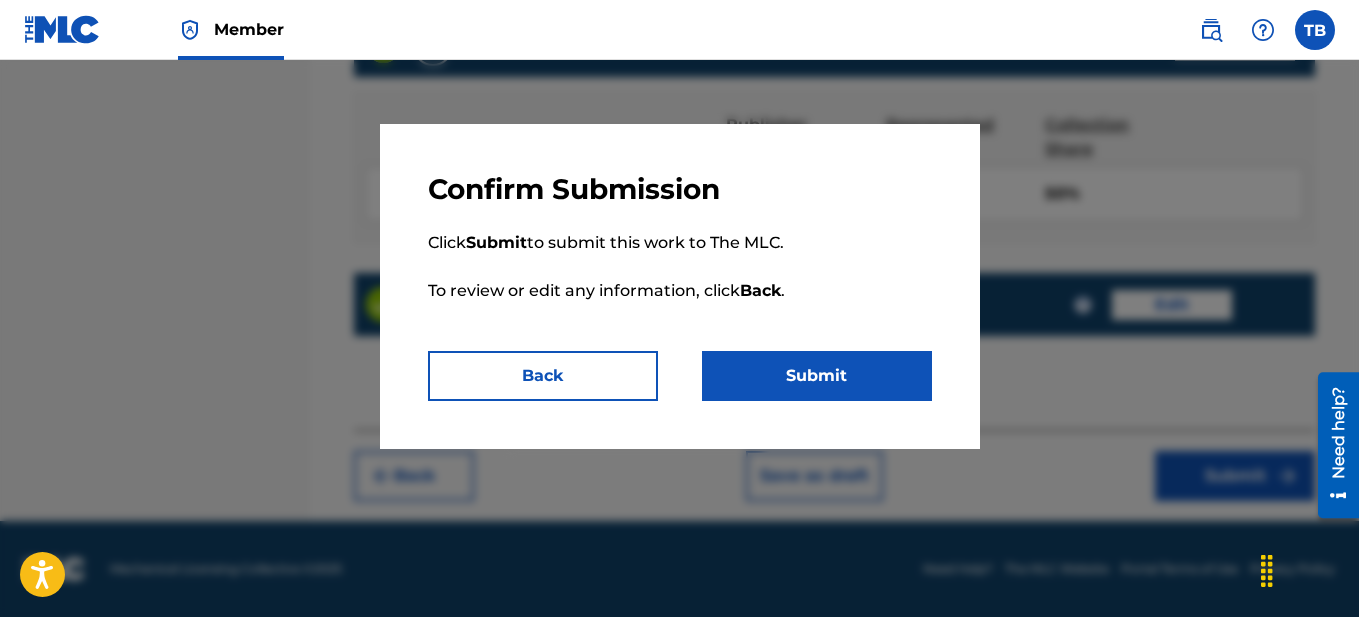 click on "Submit" at bounding box center (817, 376) 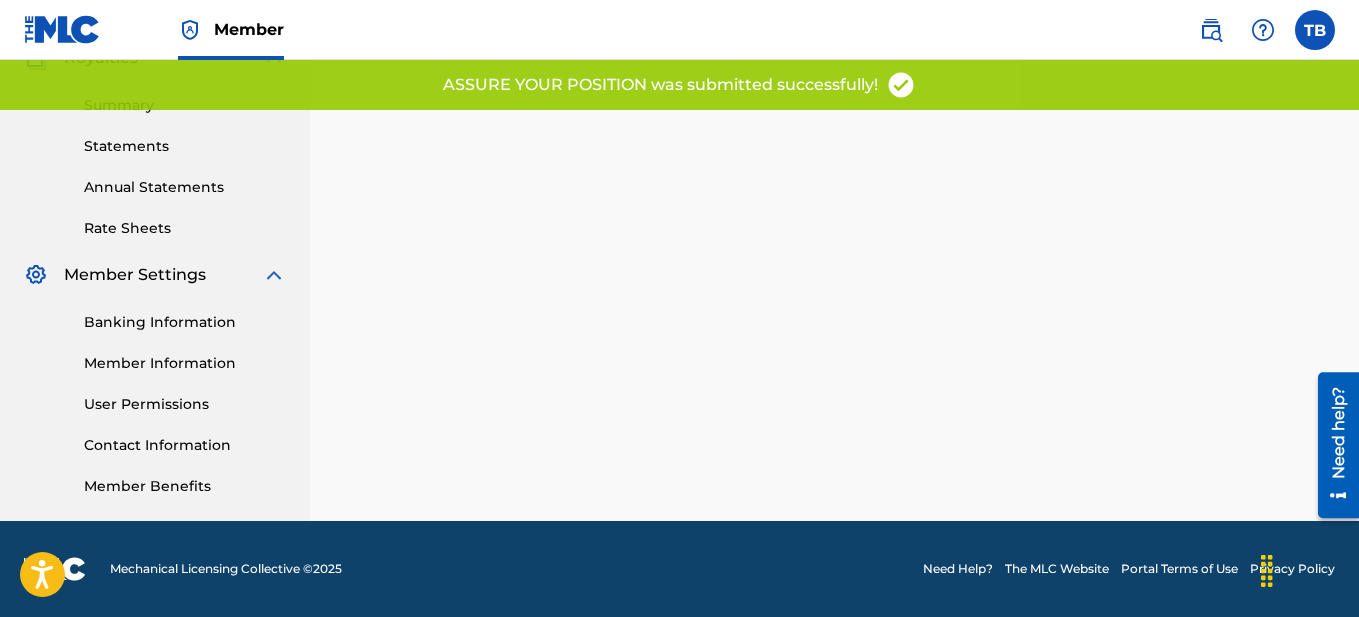 scroll, scrollTop: 0, scrollLeft: 0, axis: both 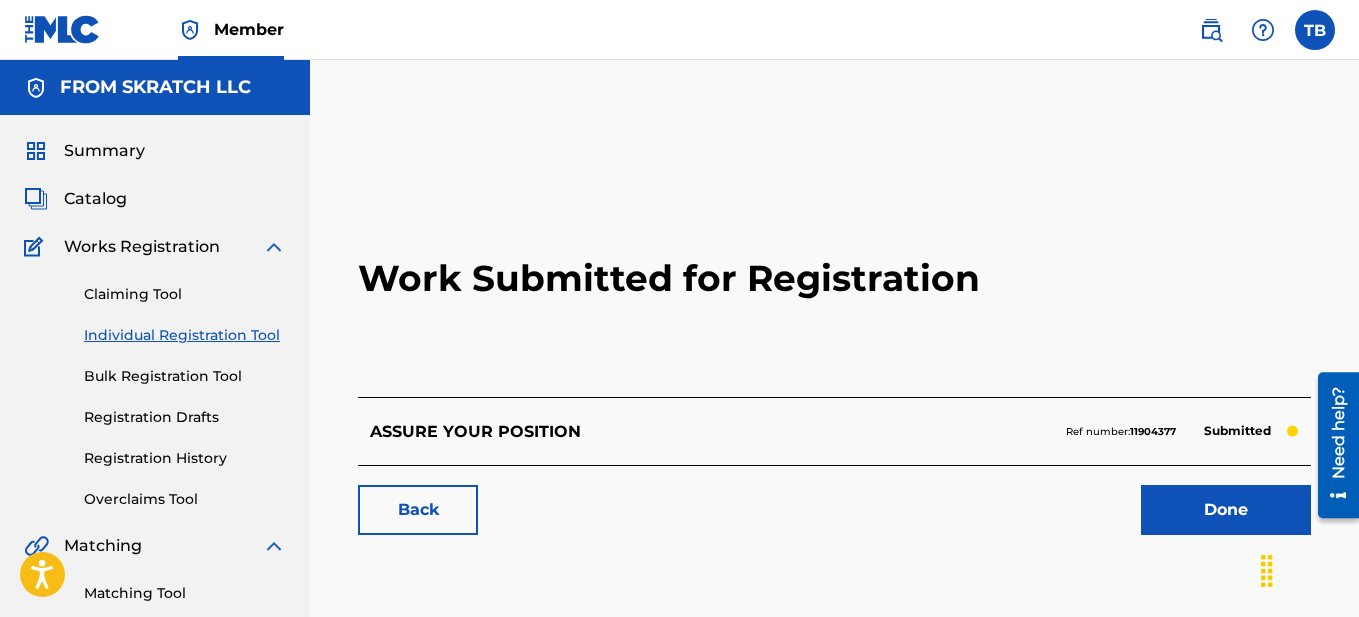 click on "Done" at bounding box center (1226, 510) 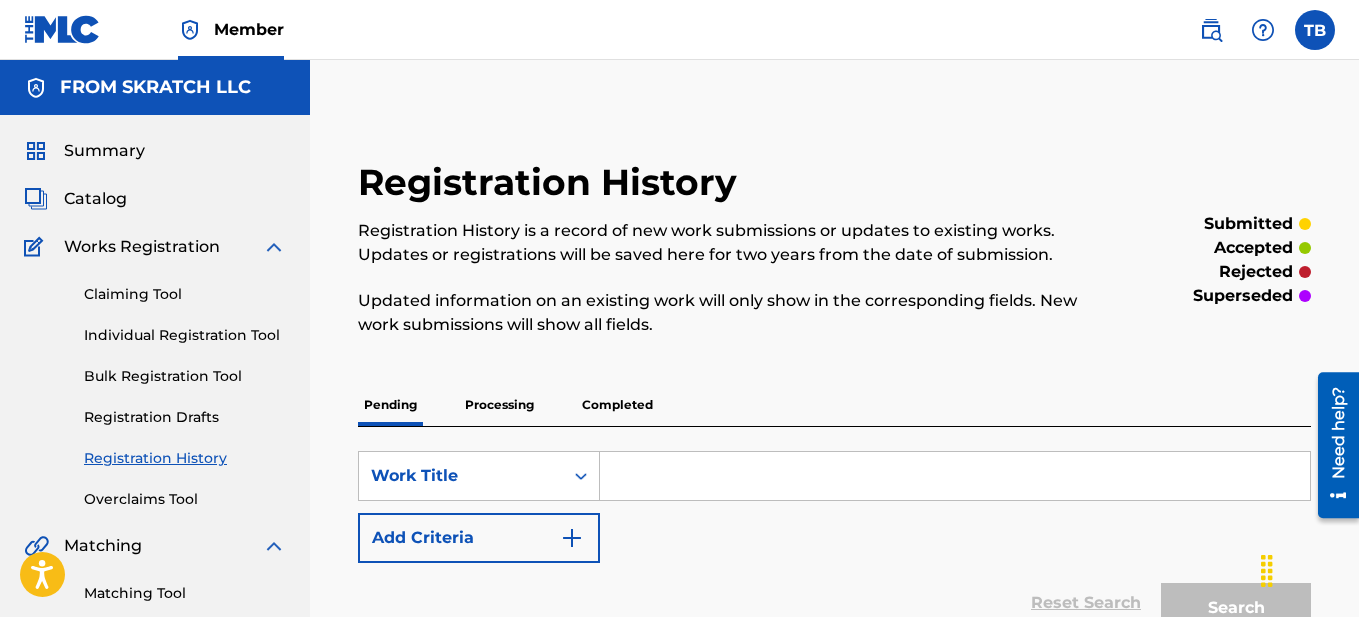 click on "Works Registration" at bounding box center [142, 247] 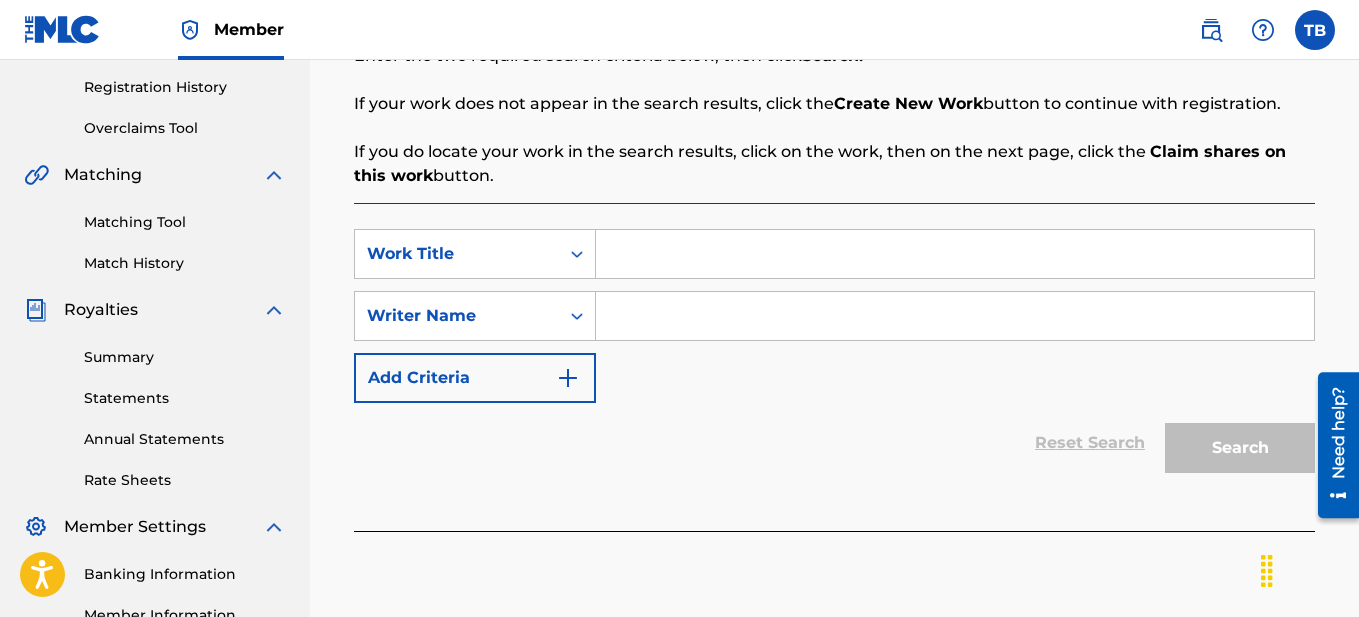scroll, scrollTop: 425, scrollLeft: 0, axis: vertical 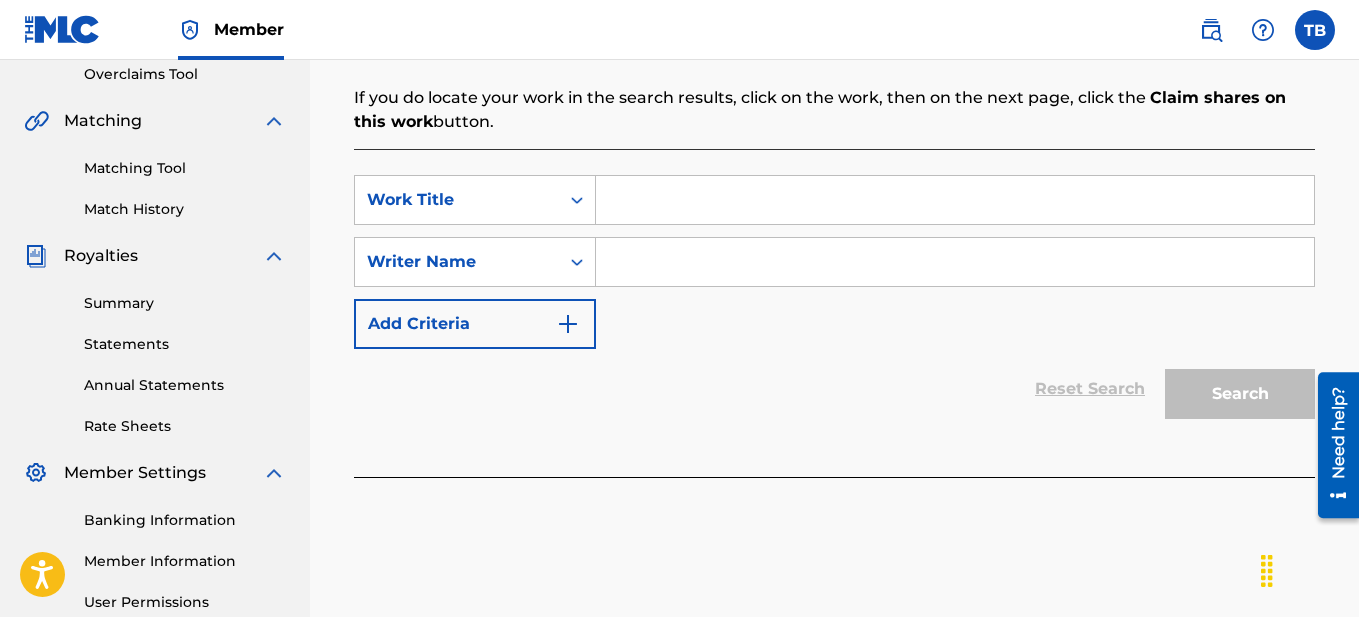 click at bounding box center (955, 200) 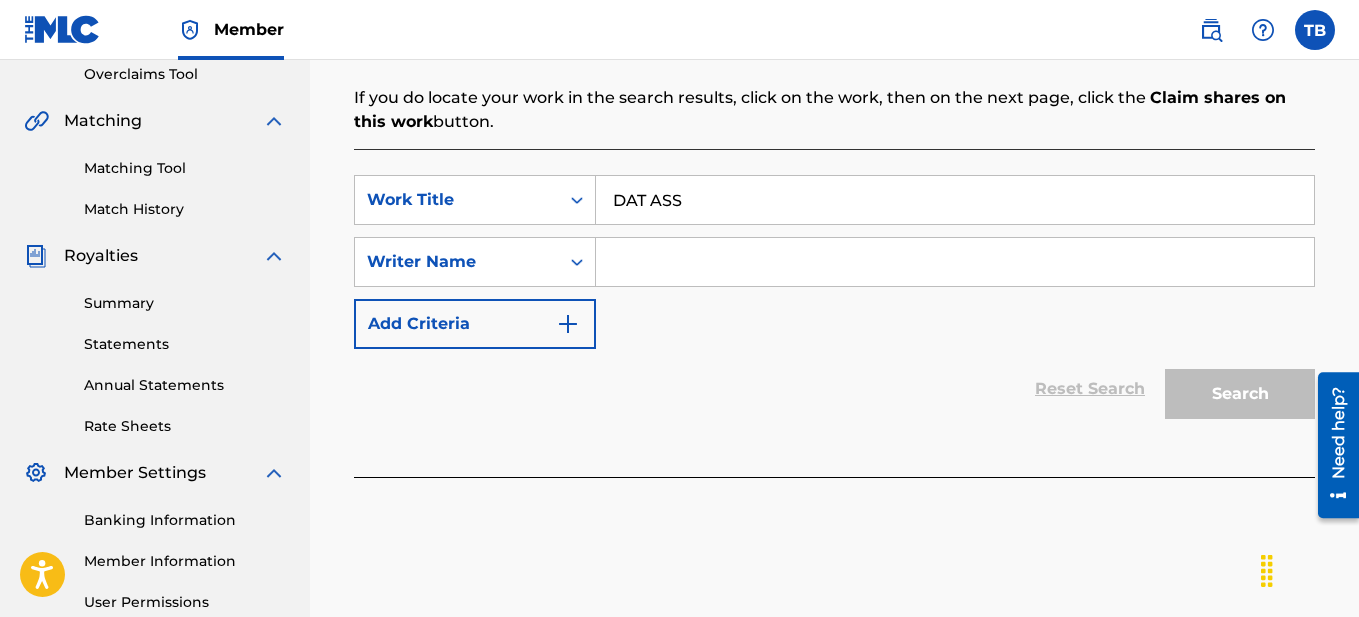 type on "DAT ASS" 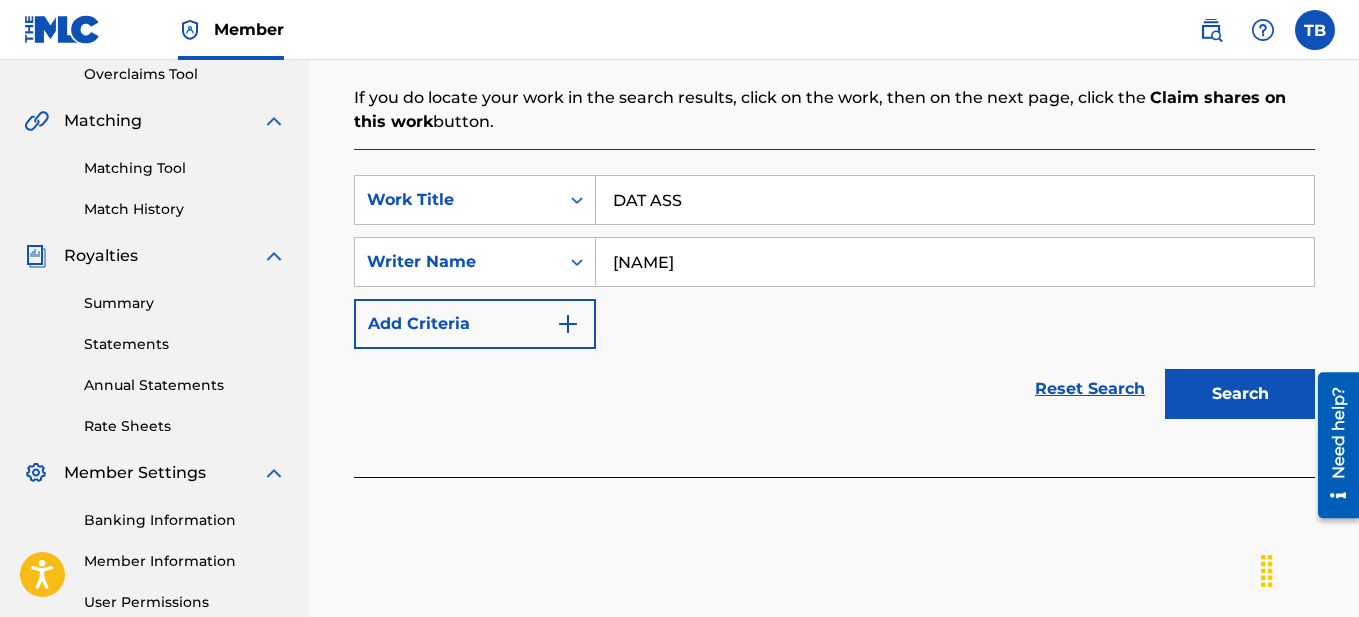 type on "[NAME]" 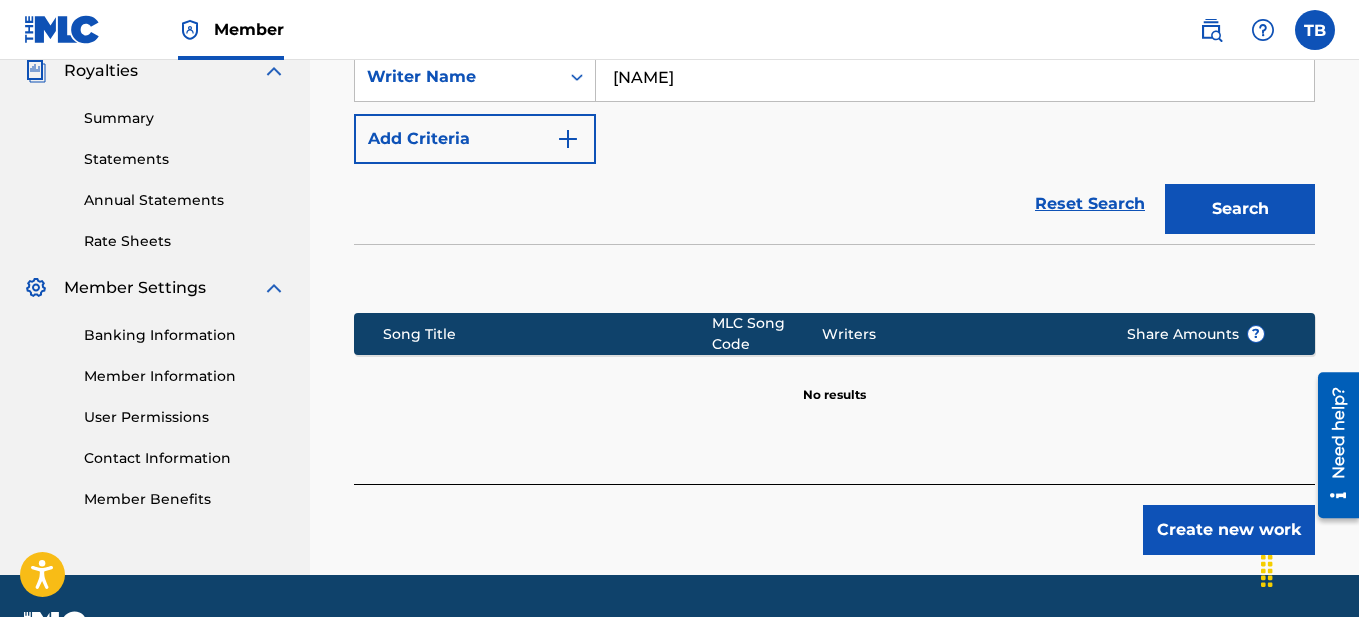 scroll, scrollTop: 618, scrollLeft: 0, axis: vertical 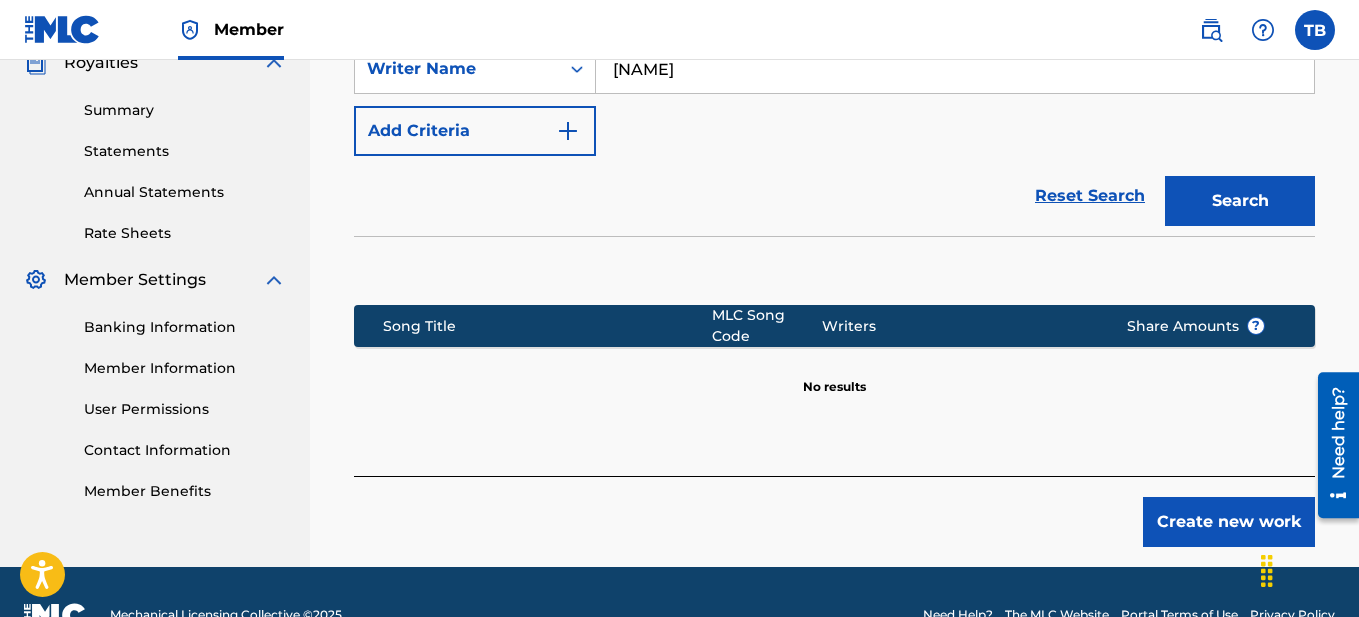 click on "Create new work" at bounding box center [1229, 522] 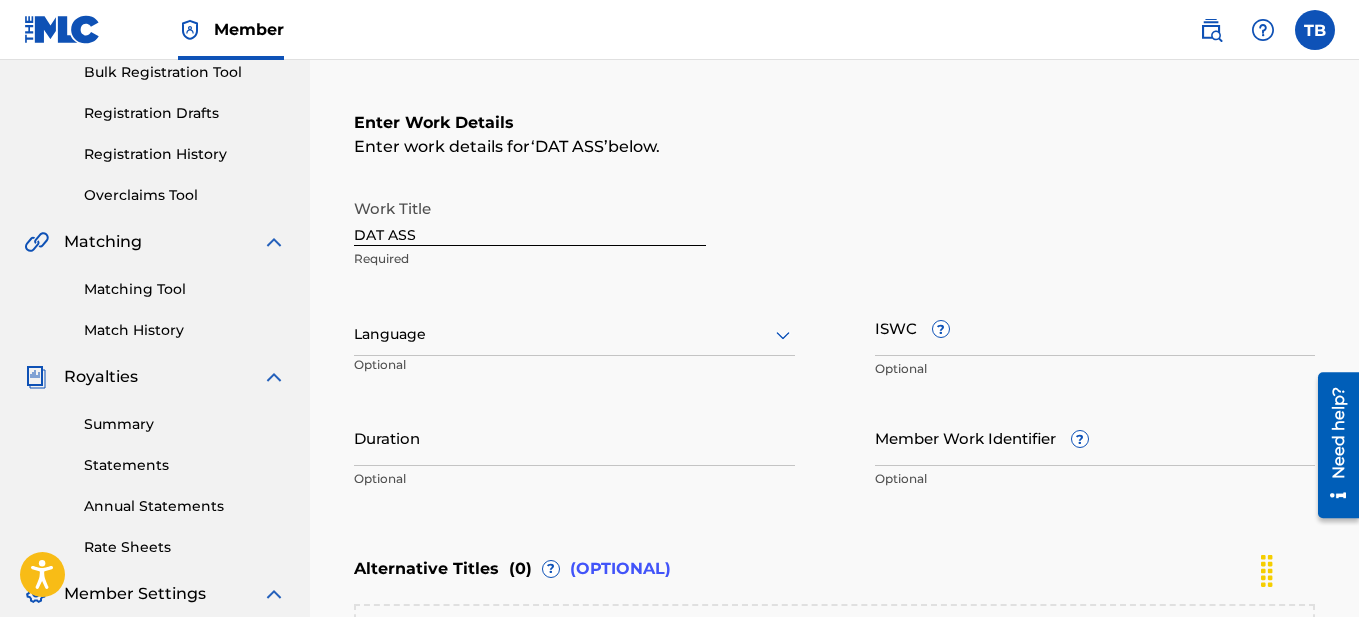 scroll, scrollTop: 303, scrollLeft: 0, axis: vertical 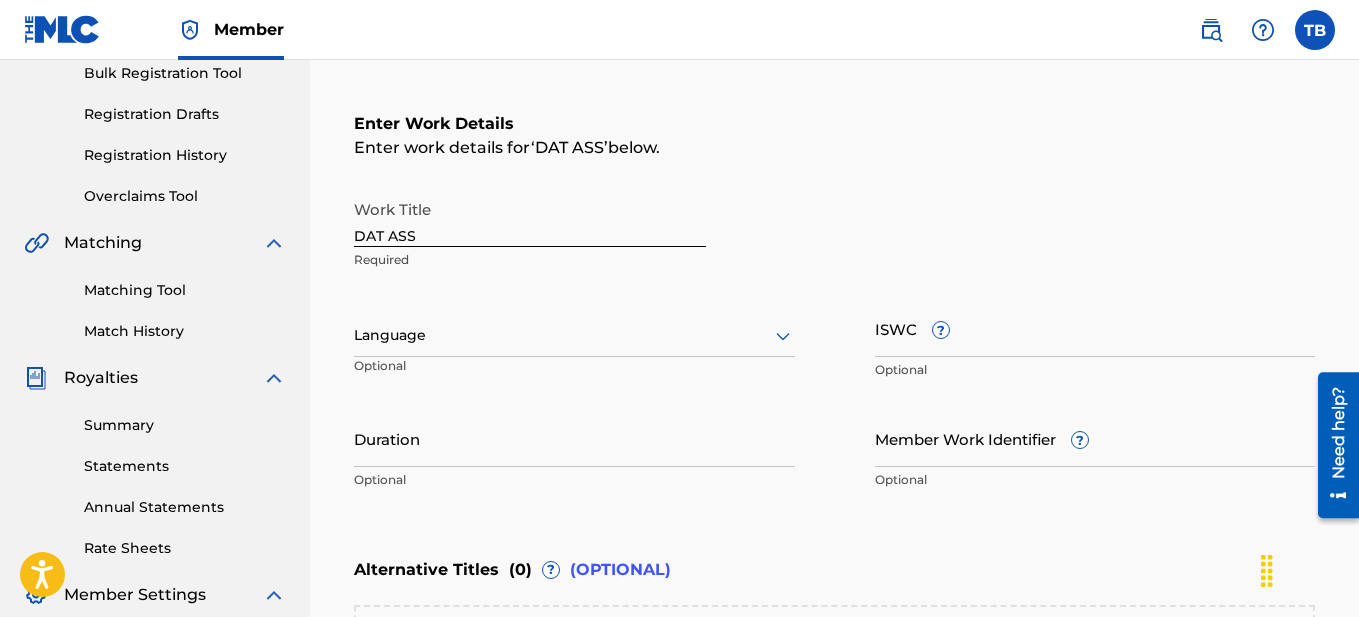 click at bounding box center [574, 335] 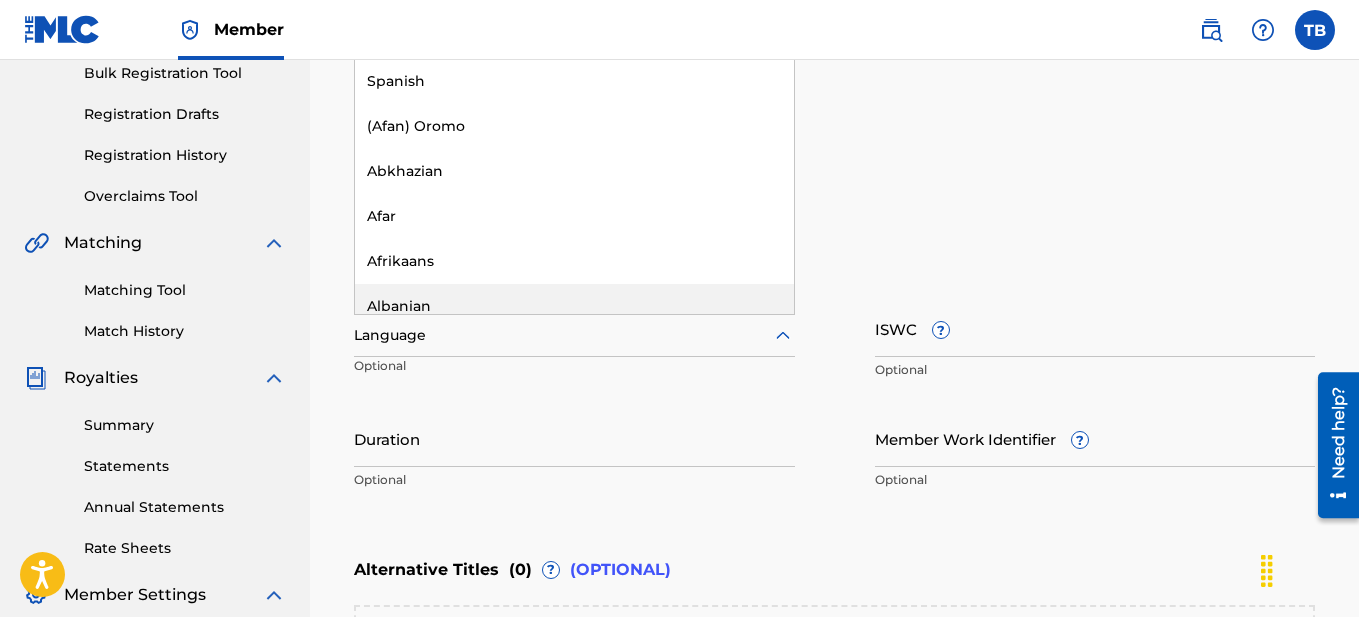 click on "Language" at bounding box center [574, 336] 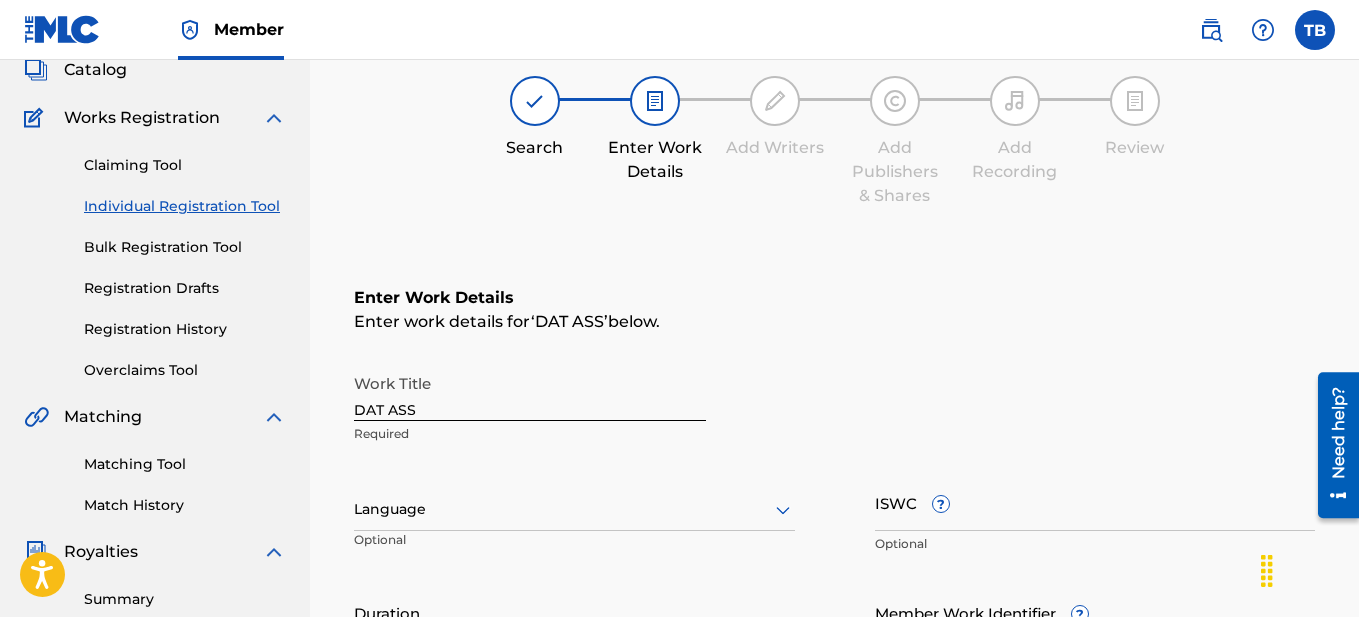 scroll, scrollTop: 128, scrollLeft: 0, axis: vertical 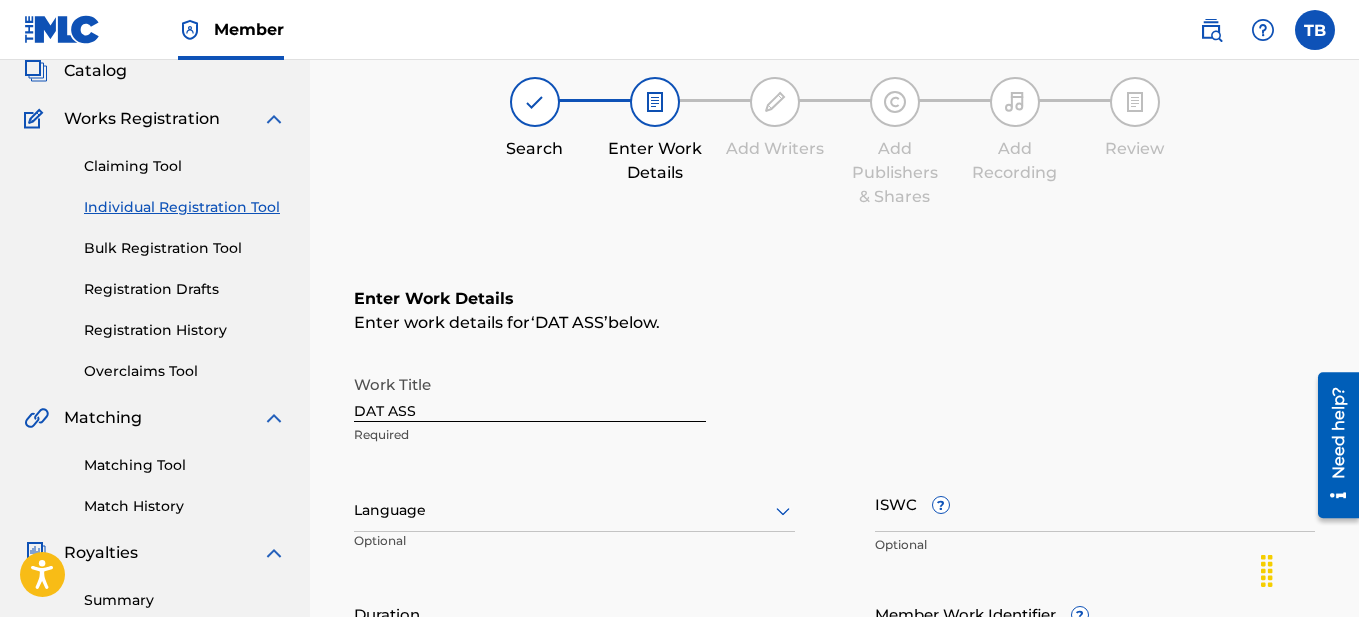 click at bounding box center [574, 510] 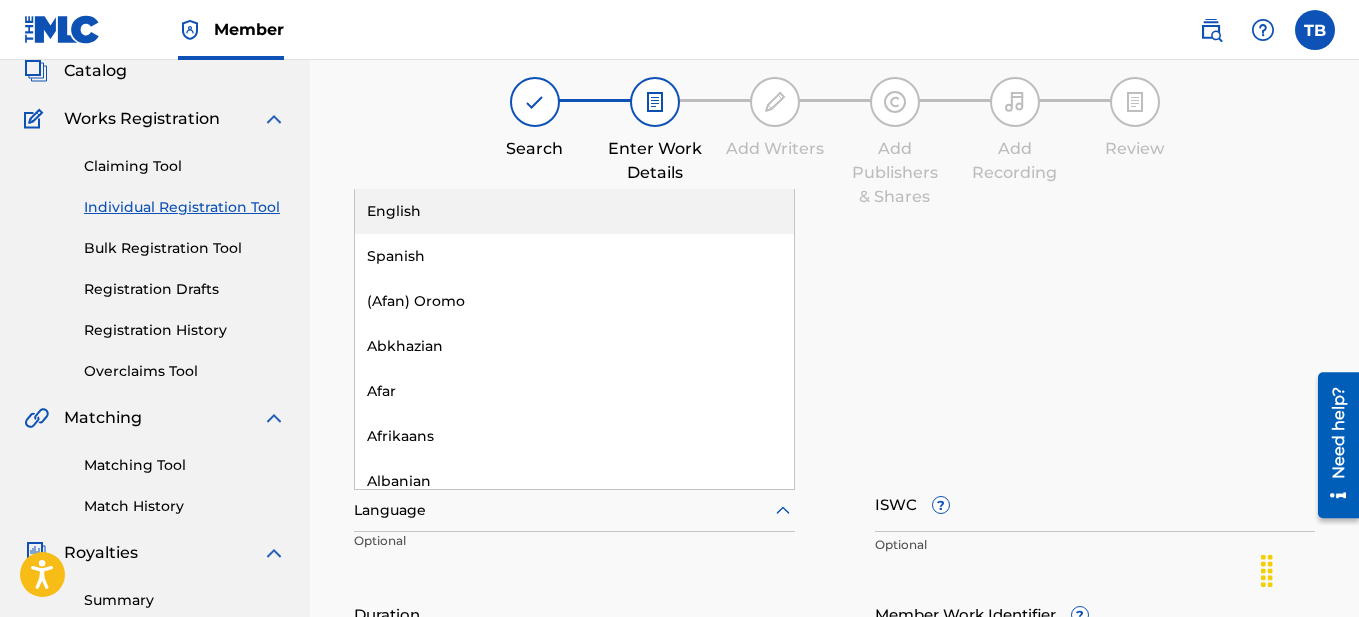 click on "English" at bounding box center [574, 211] 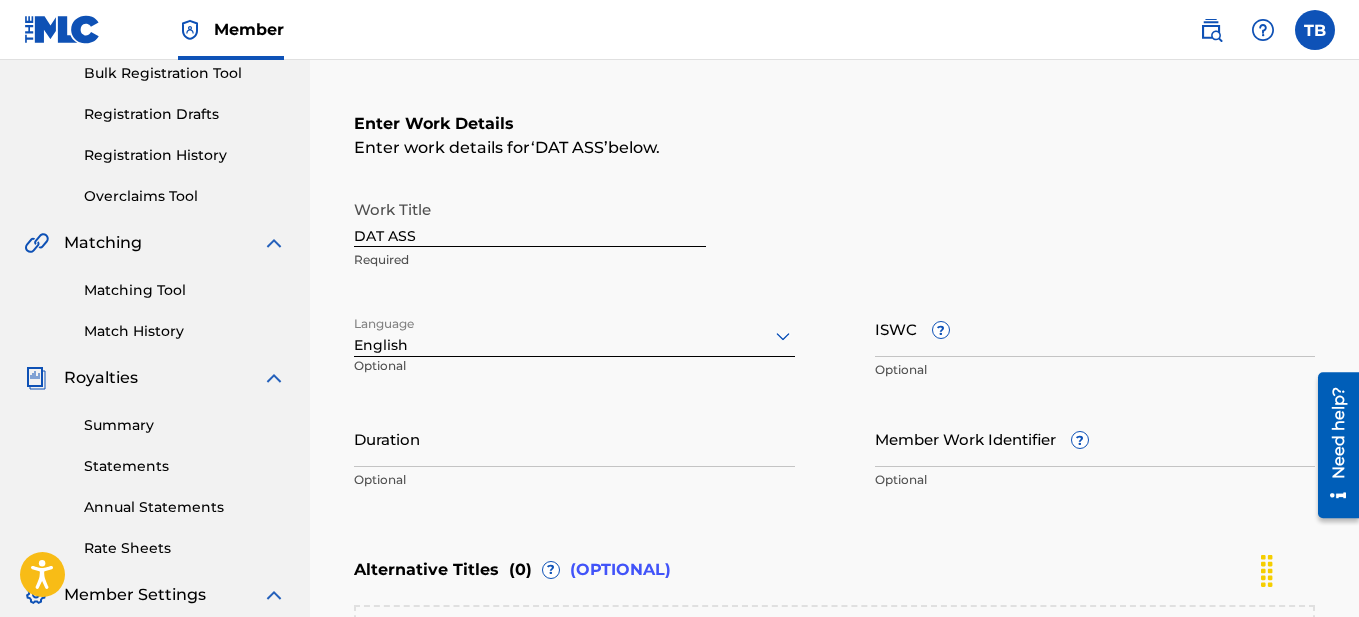 scroll, scrollTop: 305, scrollLeft: 0, axis: vertical 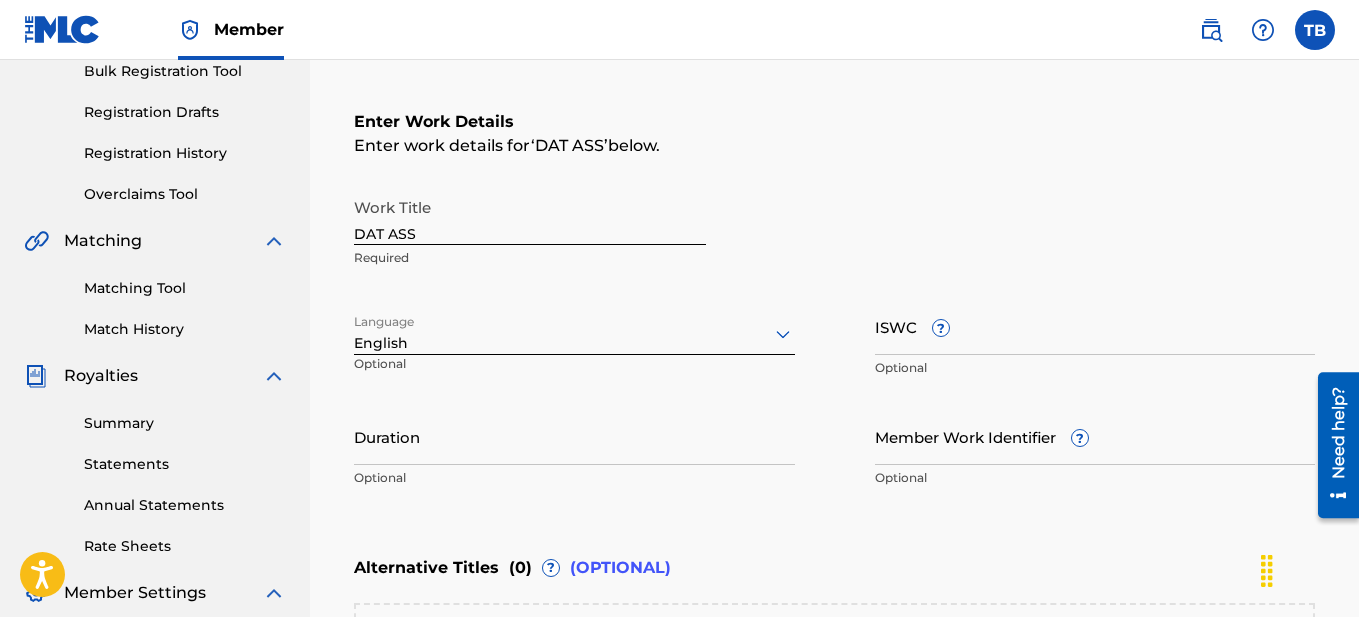 click on "Duration" at bounding box center [574, 436] 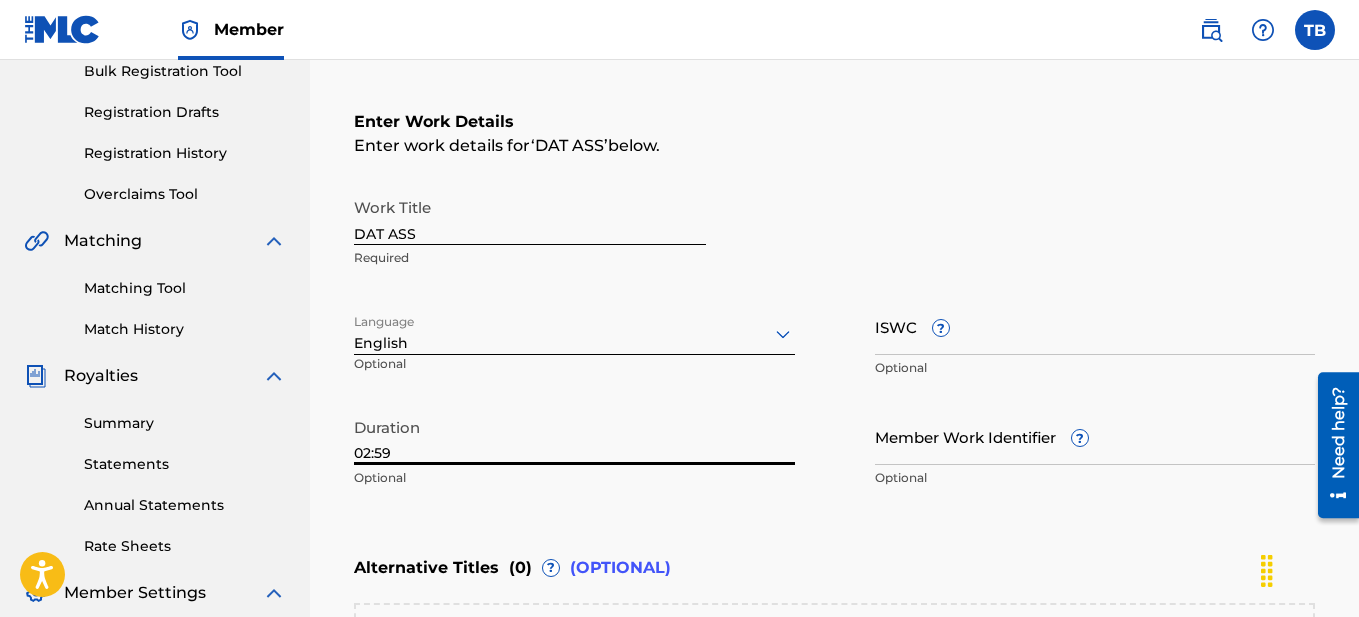 type on "02:59" 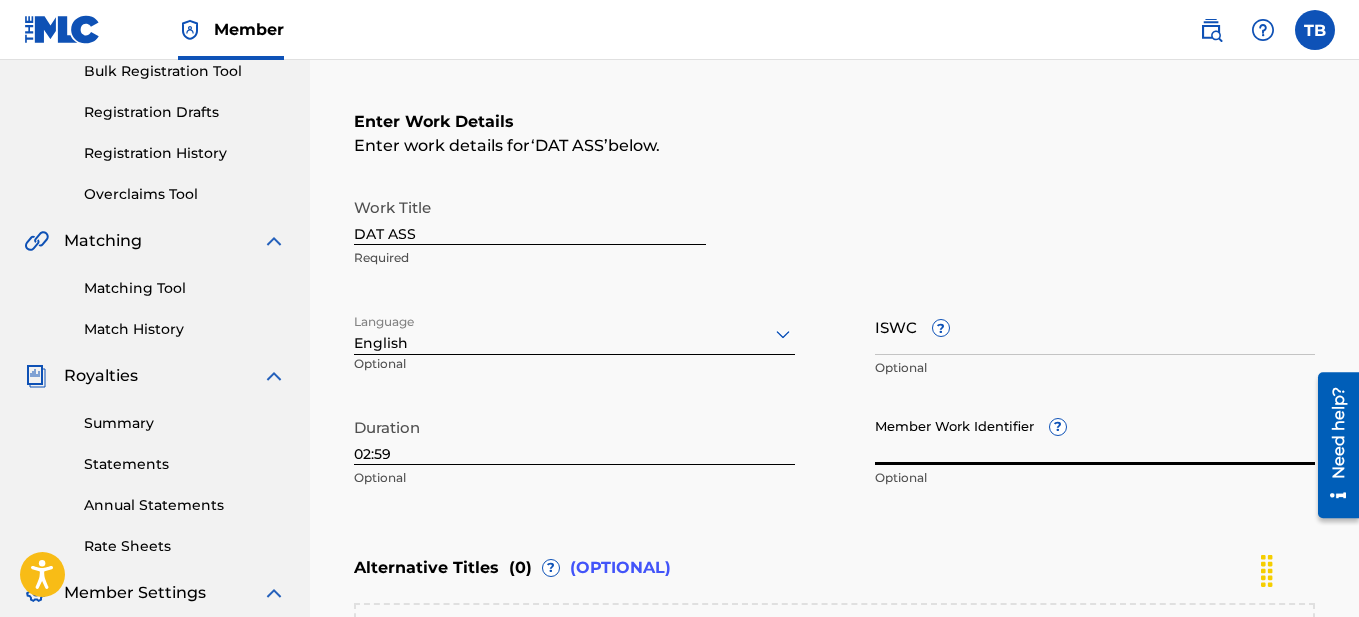 click on "Member Work Identifier   ?" at bounding box center [1095, 436] 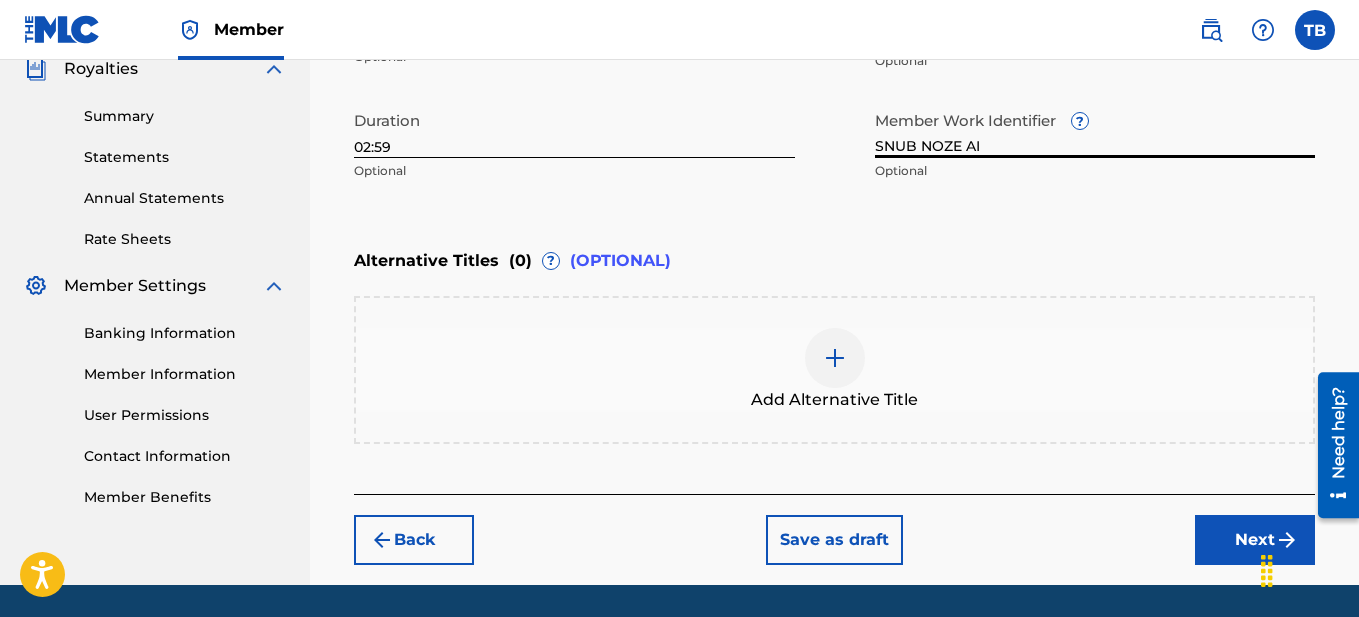 scroll, scrollTop: 676, scrollLeft: 0, axis: vertical 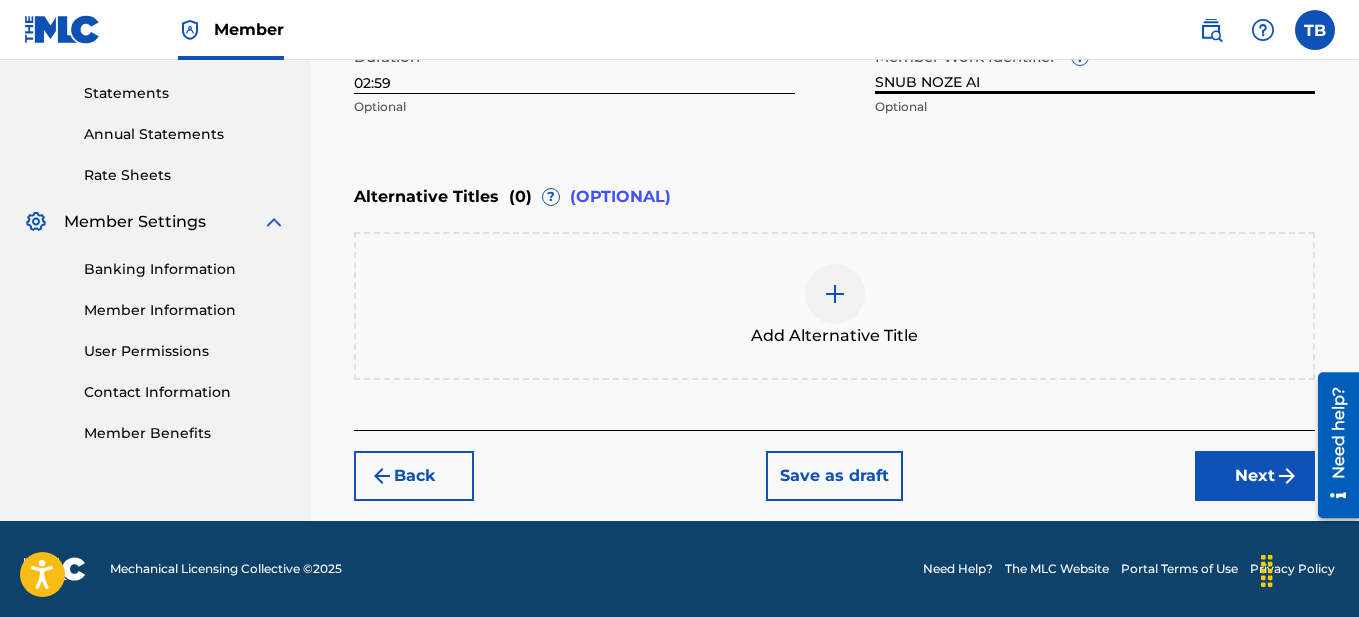 type on "SNUB NOZE AI" 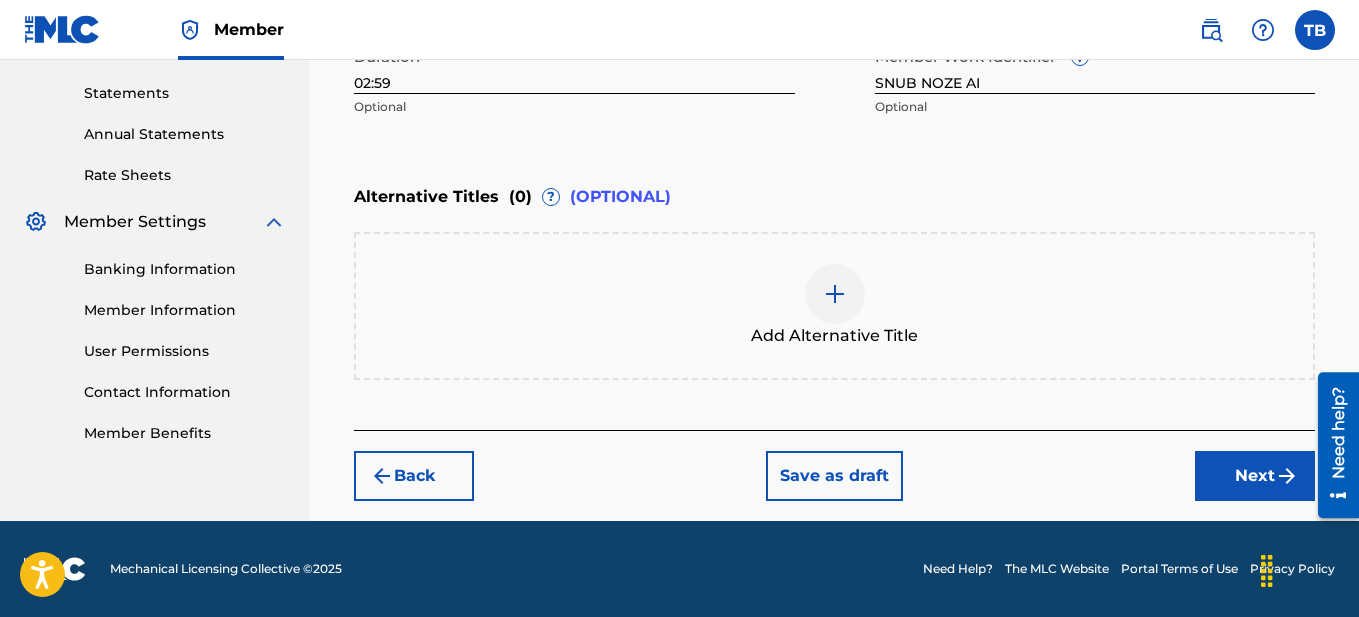 click on "Next" at bounding box center [1255, 476] 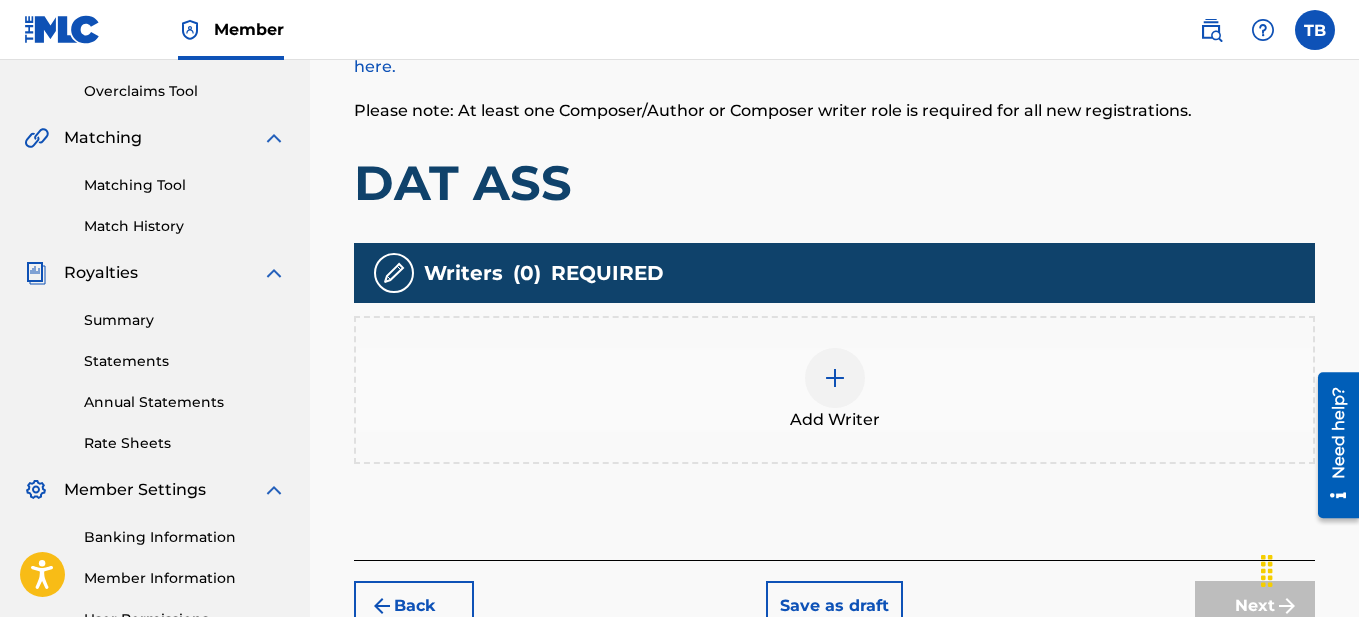scroll, scrollTop: 422, scrollLeft: 0, axis: vertical 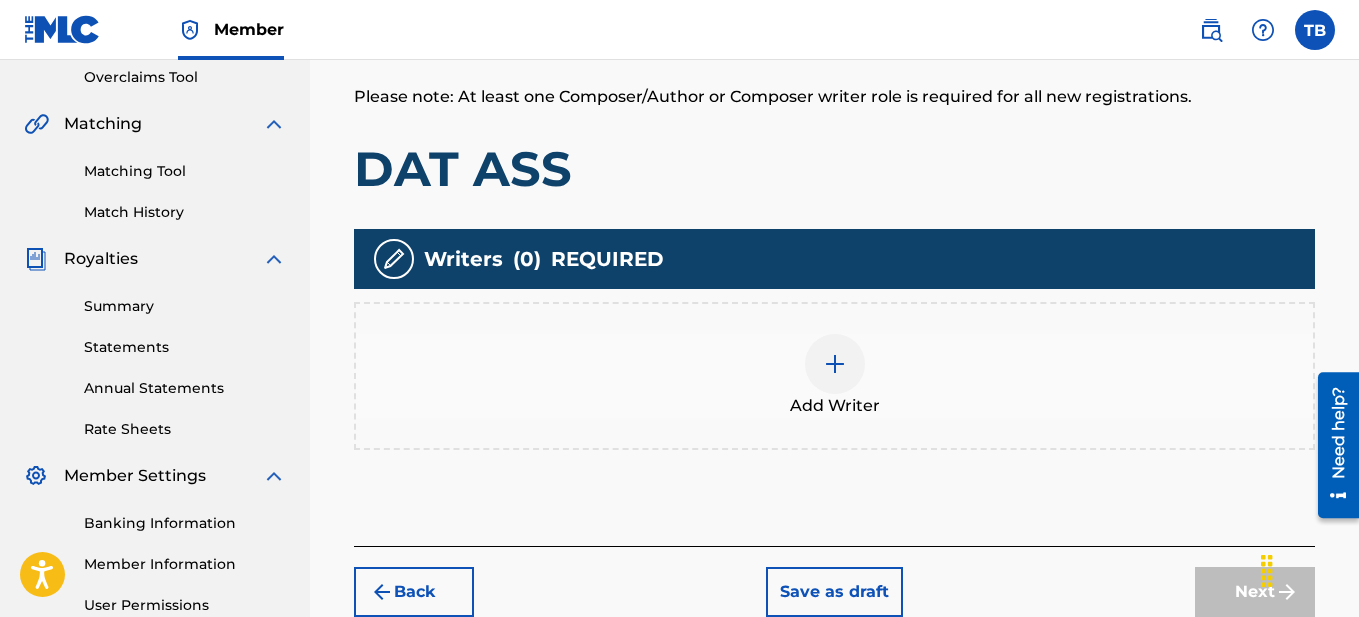 click at bounding box center [835, 364] 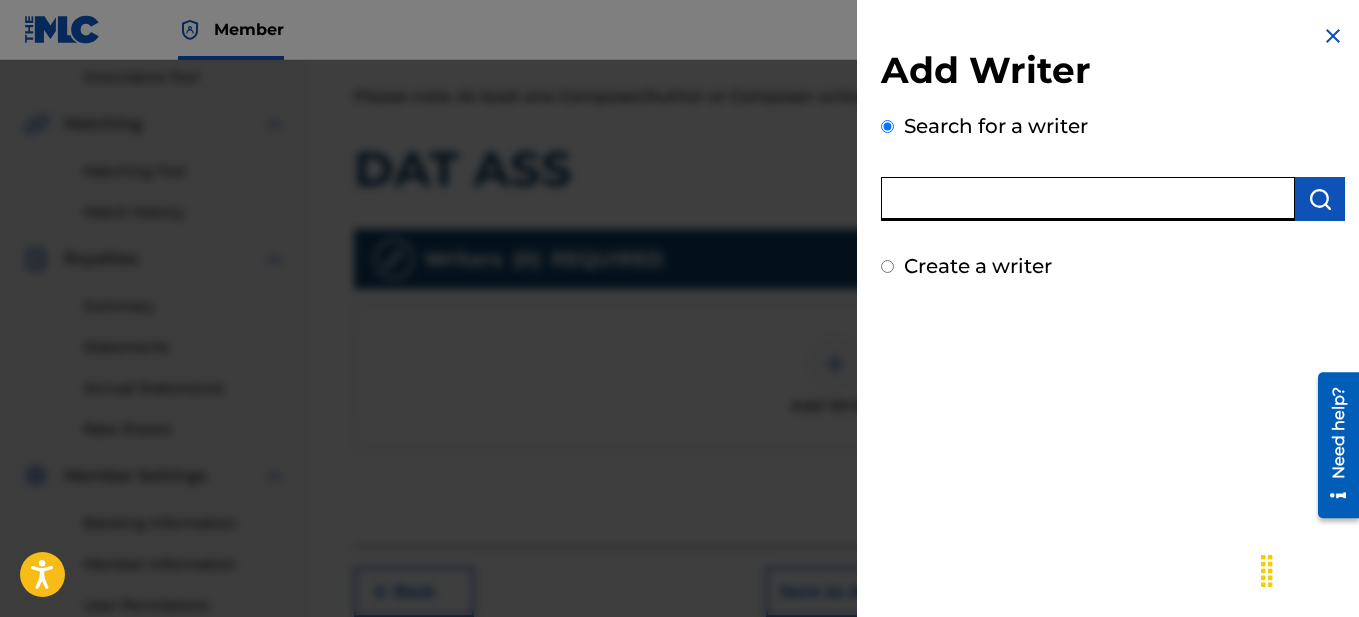click at bounding box center (1088, 199) 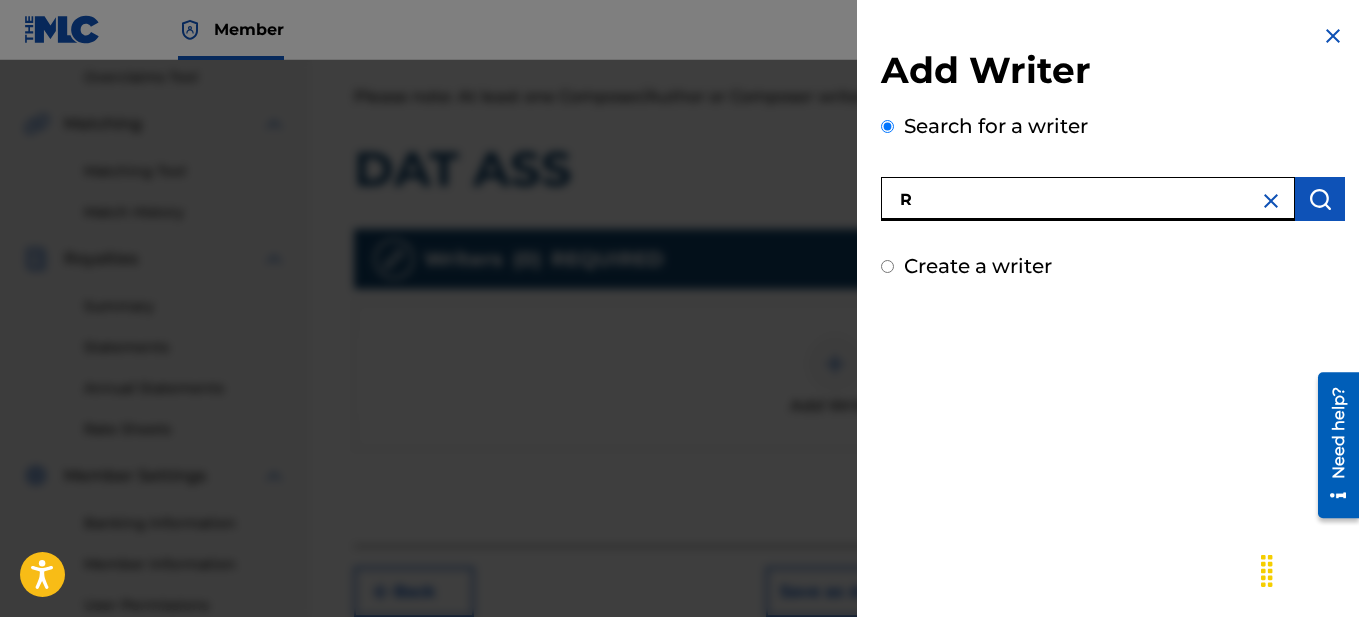 type on "R" 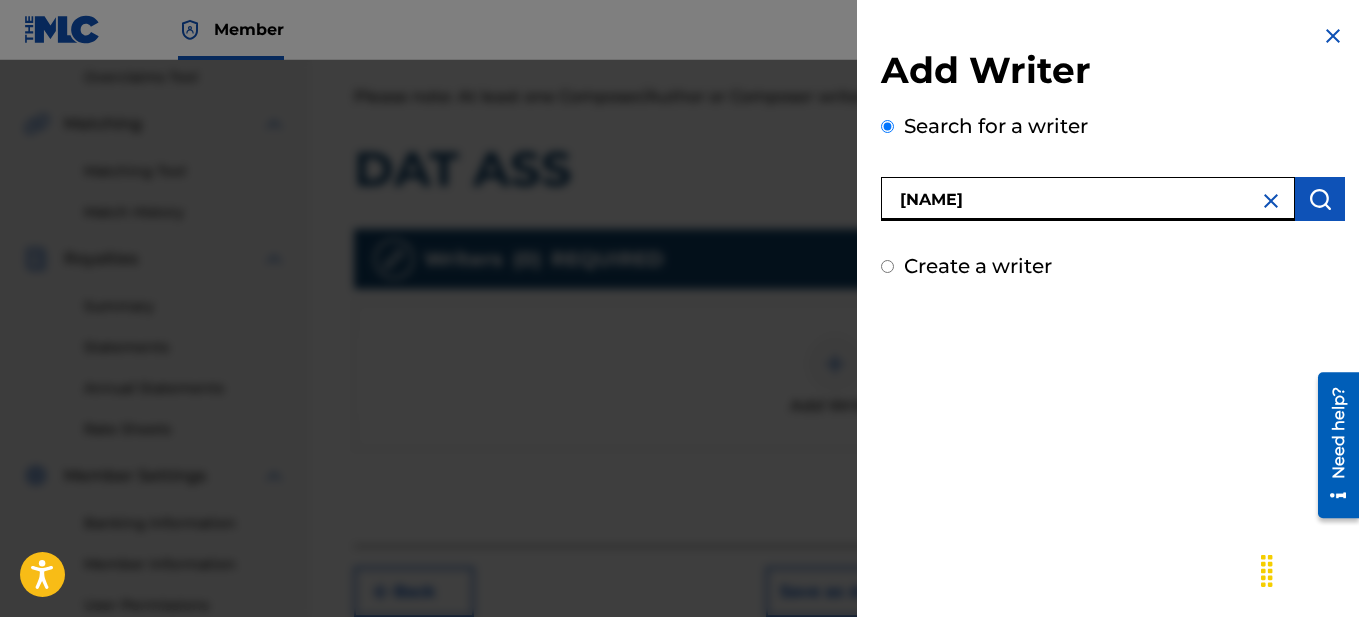 type on "[NAME]" 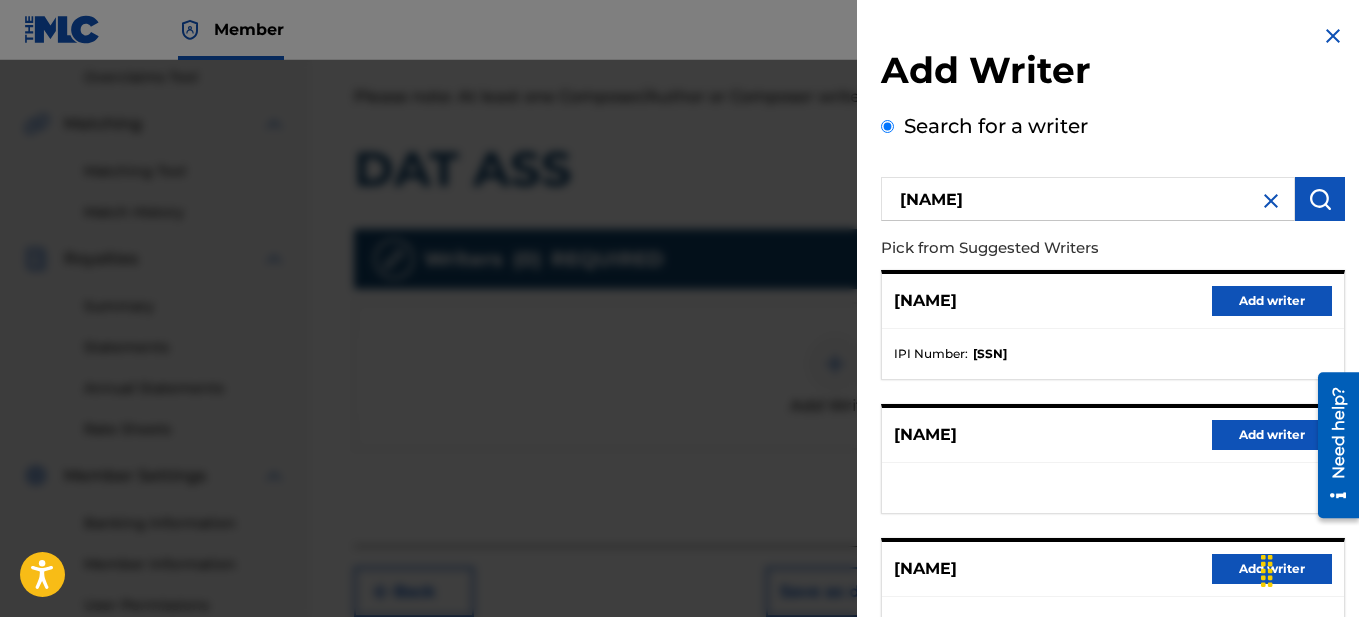 click on "Add writer" at bounding box center [1272, 301] 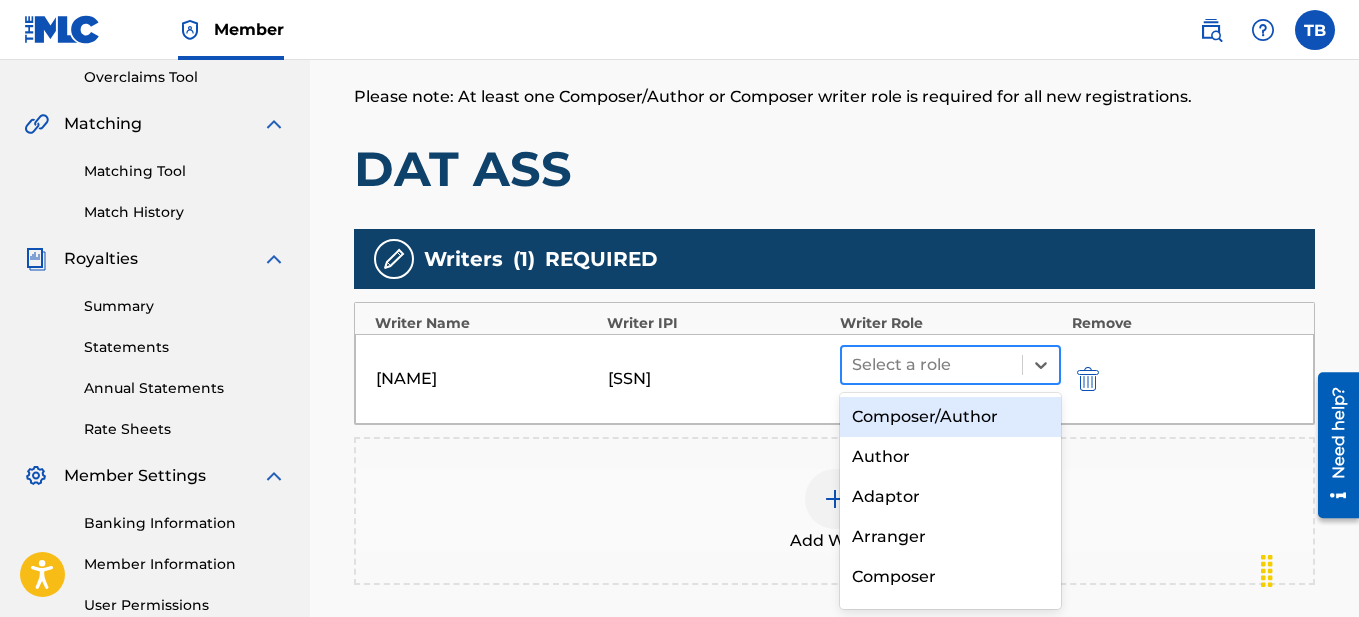 click at bounding box center [932, 365] 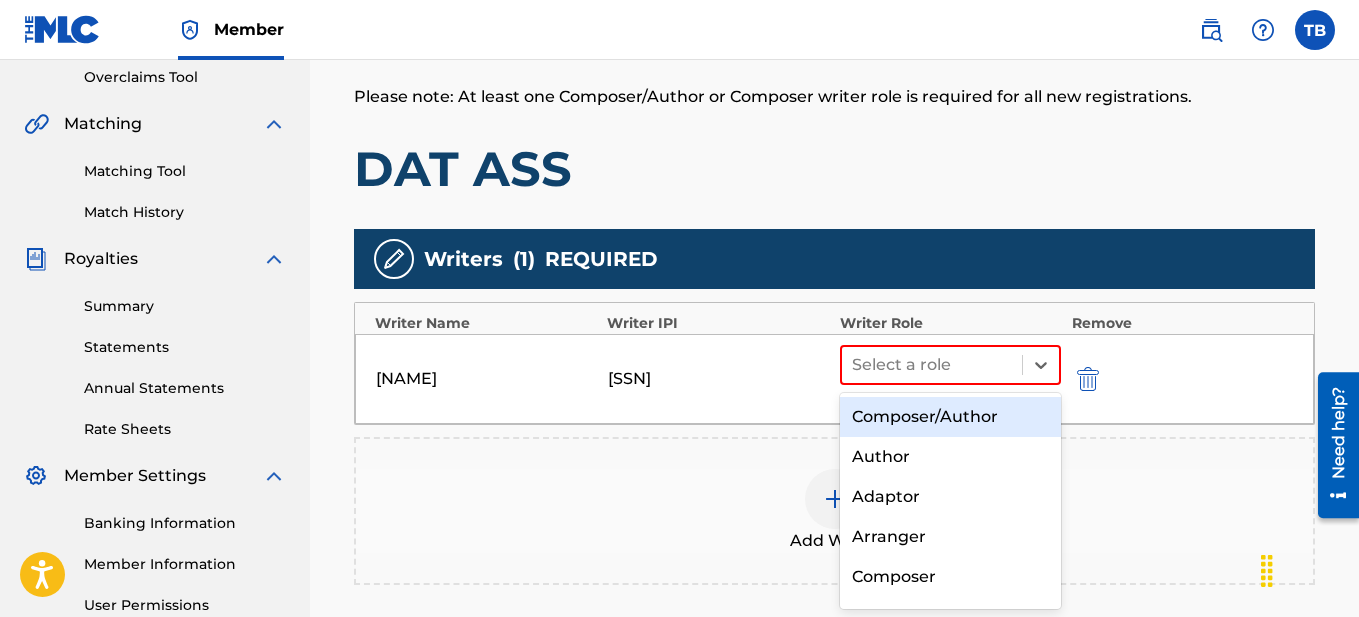 click on "Composer/Author" at bounding box center (951, 417) 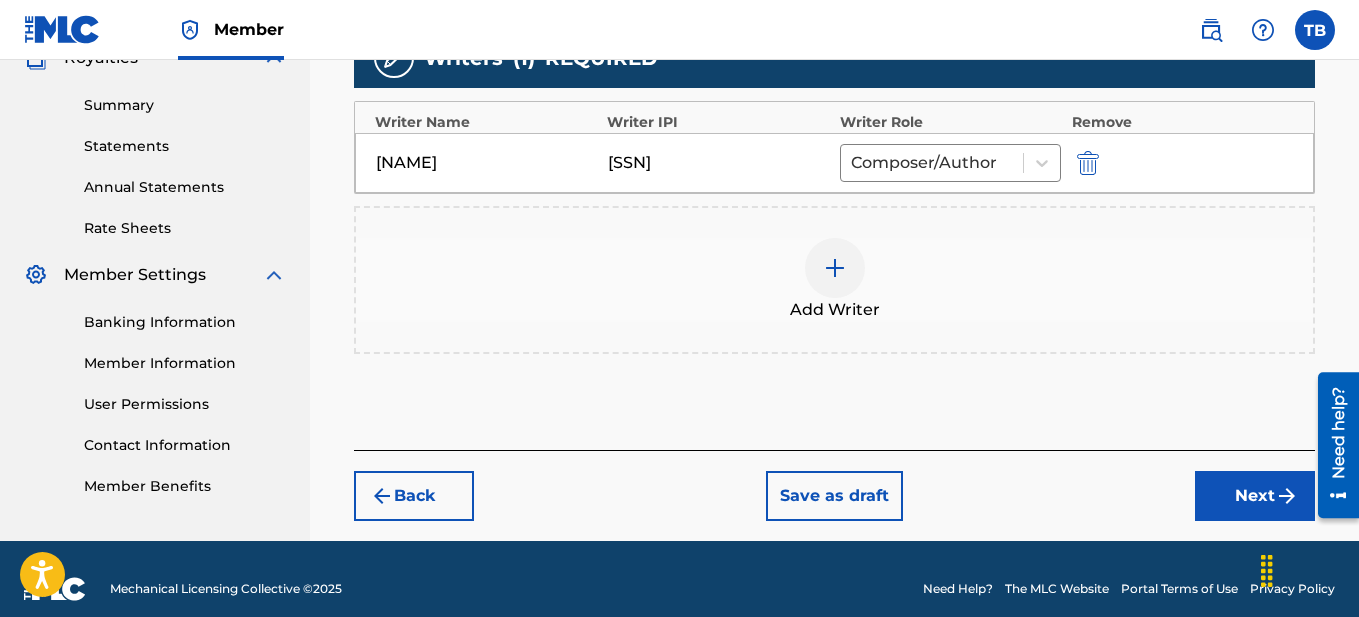 scroll, scrollTop: 627, scrollLeft: 0, axis: vertical 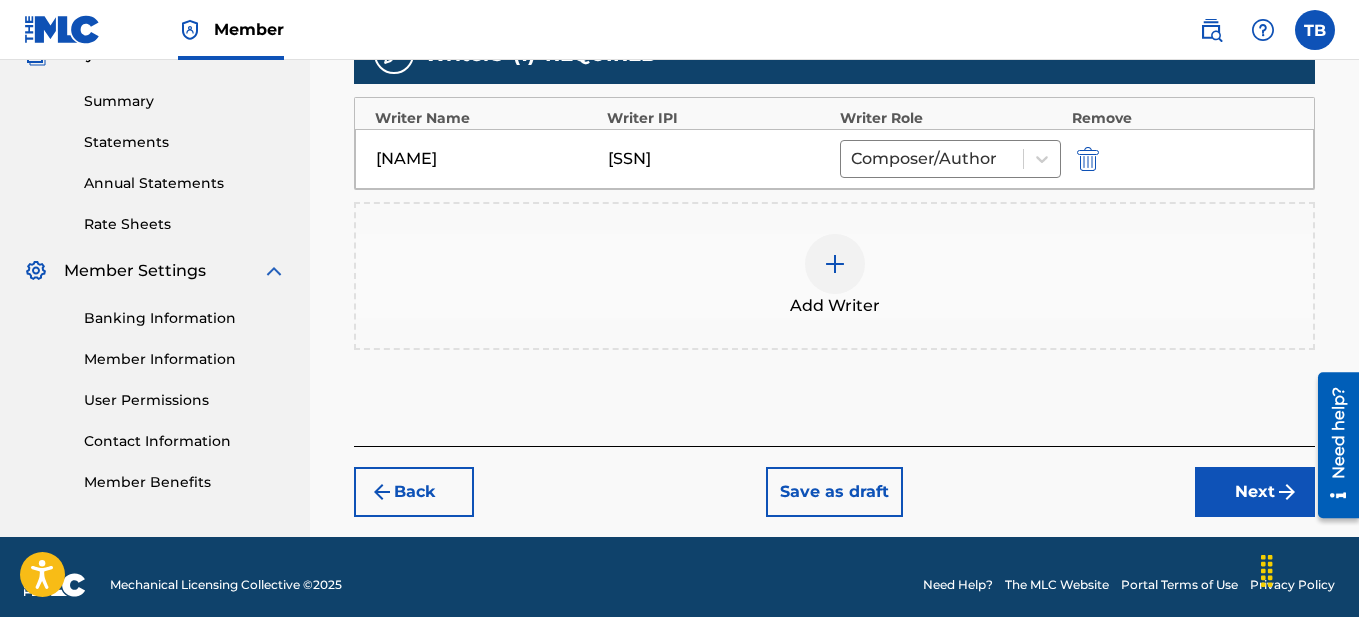 click on "Next" at bounding box center (1255, 492) 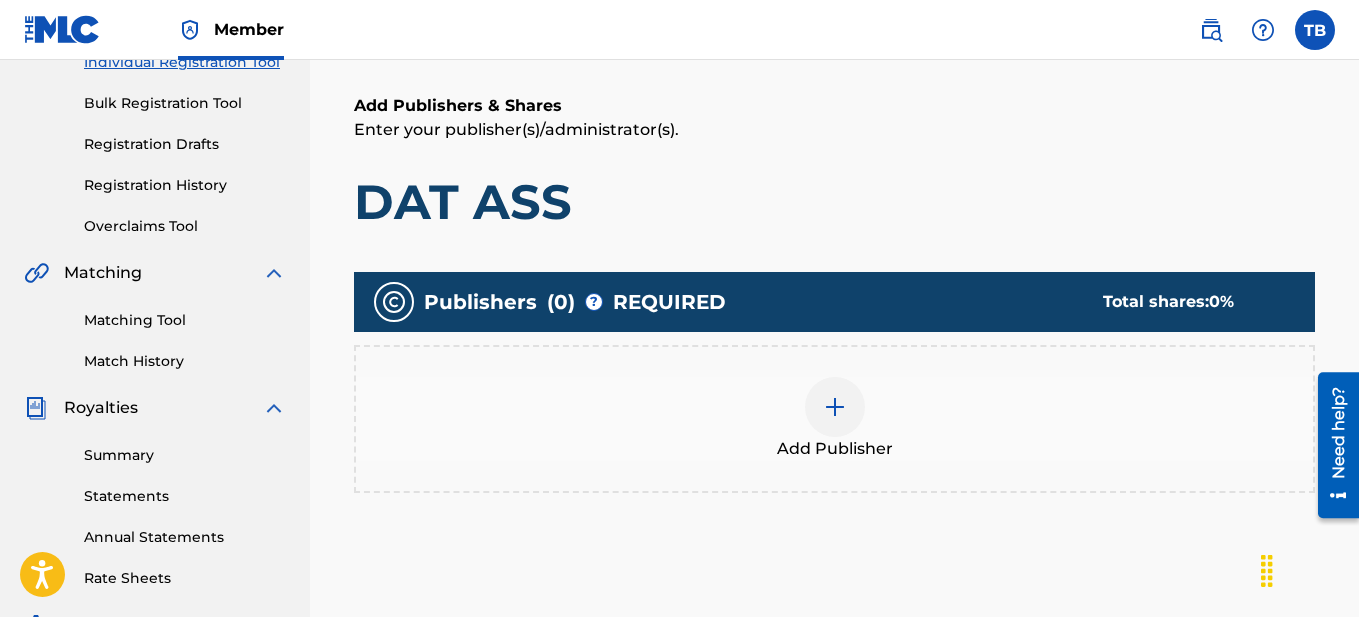 scroll, scrollTop: 292, scrollLeft: 0, axis: vertical 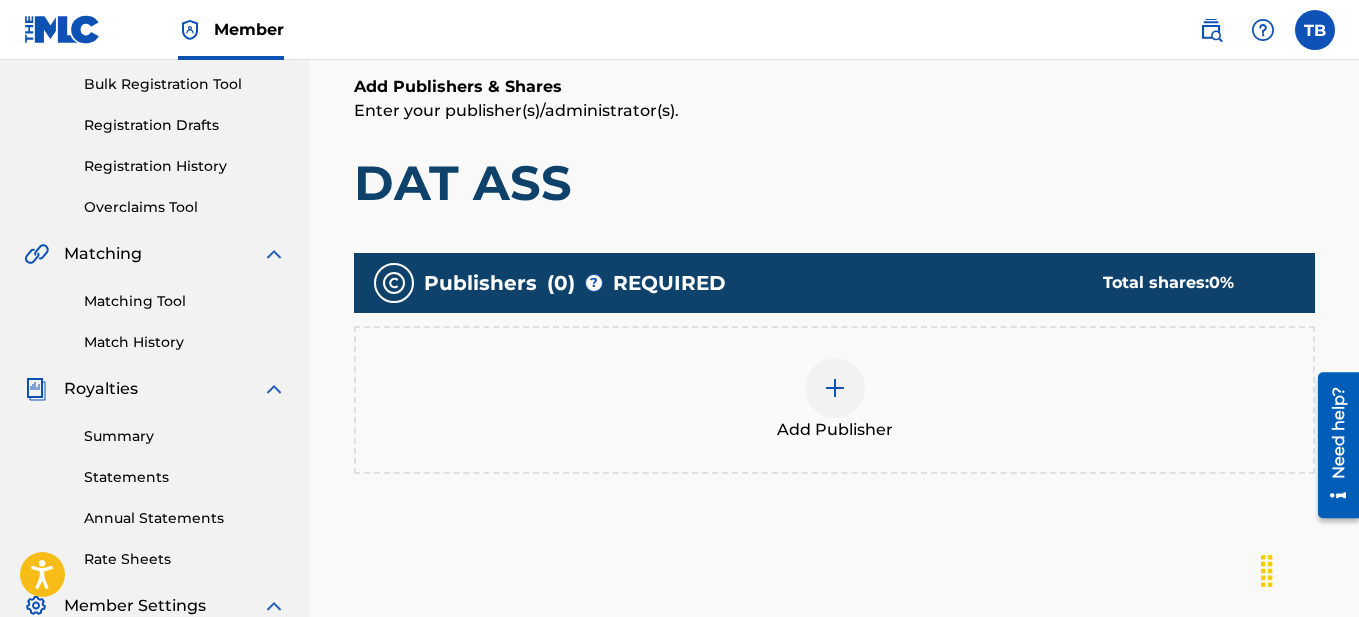 click on "Add Publisher" at bounding box center (834, 400) 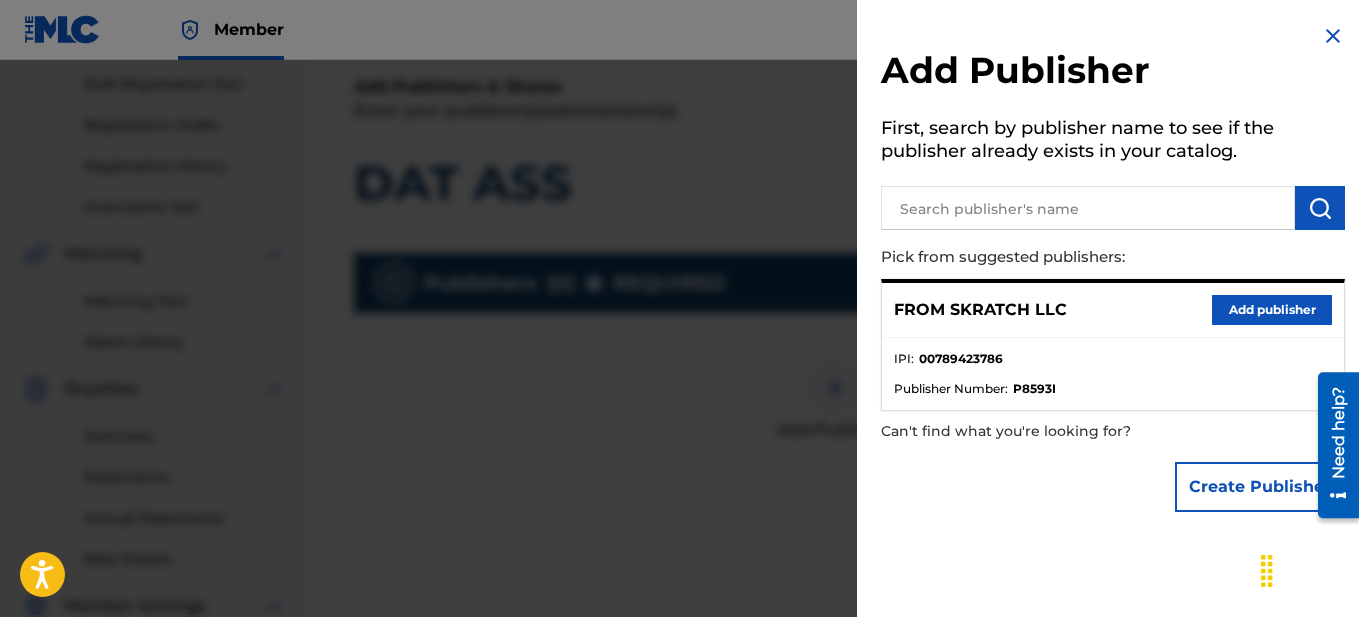 click on "Add publisher" at bounding box center (1272, 310) 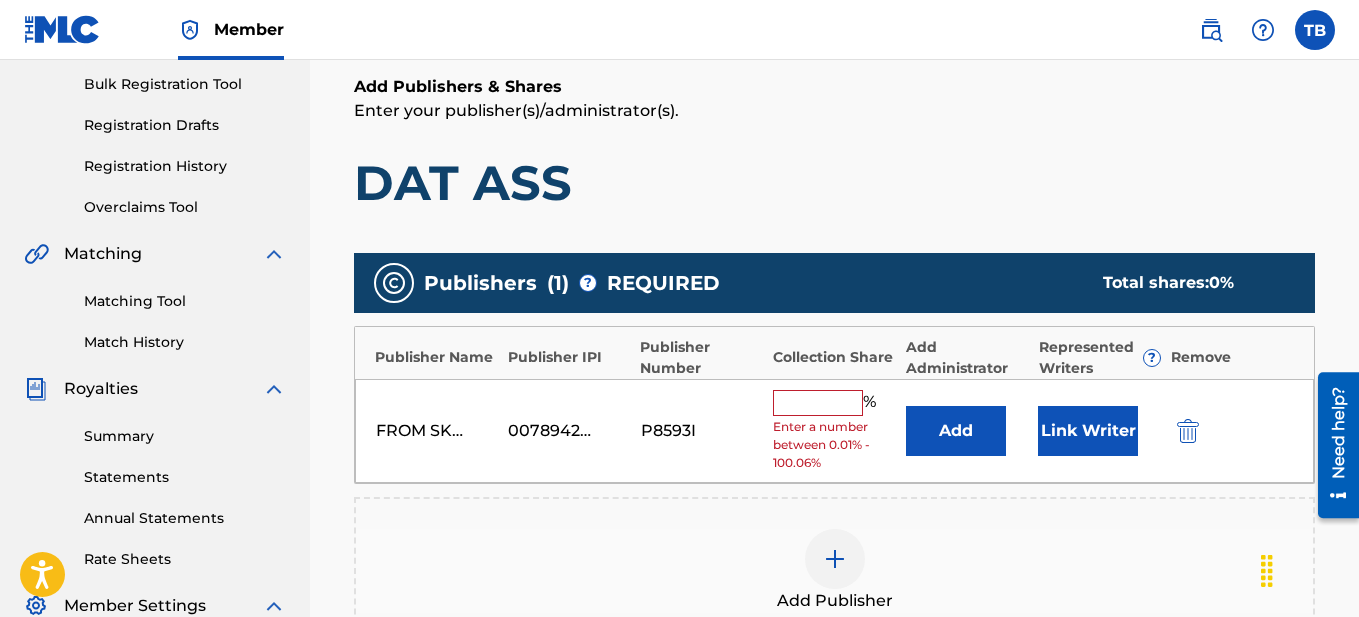 click at bounding box center (818, 403) 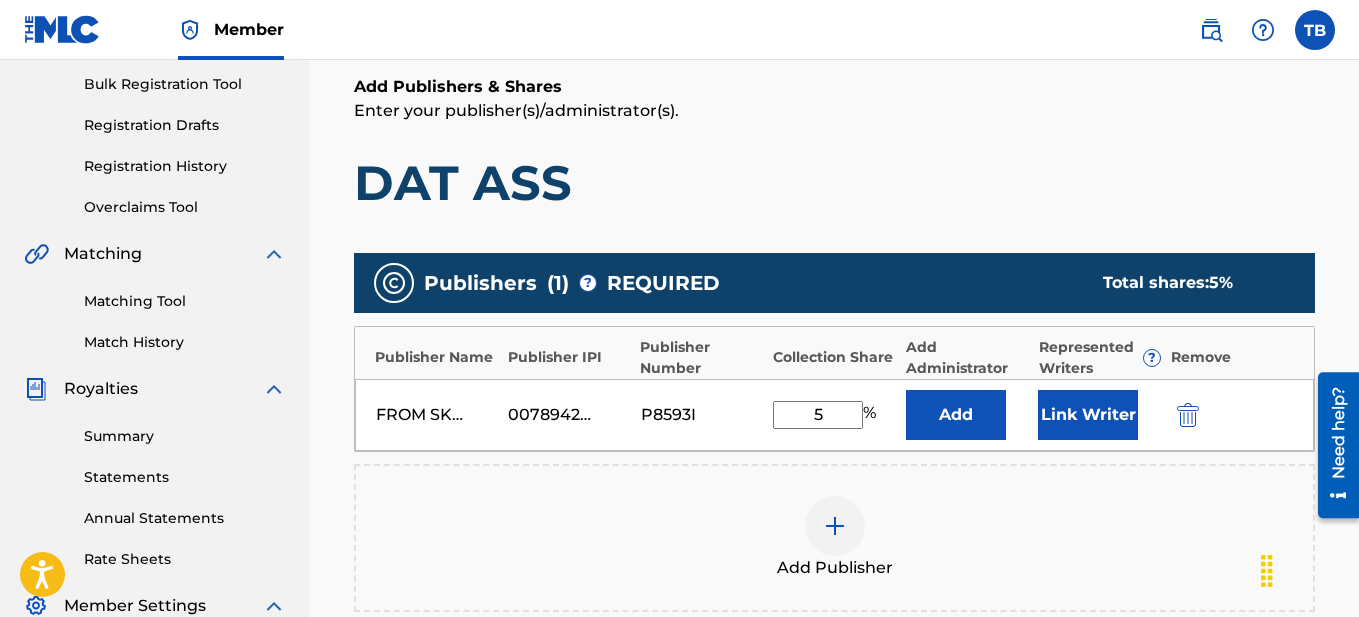type on "50" 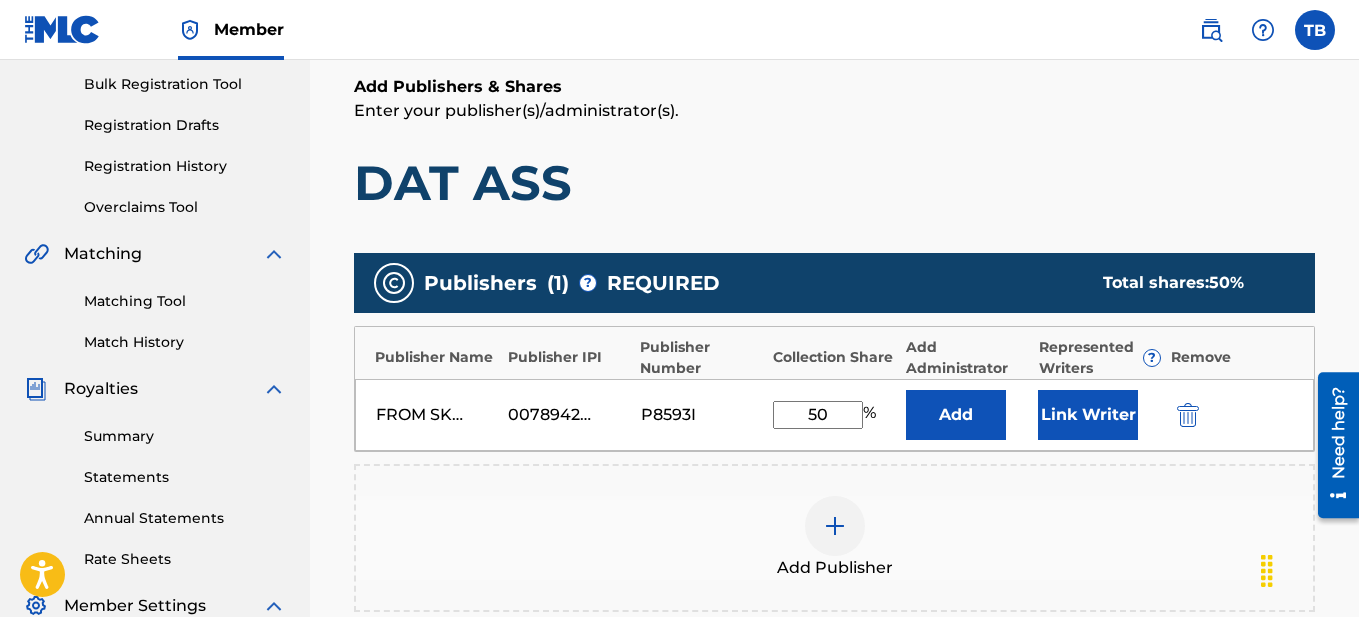 scroll, scrollTop: 630, scrollLeft: 0, axis: vertical 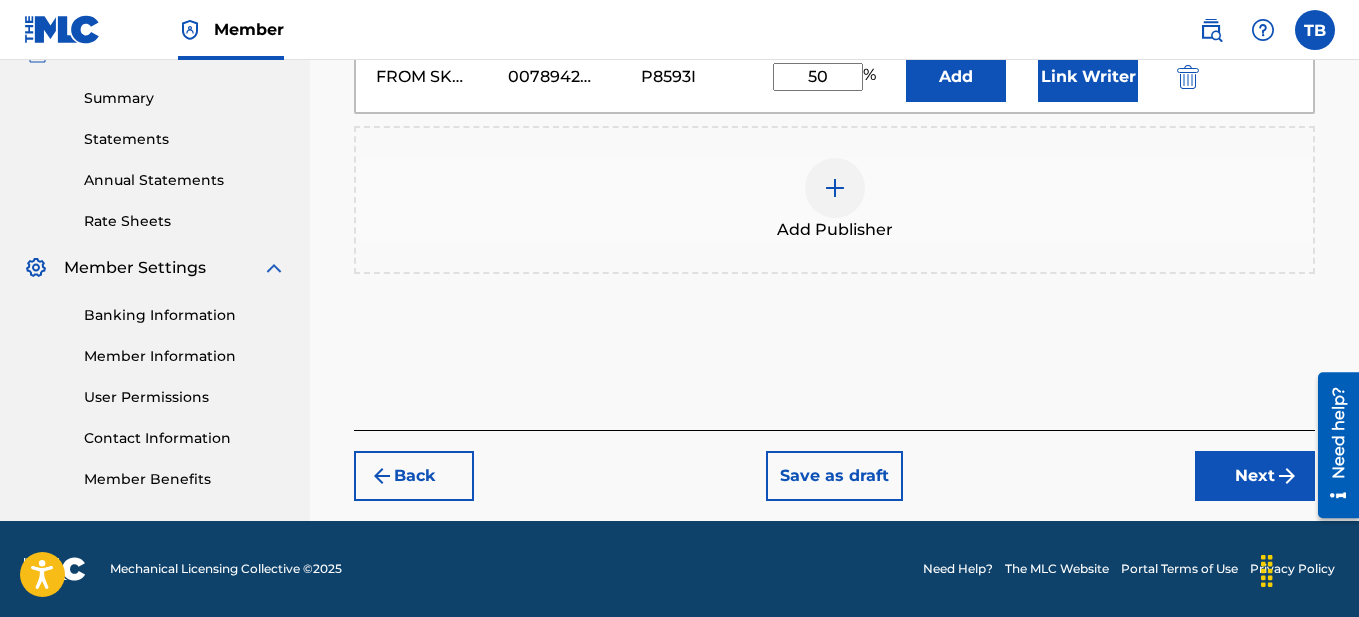 click on "Next" at bounding box center [1255, 476] 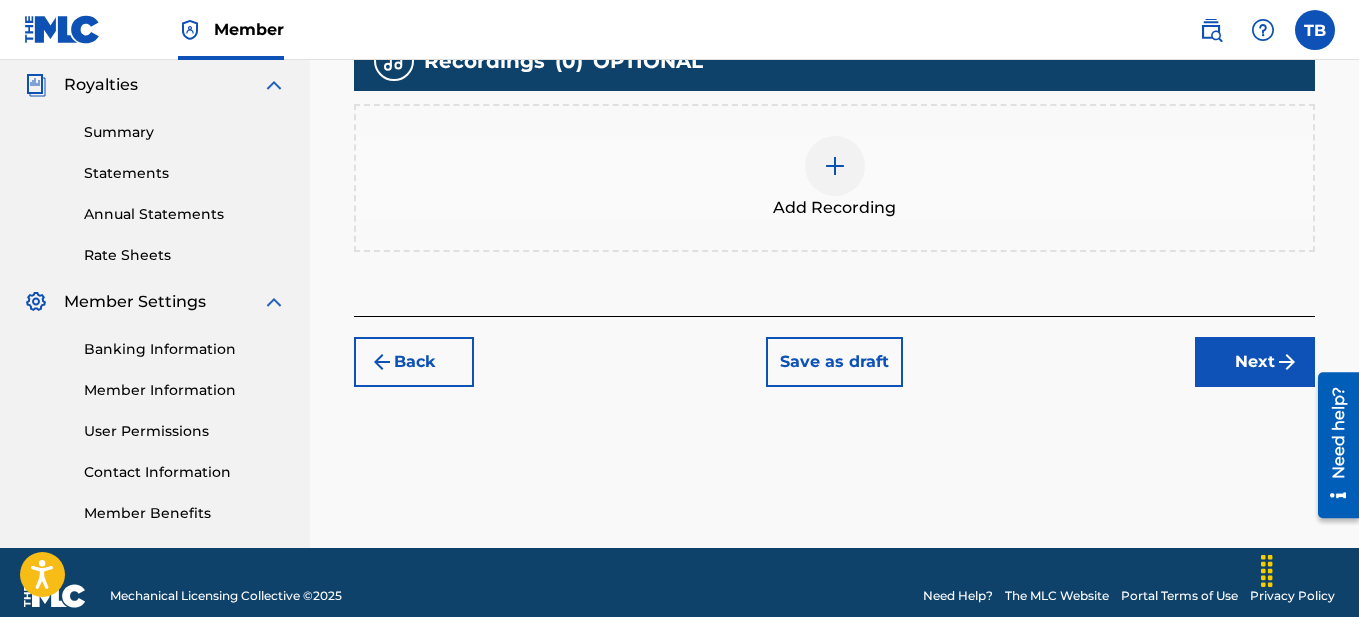 scroll, scrollTop: 623, scrollLeft: 0, axis: vertical 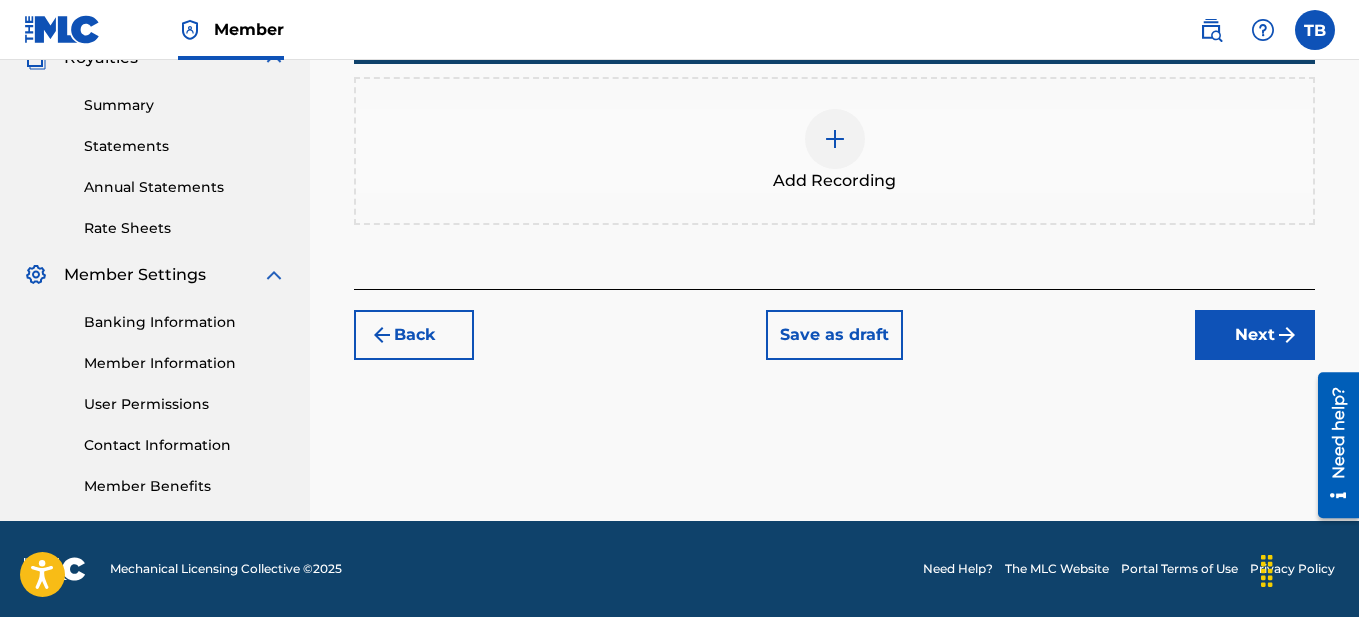 click on "Next" at bounding box center (1255, 335) 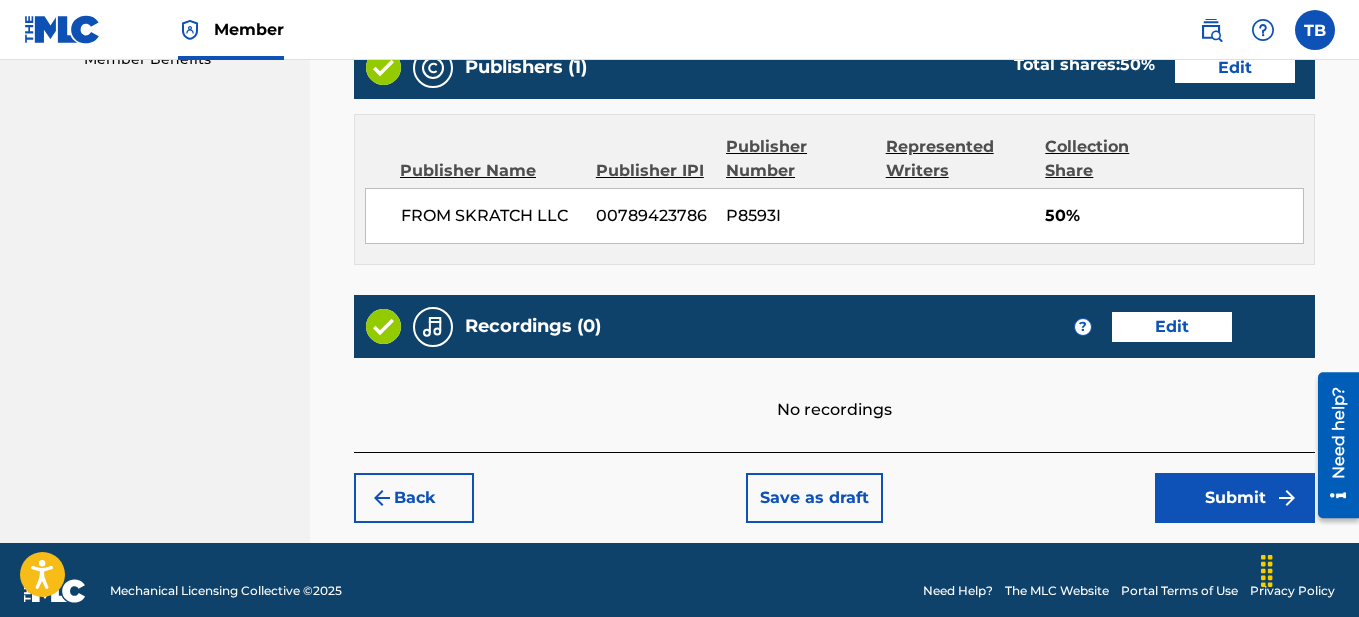 scroll, scrollTop: 1072, scrollLeft: 0, axis: vertical 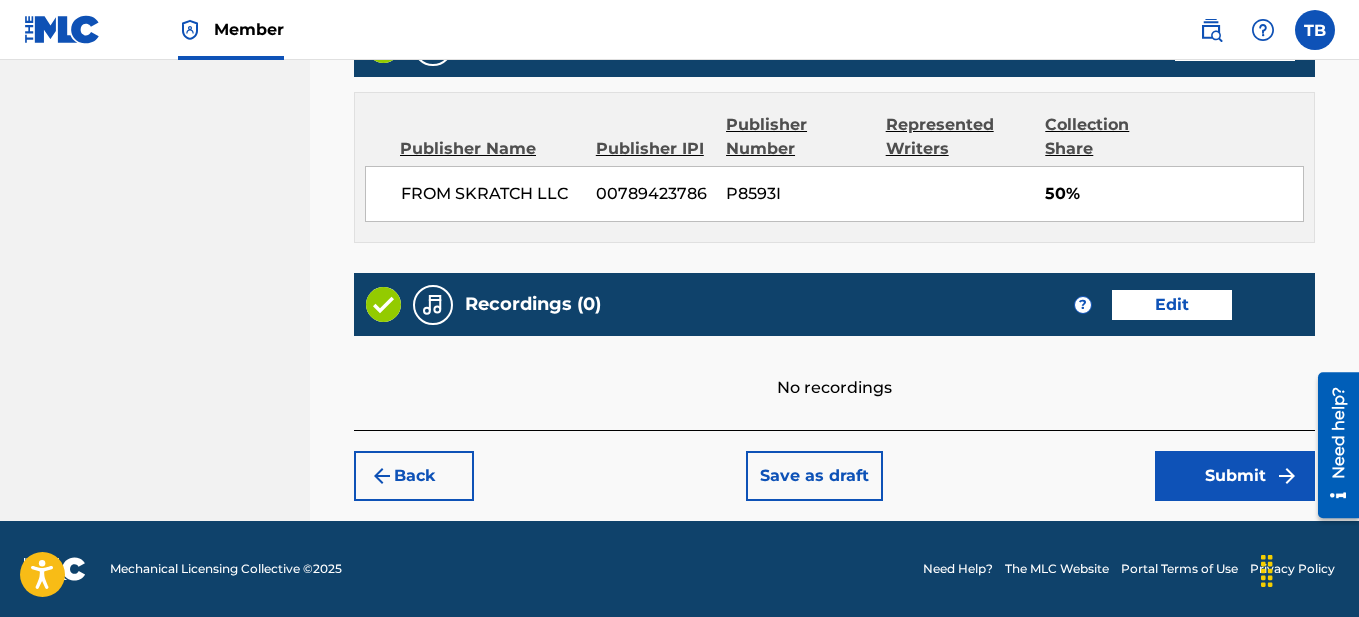 click on "Submit" at bounding box center (1235, 476) 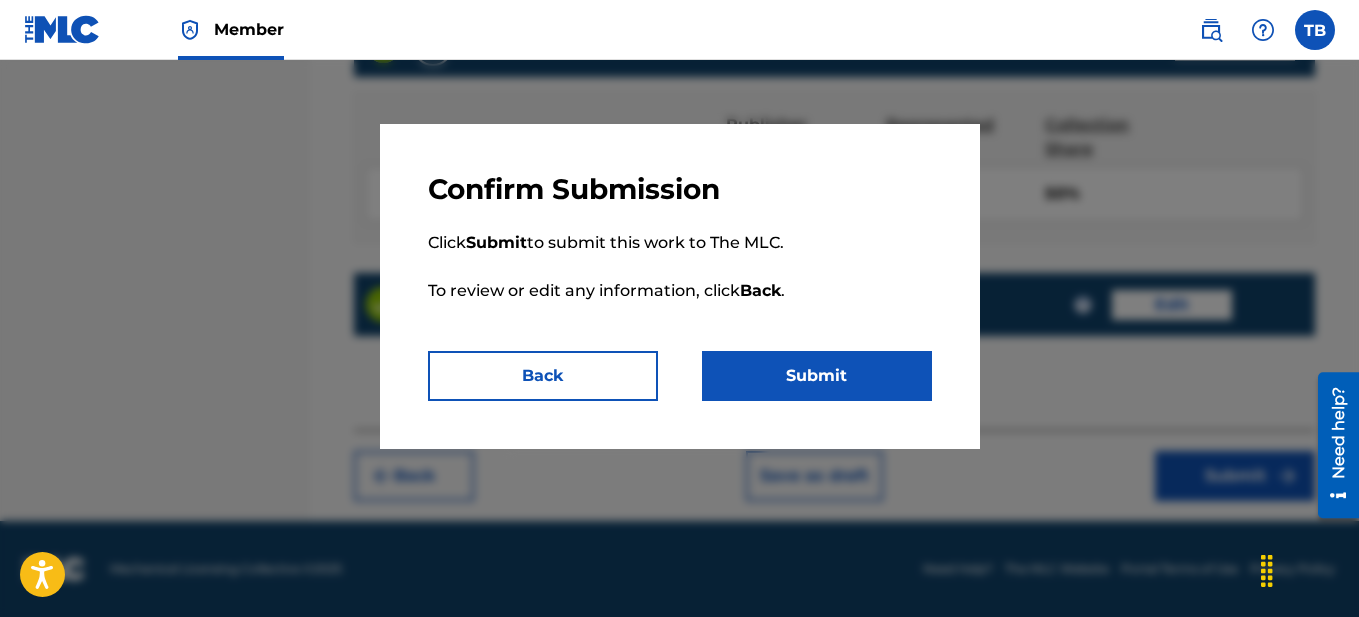 click on "Submit" at bounding box center (817, 376) 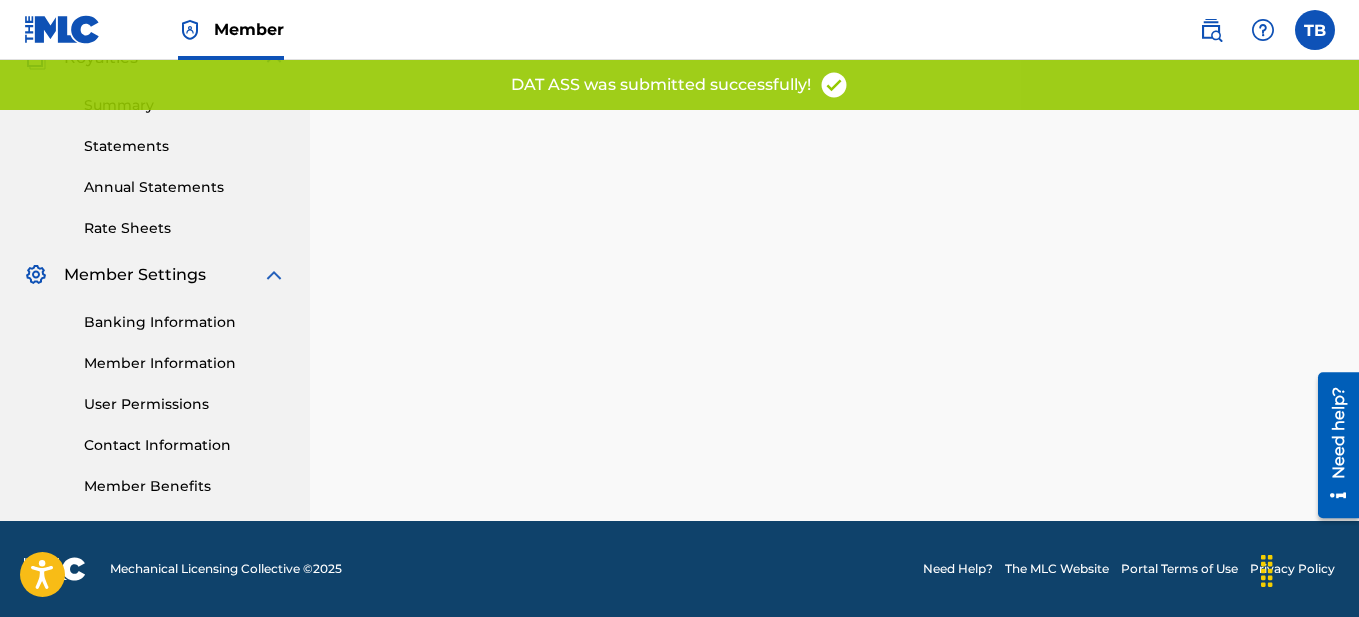 scroll, scrollTop: 0, scrollLeft: 0, axis: both 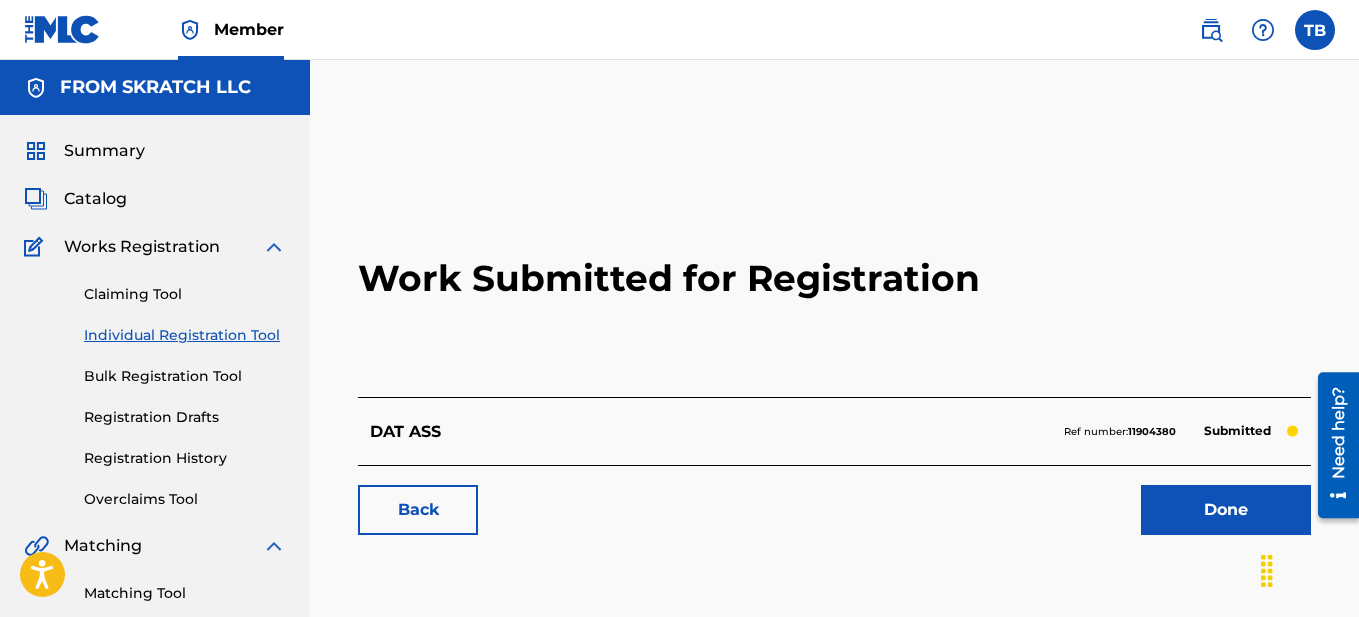 click on "Done" at bounding box center [1226, 510] 